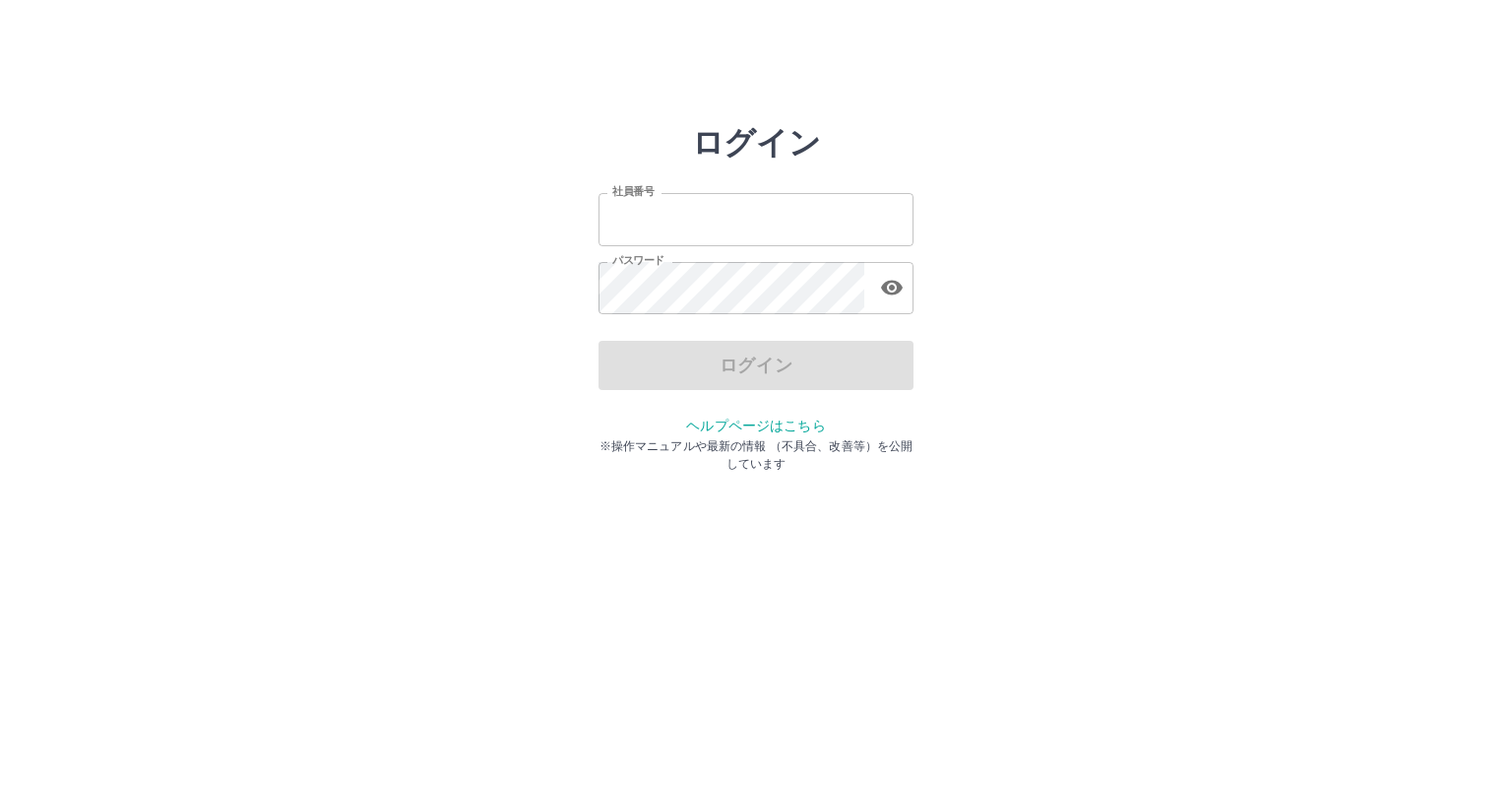 scroll, scrollTop: 0, scrollLeft: 0, axis: both 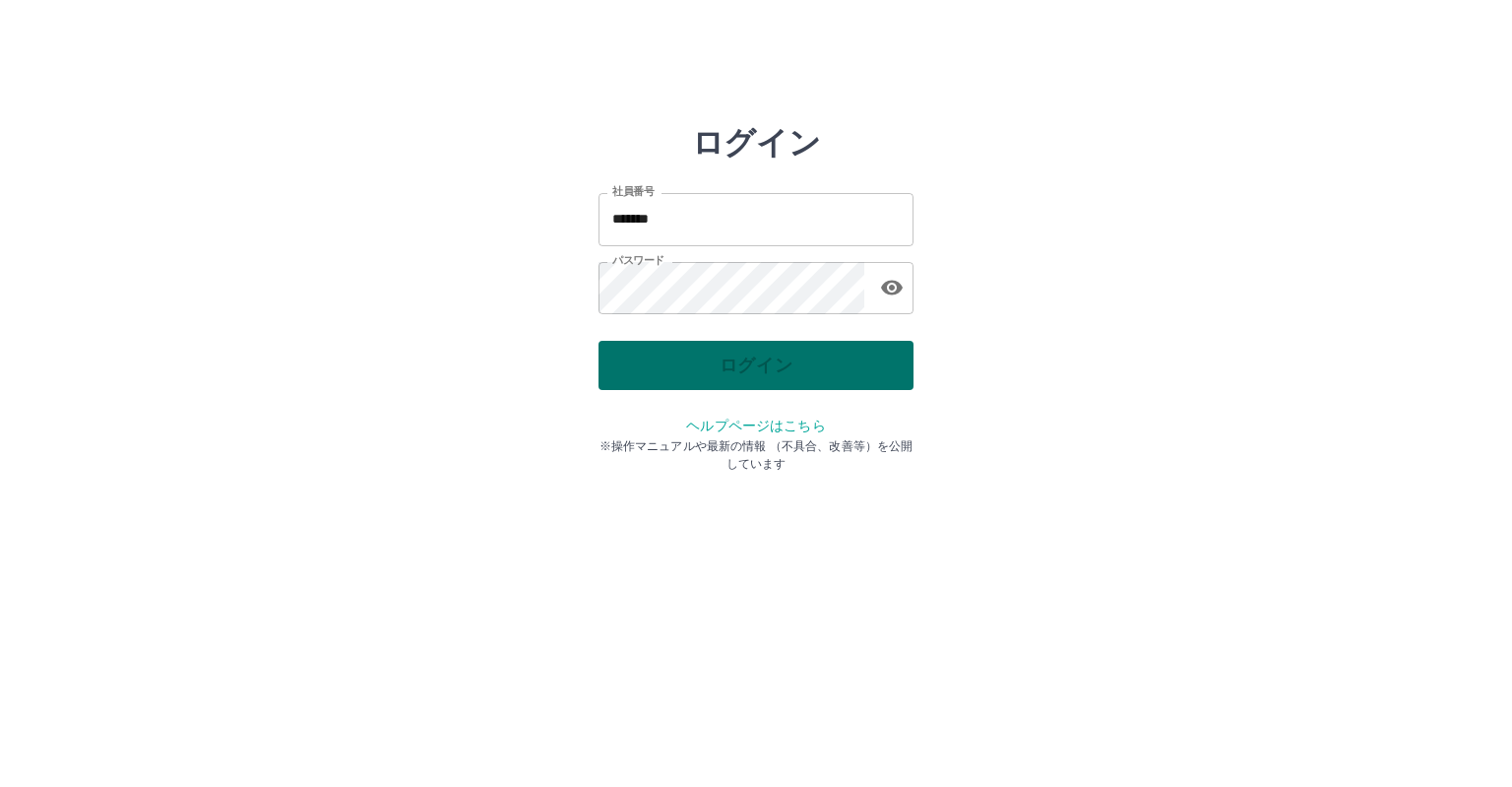 click on "ログイン" at bounding box center [756, 365] 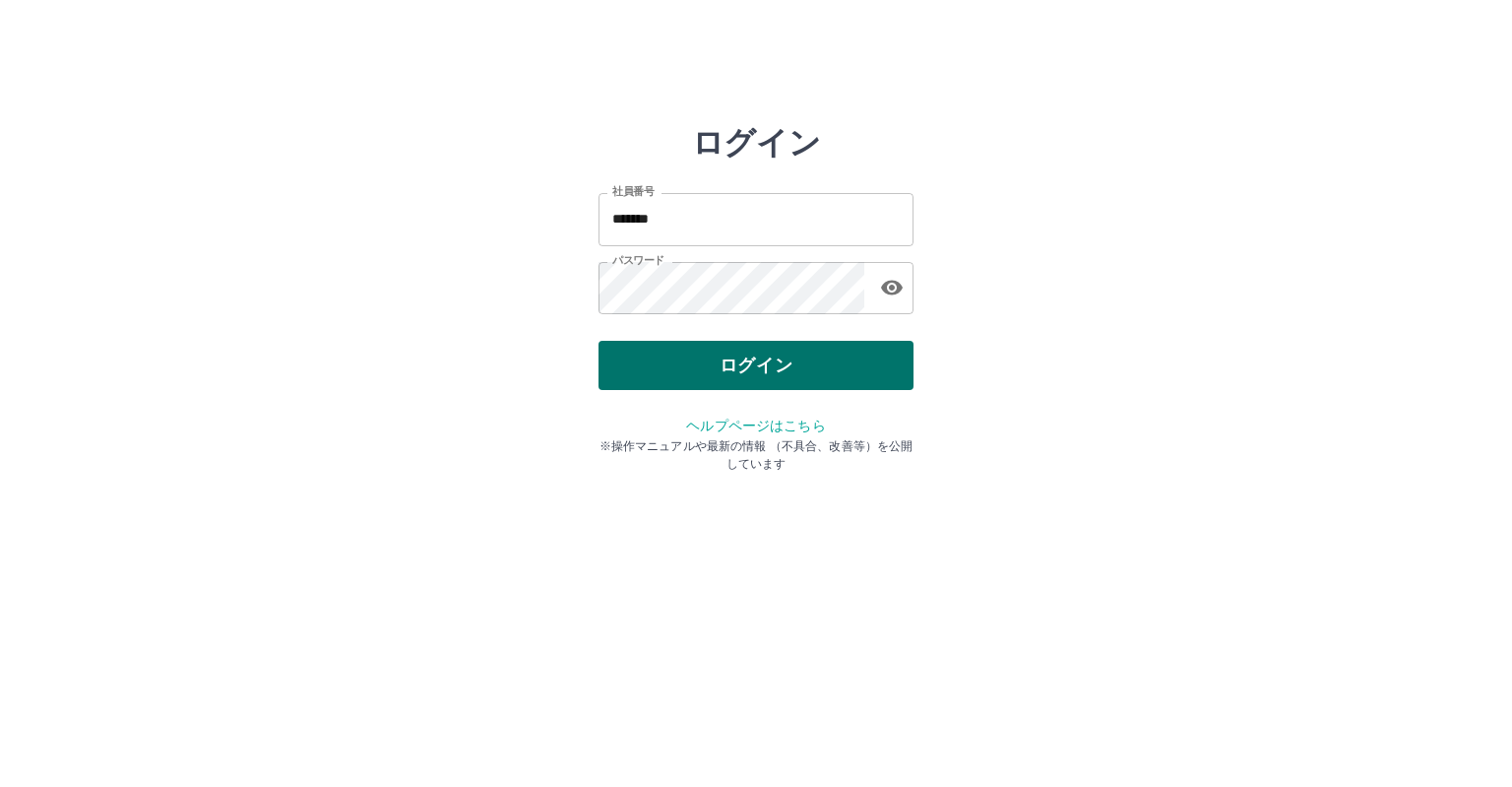click on "ログイン" at bounding box center (756, 365) 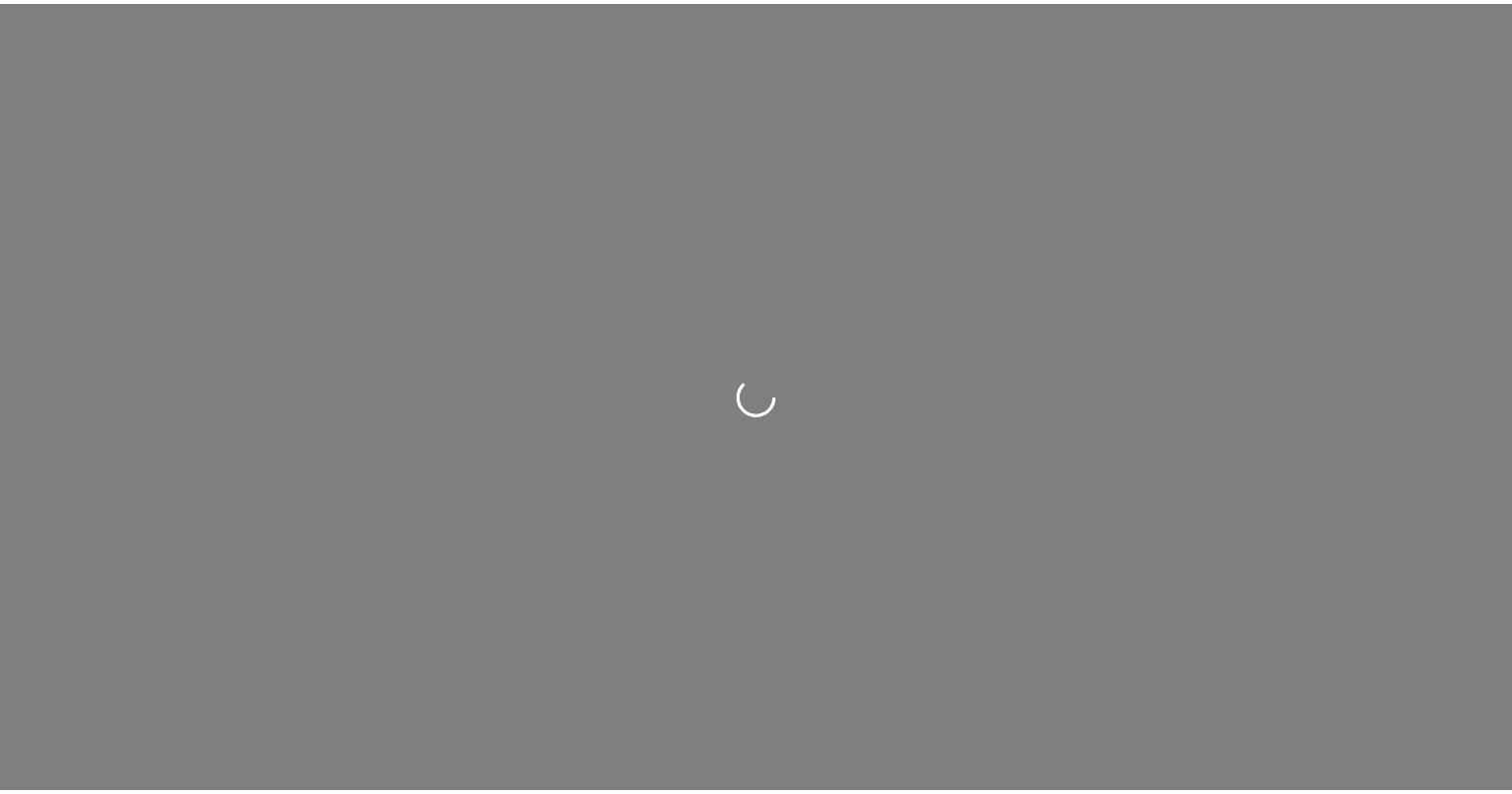 scroll, scrollTop: 0, scrollLeft: 0, axis: both 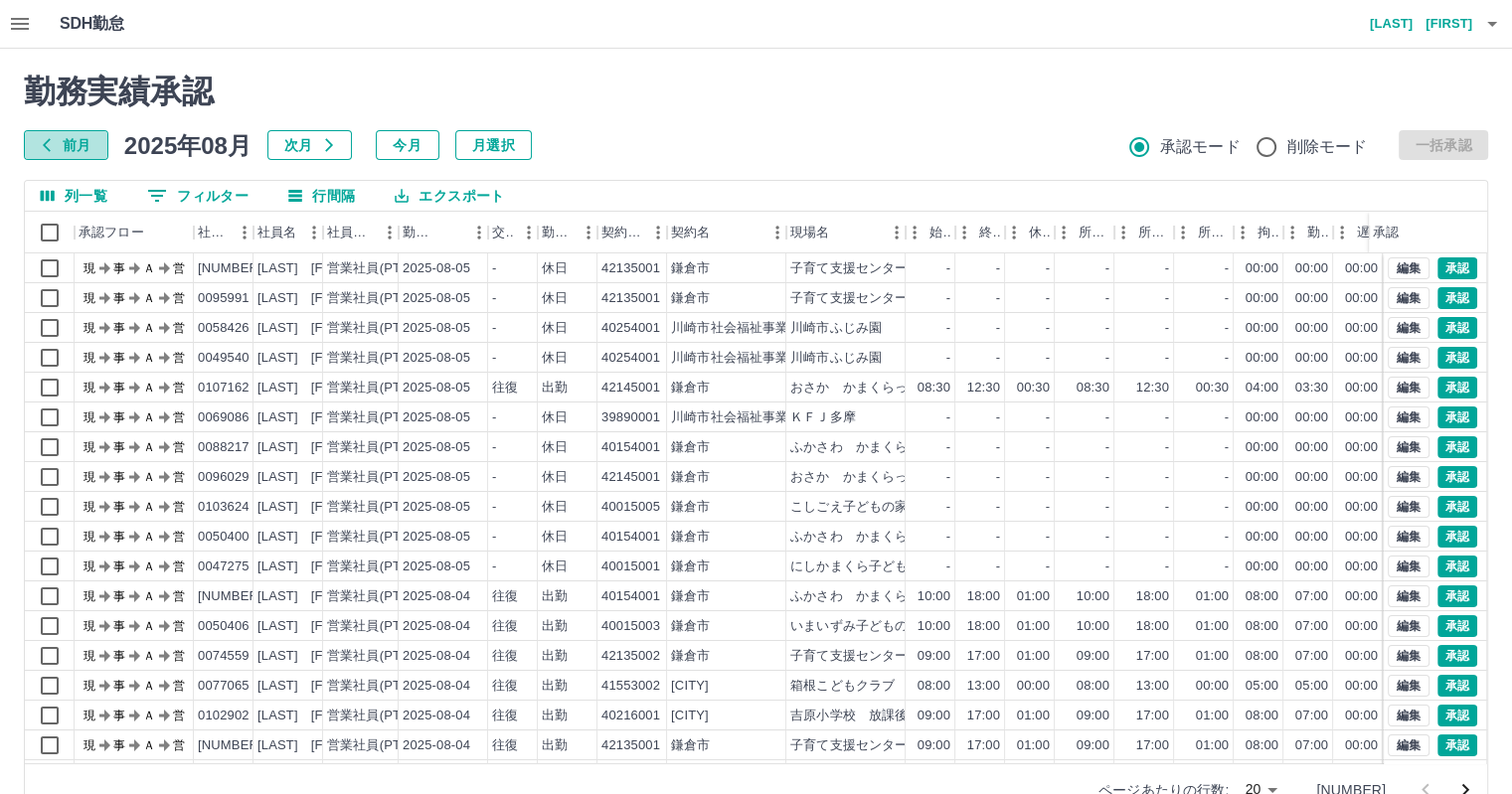 click 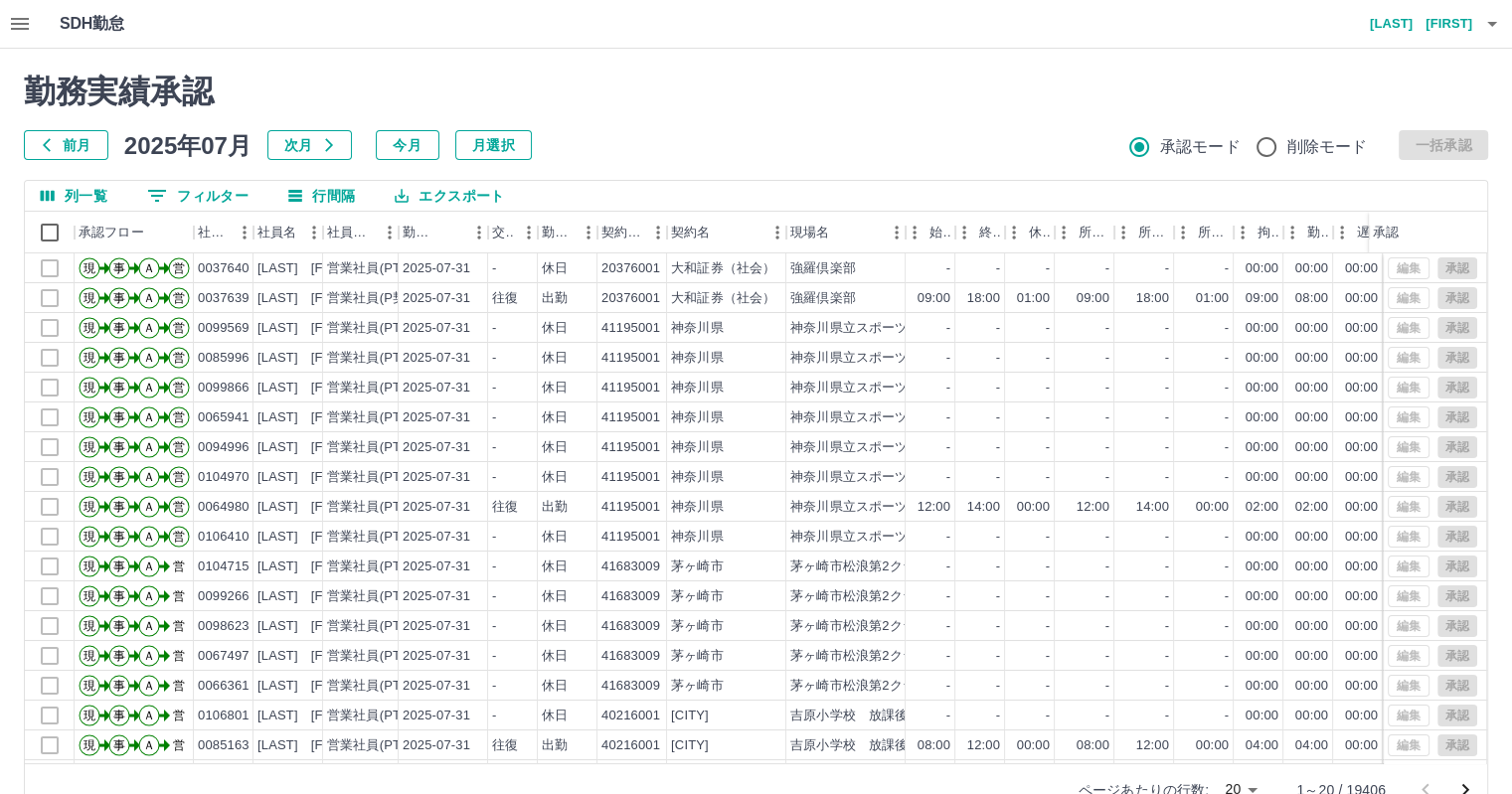 click on "0 フィルター" at bounding box center (198, 196) 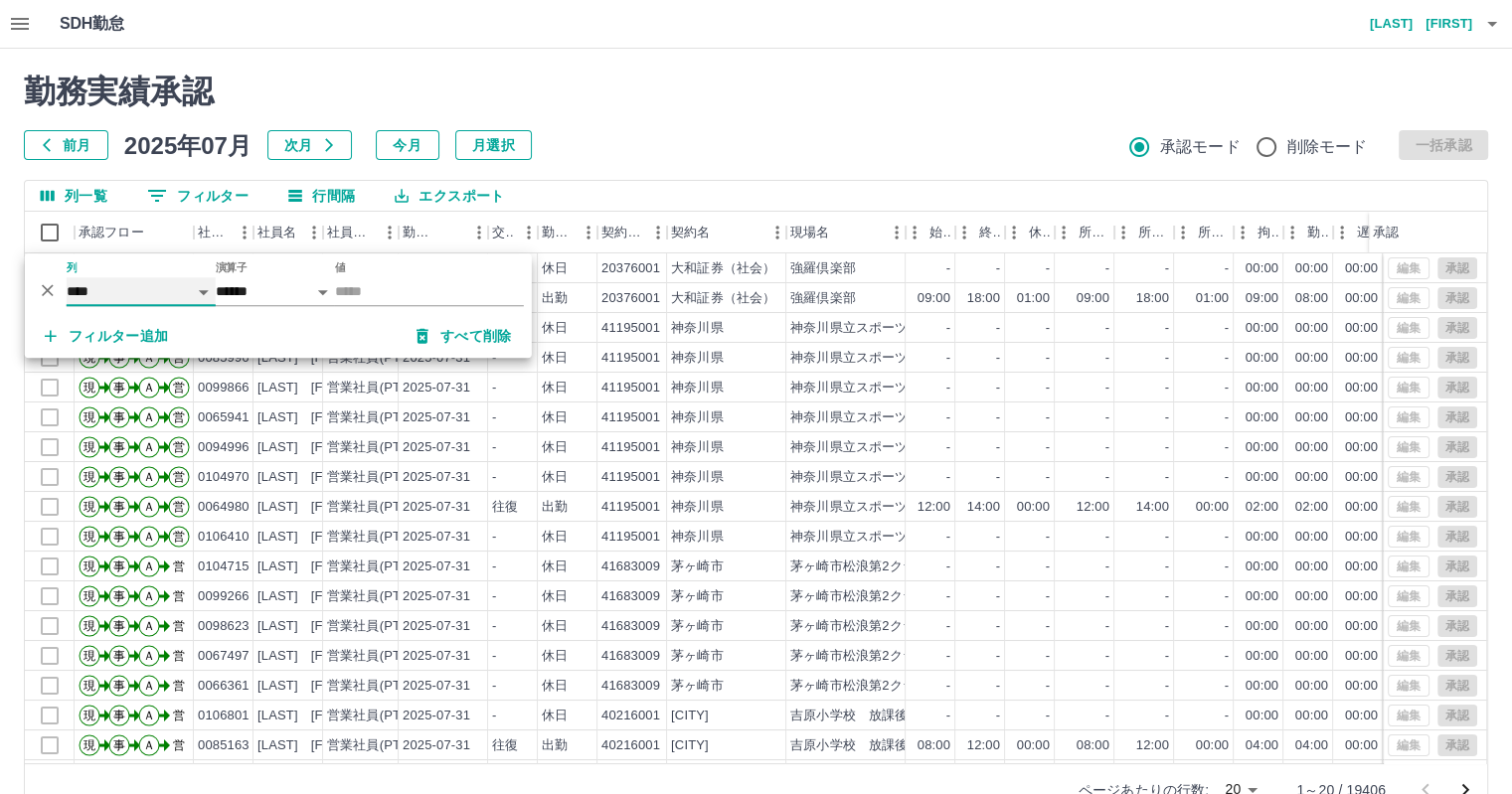 drag, startPoint x: 152, startPoint y: 304, endPoint x: 179, endPoint y: 295, distance: 28.460499 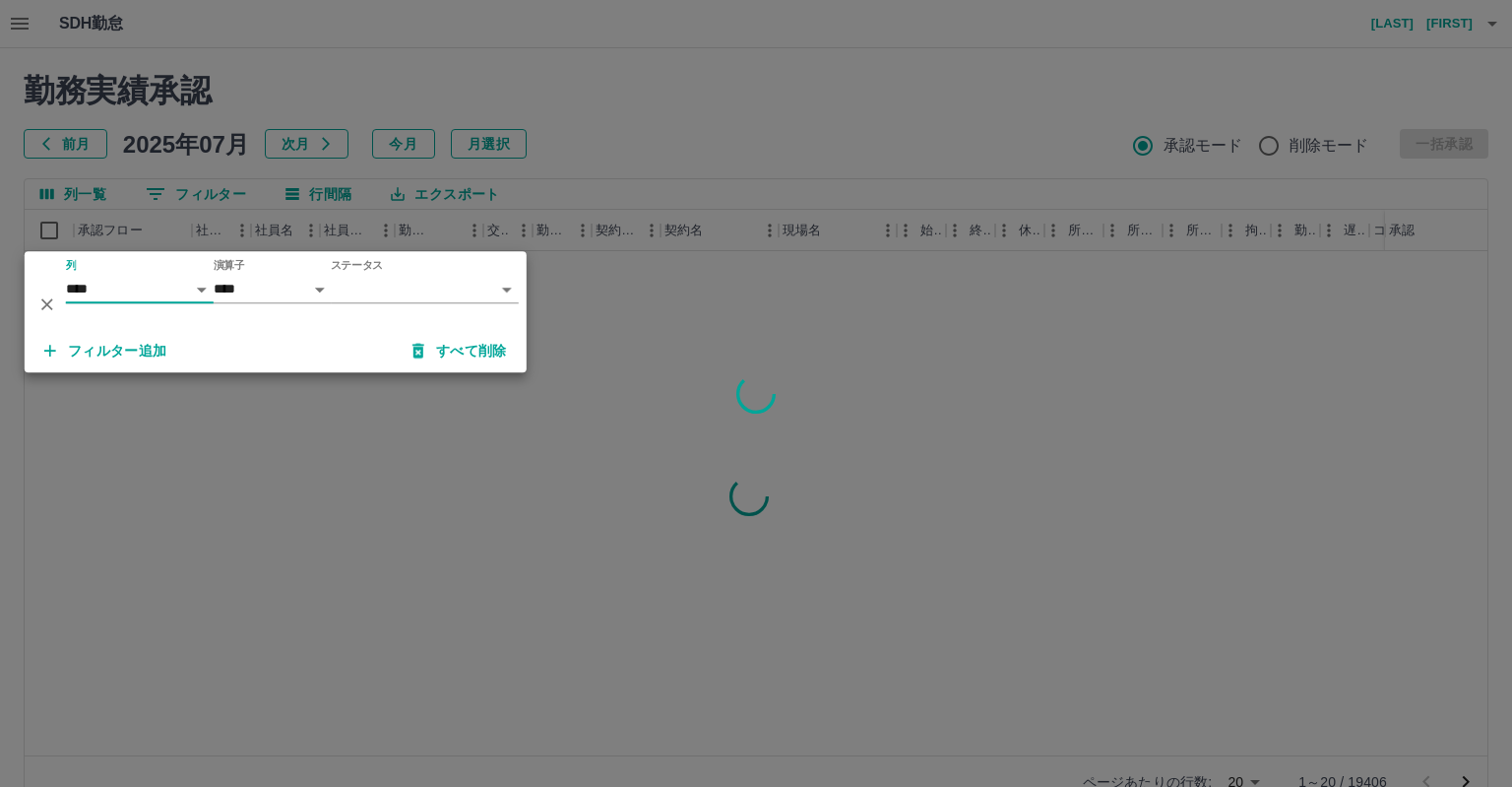 click on "SDH勤怠 田村　美幸 勤務実績承認 前月 2025年07月 次月 今月 月選択 承認モード 削除モード 一括承認 列一覧 0 フィルター 行間隔 エクスポート 承認フロー 社員番号 社員名 社員区分 勤務日 交通費 勤務区分 契約コード 契約名 現場名 始業 終業 休憩 所定開始 所定終業 所定休憩 拘束 勤務 遅刻等 コメント ステータス 承認 ページあたりの行数: 20 ** 1～20 / 19406 SDH勤怠 *** ** 列 **** *** **** *** *** **** ***** *** *** ** ** ** **** **** **** ** ** *** **** ***** 演算子 **** ****** ステータス ​ ********* フィルター追加 すべて削除" at bounding box center [756, 416] 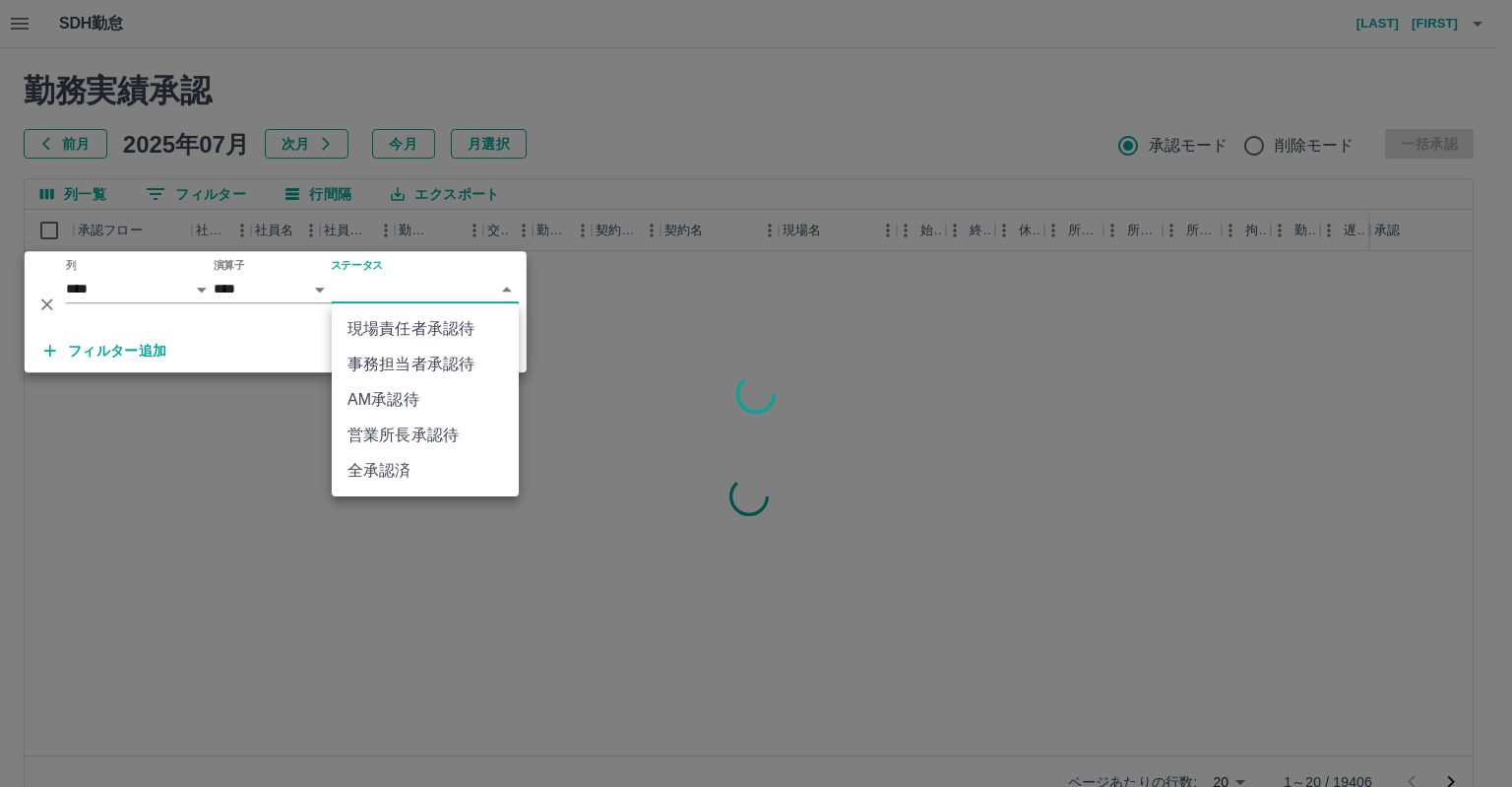 click on "現場責任者承認待" at bounding box center [425, 329] 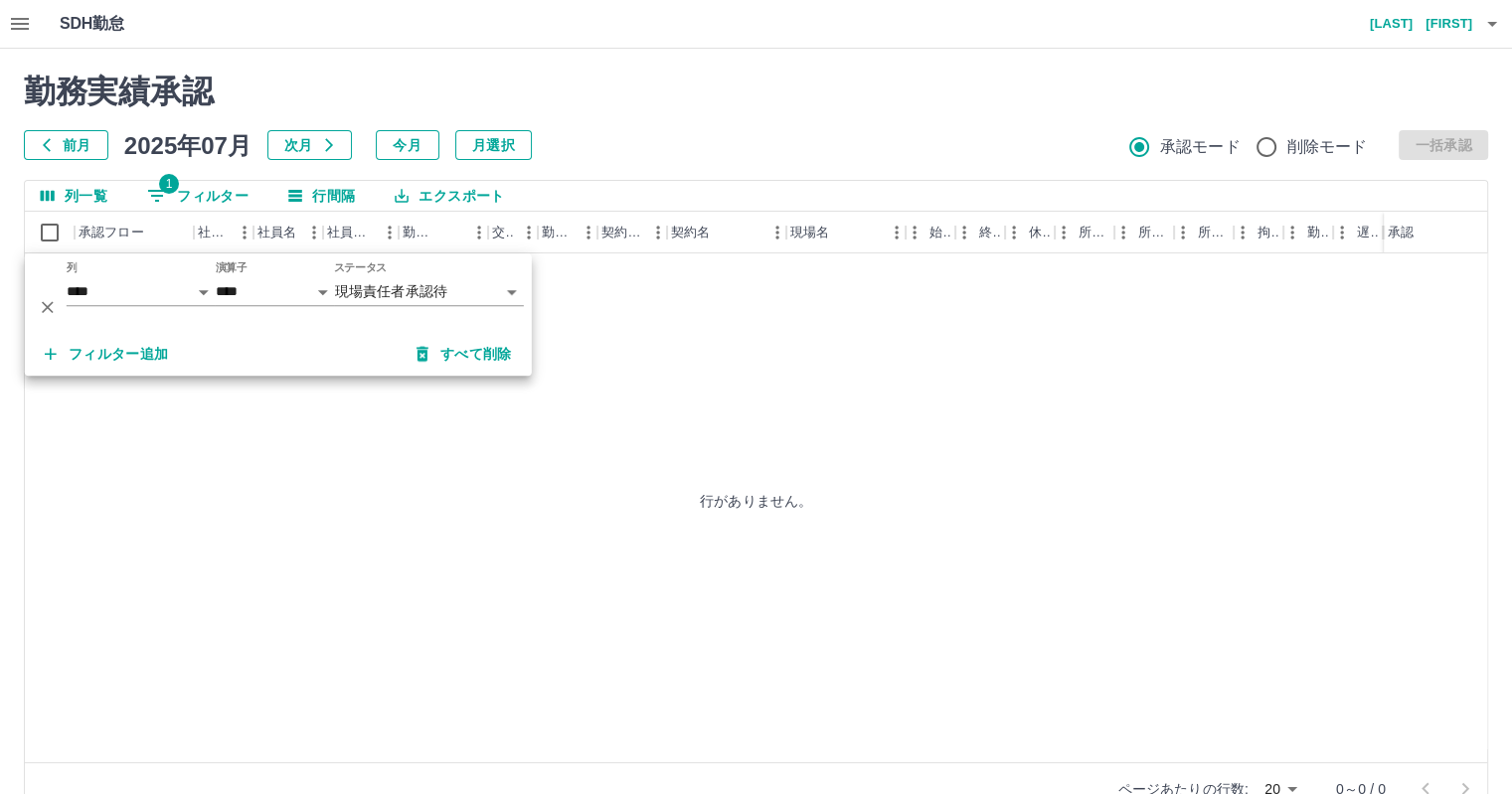 click on "**********" at bounding box center [756, 419] 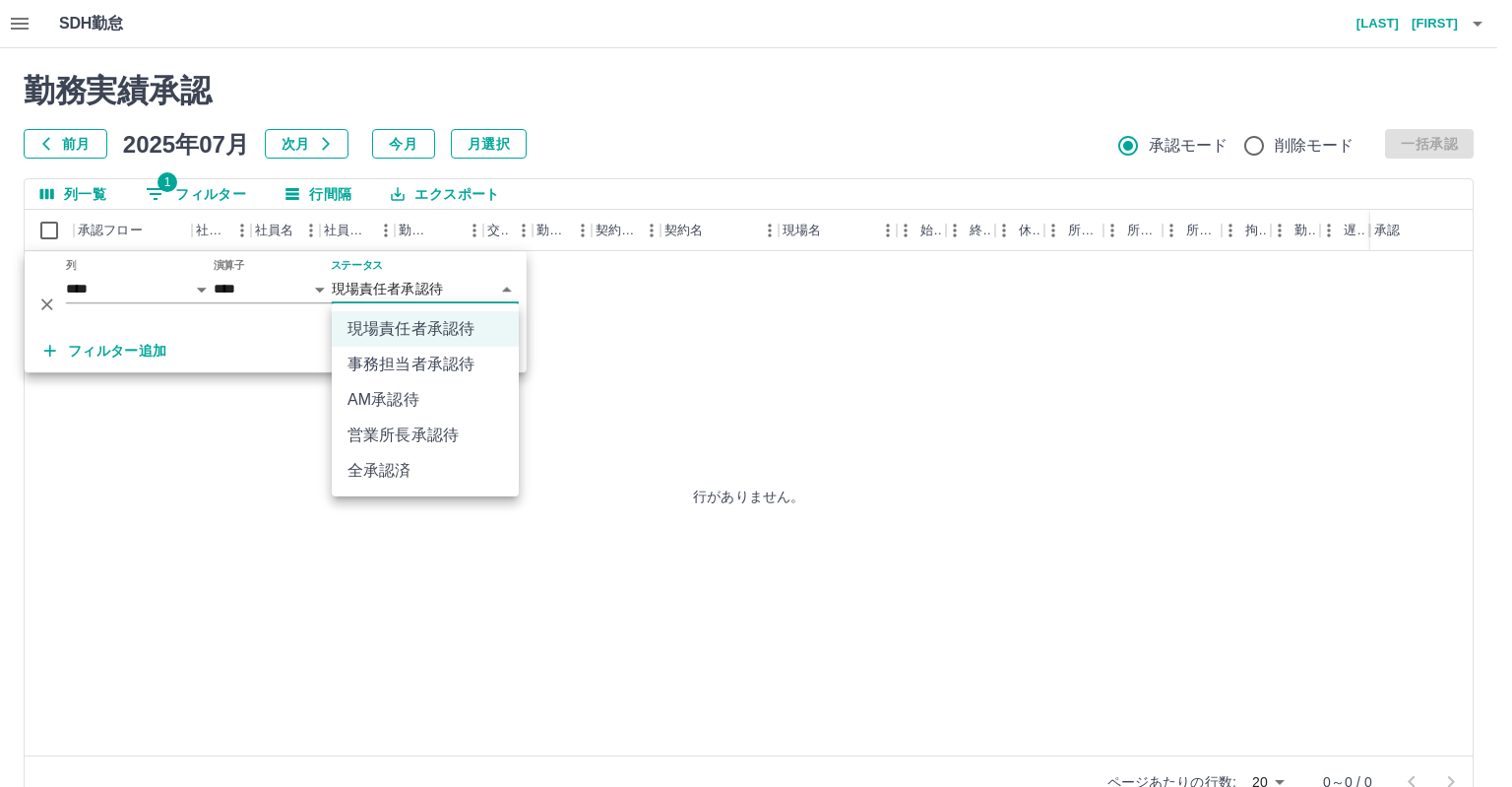 click on "事務担当者承認待" at bounding box center [425, 364] 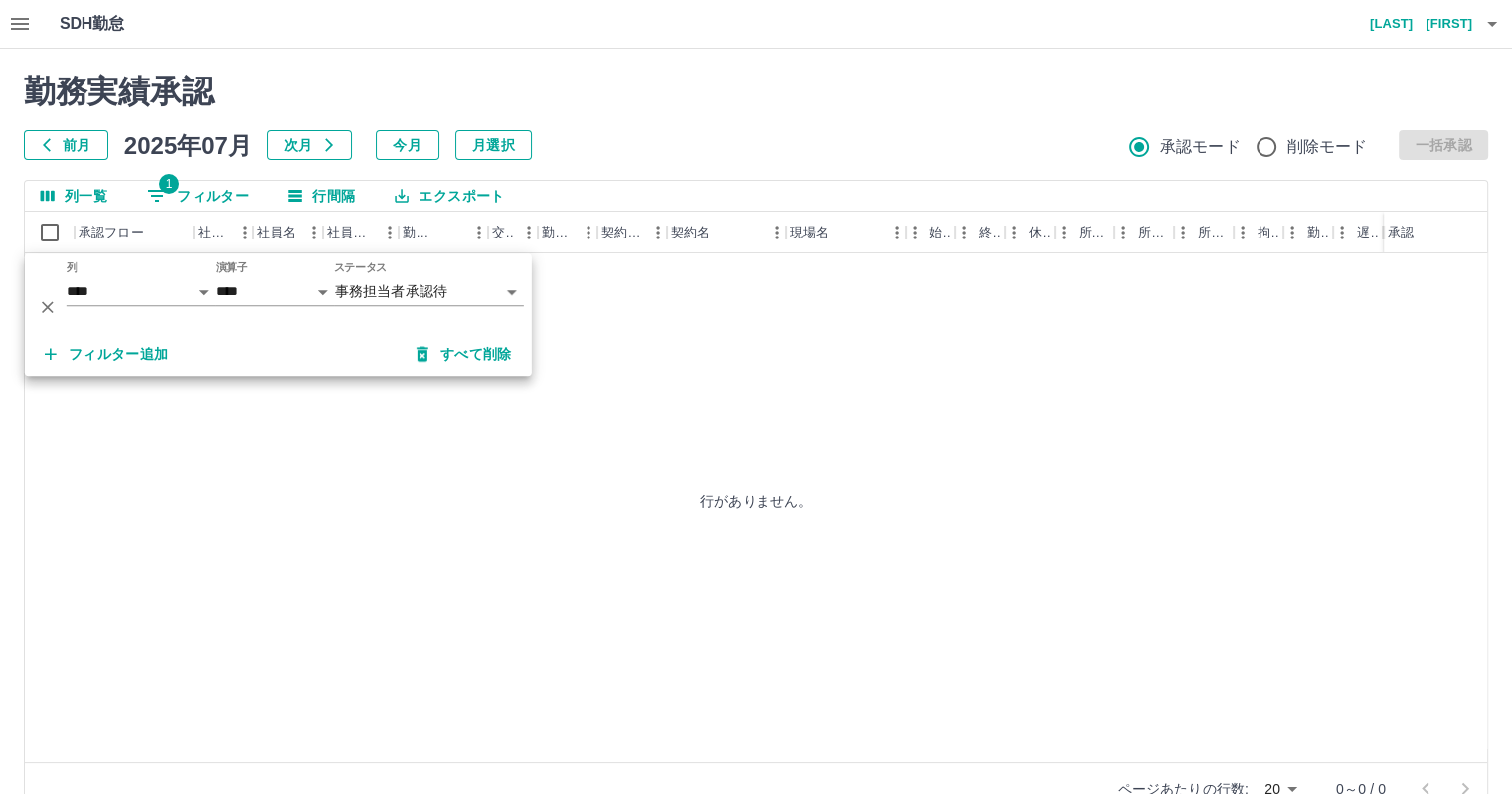 click on "**********" at bounding box center [756, 419] 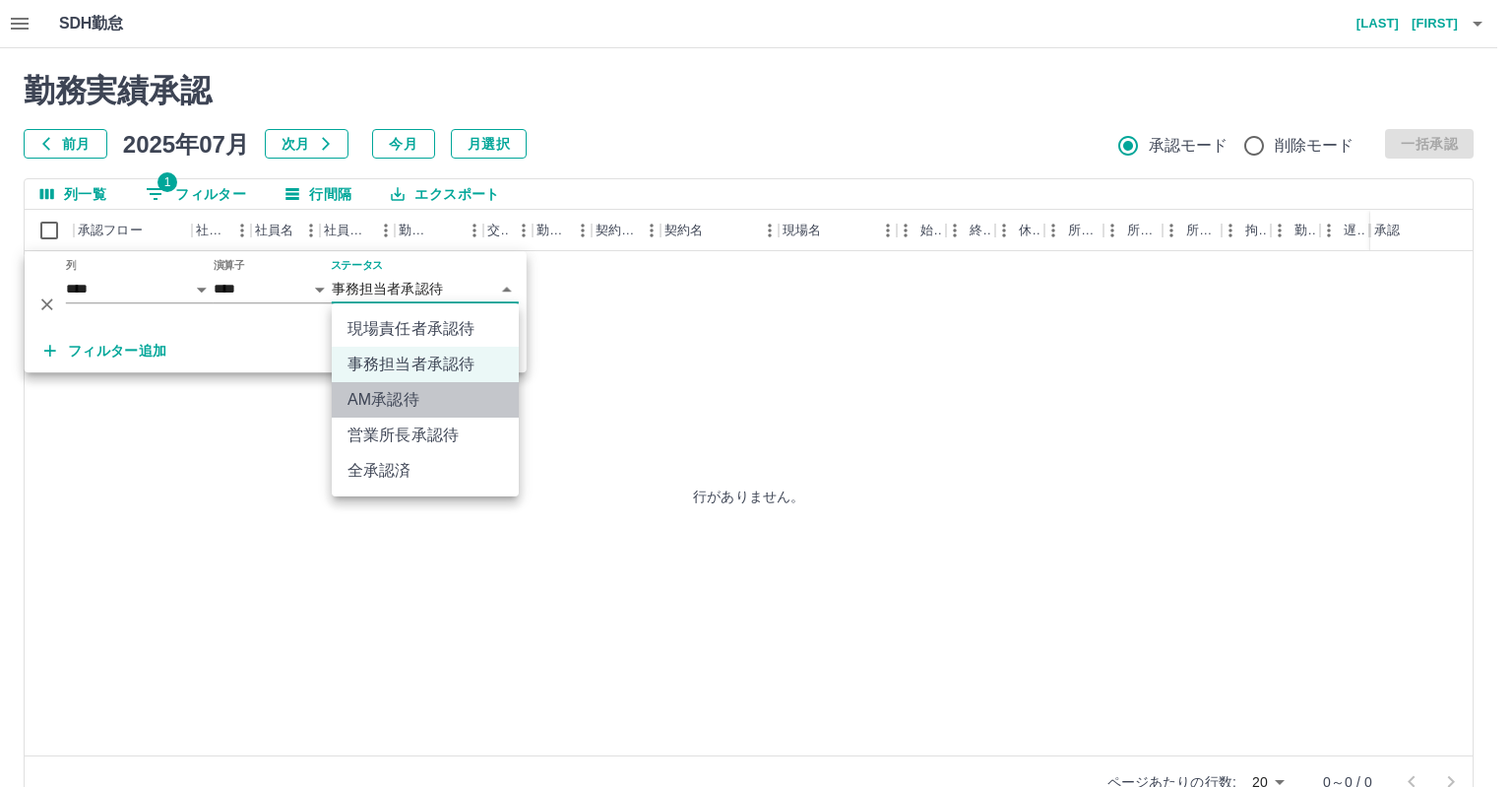 click on "AM承認待" at bounding box center [425, 400] 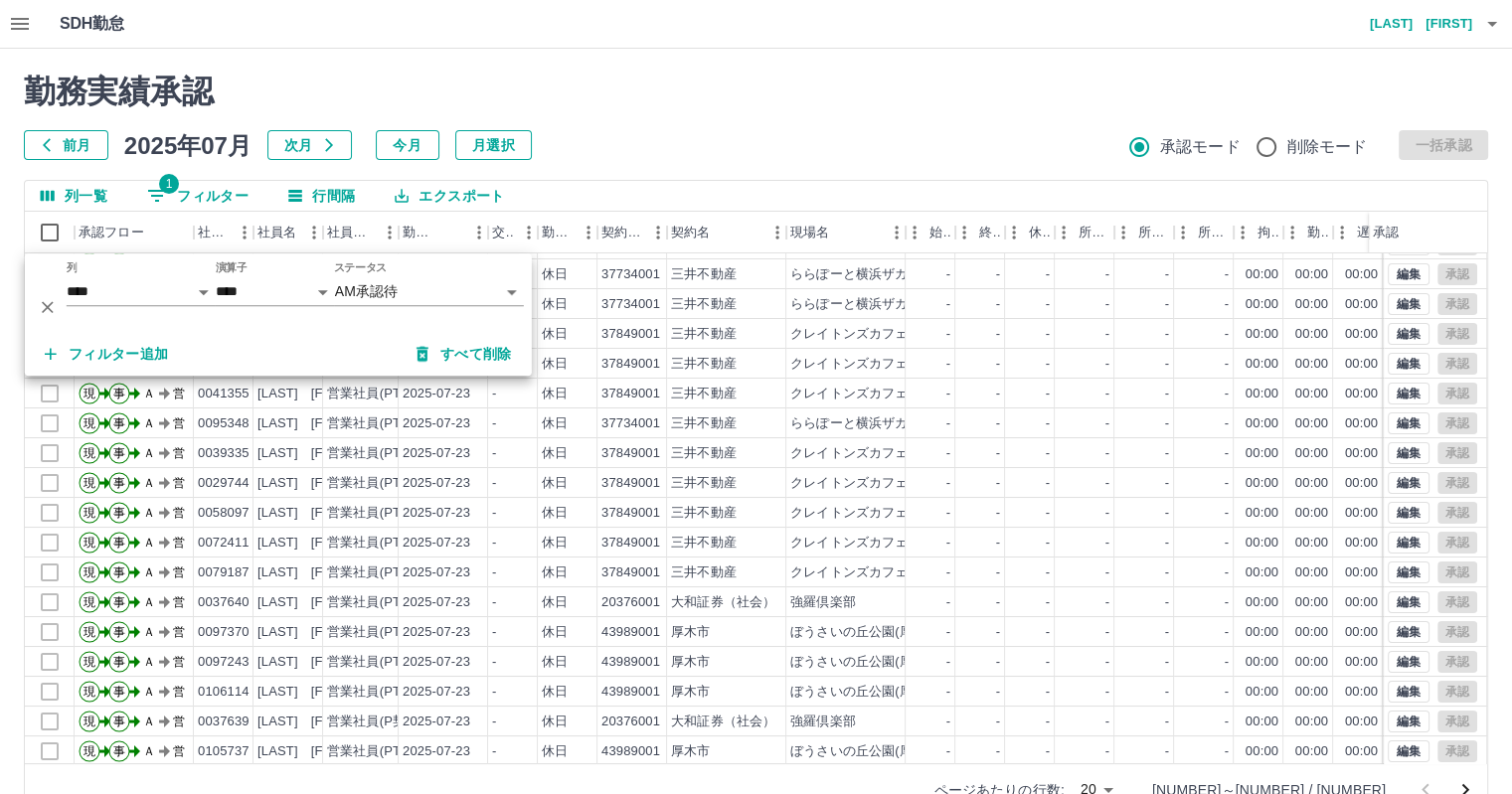 scroll, scrollTop: 100, scrollLeft: 0, axis: vertical 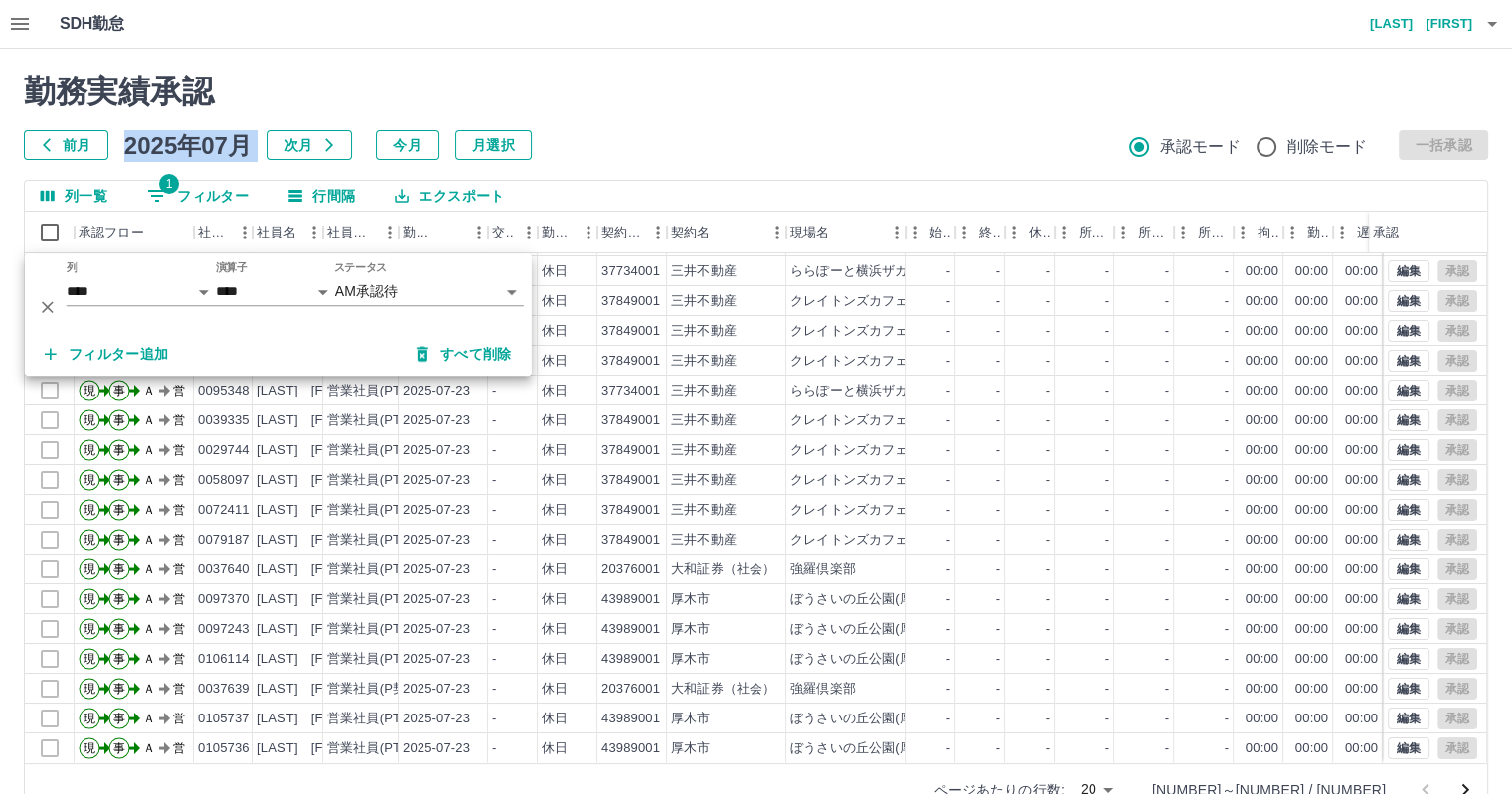 click on "勤務実績承認 前月 2025年07月 次月 今月 月選択 承認モード 削除モード 一括承認" at bounding box center (756, 116) 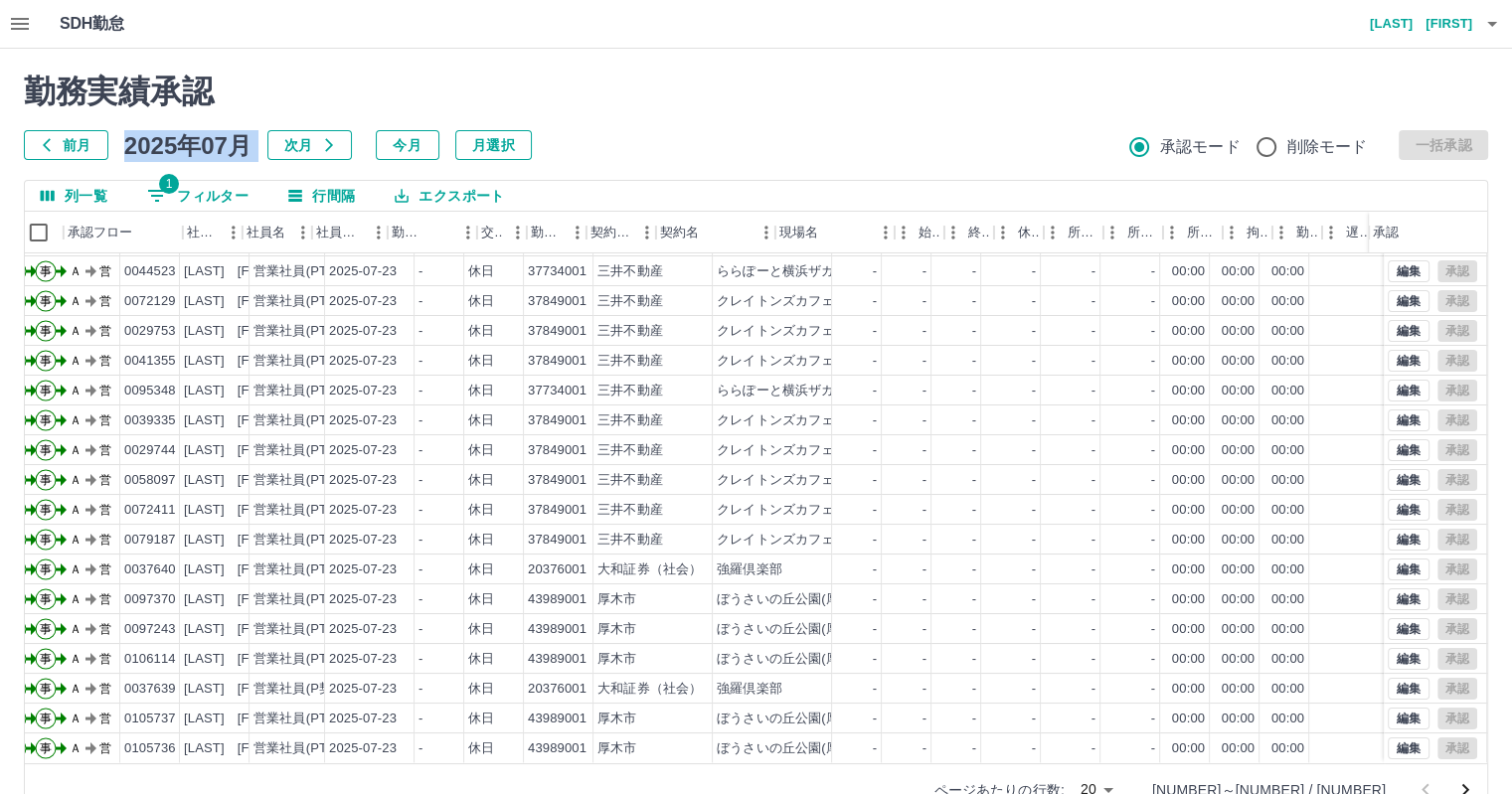 scroll, scrollTop: 100, scrollLeft: 0, axis: vertical 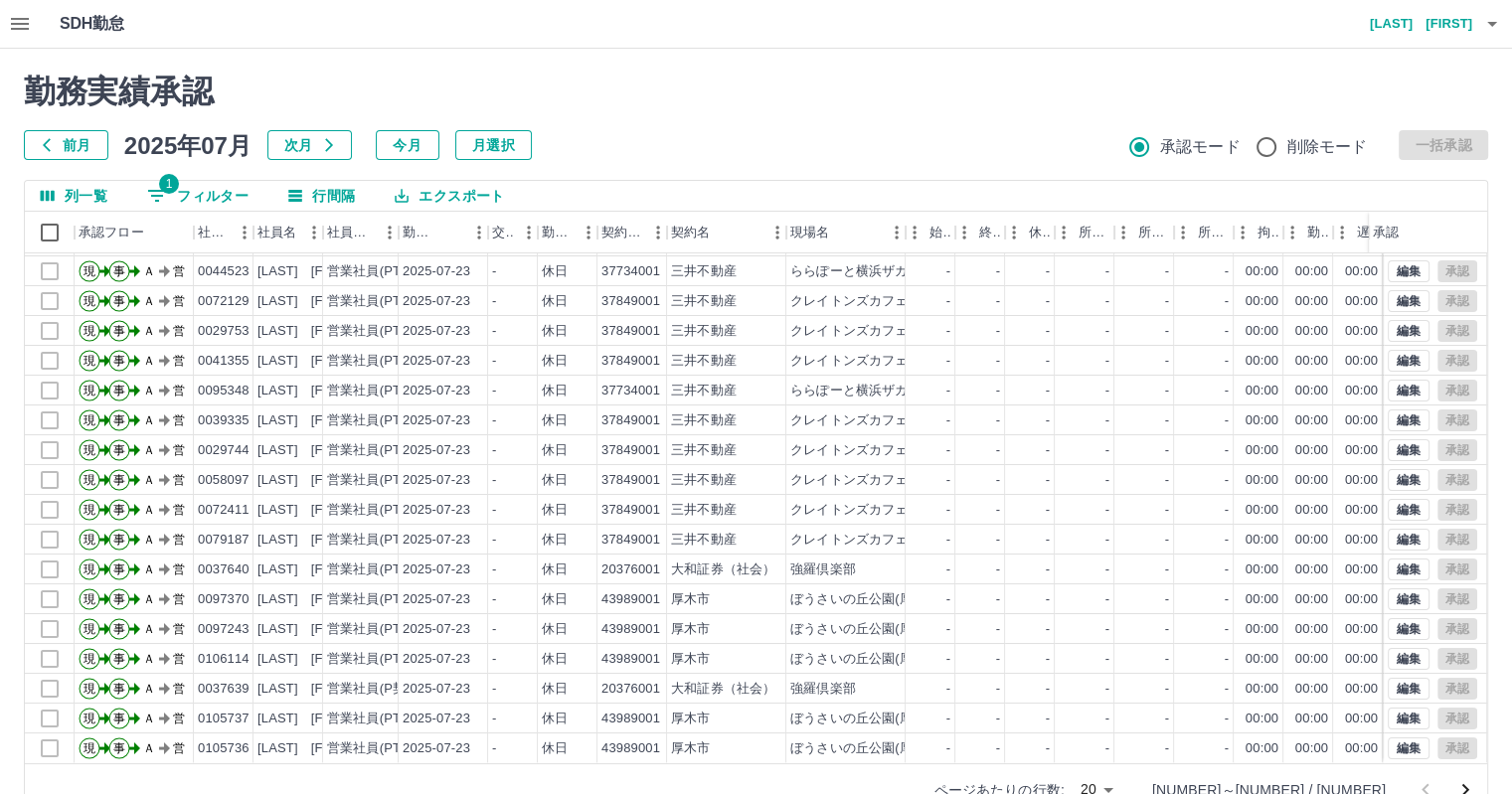 click on "田村　美幸" at bounding box center [1413, 24] 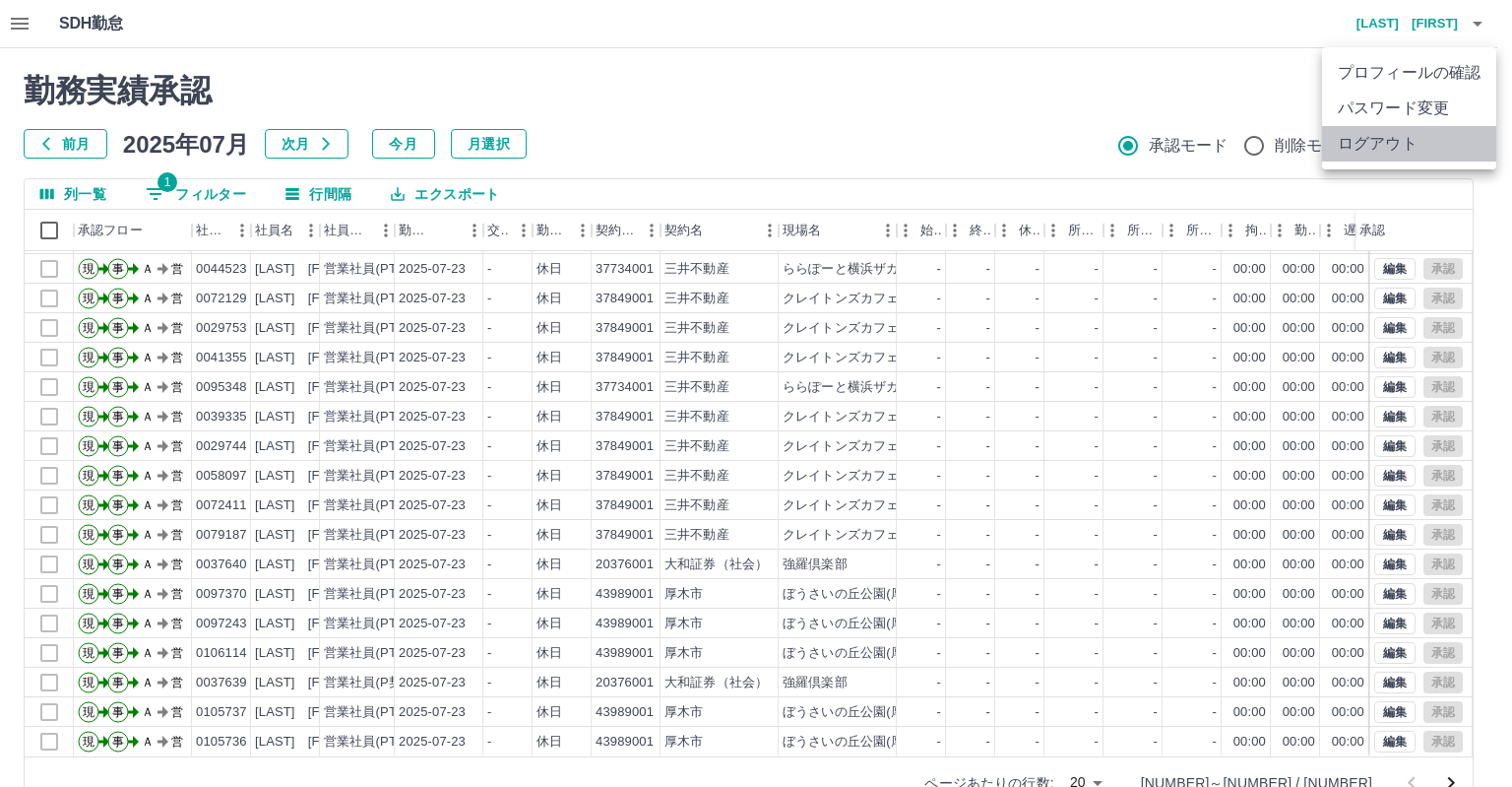 click on "ログアウト" at bounding box center (1409, 144) 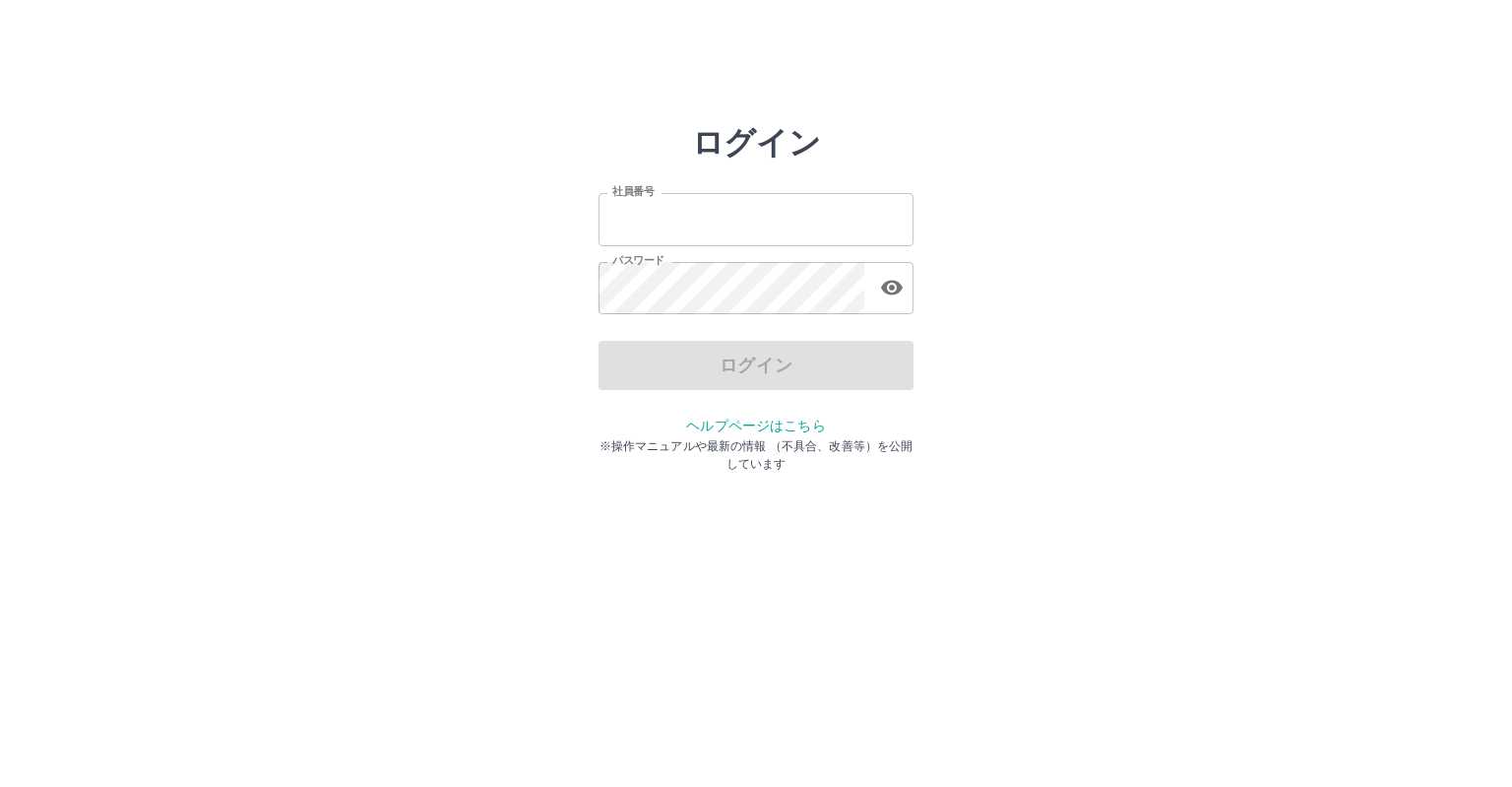 scroll, scrollTop: 0, scrollLeft: 0, axis: both 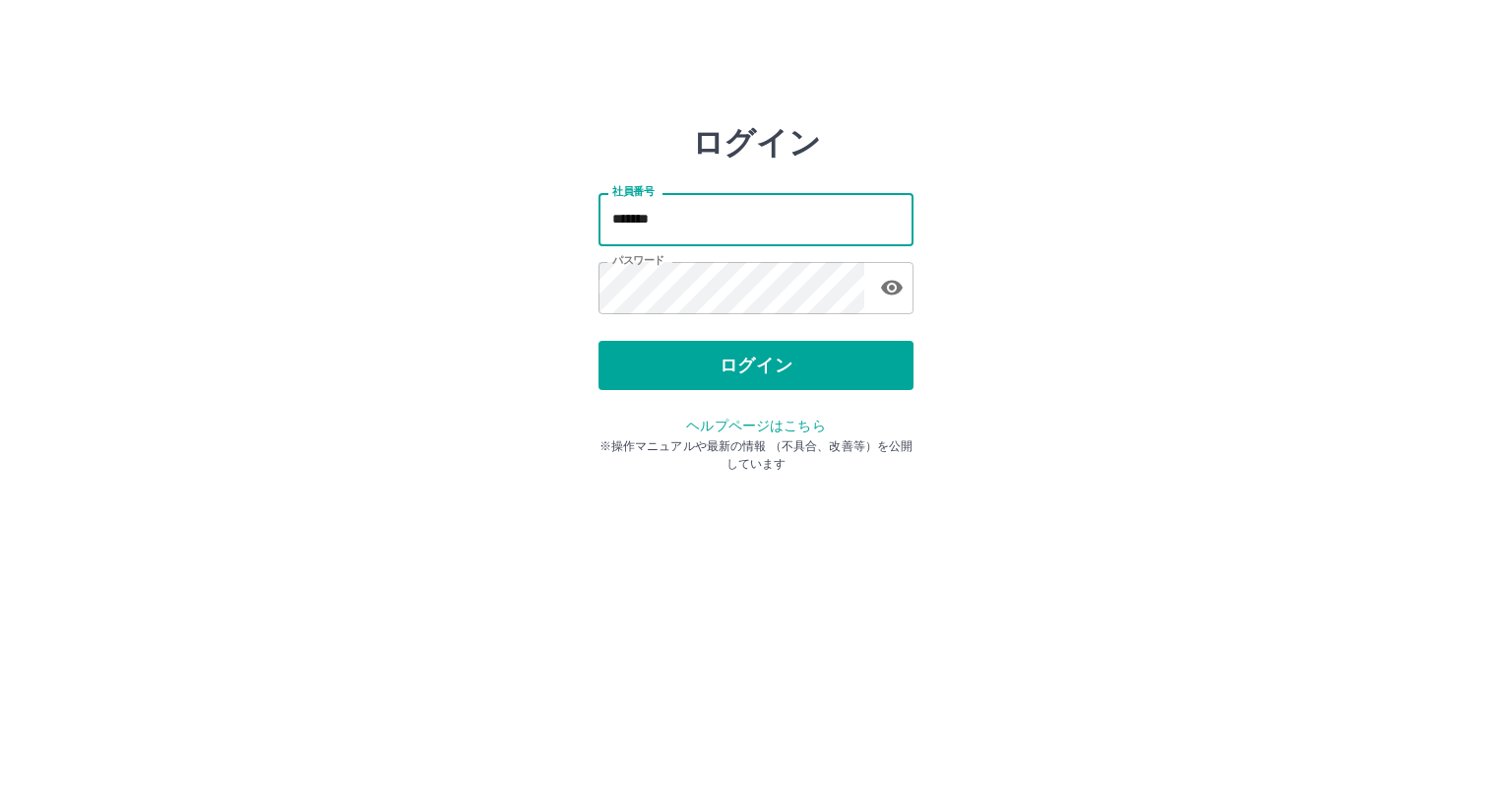 drag, startPoint x: 713, startPoint y: 211, endPoint x: 399, endPoint y: 224, distance: 314.26899 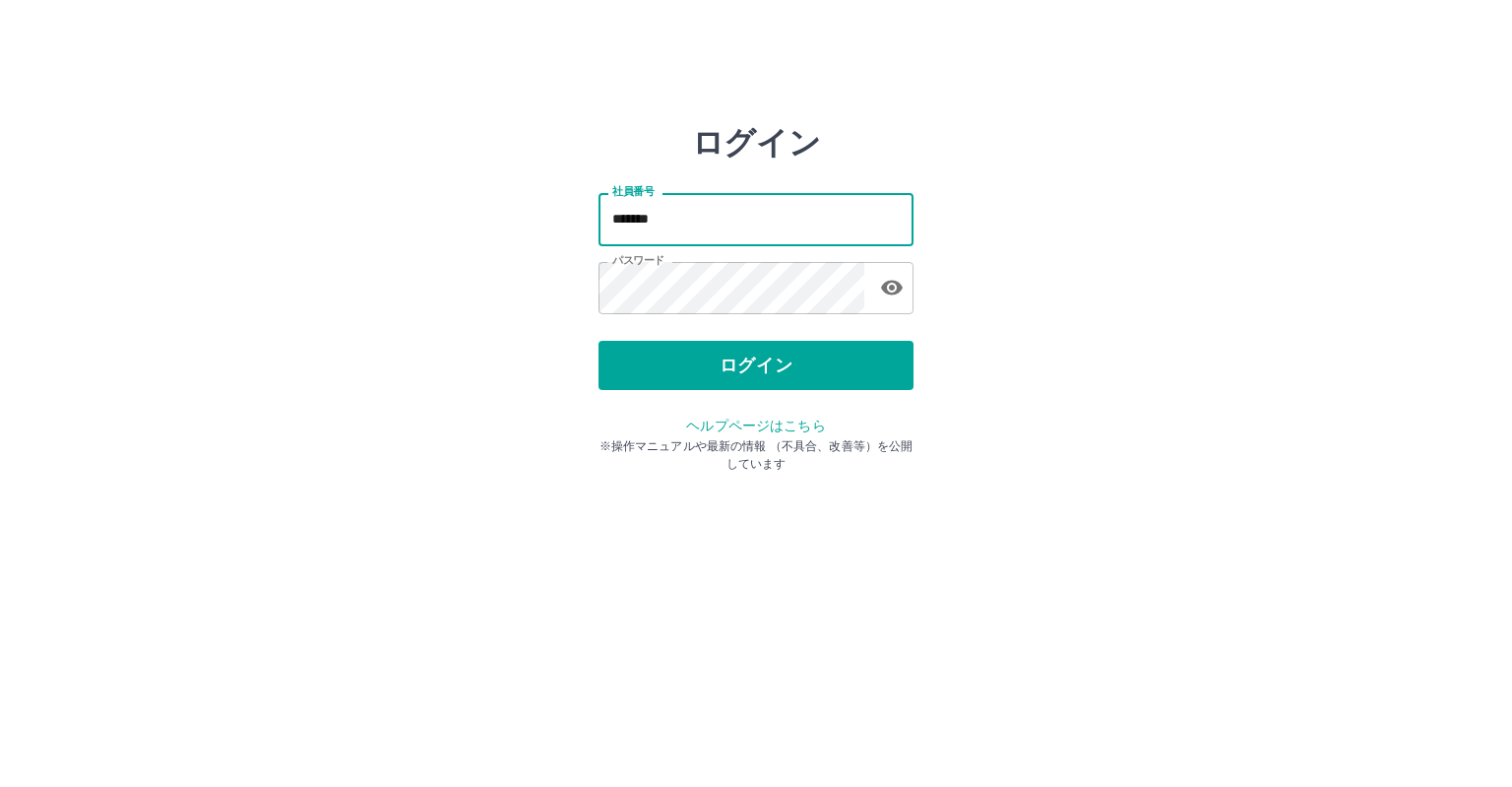 type on "*******" 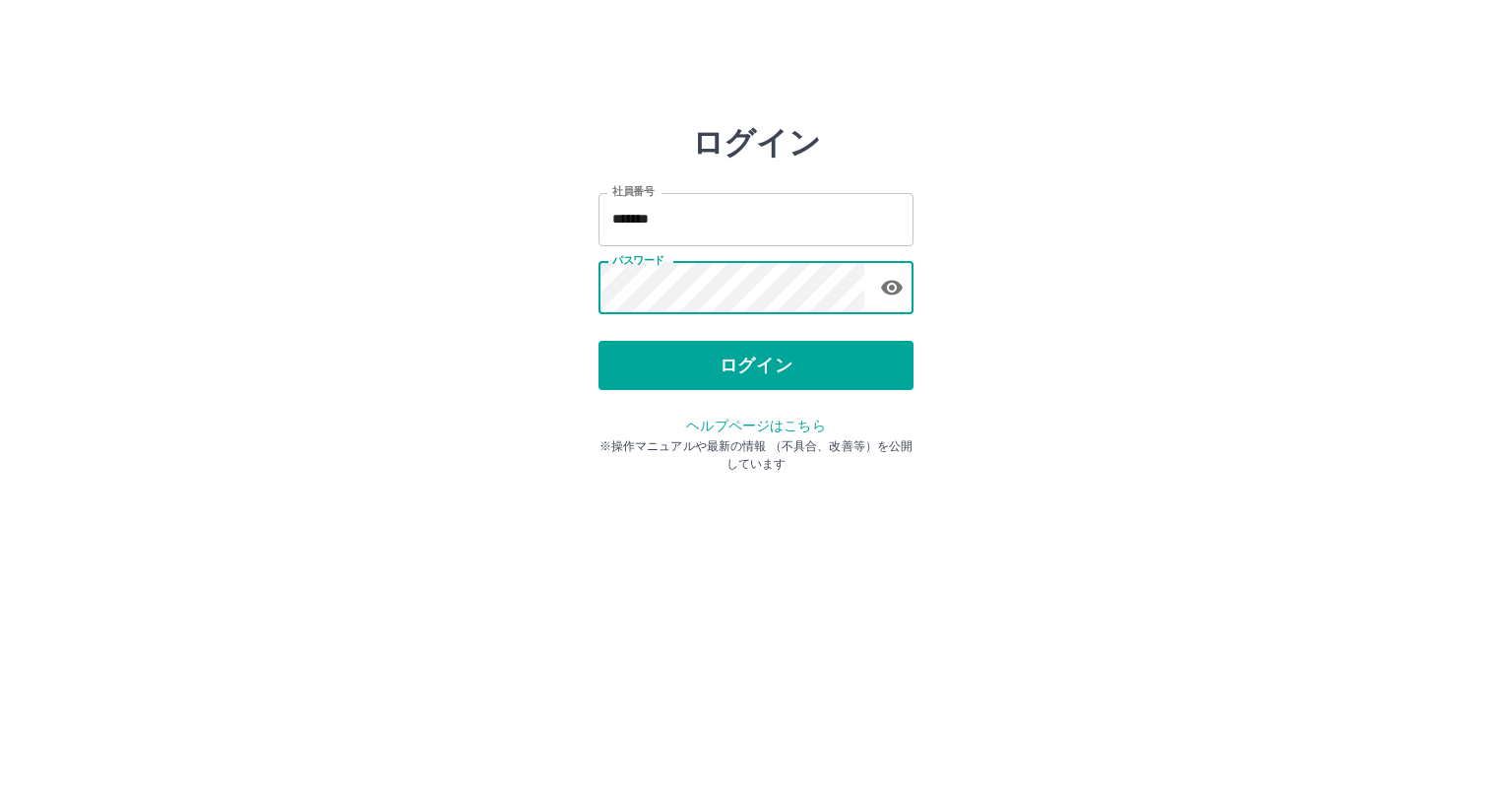 click on "ログイン 社員番号 ******* 社員番号 パスワード パスワード ログイン ヘルプページはこちら ※操作マニュアルや最新の情報 （不具合、改善等）を公開しています" at bounding box center (756, 282) 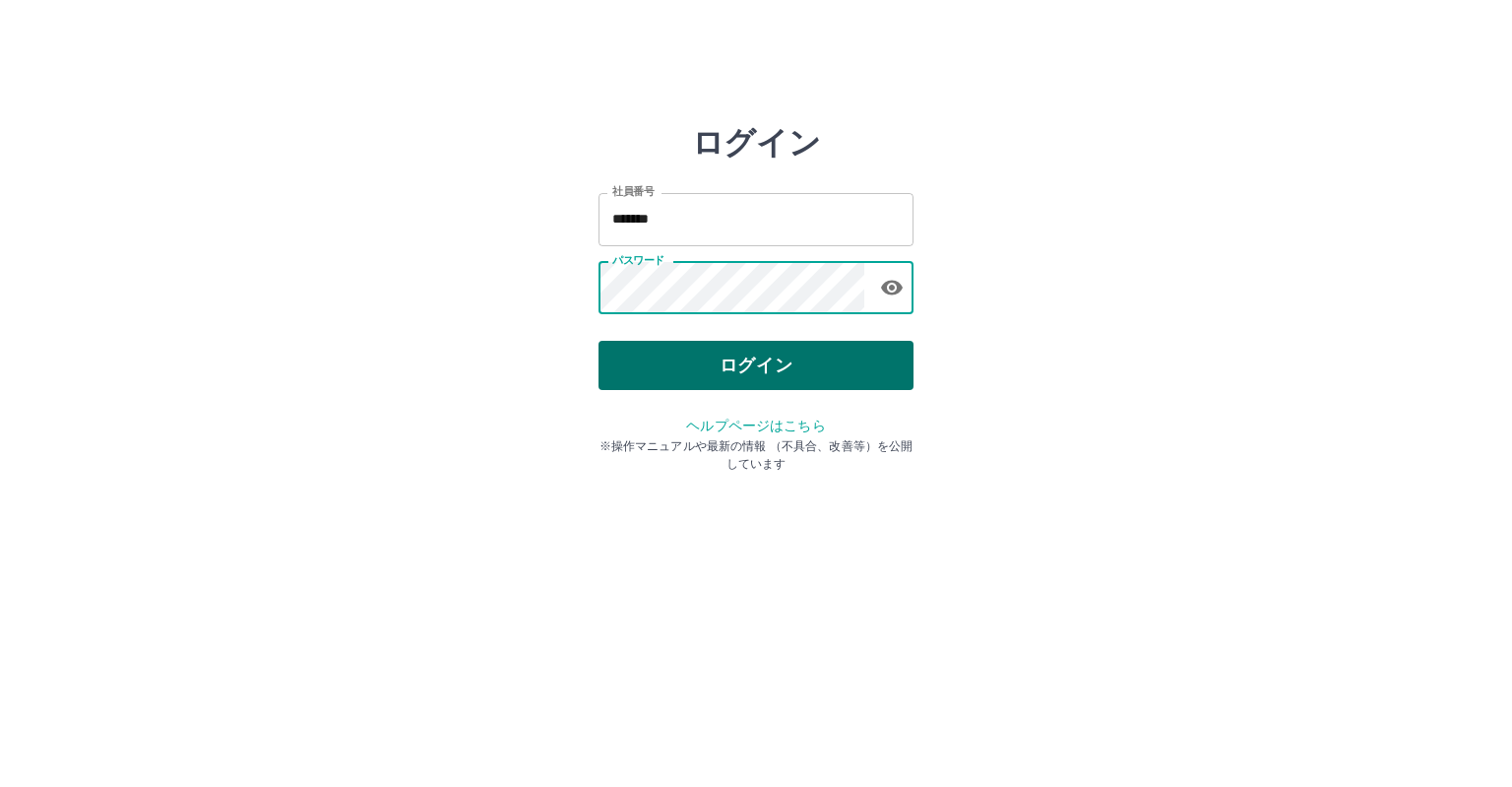 click on "ログイン" at bounding box center (756, 365) 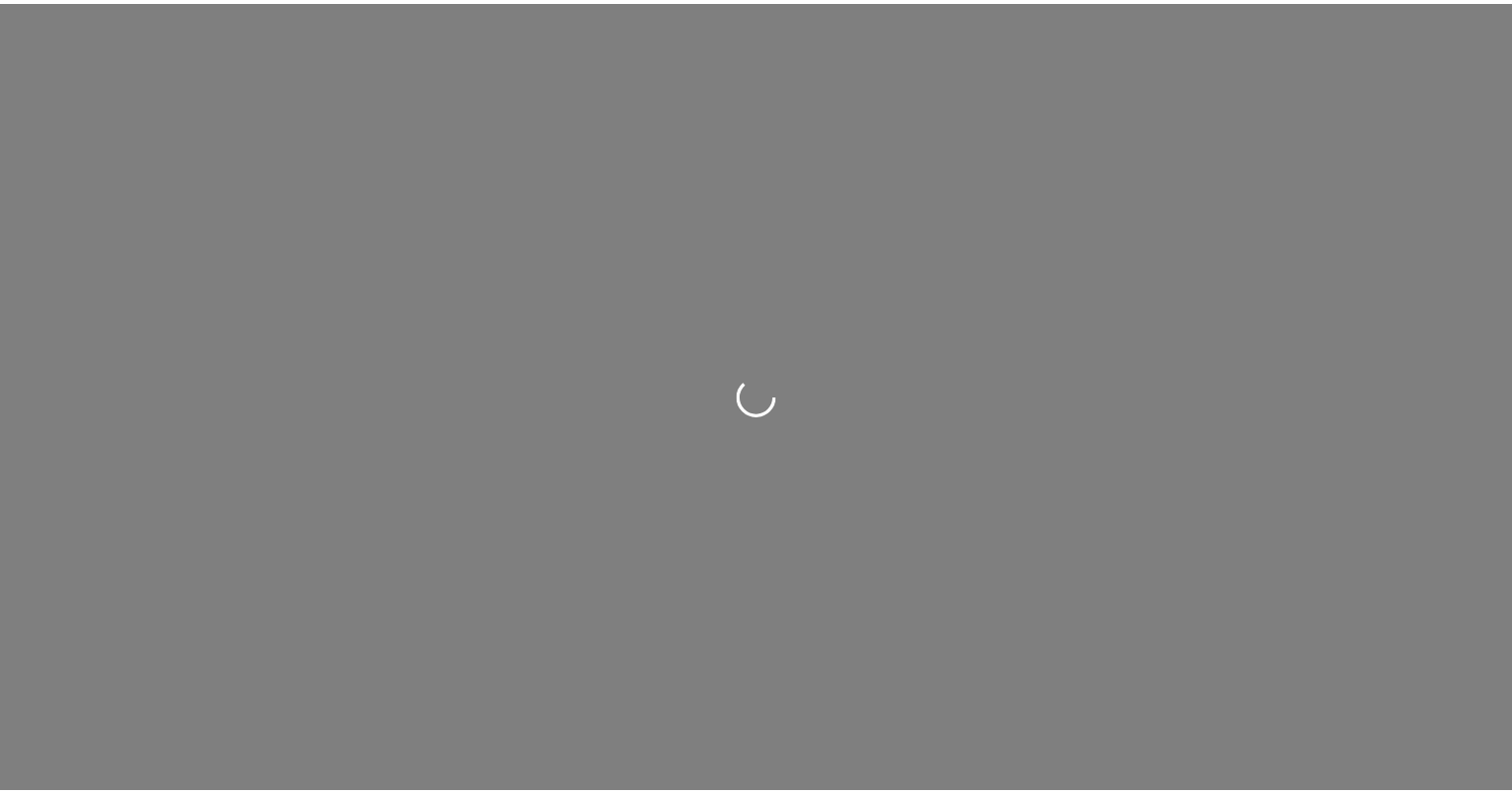 scroll, scrollTop: 0, scrollLeft: 0, axis: both 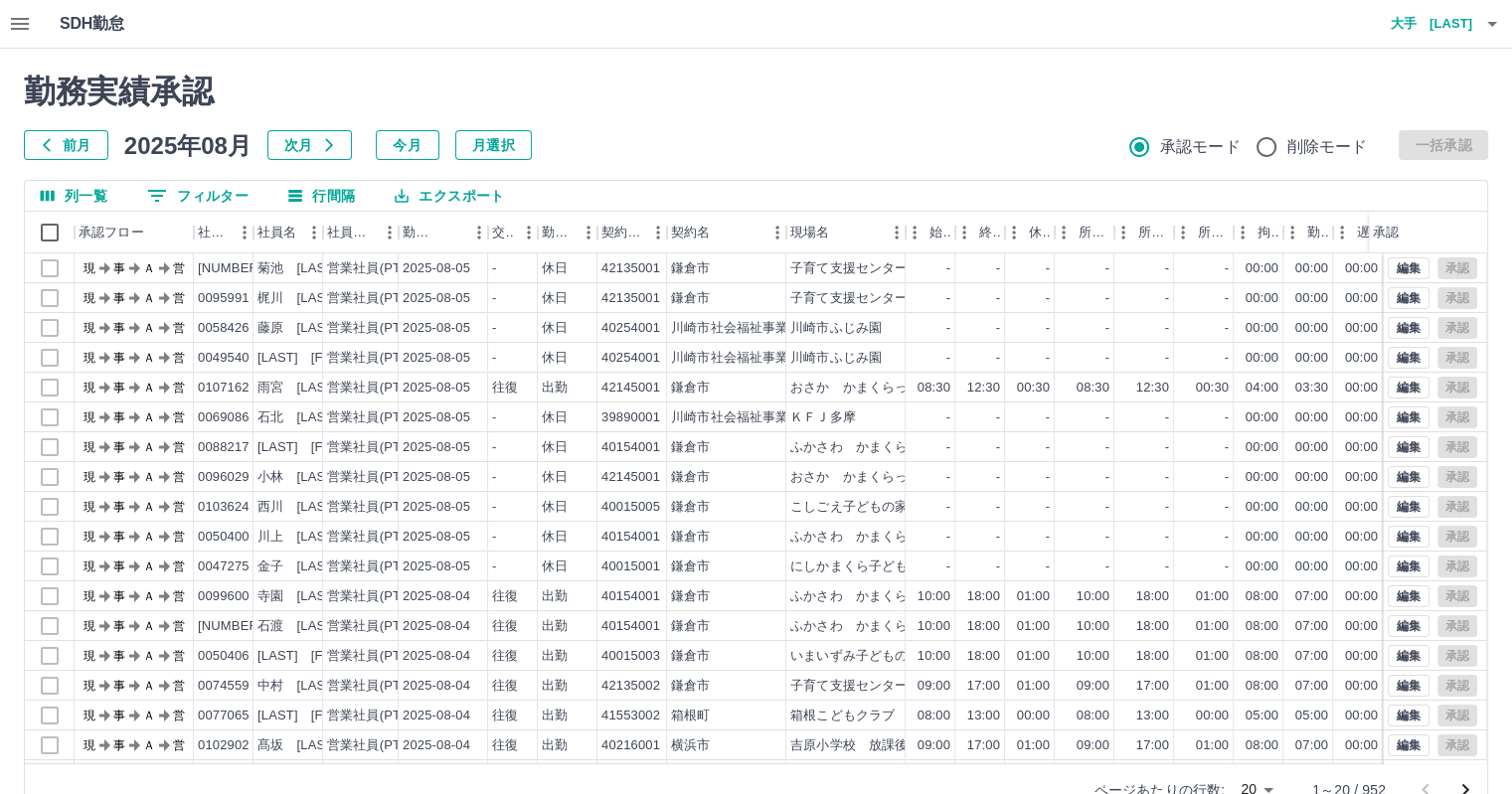 click on "前月" at bounding box center [66, 145] 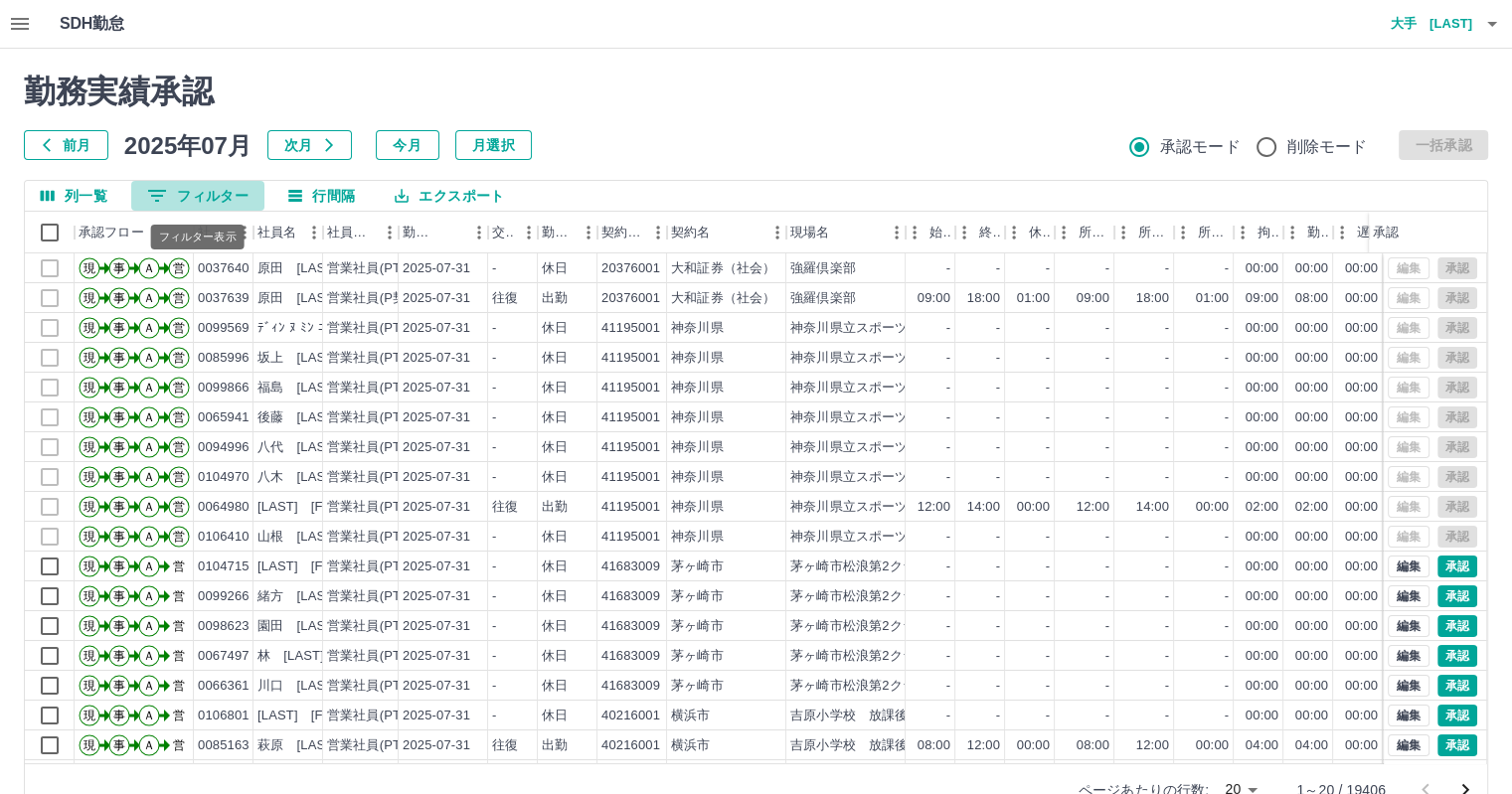 click on "0 フィルター" at bounding box center [198, 196] 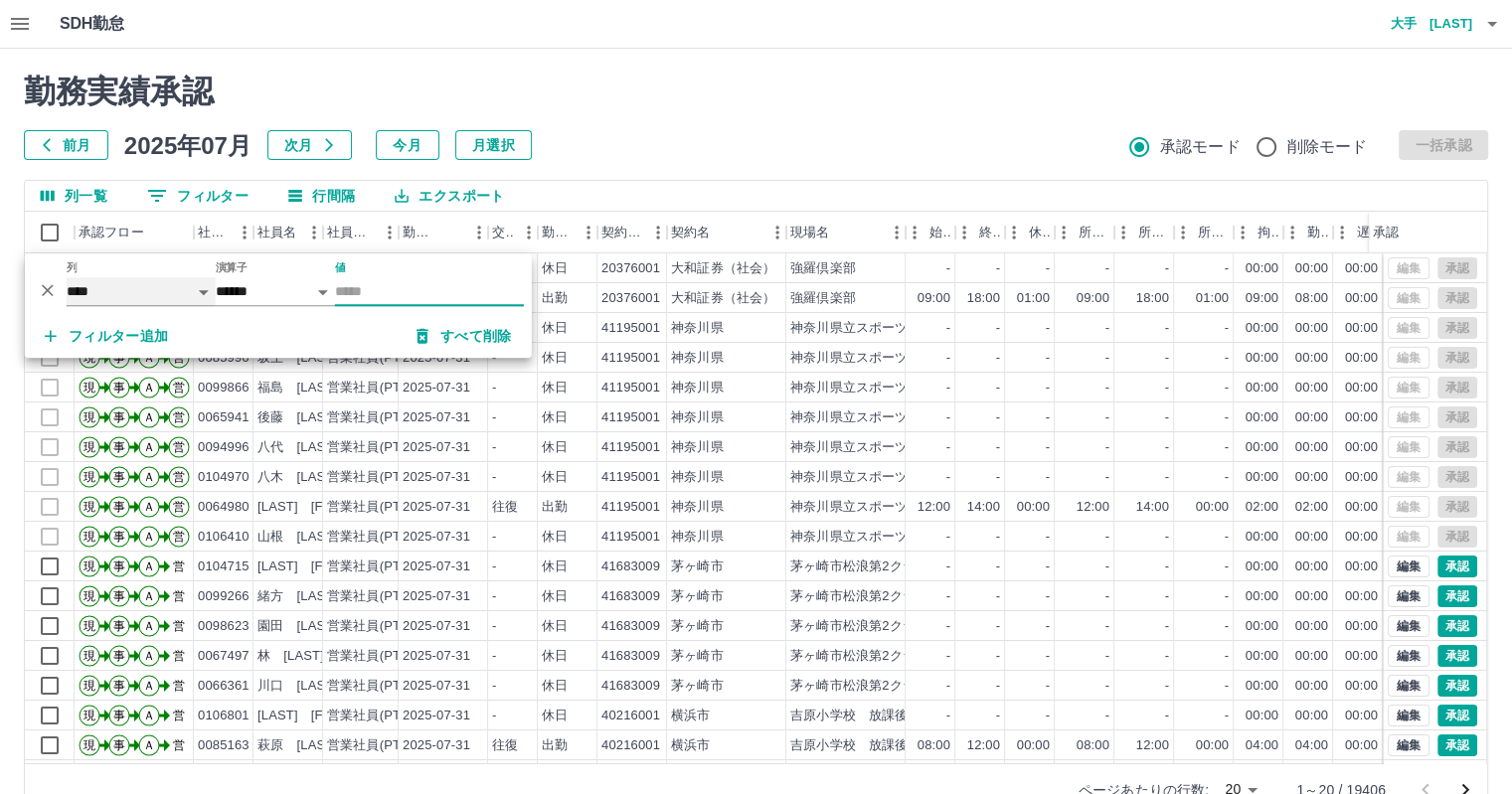 click on "**** *** **** *** *** **** ***** *** *** ** ** ** **** **** **** ** ** *** **** *****" at bounding box center [141, 291] 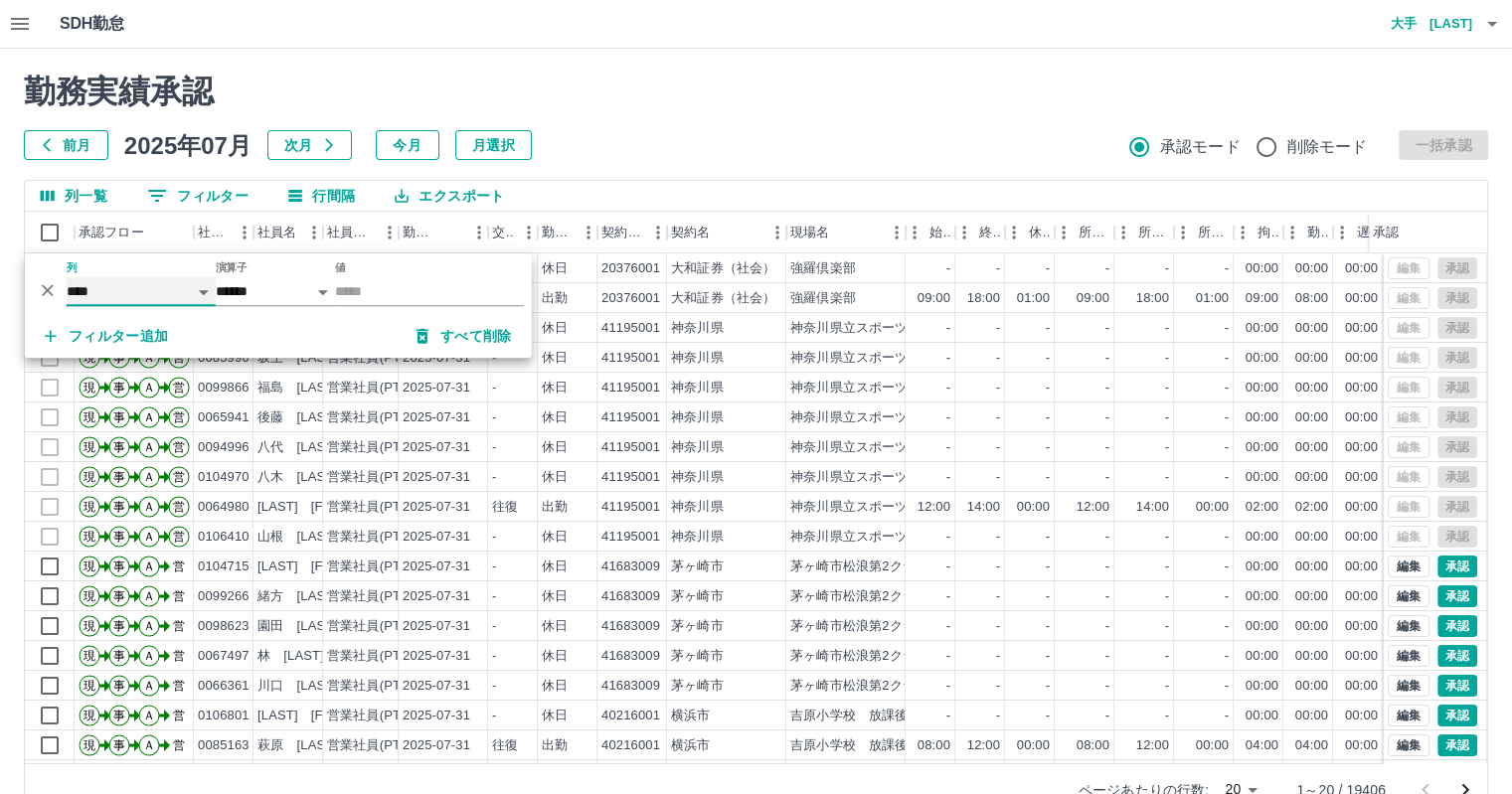 click on "**** *** **** *** *** **** ***** *** *** ** ** ** **** **** **** ** ** *** **** *****" at bounding box center [141, 291] 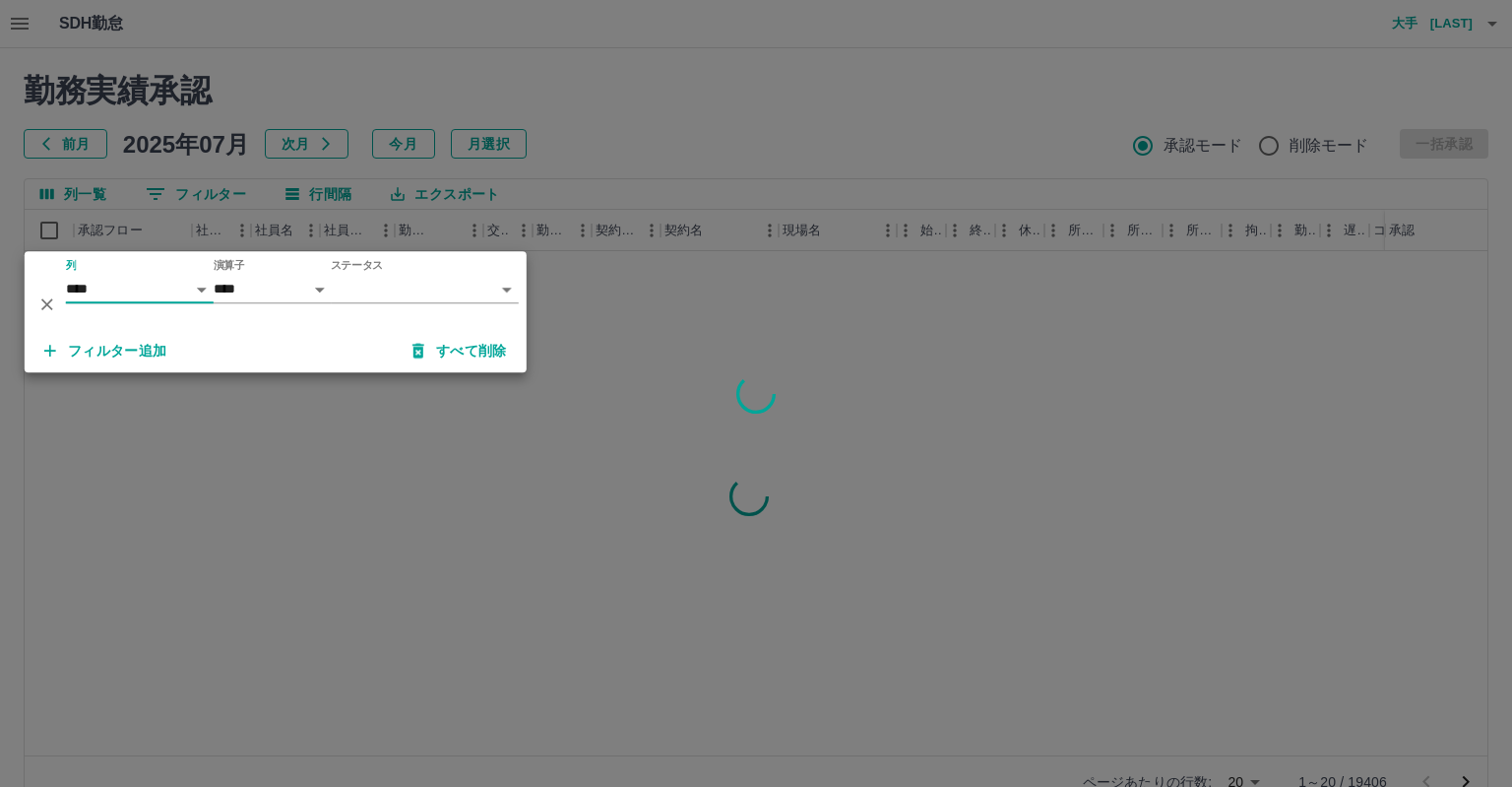click on "SDH勤怠 大手　[LAST] 勤務実績承認 前月 2025年07月 次月 今月 月選択 承認モード 削除モード 一括承認 列一覧 0 フィルター 行間隔 エクスポート 承認フロー 社員番号 社員名 社員区分 勤務日 交通費 勤務区分 契約コード 契約名 現場名 始業 終業 休憩 所定開始 所定終業所定休憩 拘束 勤務 遅刻等 コメント ステータス 承認 ページあたりの行数: 20 ** 1～20 / 19406 SDH勤怠 *** ** 列 **** *** **** *** *** **** ***** *** *** ** ** ** **** **** **** ** ** *** **** ***** 演算子 **** ****** ステータス ​ ********* フィルター追加 すべて削除" at bounding box center [756, 416] 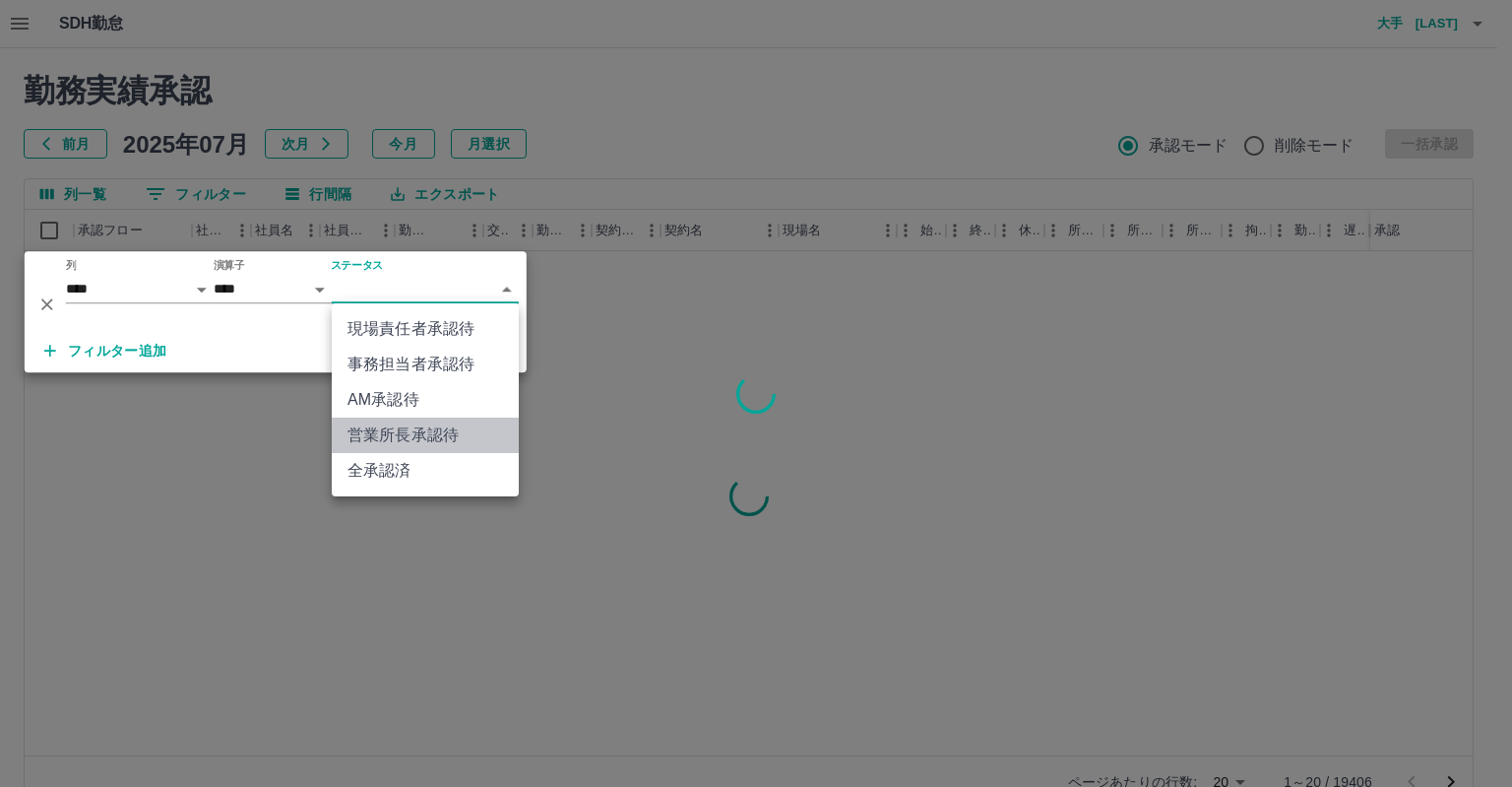 click on "営業所長承認待" at bounding box center (425, 435) 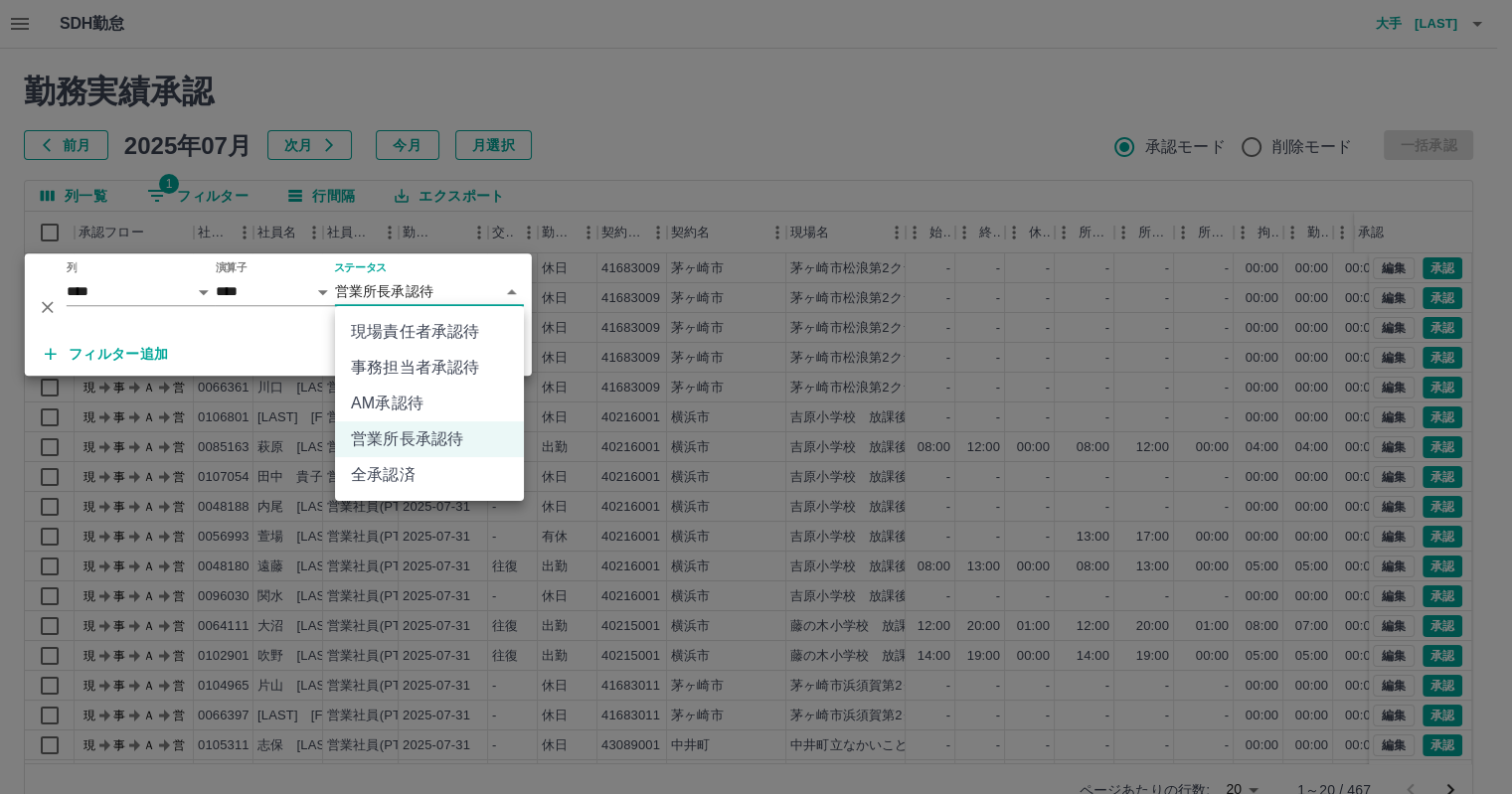 click on "SDH勤怠 大手　雄一郎 勤務実績承認 前月 2025年07月 次月 今月 月選択 承認モード 削除モード 一括承認 列一覧 1 フィルター 行間隔 エクスポート 承認フロー 社員番号 社員名 社員区分 勤務日 交通費 勤務区分 契約コード 契約名 現場名 始業 終業 休憩 所定開始 所定終業 所定休憩 拘束 勤務 遅刻等 コメント ステータス 承認 現 事 Ａ 営 0104715 草柳　百花 営業社員(PT契約) 2025-07-31  -  休日 41683009 茅ヶ崎市 茅ヶ崎市松浪第2クラブ - - - - - - 00:00 00:00 00:00 営業所長承認待 現 事 Ａ 営 0099266 緒方　彩乃 営業社員(PT契約) 2025-07-31  -  休日 41683009 茅ヶ崎市 茅ヶ崎市松浪第2クラブ - - - - - - 00:00 00:00 00:00 営業所長承認待 現 事 Ａ 営 0098623 園田　大陽 営業社員(PT契約) 2025-07-31  -  休日 41683009 茅ヶ崎市 茅ヶ崎市松浪第2クラブ - - - - - - 00:00 00:00 00:00 営業所長承認待 現 事 Ａ 営" at bounding box center (756, 419) 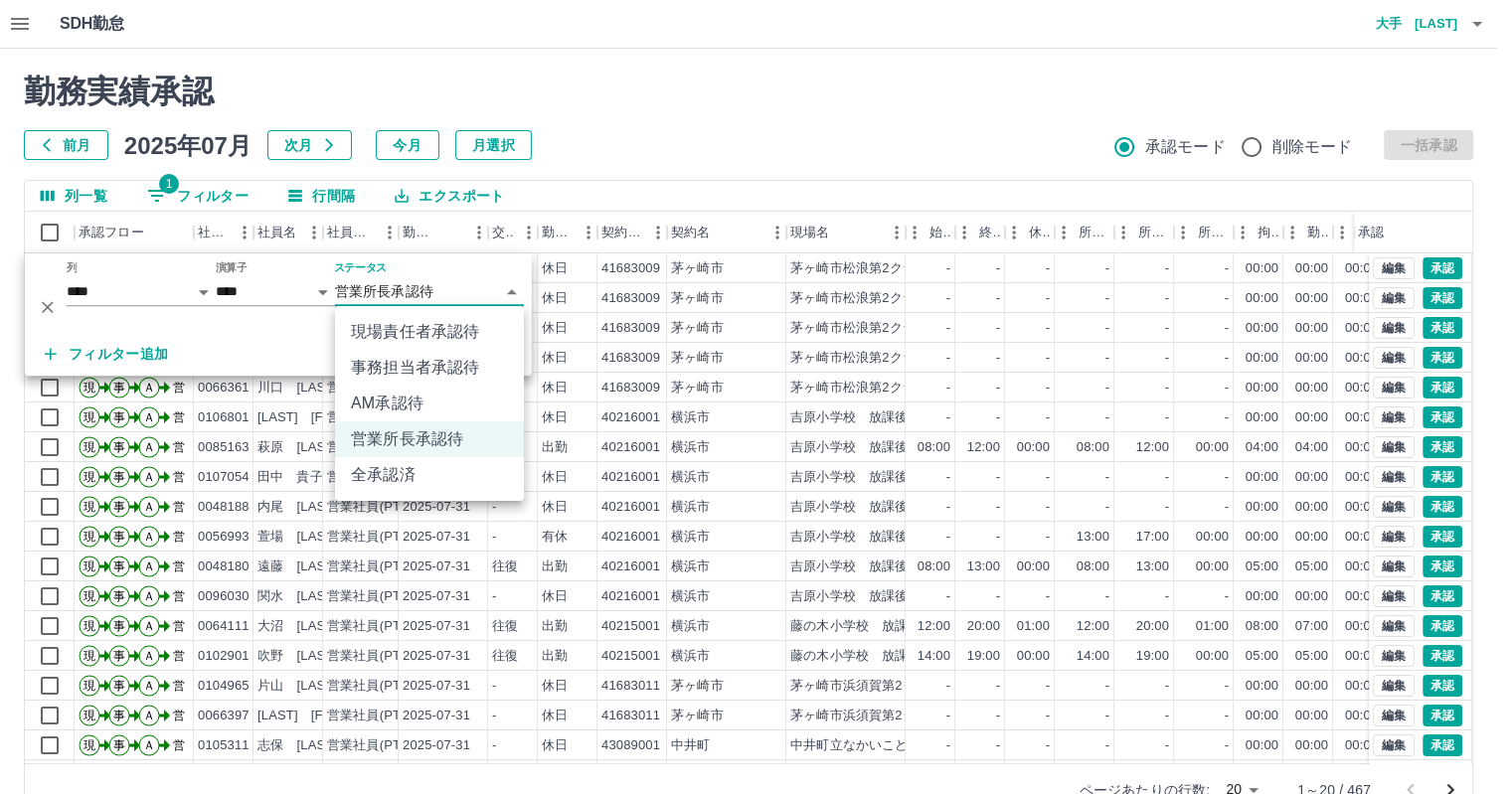 click on "SDH勤怠 大手　雄一郎 勤務実績承認 前月 2025年07月 次月 今月 月選択 承認モード 削除モード 一括承認 列一覧 1 フィルター 行間隔 エクスポート 承認フロー 社員番号 社員名 社員区分 勤務日 交通費 勤務区分 契約コード 契約名 現場名 始業 終業 休憩 所定開始 所定終業 所定休憩 拘束 勤務 遅刻等 コメント ステータス 承認 現 事 Ａ 営 0104715 草柳　百花 営業社員(PT契約) 2025-07-31  -  休日 41683009 茅ヶ崎市 茅ヶ崎市松浪第2クラブ - - - - - - 00:00 00:00 00:00 営業所長承認待 現 事 Ａ 営 0099266 緒方　彩乃 営業社員(PT契約) 2025-07-31  -  休日 41683009 茅ヶ崎市 茅ヶ崎市松浪第2クラブ - - - - - - 00:00 00:00 00:00 営業所長承認待 現 事 Ａ 営 0098623 園田　大陽 営業社員(PT契約) 2025-07-31  -  休日 41683009 茅ヶ崎市 茅ヶ崎市松浪第2クラブ - - - - - - 00:00 00:00 00:00 営業所長承認待 現 事 Ａ 営" at bounding box center [756, 419] 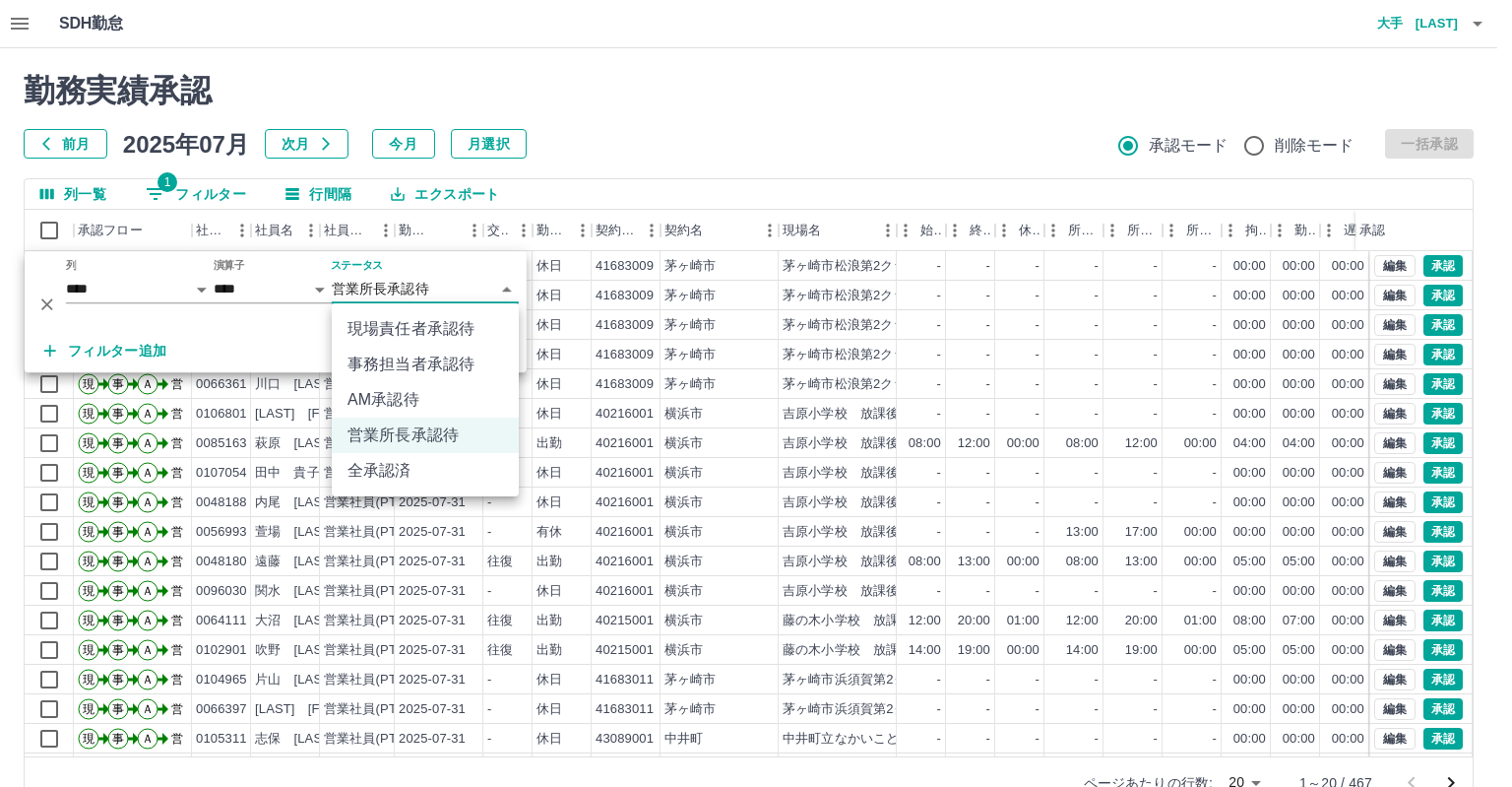 click on "AM承認待" at bounding box center (425, 400) 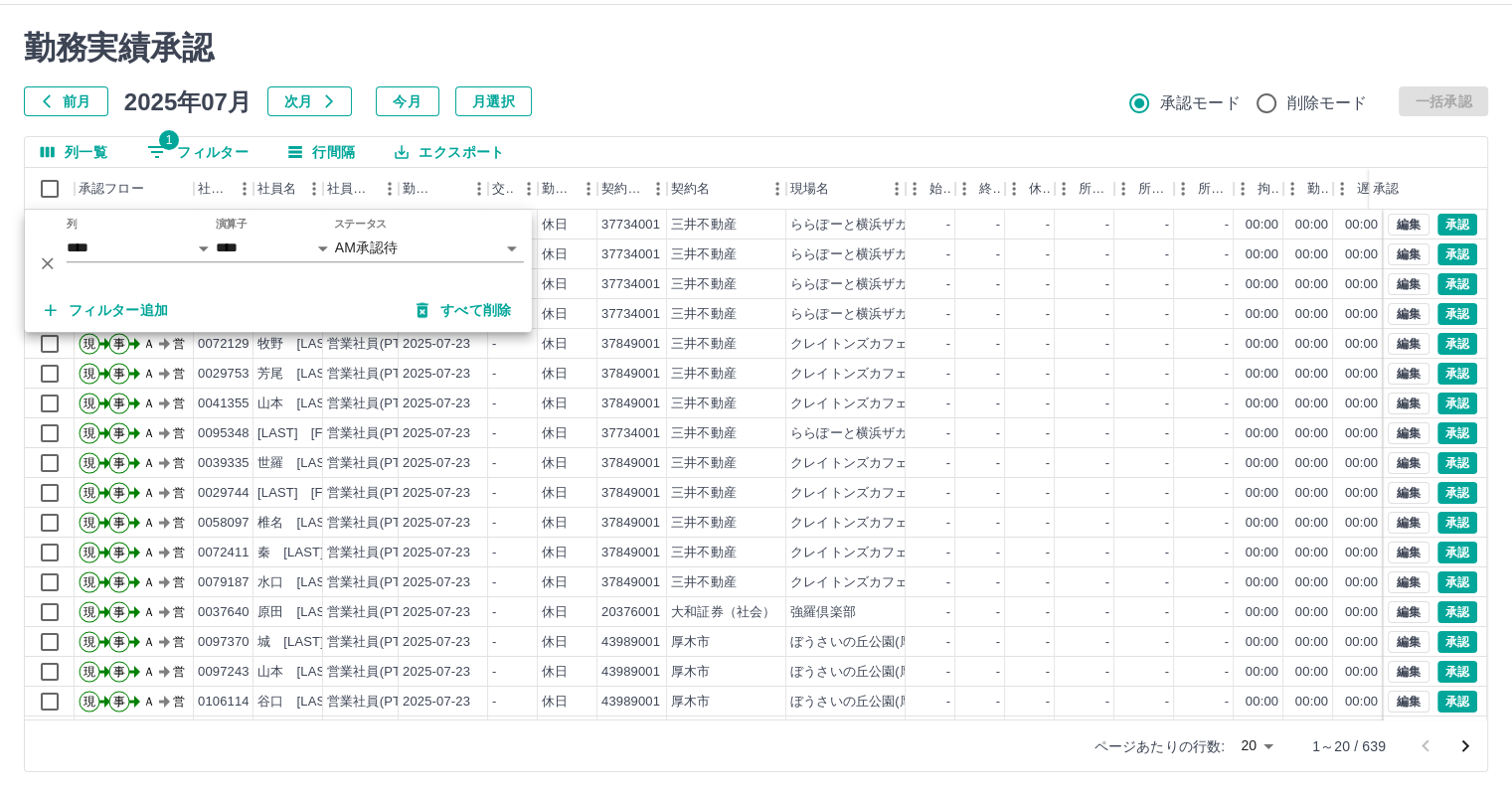 scroll, scrollTop: 46, scrollLeft: 0, axis: vertical 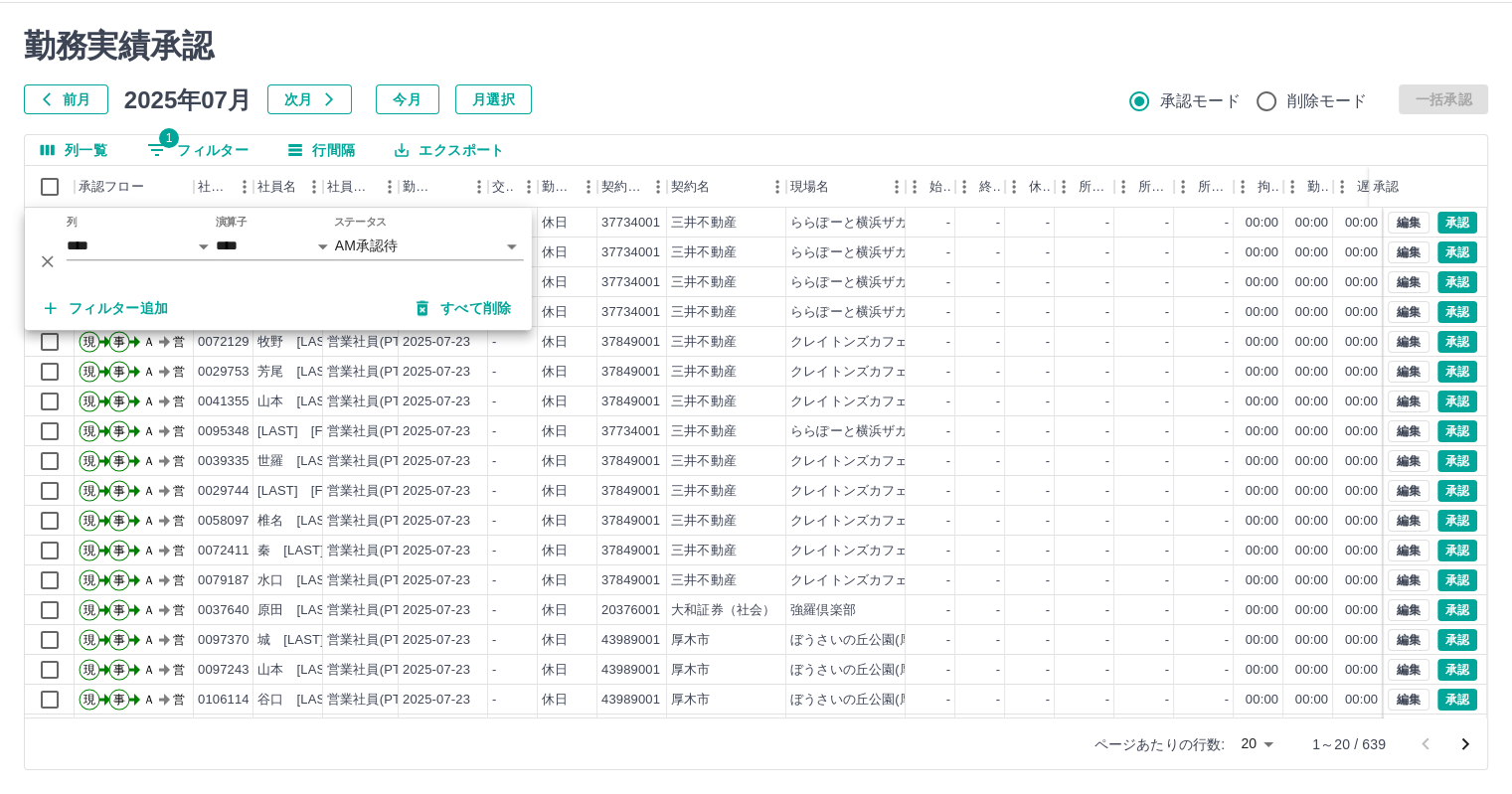 click on "SDH勤怠 大手　雄一郎 勤務実績承認 前月 2025年07月 次月 今月 月選択 承認モード 削除モード 一括承認 列一覧 1 フィルター 行間隔 エクスポート 承認フロー 社員番号 社員名 社員区分 勤務日 交通費 勤務区分 契約コード 契約名 現場名 始業 終業 休憩 所定開始 所定終業 所定休憩 拘束 勤務 遅刻等 コメント ステータス 承認 現 事 Ａ 営 0029749 栁澤　早苗 営業社員(PT契約) 2025-07-23  -  休日 37734001 三井不動産 ららぽーと横浜ザガーデンレストランフォーシュン - - - - - - 00:00 00:00 00:00 AM承認待 現 事 Ａ 営 0080878 梶原　利江 営業社員(PT契約) 2025-07-23  -  休日 37734001 三井不動産 ららぽーと横浜ザガーデンレストランフォーシュン - - - - - - 00:00 00:00 00:00 AM承認待 現 事 Ａ 営 0029757 渡邉　玲子 営業社員(PT契約) 2025-07-23  -  休日 37734001 三井不動産 - - - - - - 00:00 00:00 00:00 現 -" at bounding box center (756, 374) 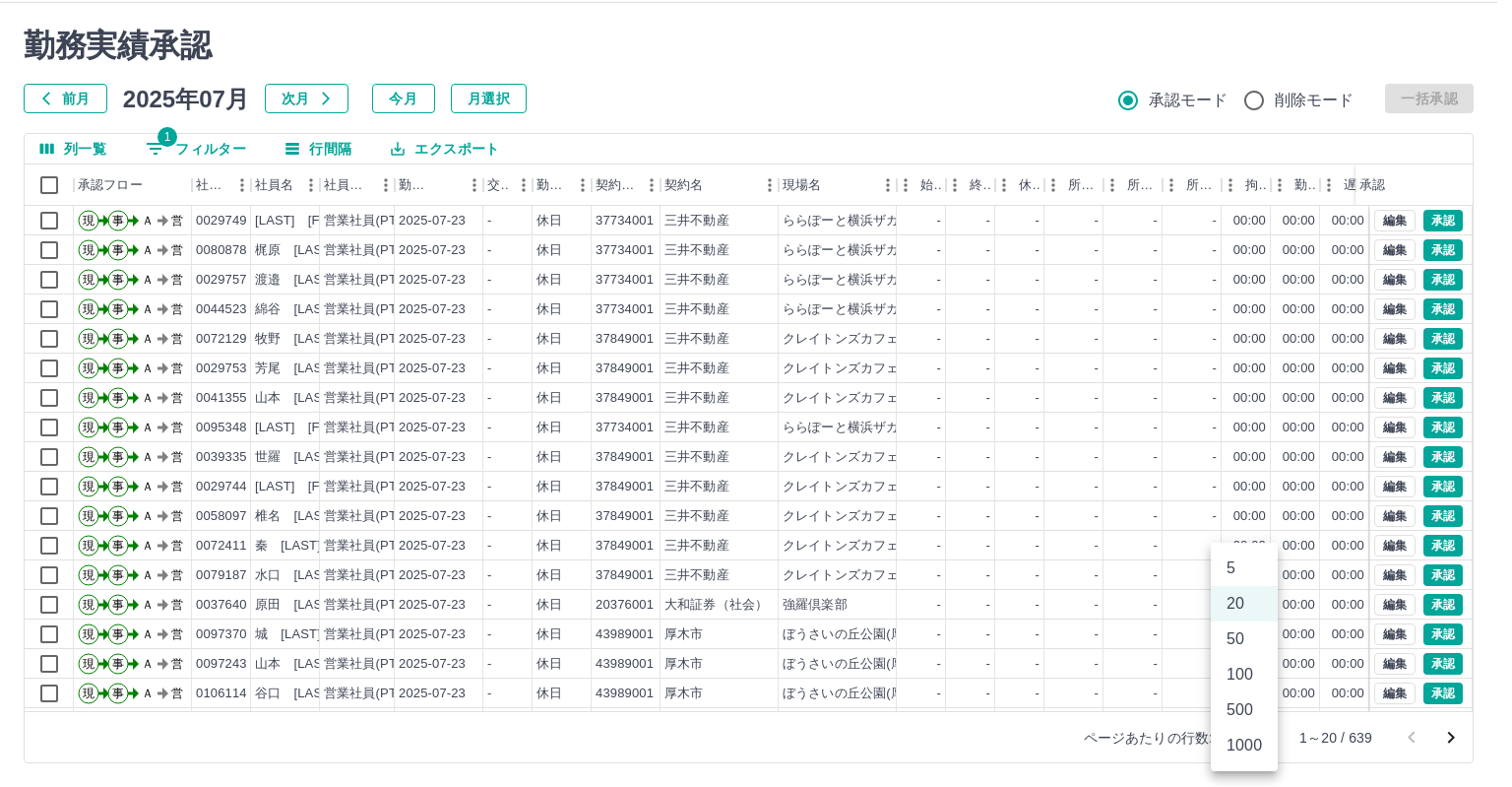 click on "500" at bounding box center [1244, 710] 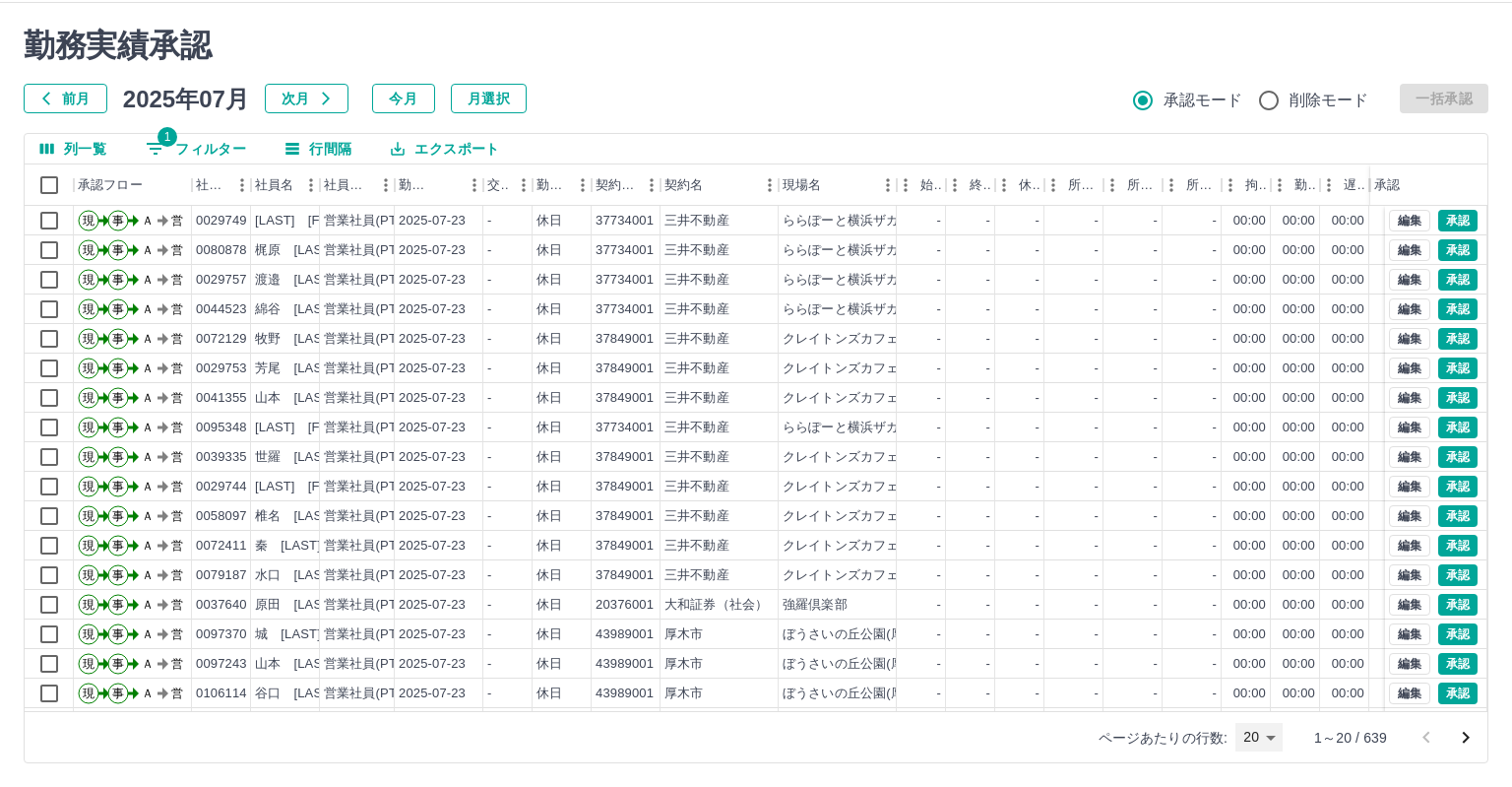 type on "***" 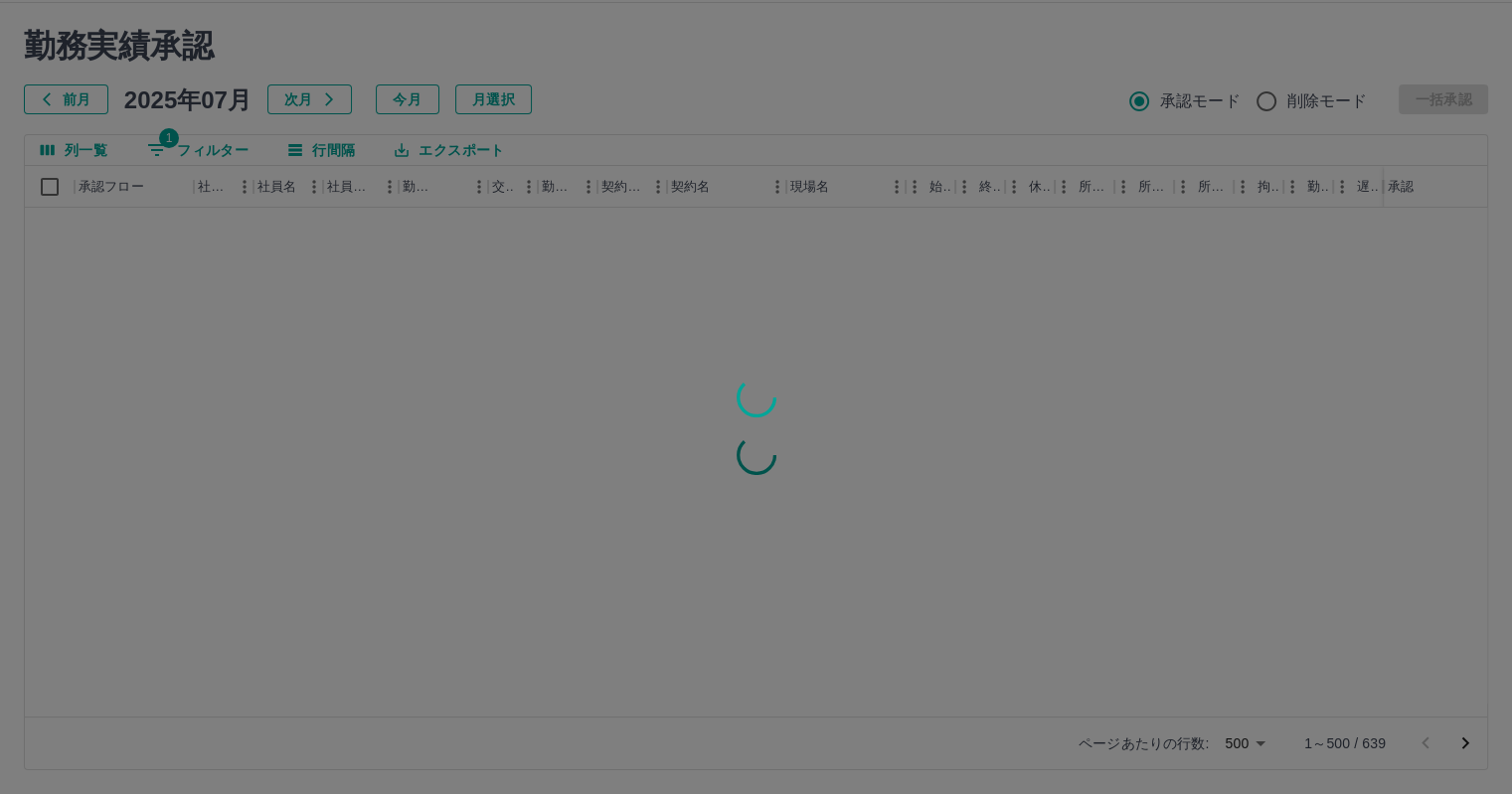 click at bounding box center [756, 397] 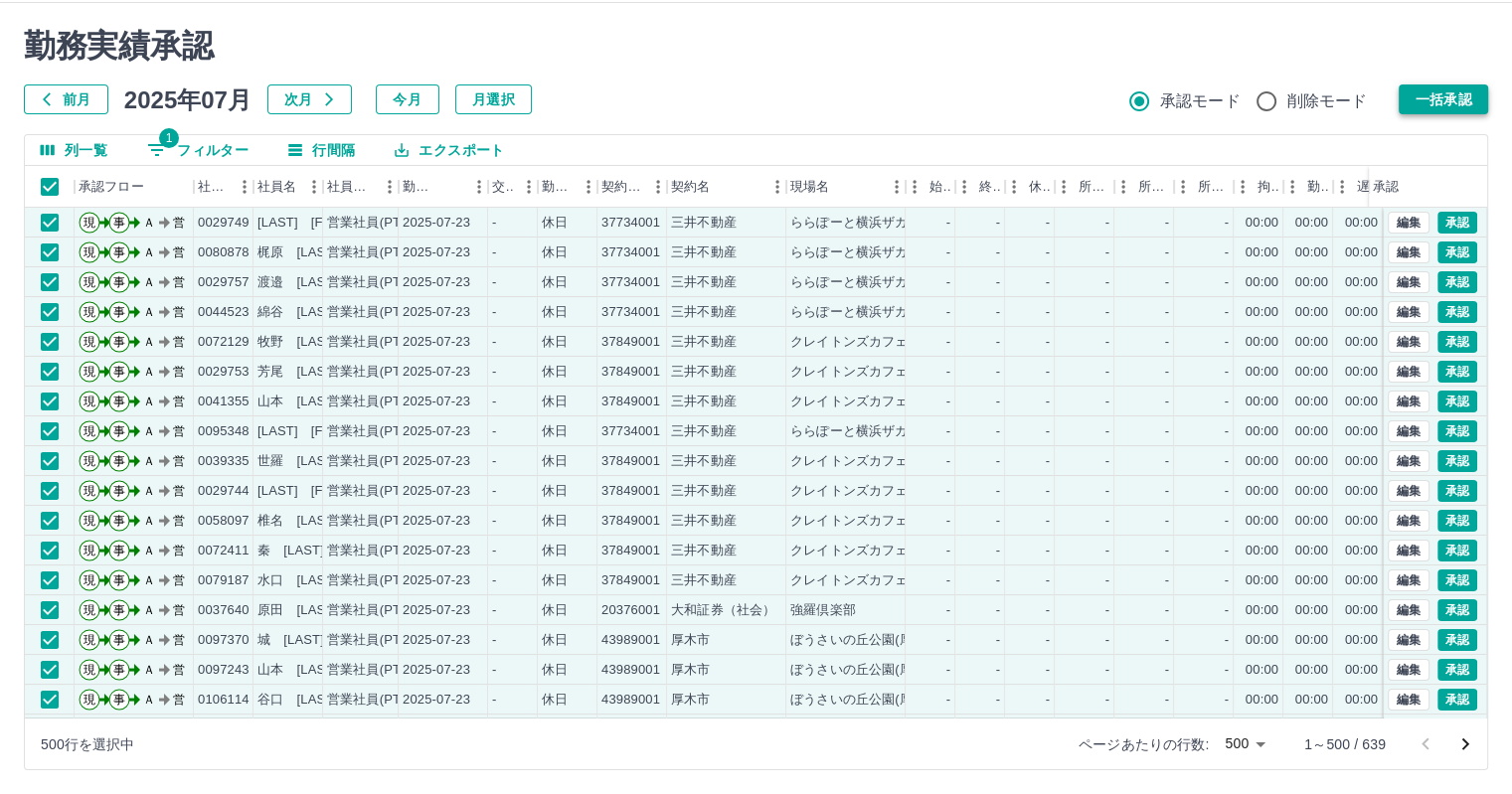 click on "一括承認" at bounding box center [1443, 99] 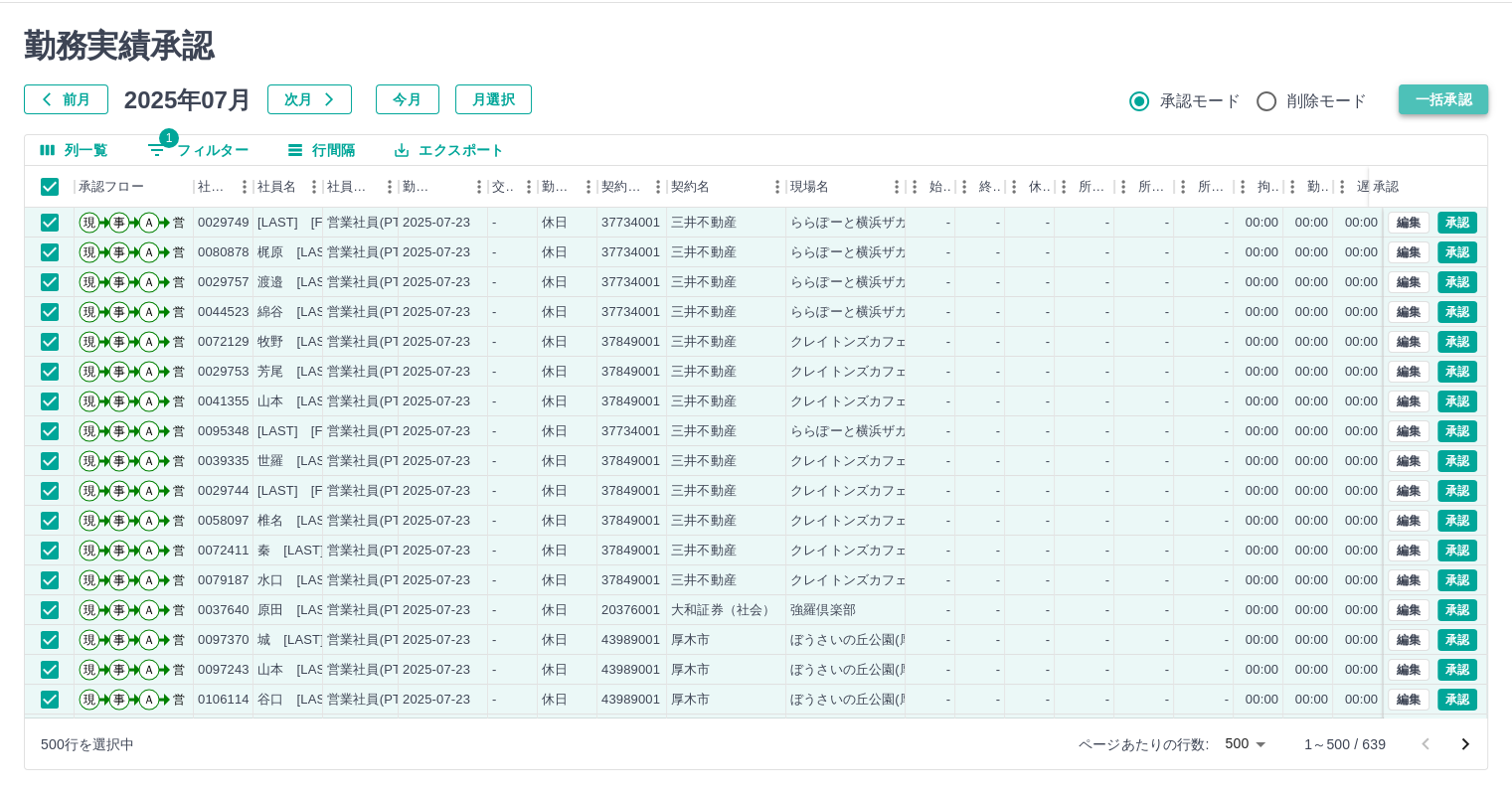 click on "一括承認" at bounding box center [1443, 99] 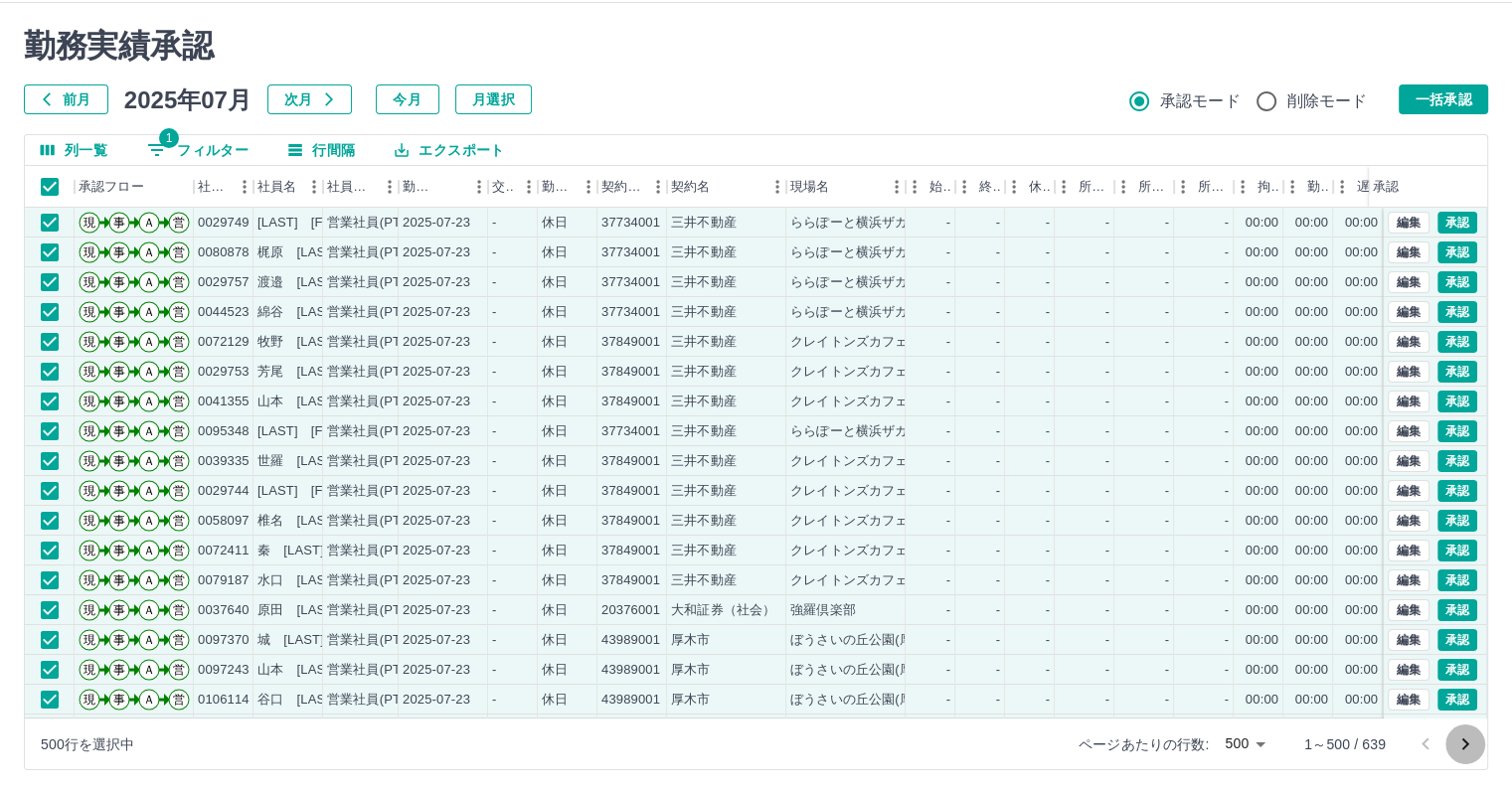click 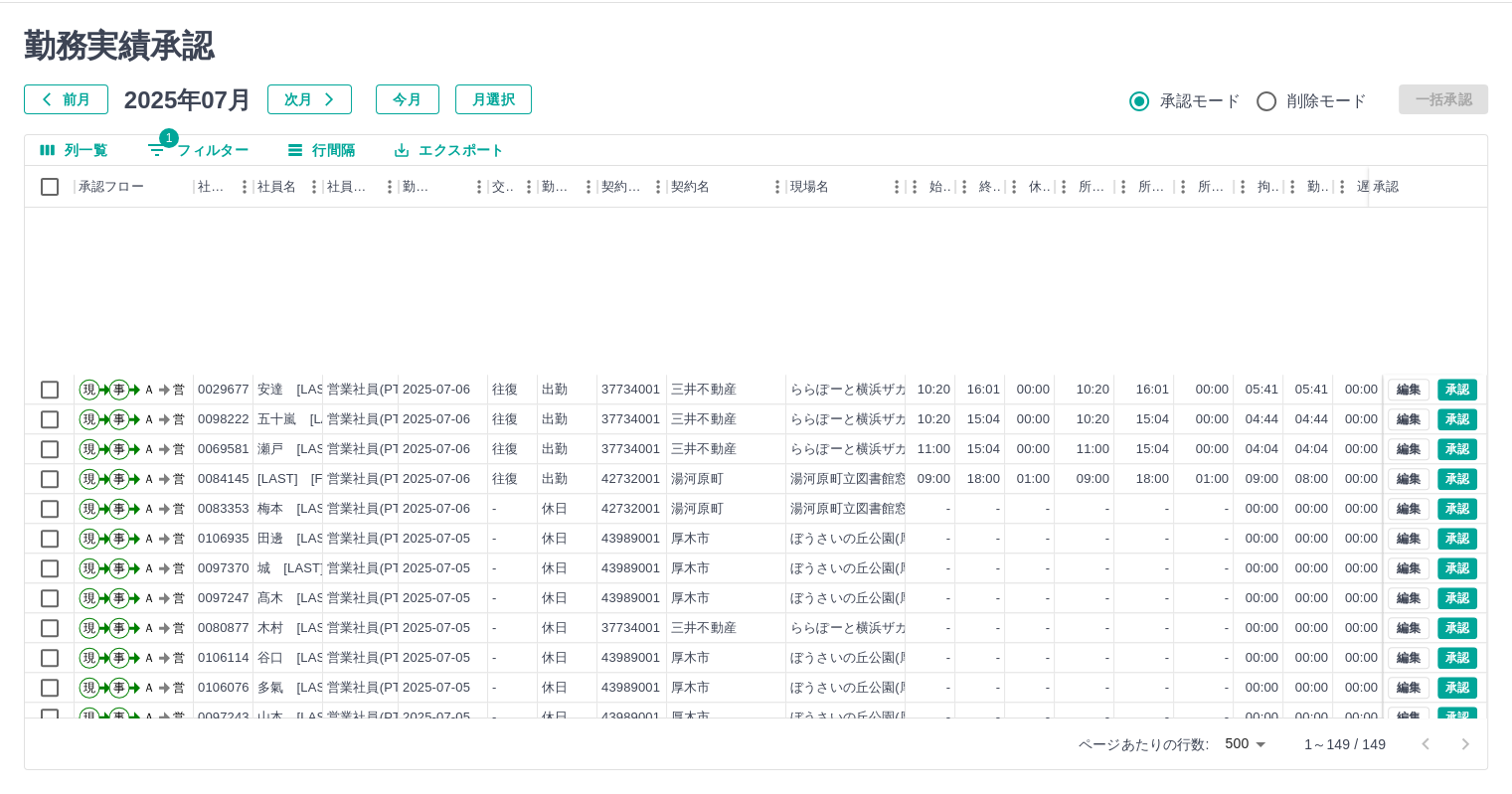 scroll, scrollTop: 1987, scrollLeft: 0, axis: vertical 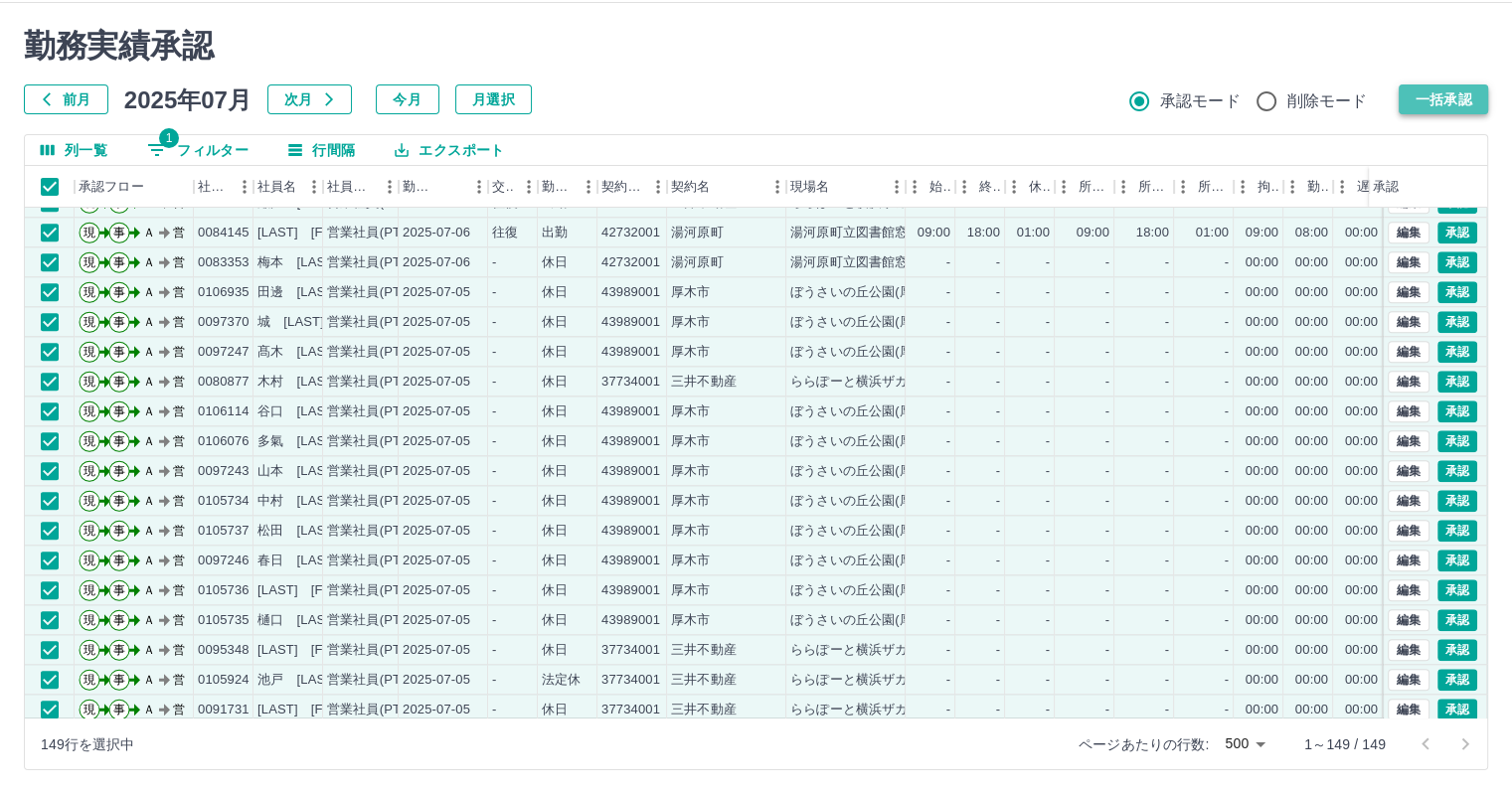 click on "一括承認" at bounding box center (1443, 99) 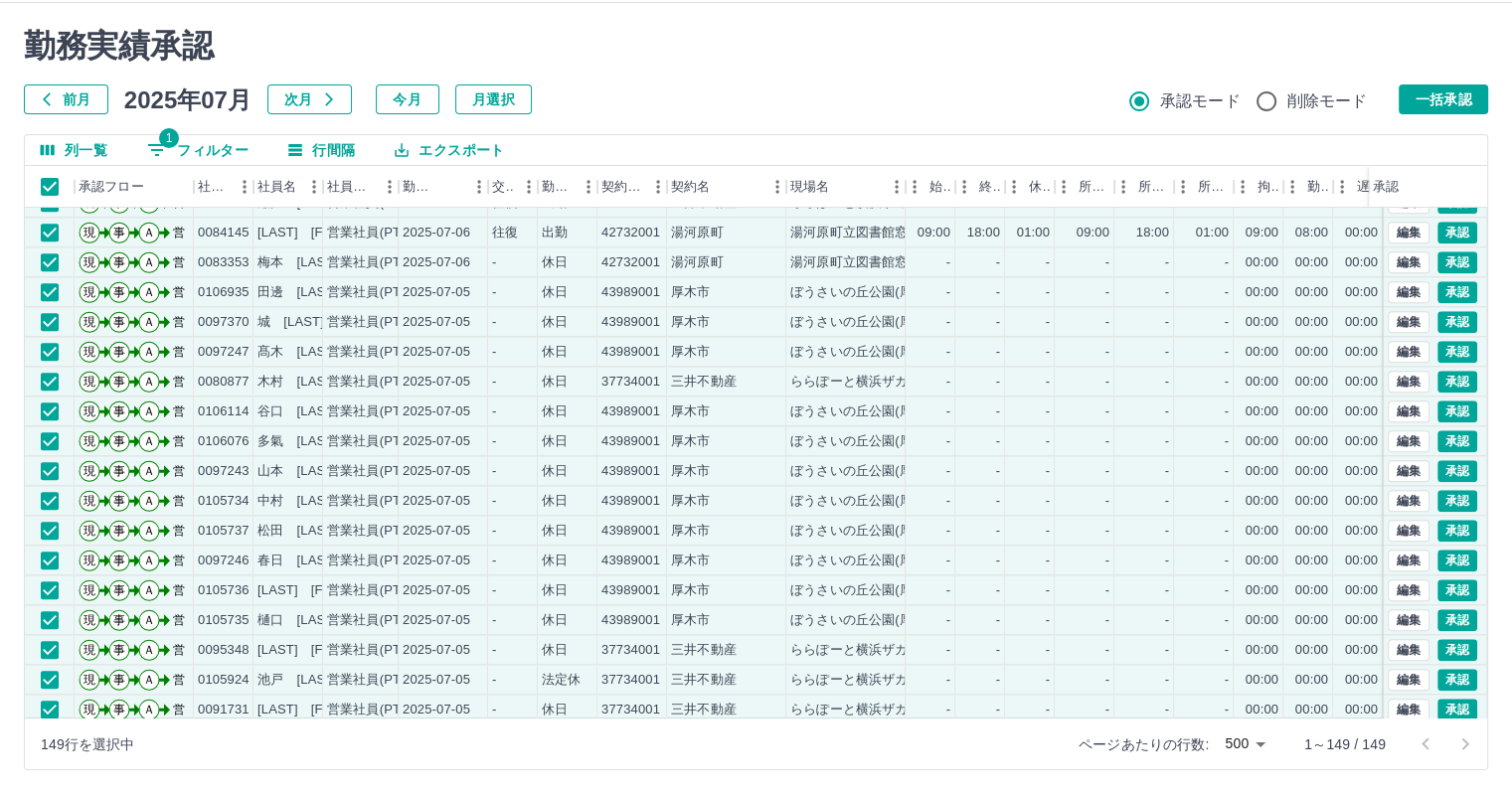 scroll, scrollTop: 0, scrollLeft: 0, axis: both 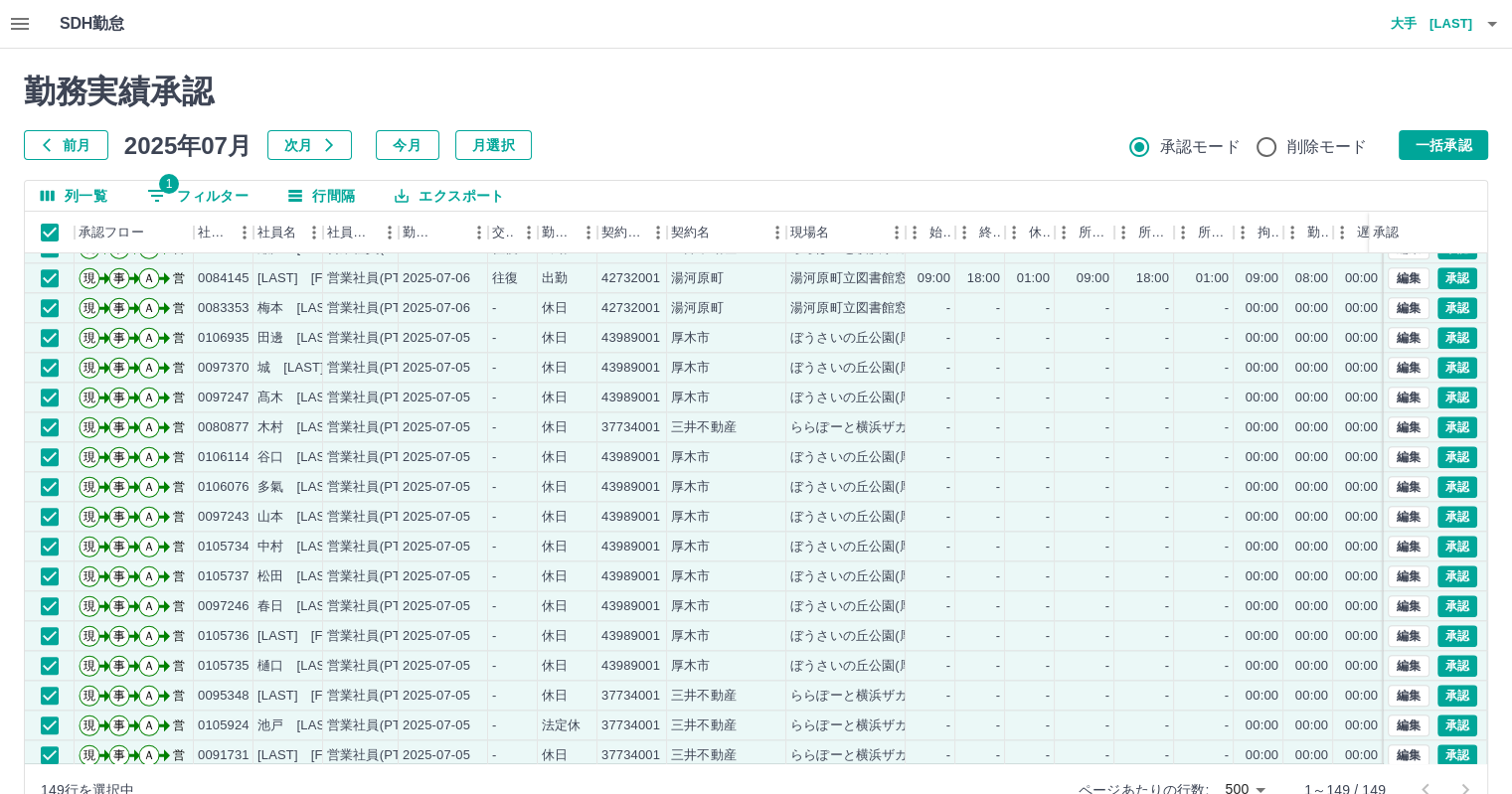 click 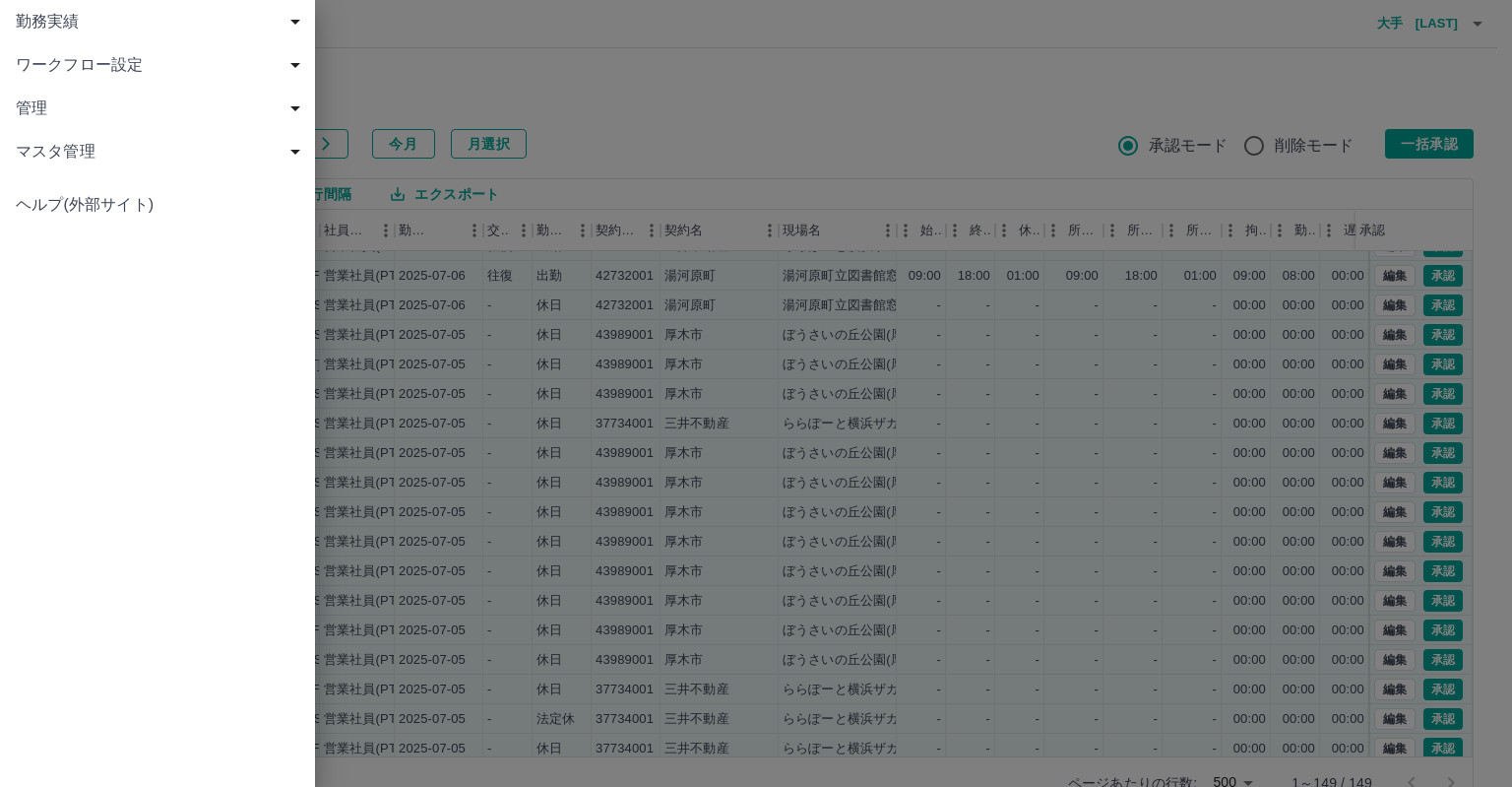 click on "勤務実績" at bounding box center (161, 22) 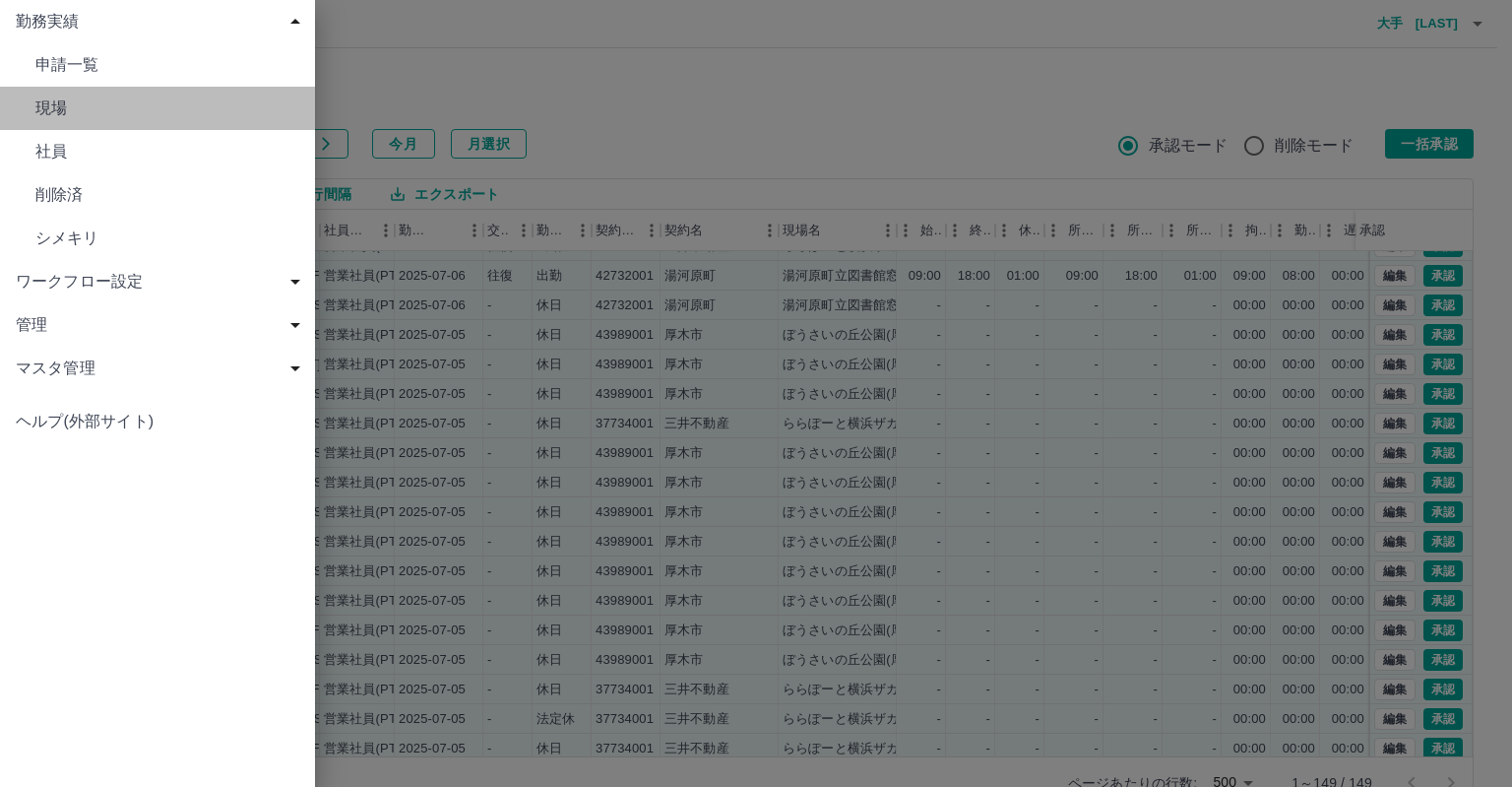 click on "現場" at bounding box center [167, 108] 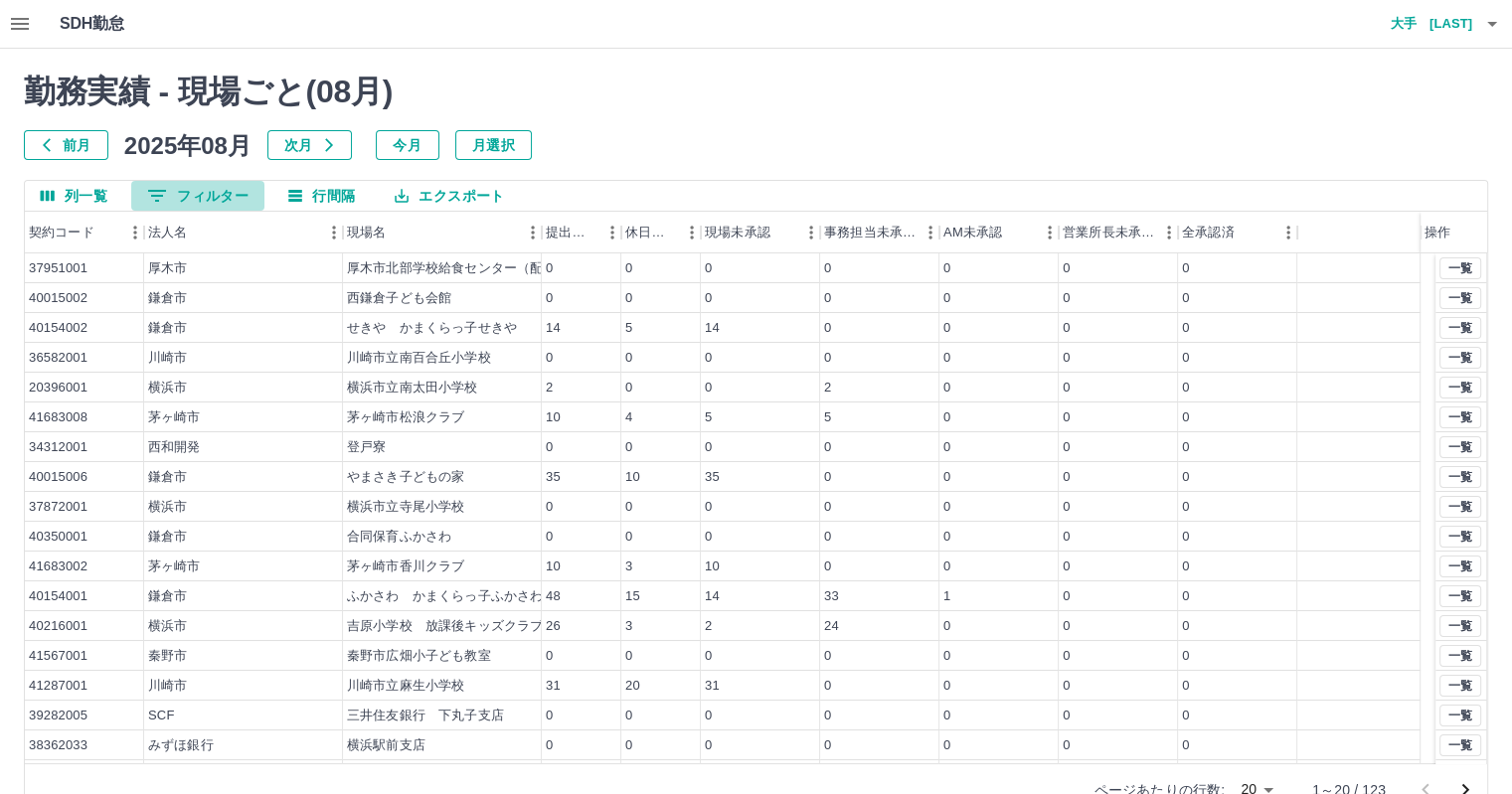 click on "0 フィルター" at bounding box center [198, 196] 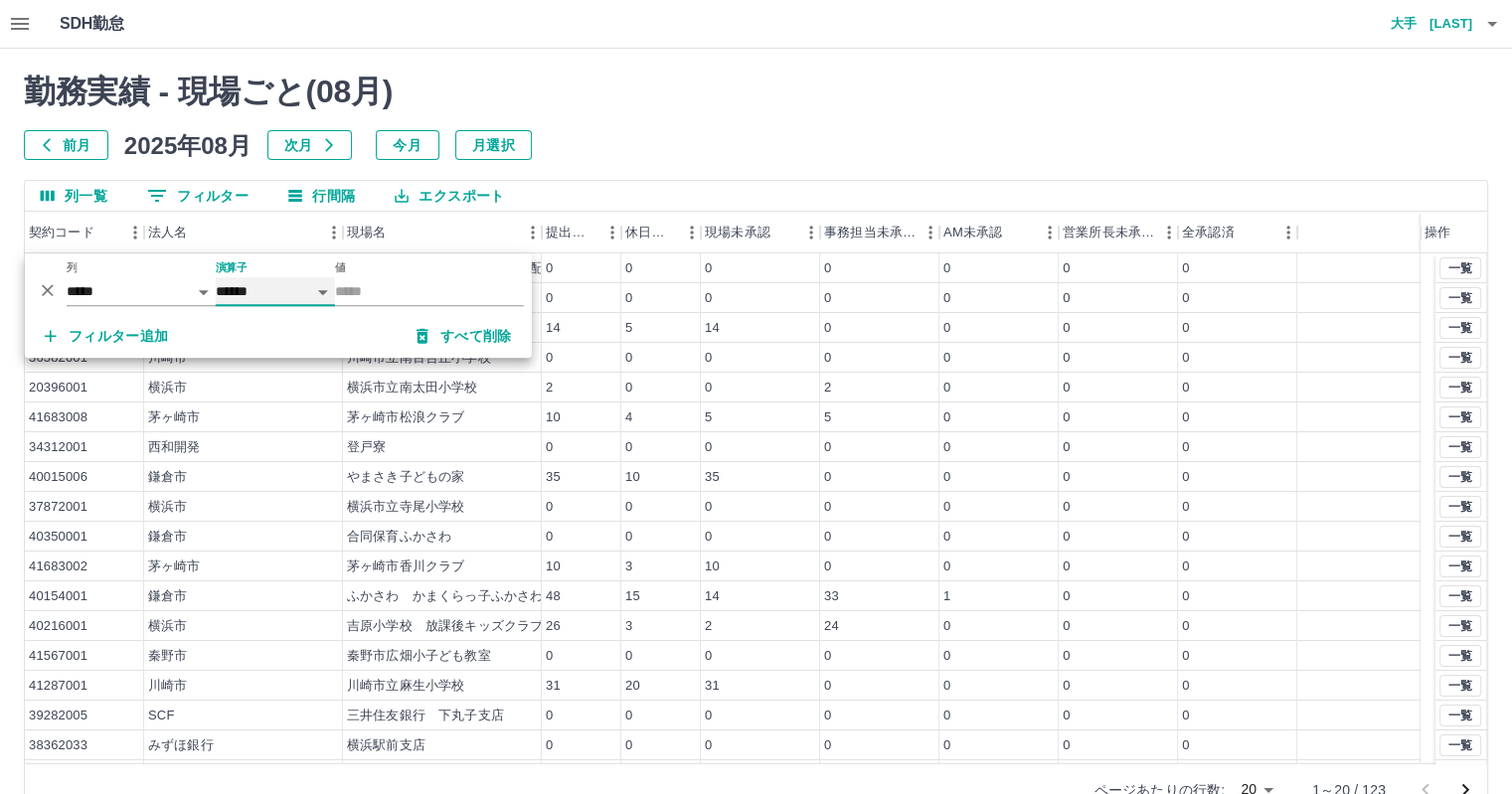 click on "****** *******" at bounding box center [275, 291] 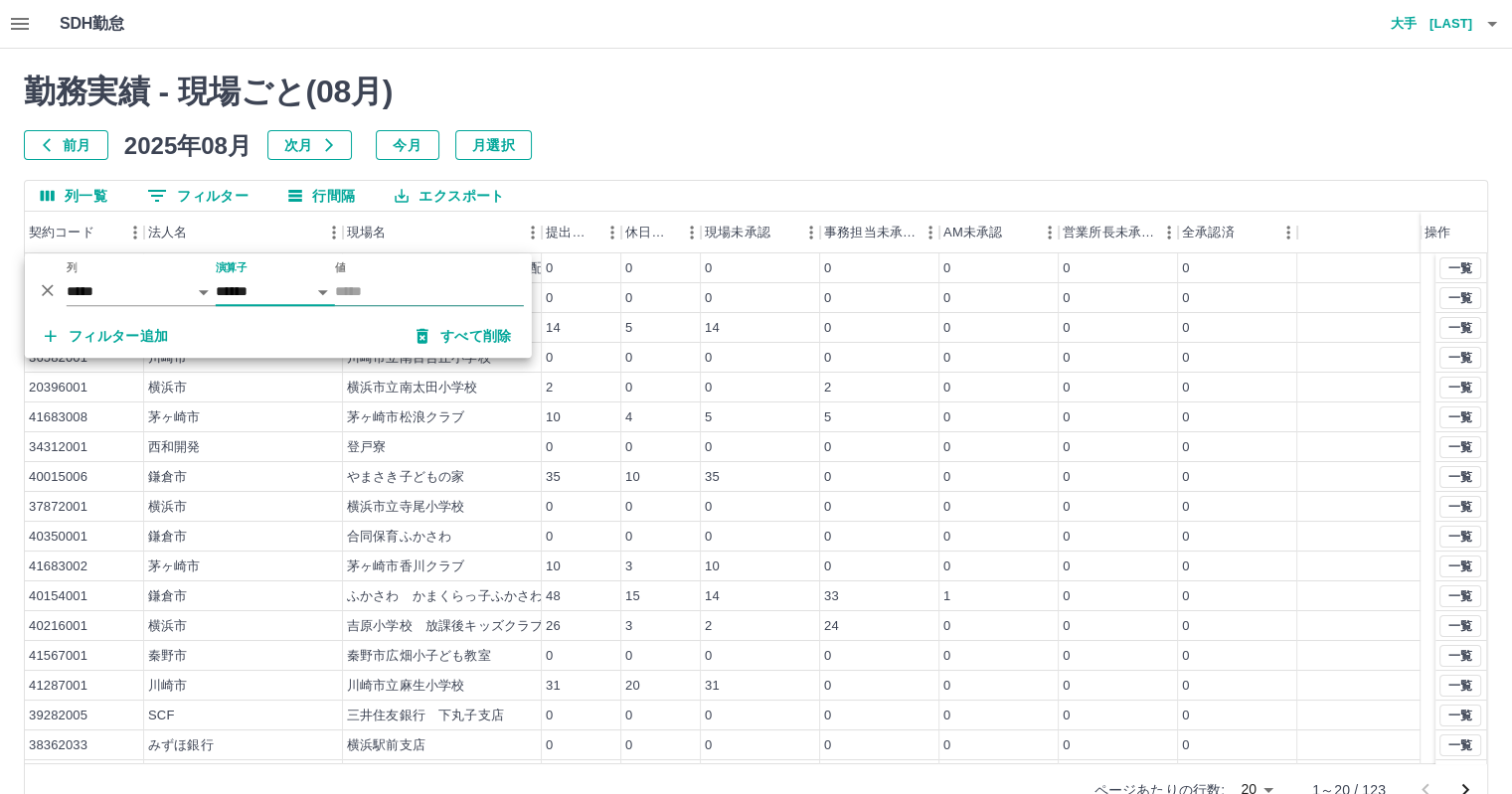 click on "値" at bounding box center (429, 291) 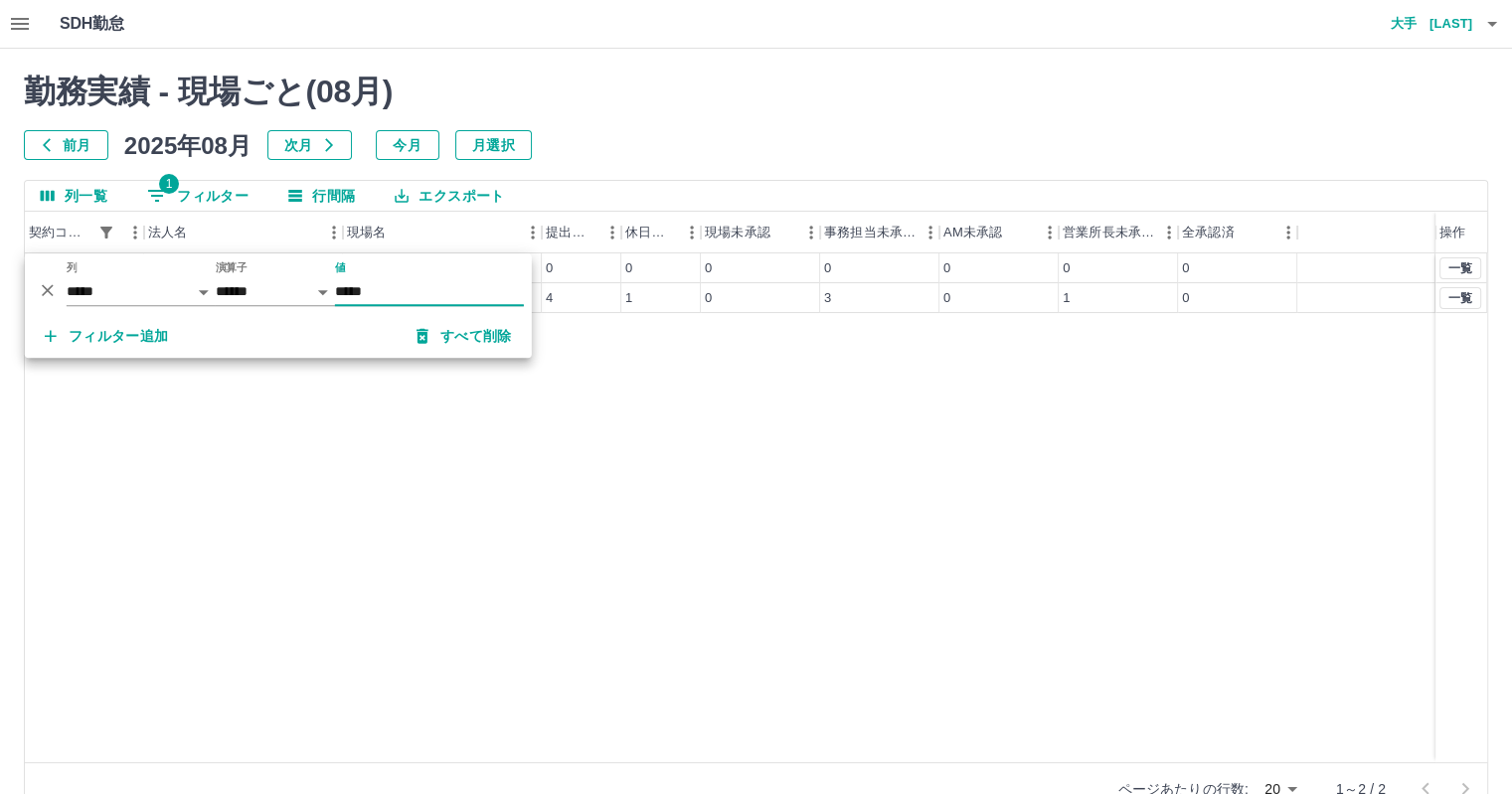 type on "*****" 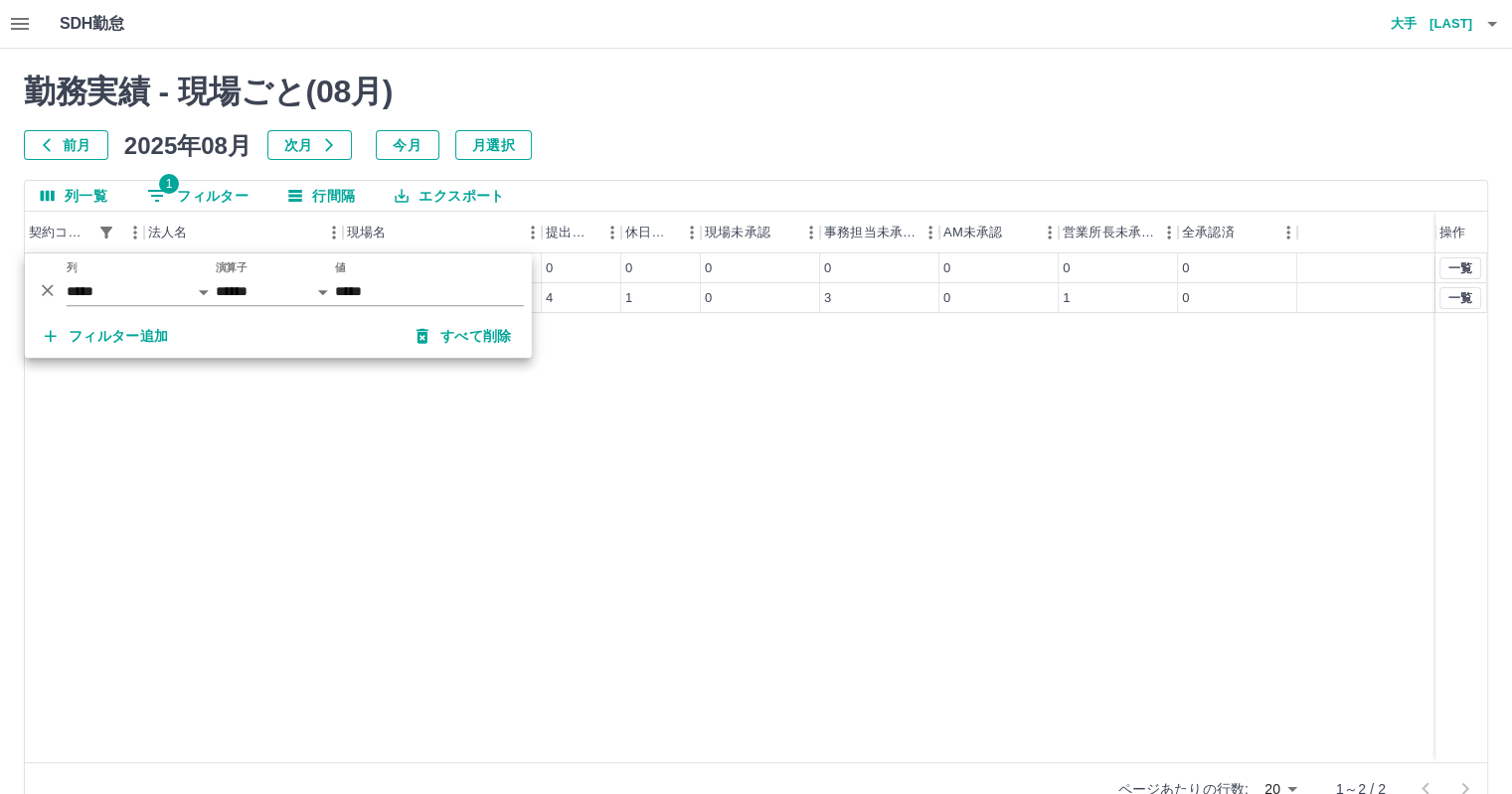 click on "38362033 みずほ銀行 横浜駅前支店 0 0 0 0 0 0 0 38362032 みずほ銀行 横浜駅前支店 4 1 0 3 0 1 0 一覧 一覧" at bounding box center [756, 508] 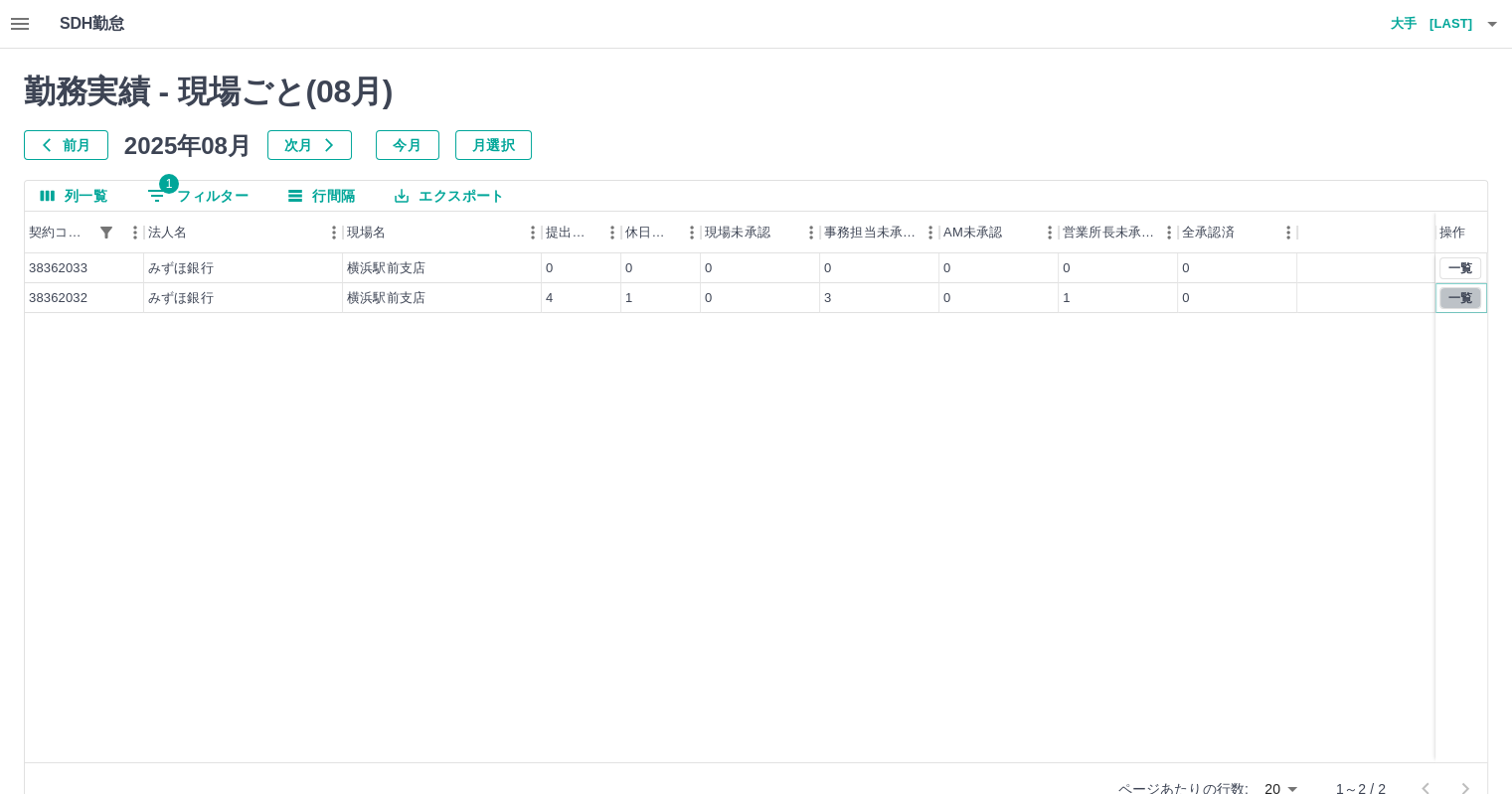 click on "一覧" at bounding box center (1460, 298) 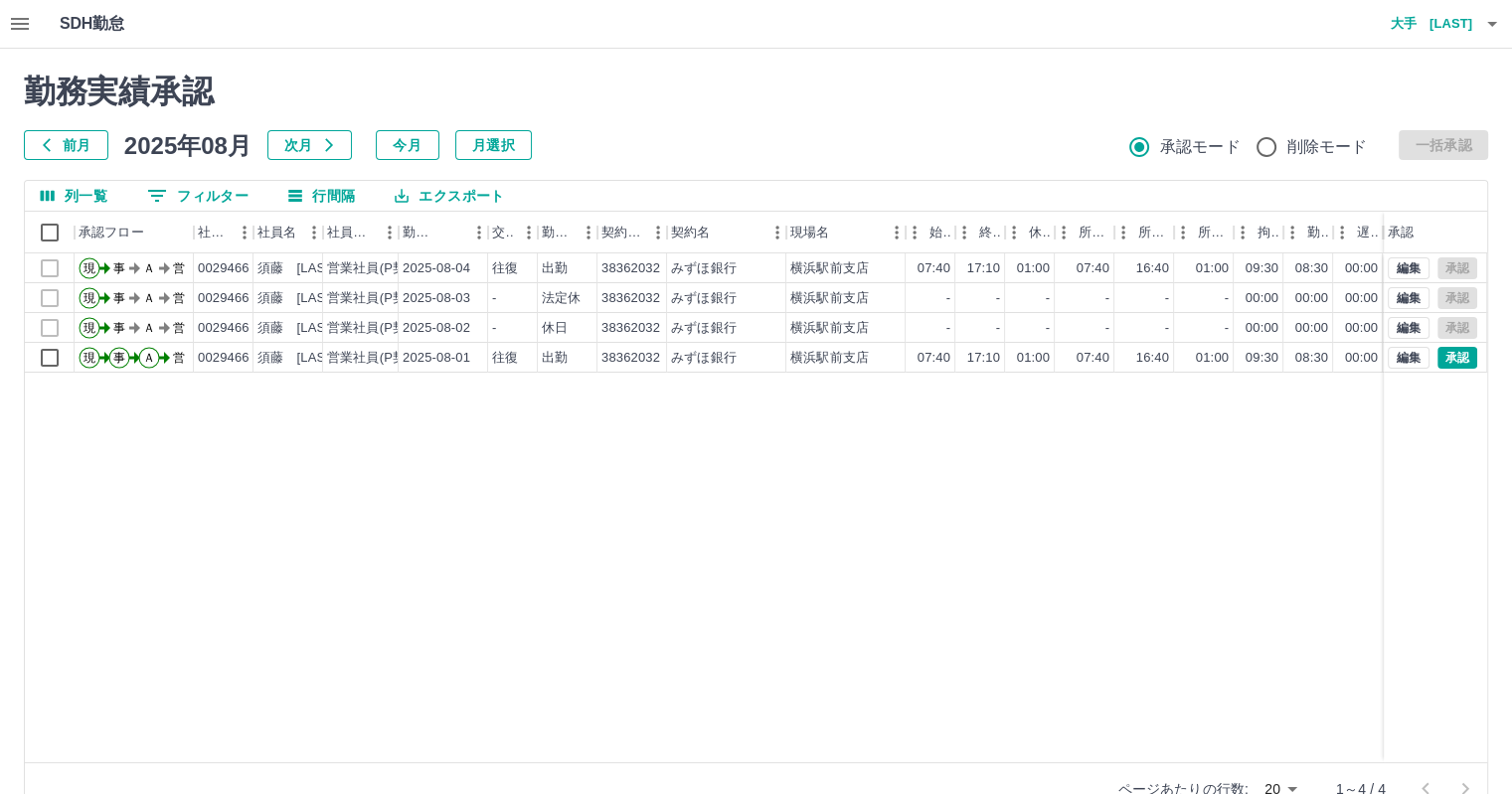 click 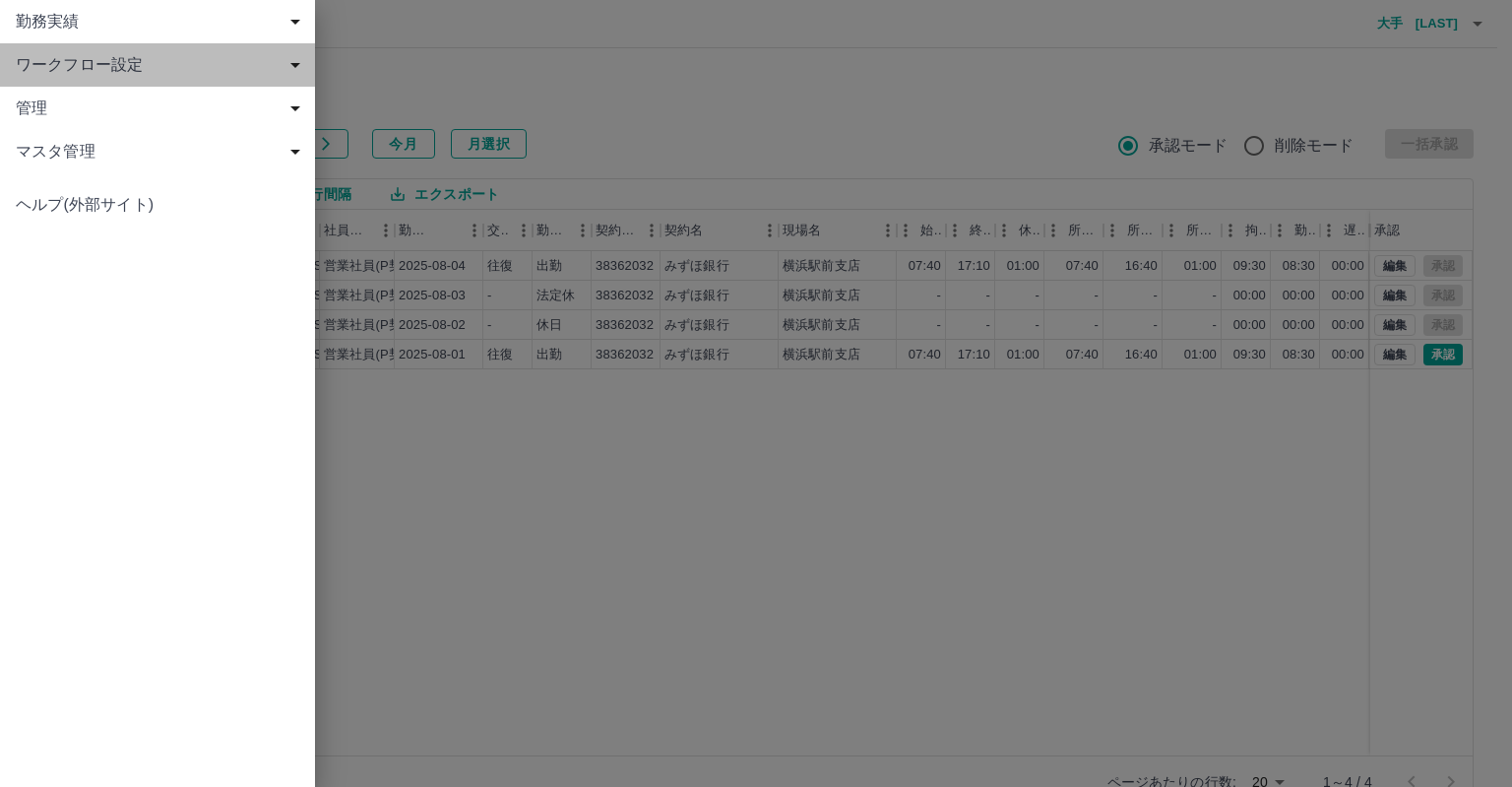click on "ワークフロー設定" at bounding box center [161, 65] 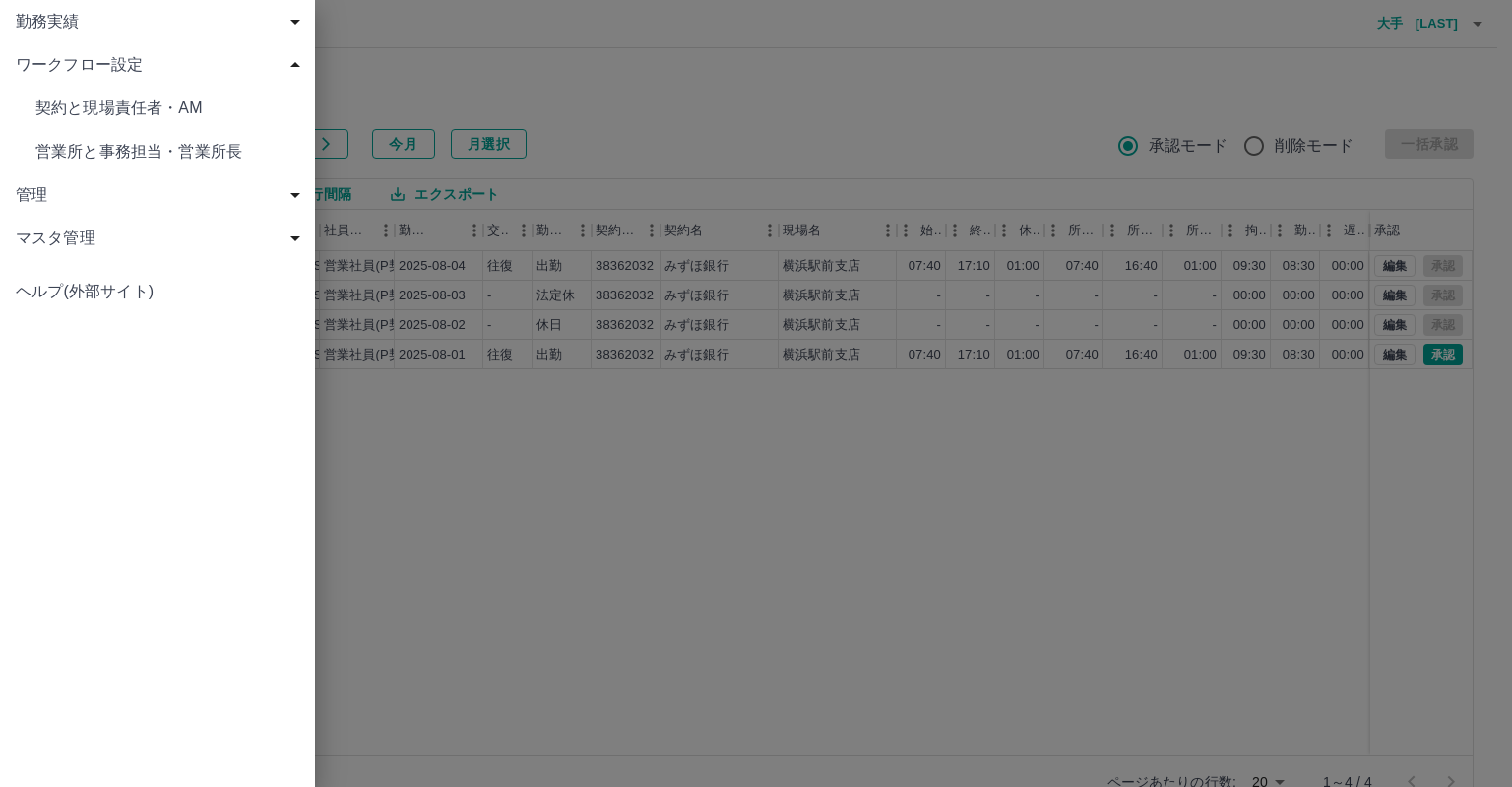 click on "契約と現場責任者・AM" at bounding box center [167, 108] 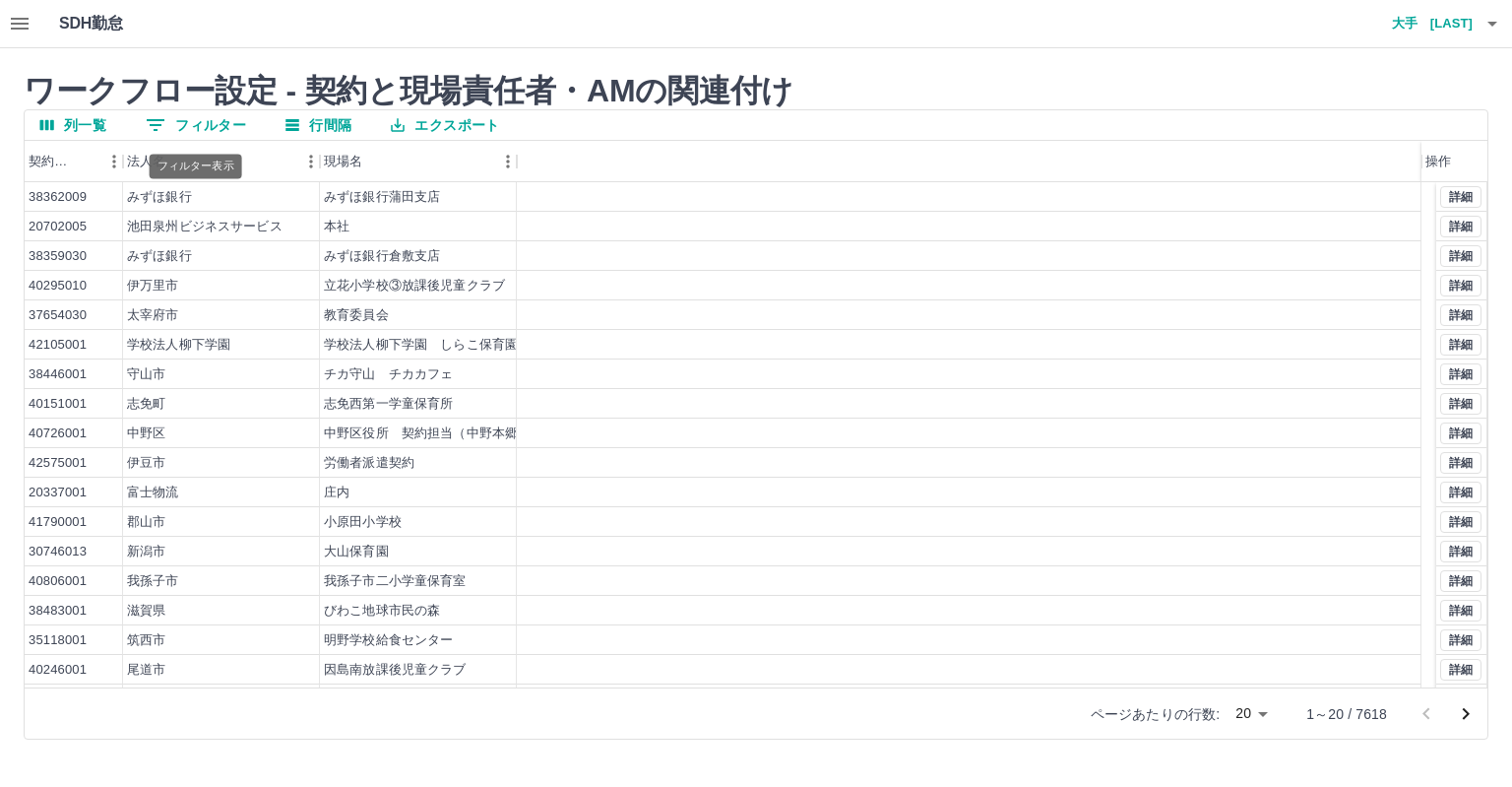 click on "0 フィルター" at bounding box center [196, 125] 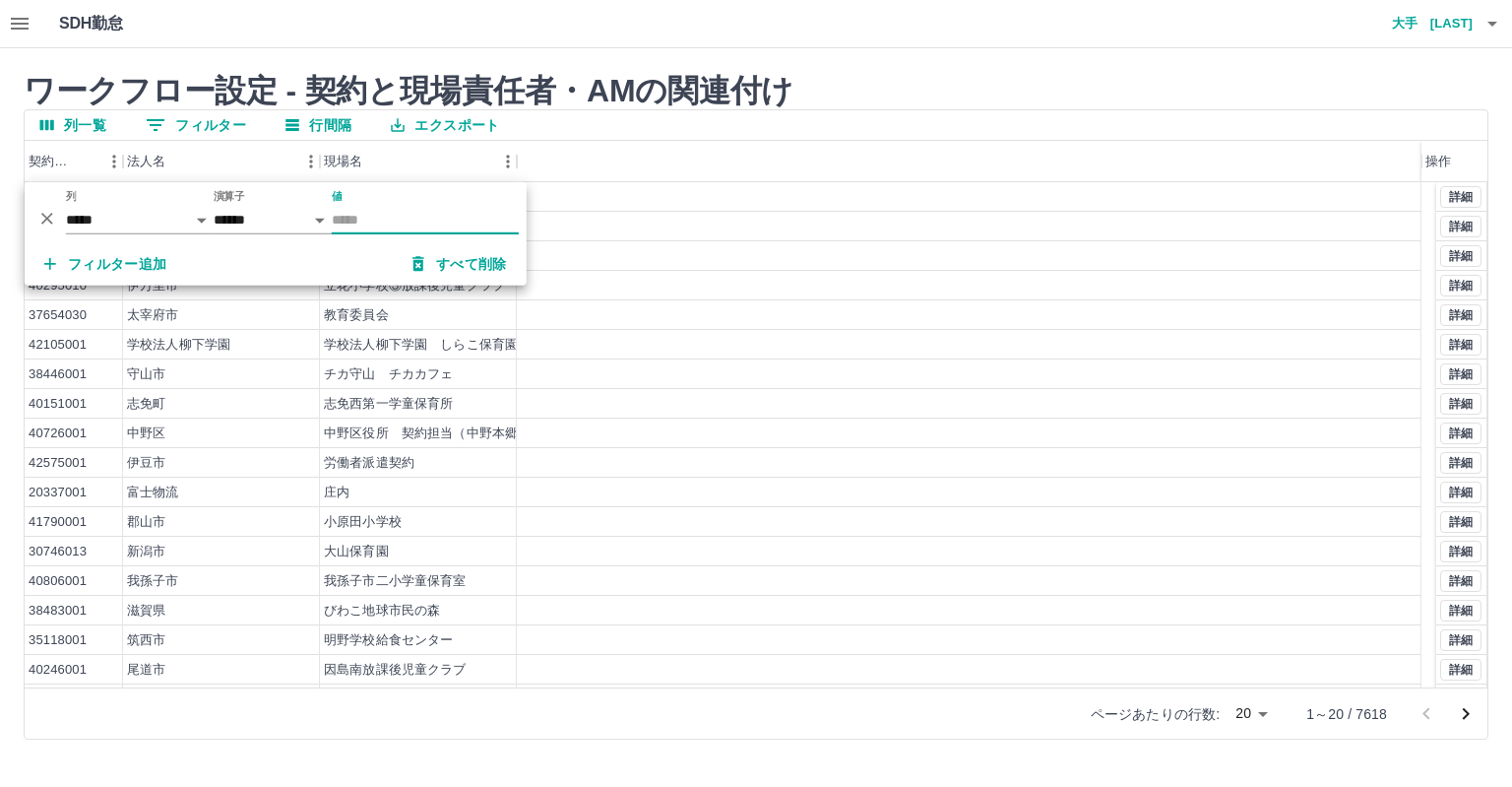click on "値" at bounding box center (425, 220) 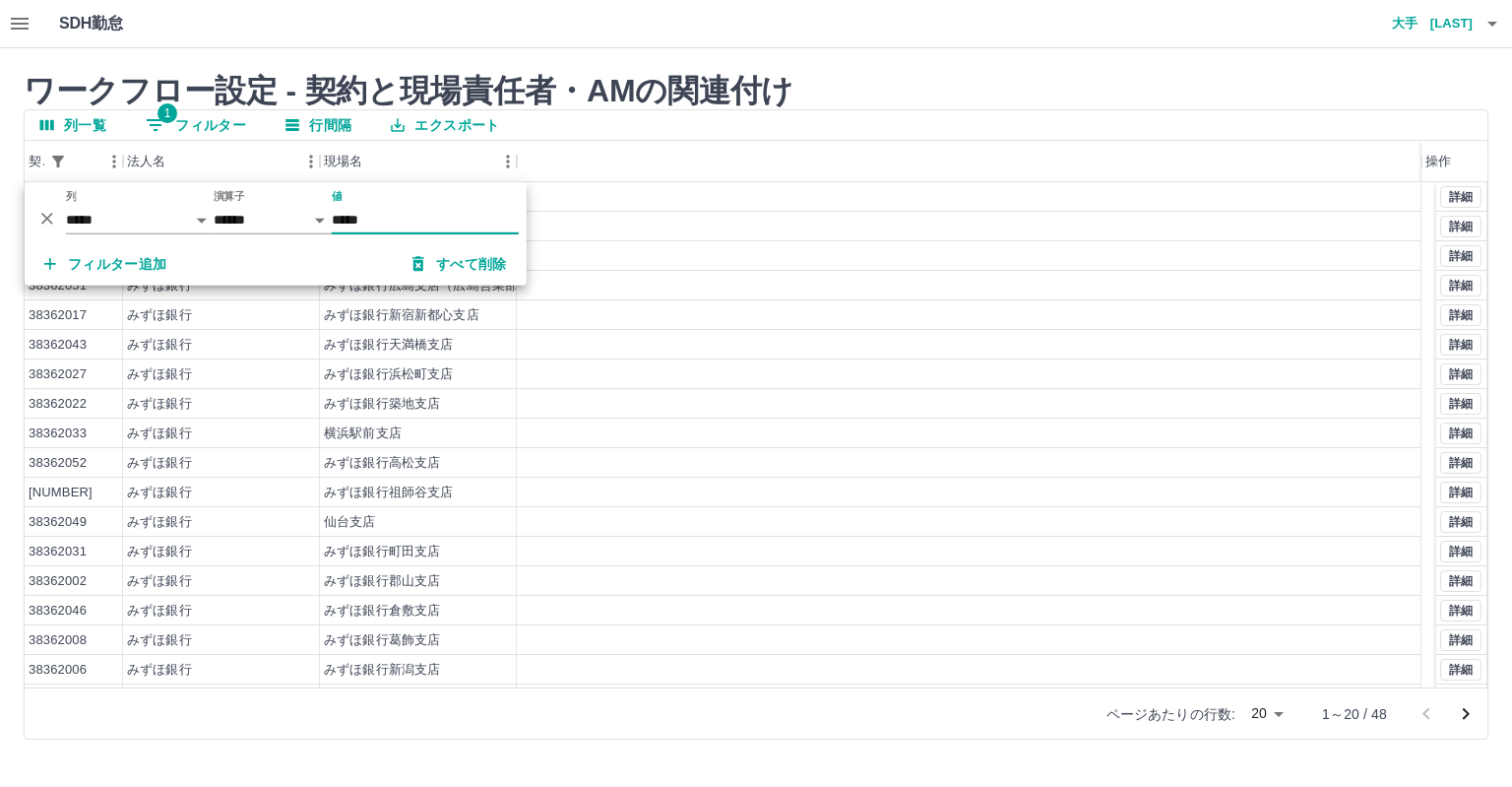 click on "*****" at bounding box center [425, 220] 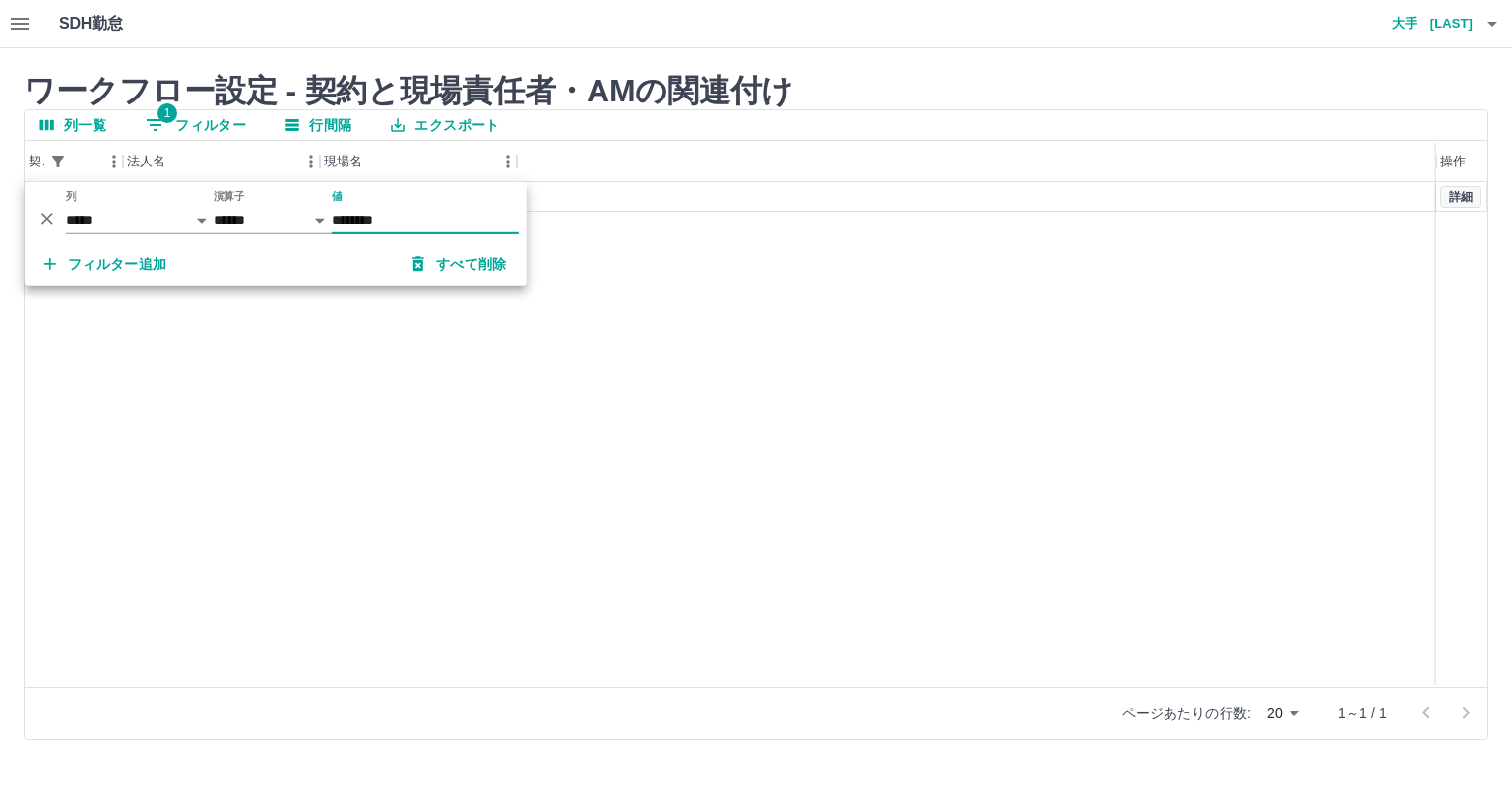 type on "********" 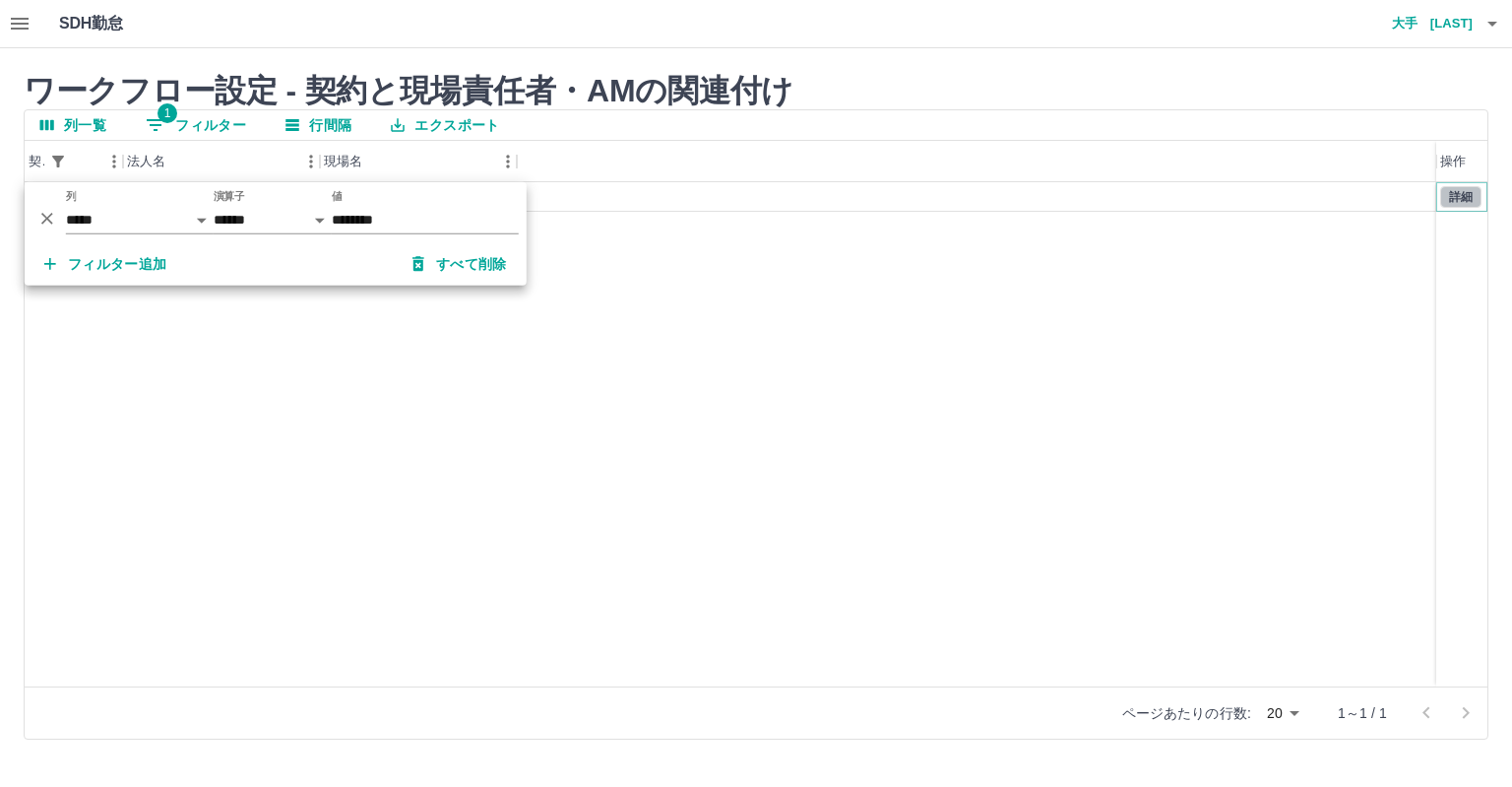 click on "詳細" at bounding box center (1461, 197) 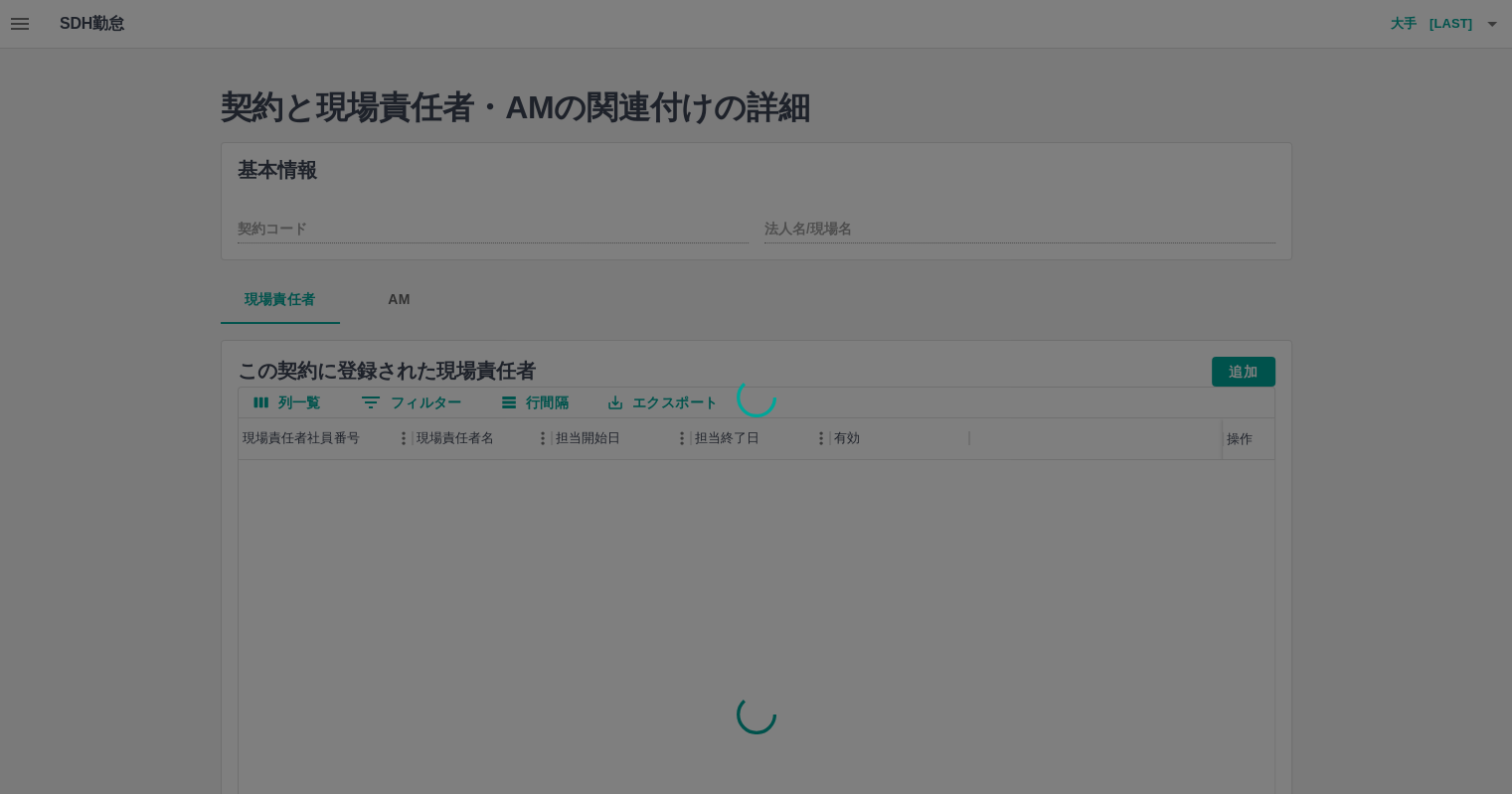 type on "********" 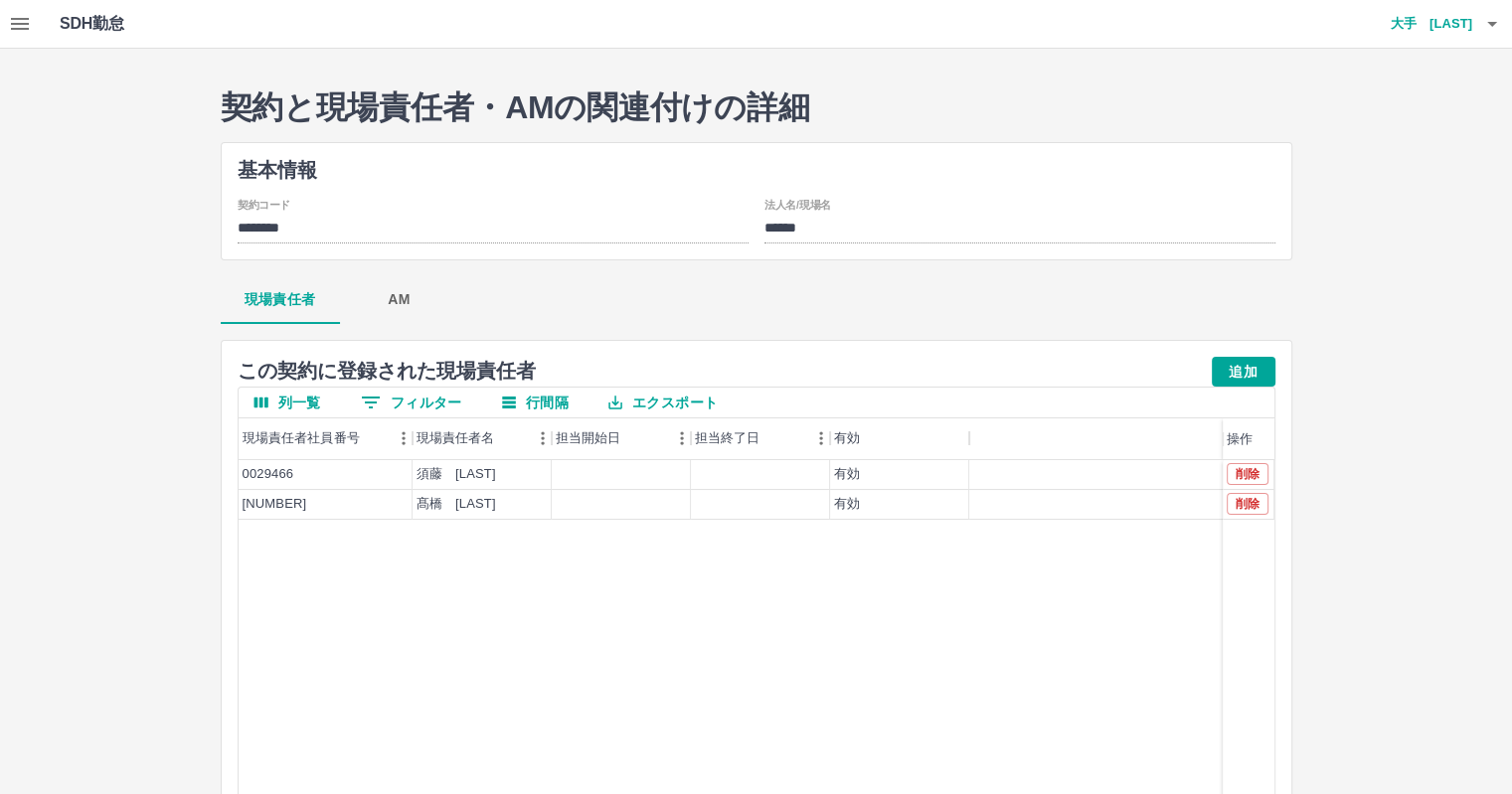 click at bounding box center [20, 24] 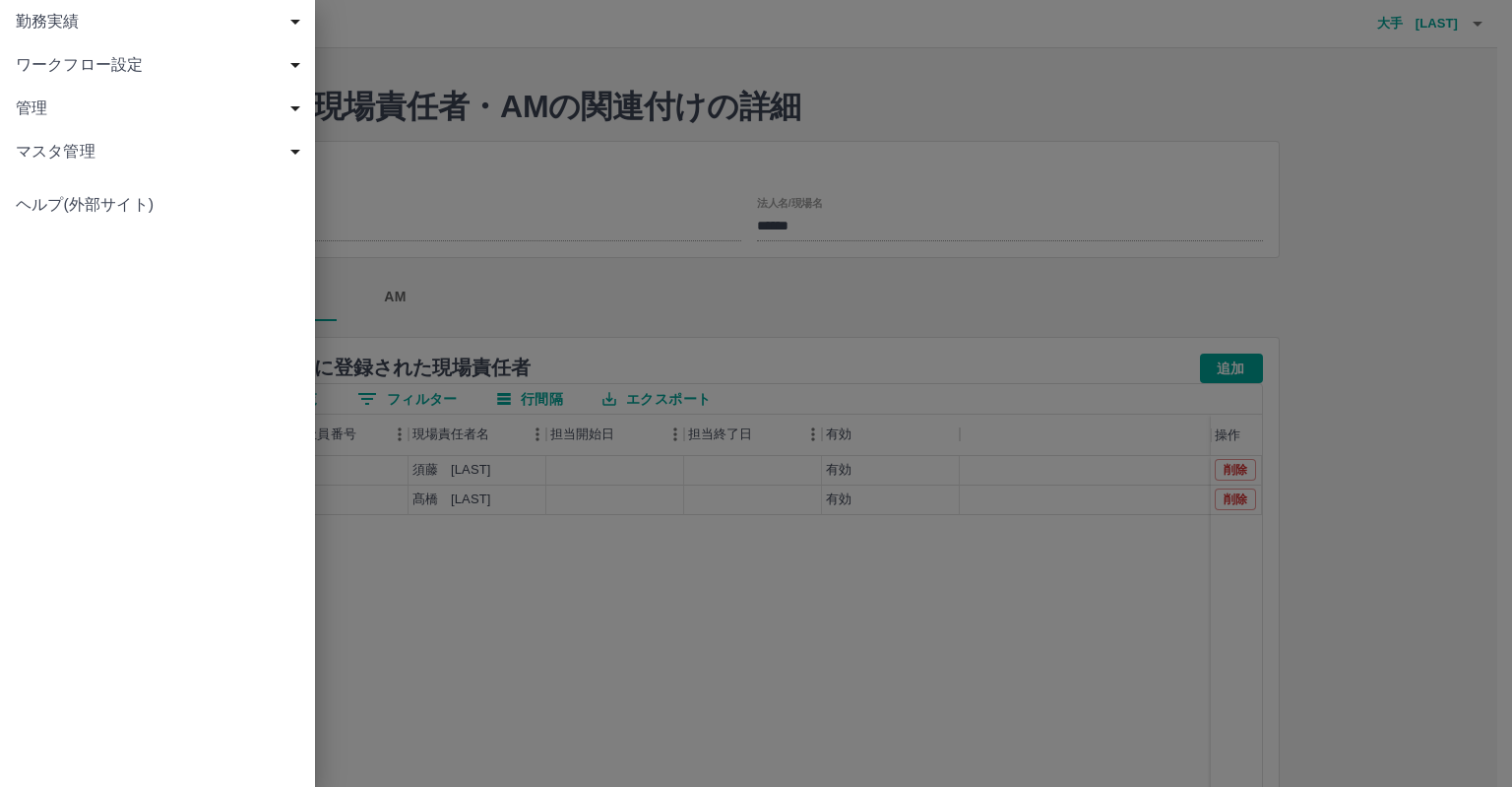 click on "勤務実績" at bounding box center [158, 22] 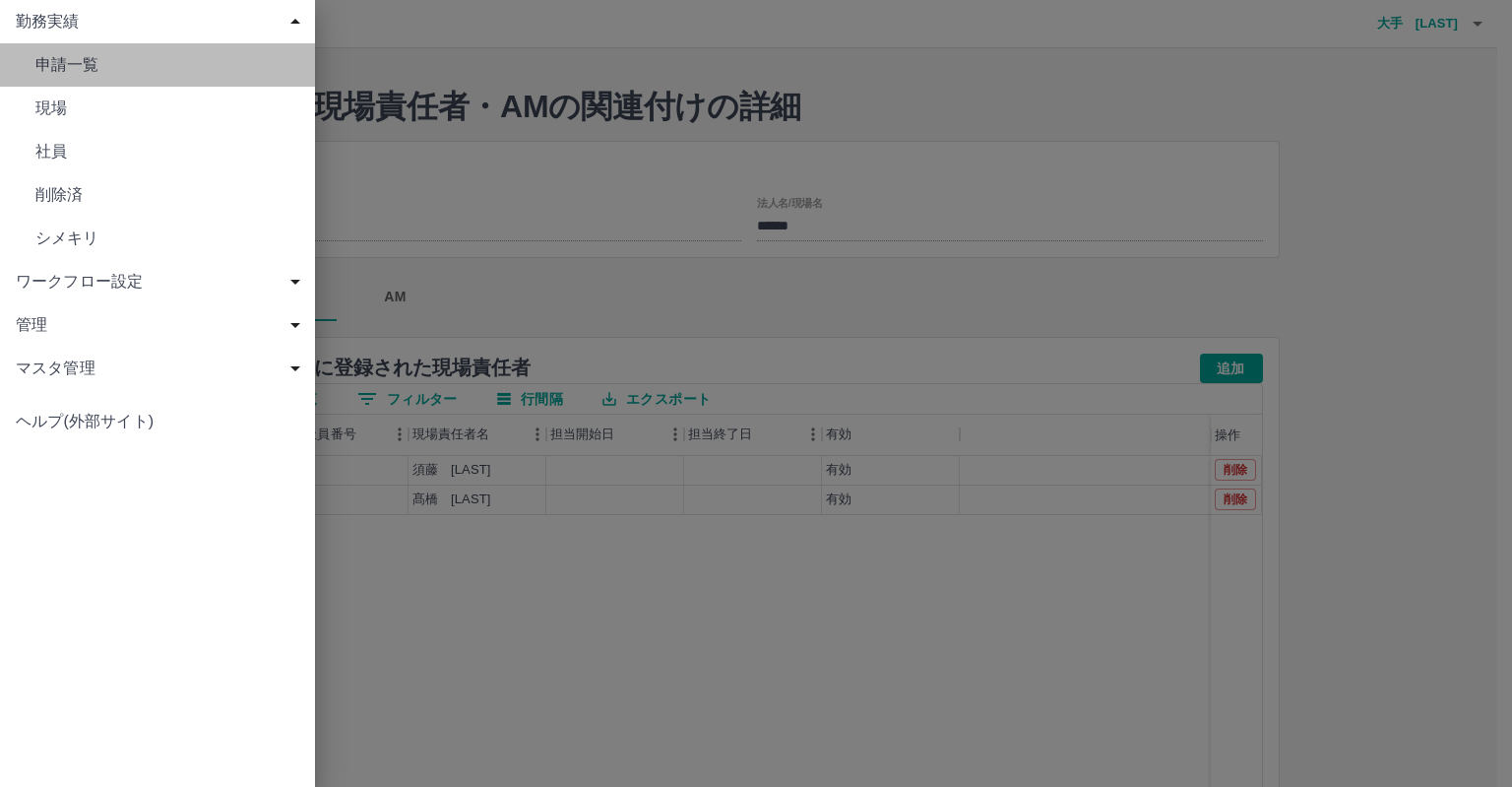 click on "申請一覧" at bounding box center (167, 65) 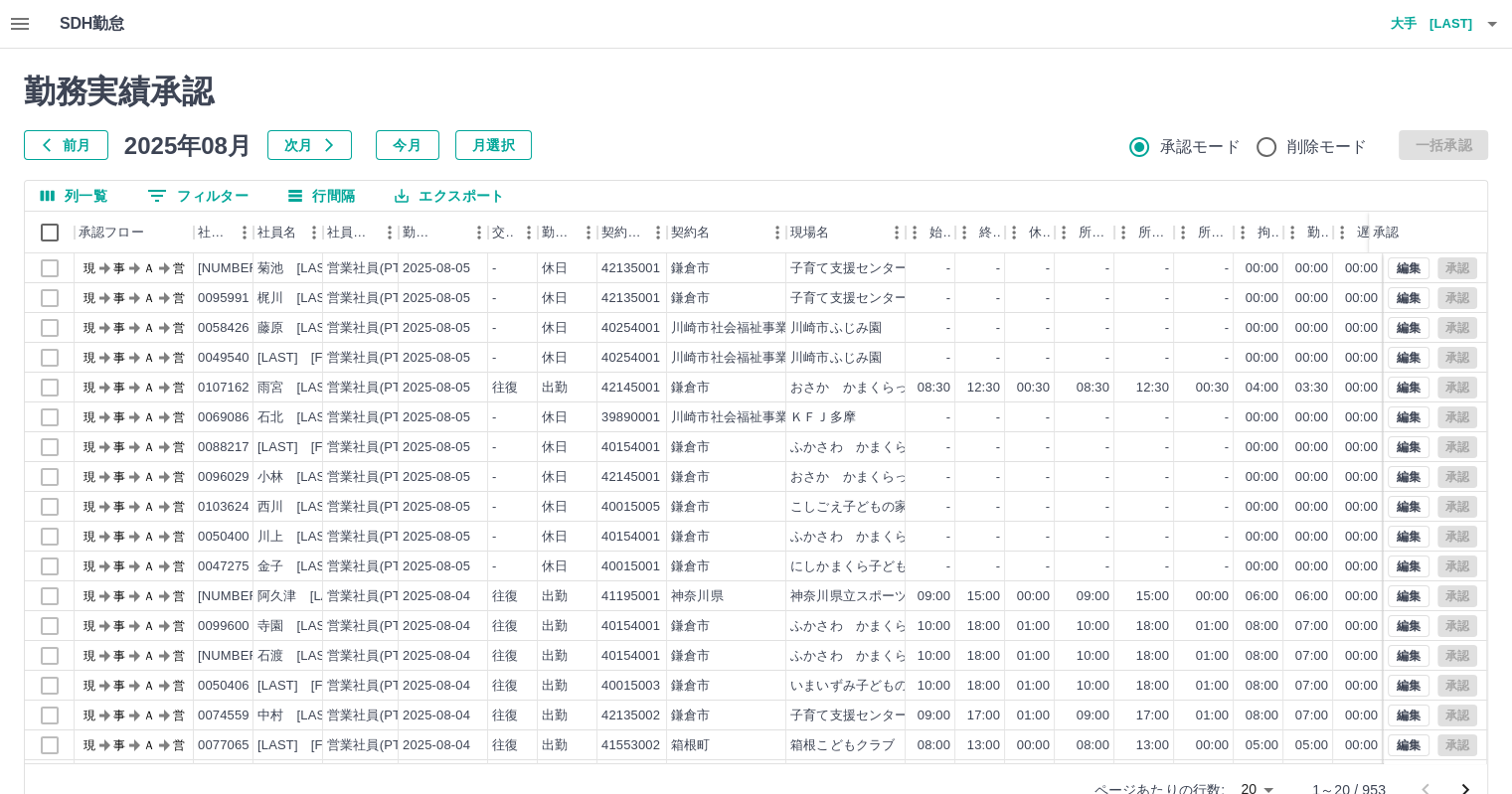 click on "前月" at bounding box center [66, 145] 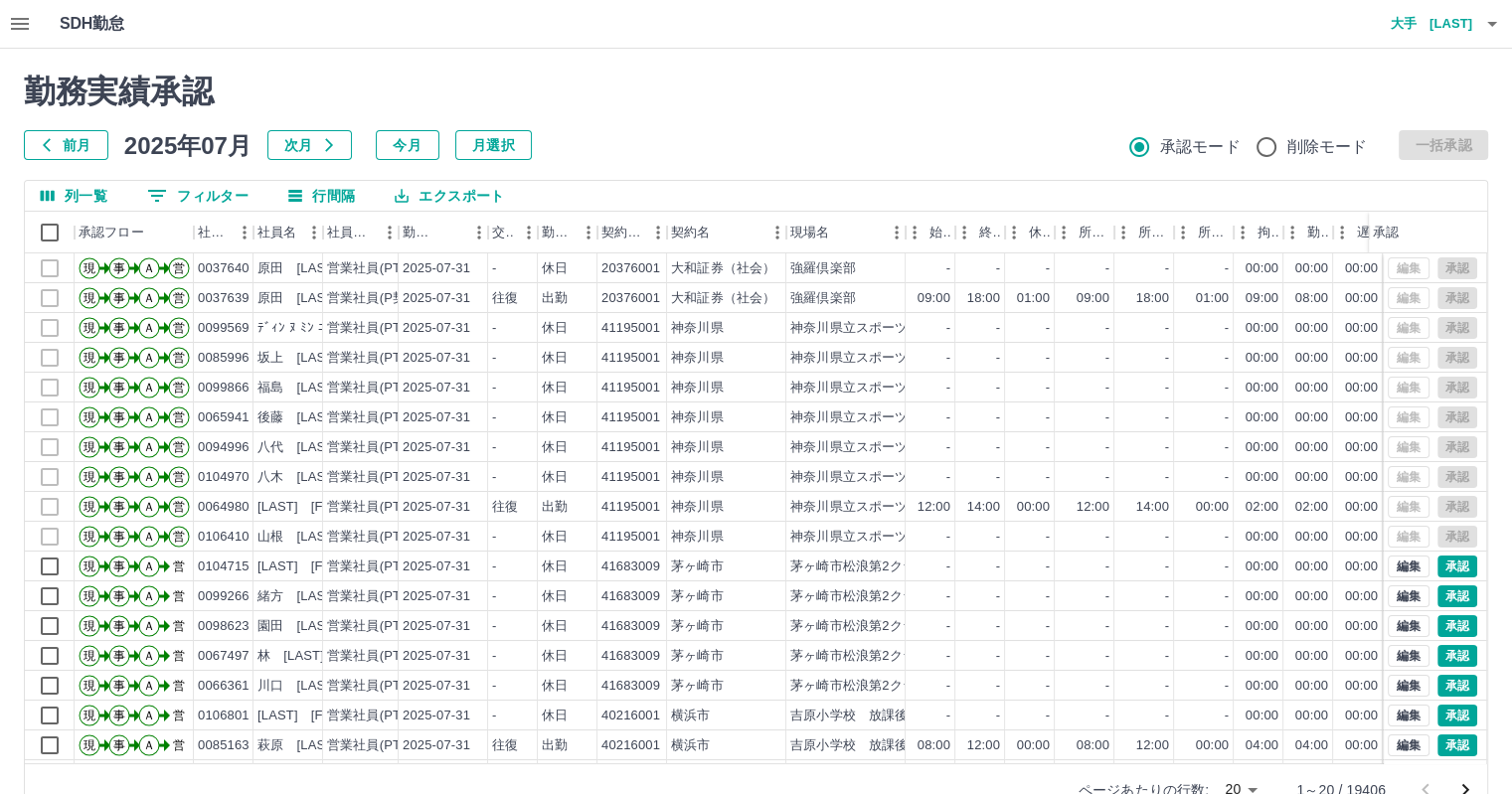 click on "0 フィルター" at bounding box center [198, 196] 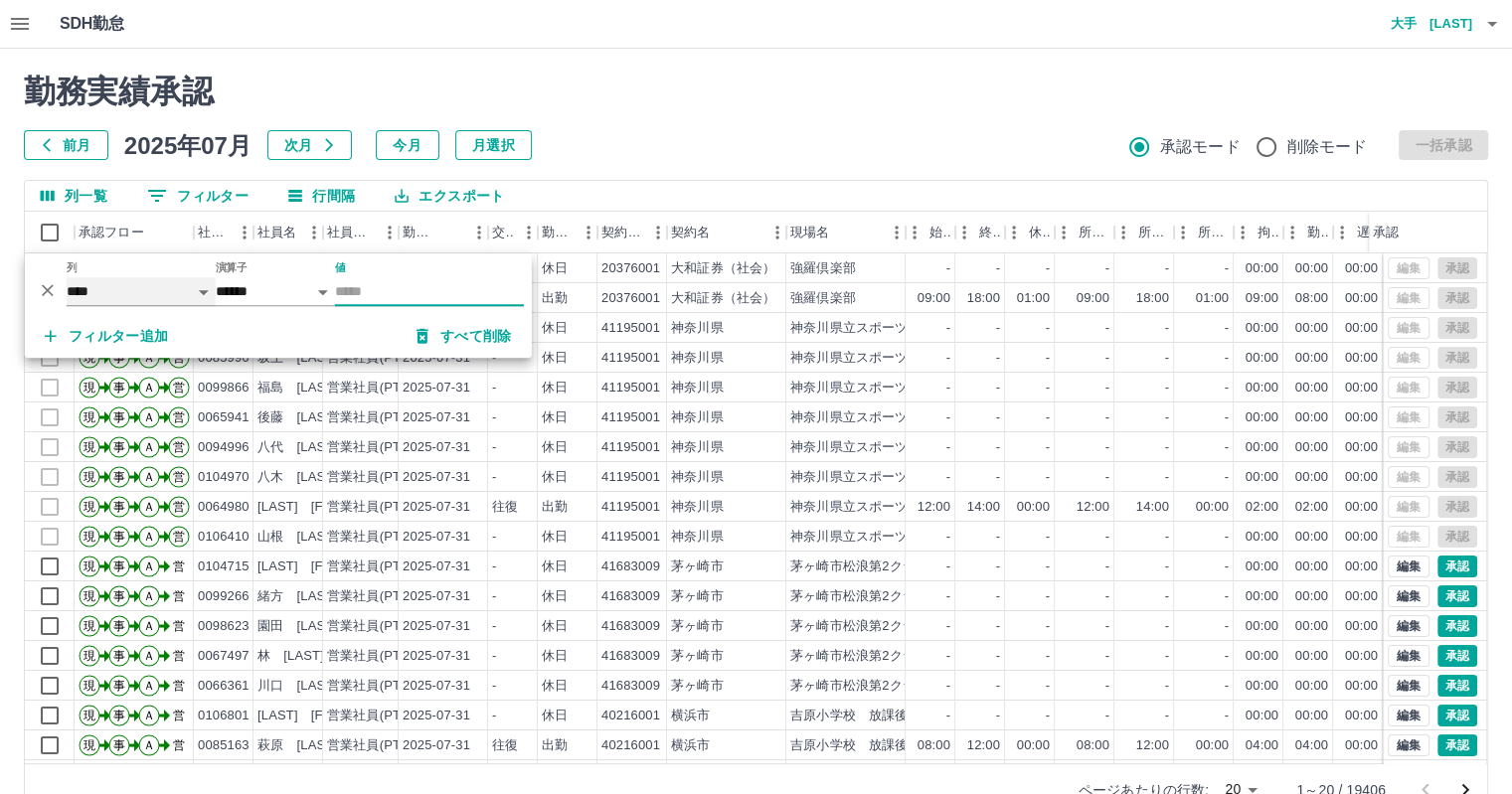 click on "**** *** **** *** *** **** ***** *** *** ** ** ** **** **** **** ** ** *** **** *****" at bounding box center (141, 291) 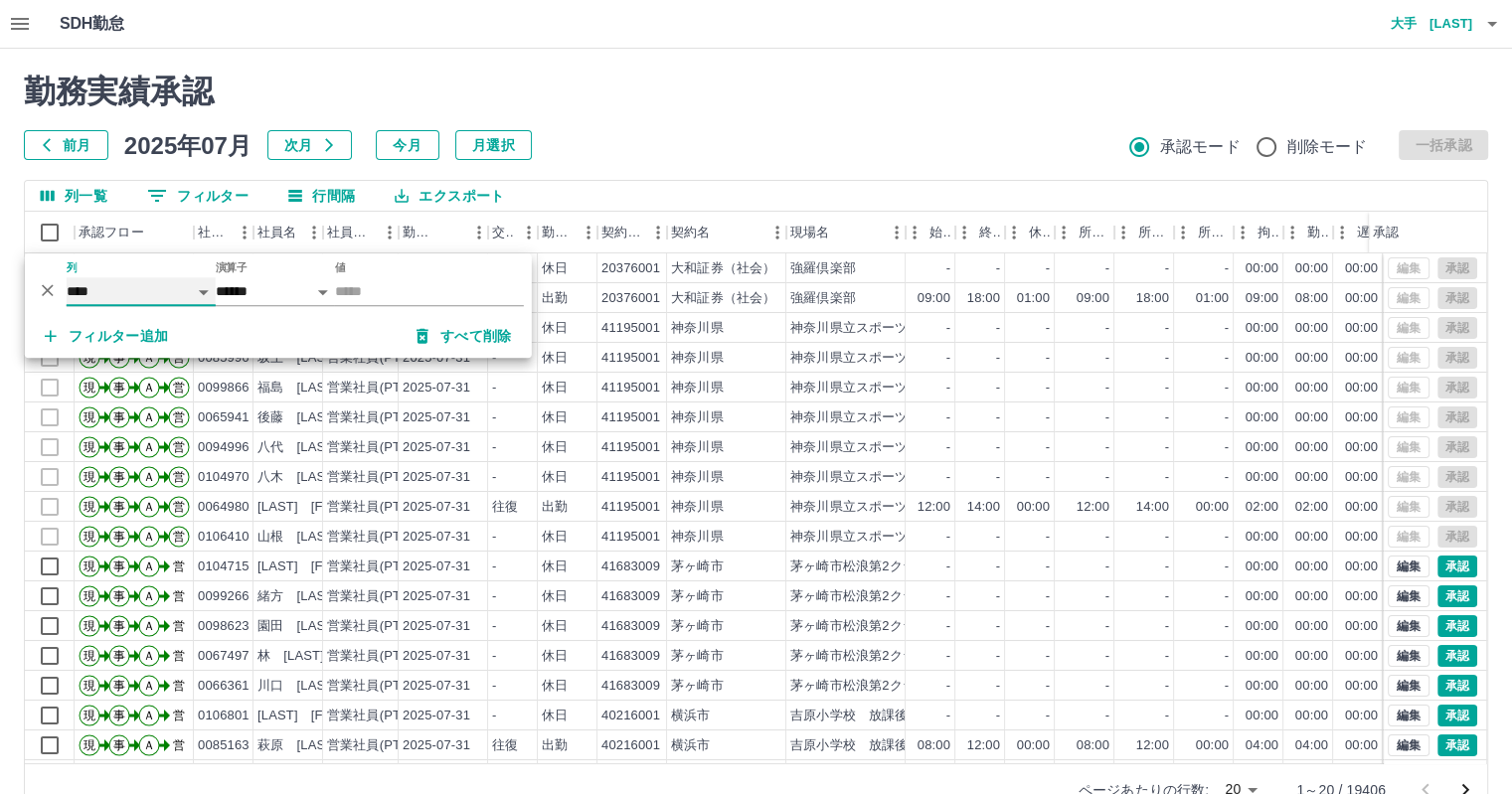 click on "**** *** **** *** *** **** ***** *** *** ** ** ** **** **** **** ** ** *** **** *****" at bounding box center [141, 291] 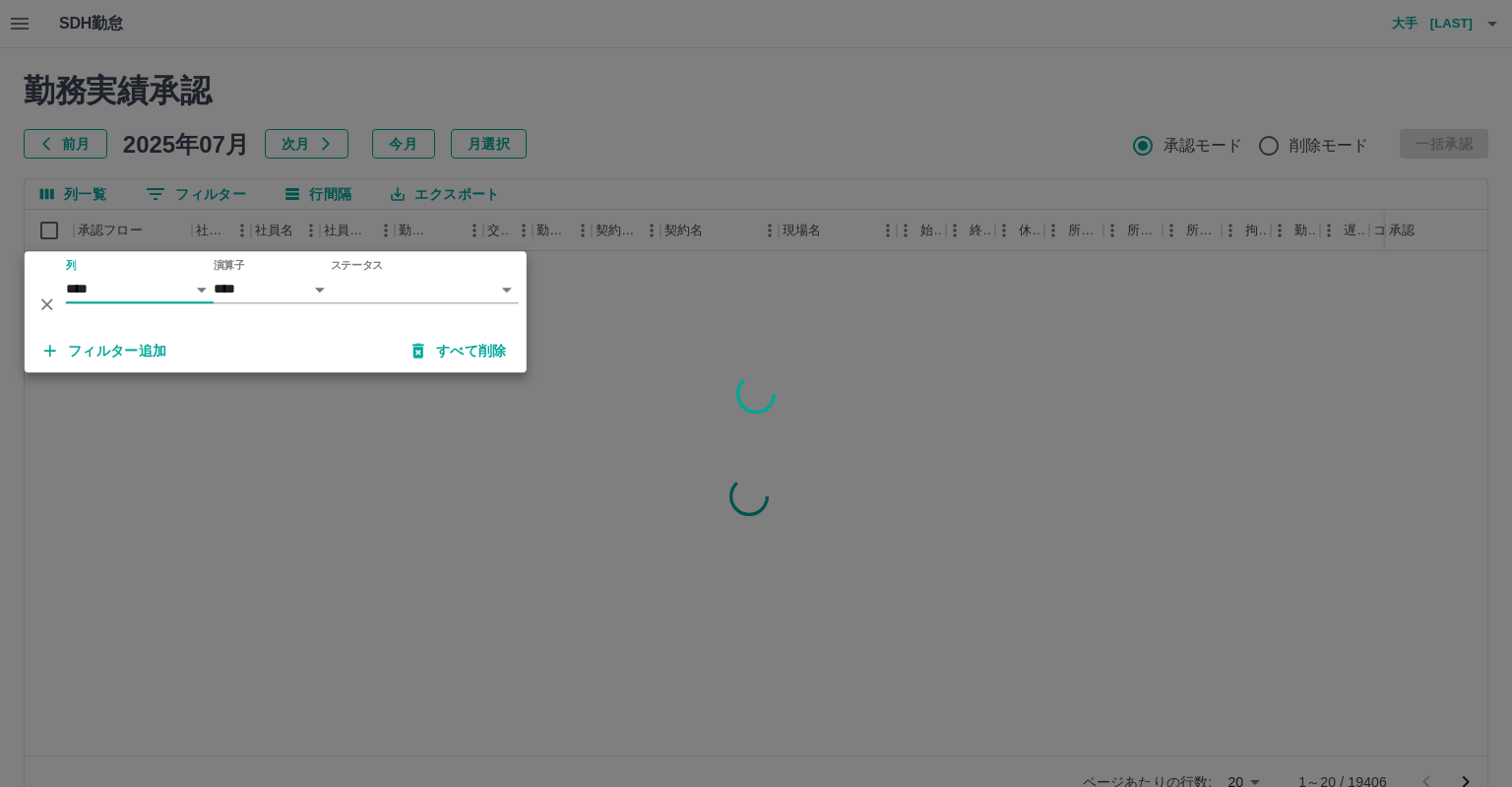 click on "SDH勤怠 大手　雄一郎 勤務実績承認 前月 2025年07月 次月 今月 月選択 承認モード 削除モード 一括承認 列一覧 0 フィルター 行間隔 エクスポート 承認フロー 社員番号 社員名 社員区分 勤務日 交通費 勤務区分 契約コード 契約名 現場名 始業 終業 休憩 所定開始 所定終業 所定休憩 拘束 勤務 遅刻等 コメント ステータス 承認 ページあたりの行数: 20 ** 1～20 / 19406 SDH勤怠 *** ** 列 **** *** **** *** *** **** ***** *** *** ** ** ** **** **** **** ** ** *** **** ***** 演算子 **** ****** ステータス ​ ********* フィルター追加 すべて削除" at bounding box center (756, 416) 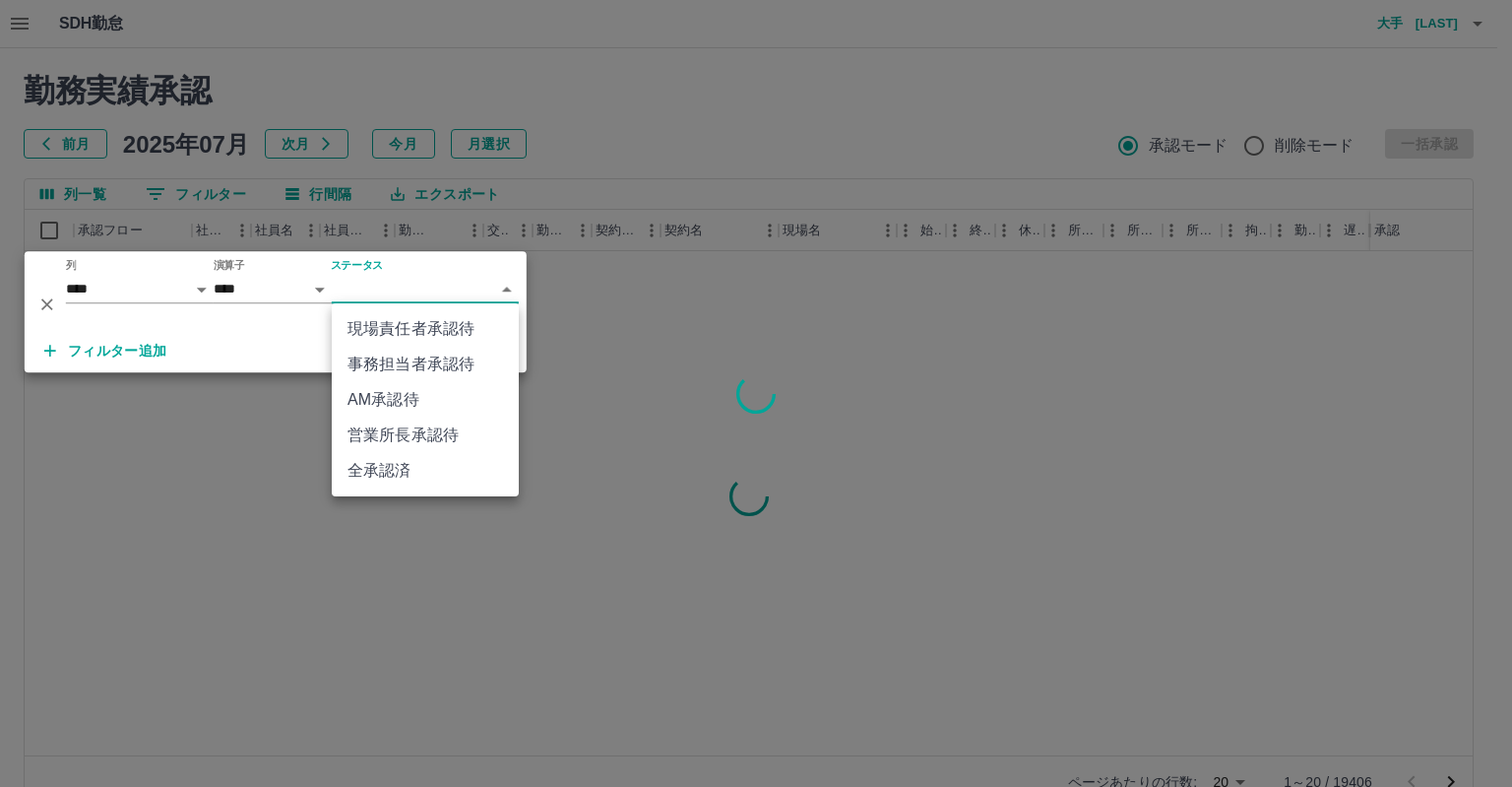 click on "AM承認待" at bounding box center [425, 400] 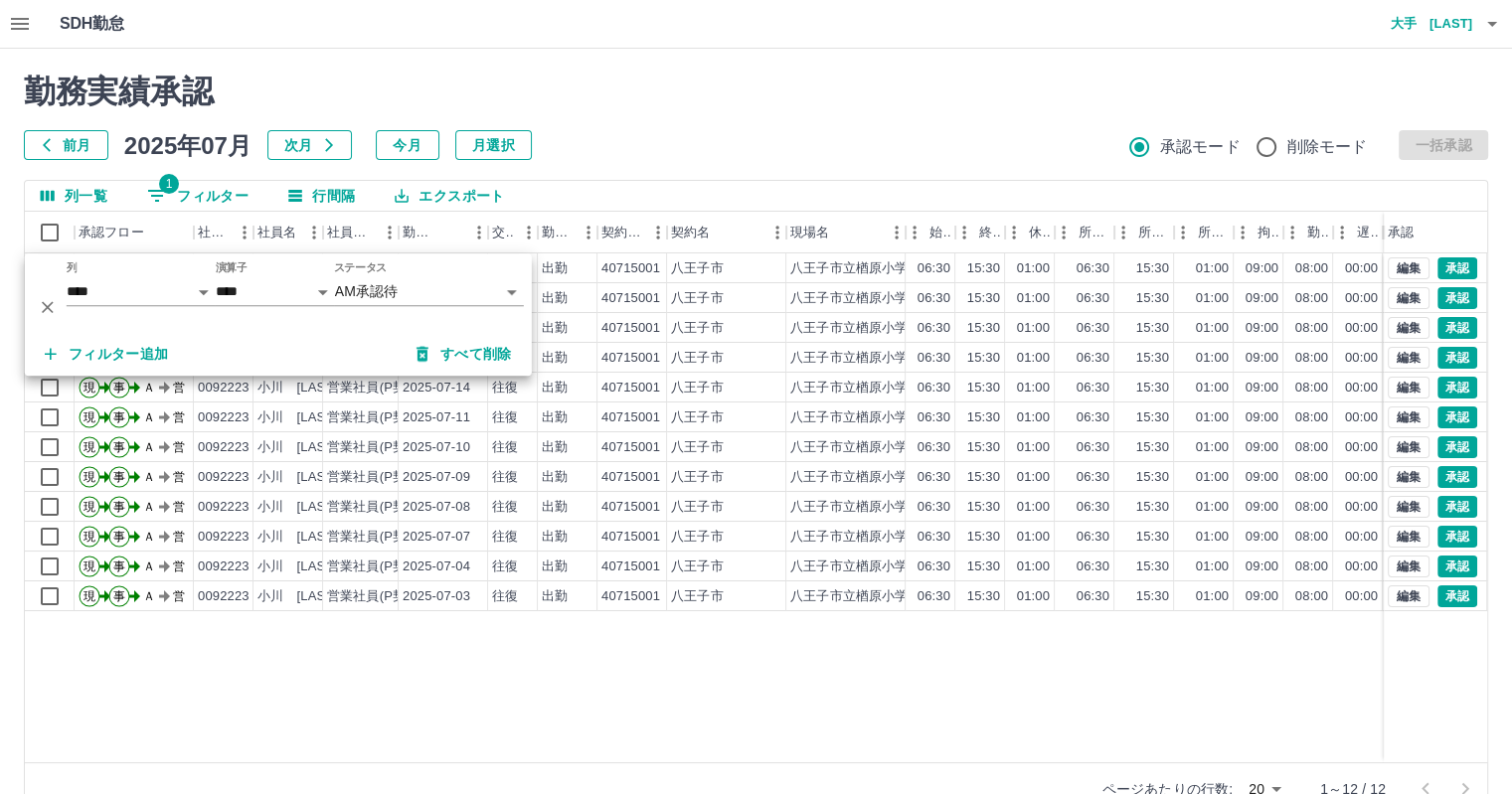 click on "前月 2025年07月 次月 今月 月選択 承認モード 削除モード 一括承認" at bounding box center [756, 145] 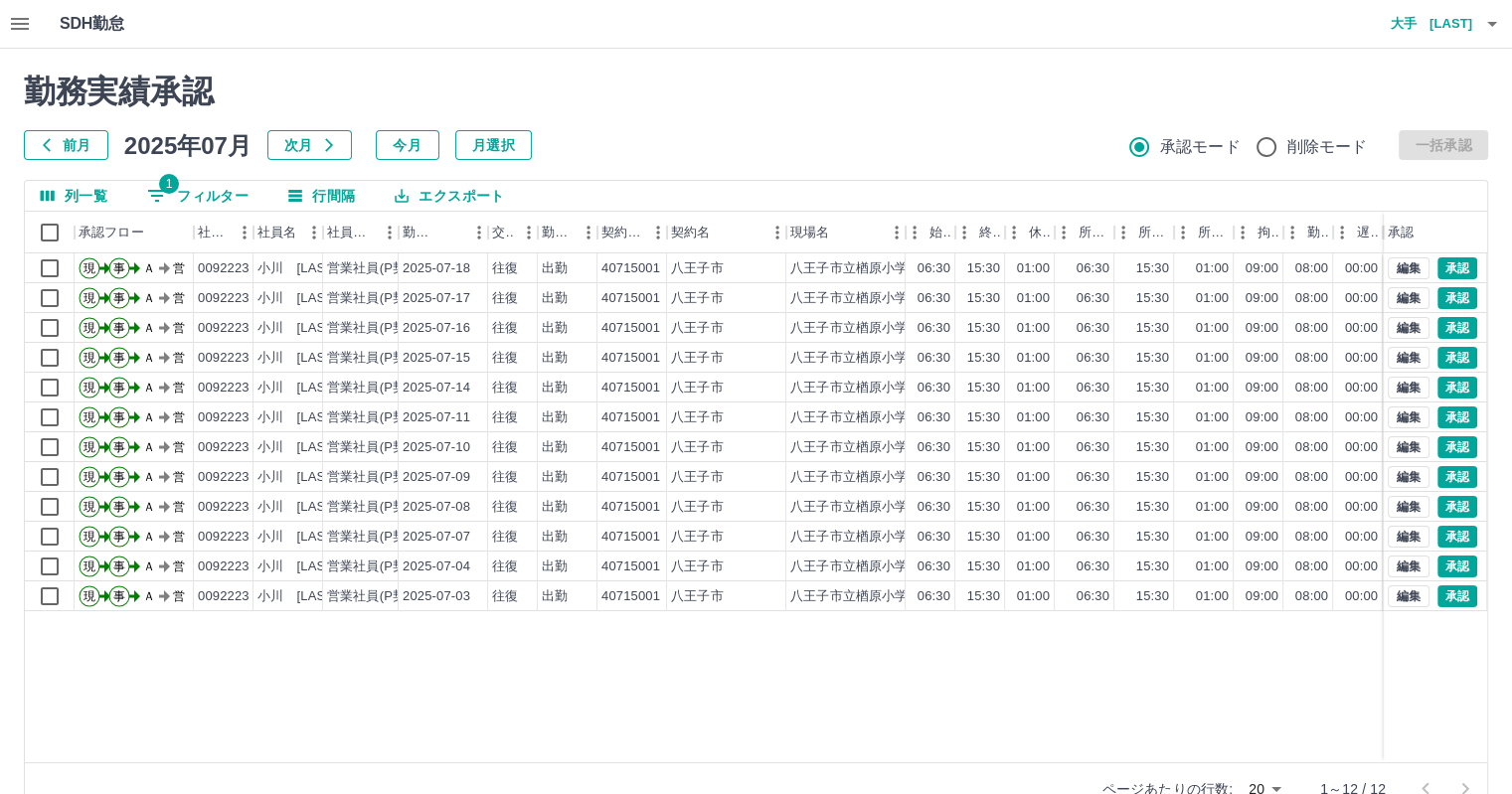 click on "勤務実績承認 前月 2025年07月 次月 今月 月選択 承認モード 削除モード 一括承認 列一覧 1 フィルター 行間隔 エクスポート 承認フロー 社員番号 社員名 社員区分 勤務日 交通費 勤務区分 契約コード 契約名 現場名 始業 終業 休憩 所定開始 所定終業 所定休憩 拘束 勤務 遅刻等 コメント ステータス 承認 現 事 Ａ 営 0092223 小川　和輝 営業社員(P契約) 2025-07-18 往復 出勤 40715001 八王子市 八王子市立楢原小学校 06:30 15:30 01:00 06:30 15:30 01:00 09:00 08:00 00:00 ヘルプ AM承認待 現 事 Ａ 営 0092223 小川　和輝 営業社員(P契約) 2025-07-17 往復 出勤 40715001 八王子市 八王子市立楢原小学校 06:30 15:30 01:00 06:30 15:30 01:00 09:00 08:00 00:00 ヘルプ AM承認待 現 事 Ａ 営 0092223 小川　和輝 営業社員(P契約) 2025-07-16 往復 出勤 40715001 八王子市 八王子市立楢原小学校 06:30 15:30 01:00 06:30 15:30 01:00 09:00 現" at bounding box center (756, 444) 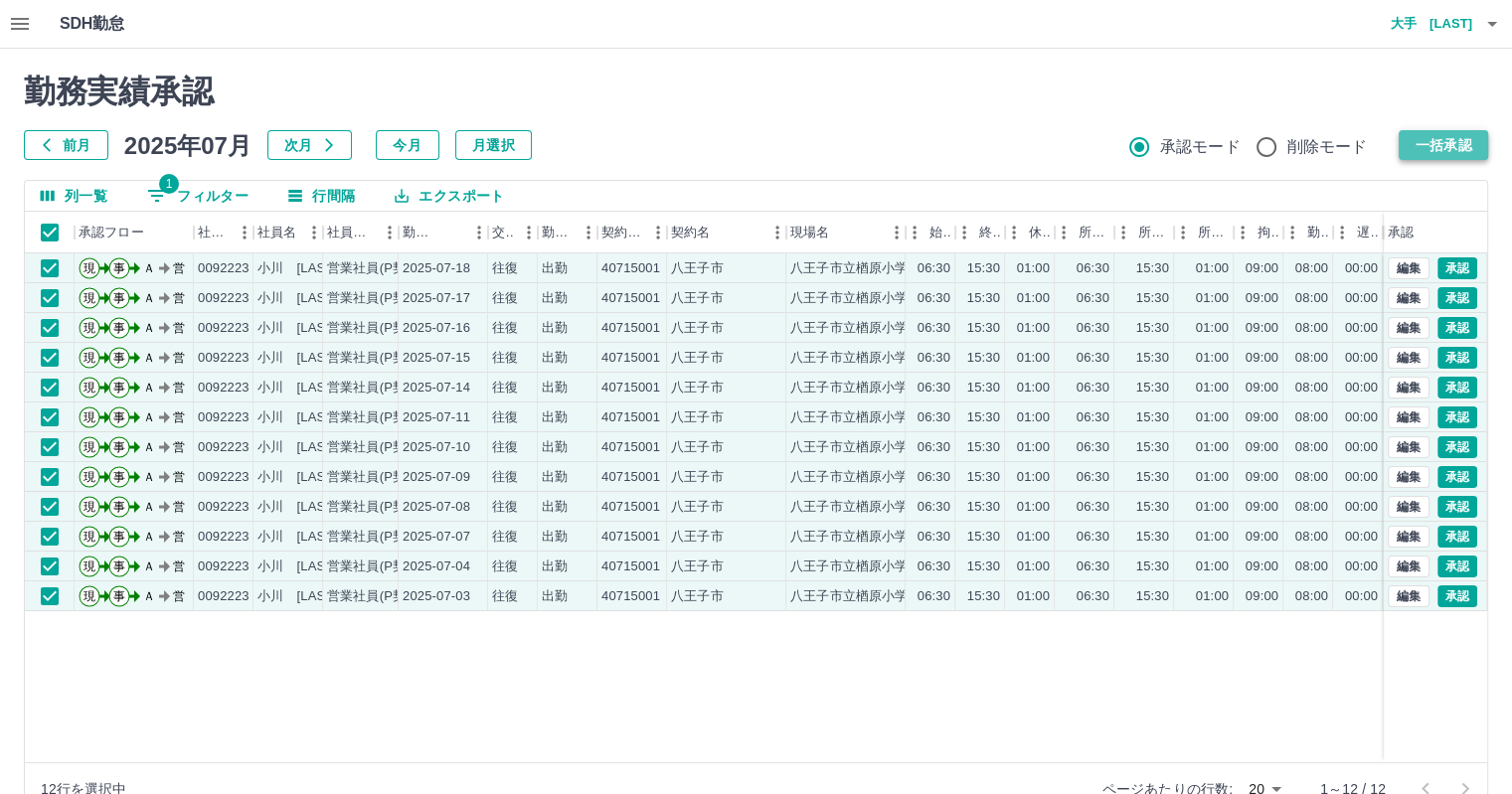click on "一括承認" at bounding box center [1443, 145] 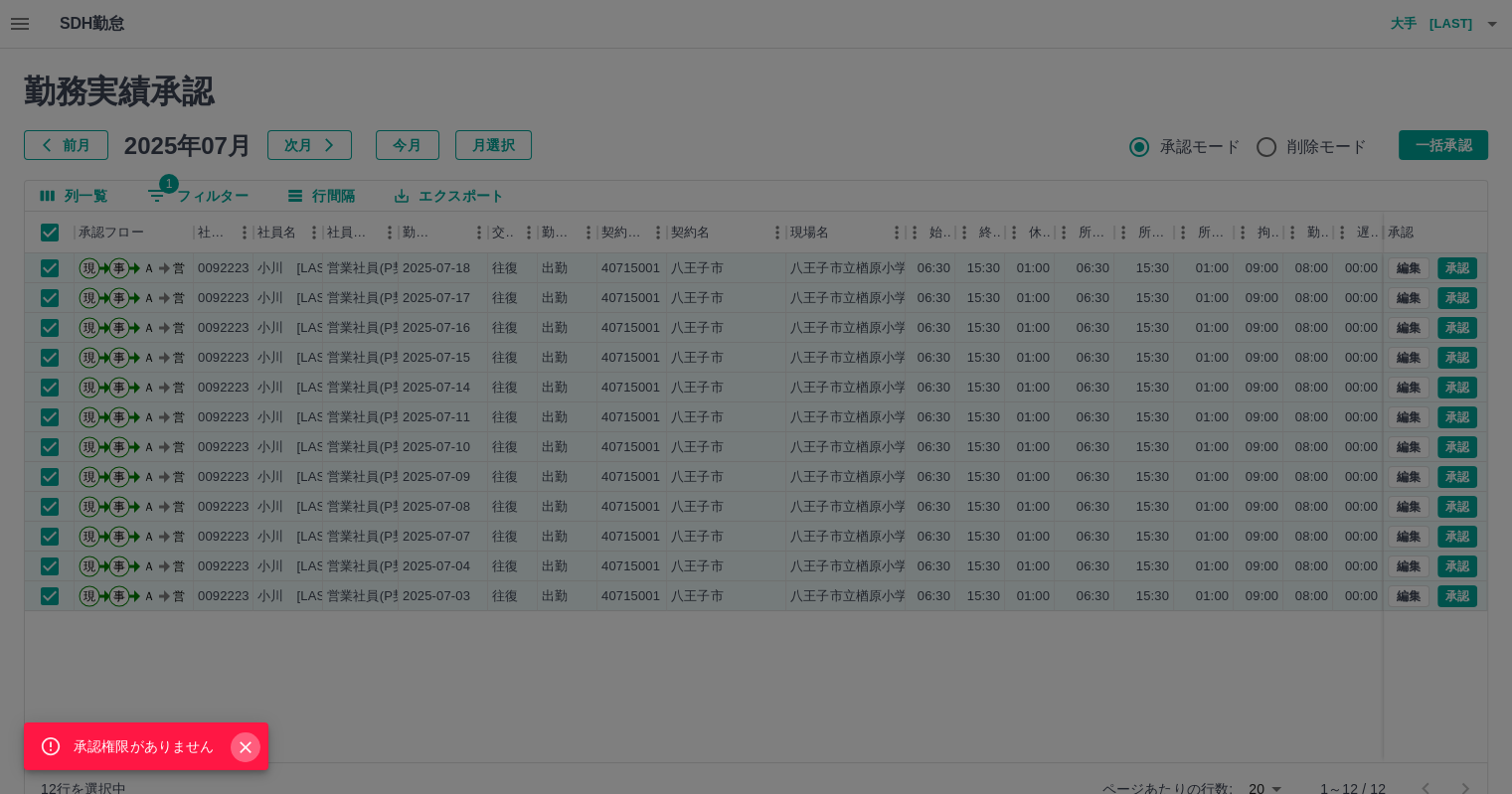 click 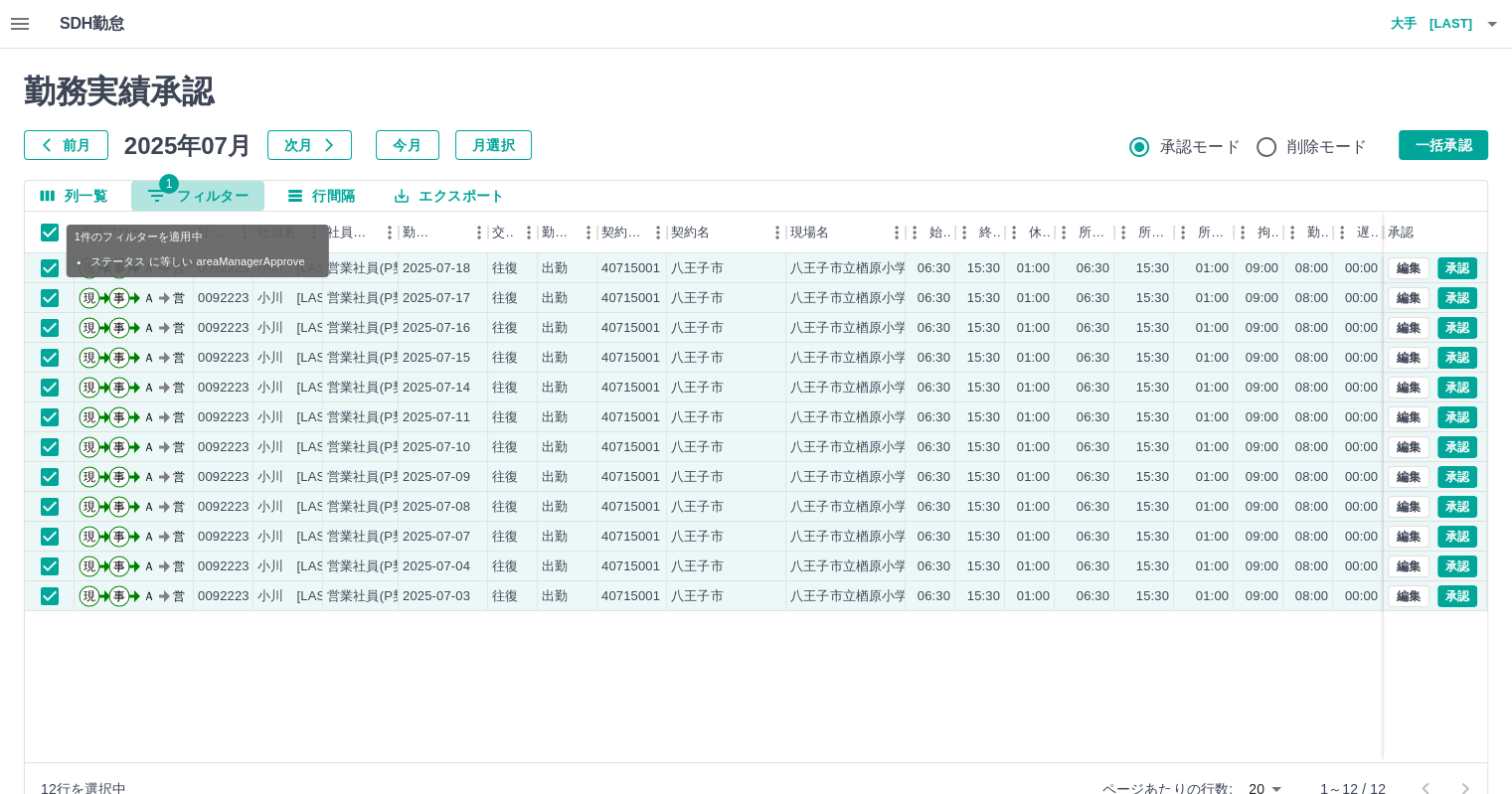 click on "1 フィルター" at bounding box center [198, 196] 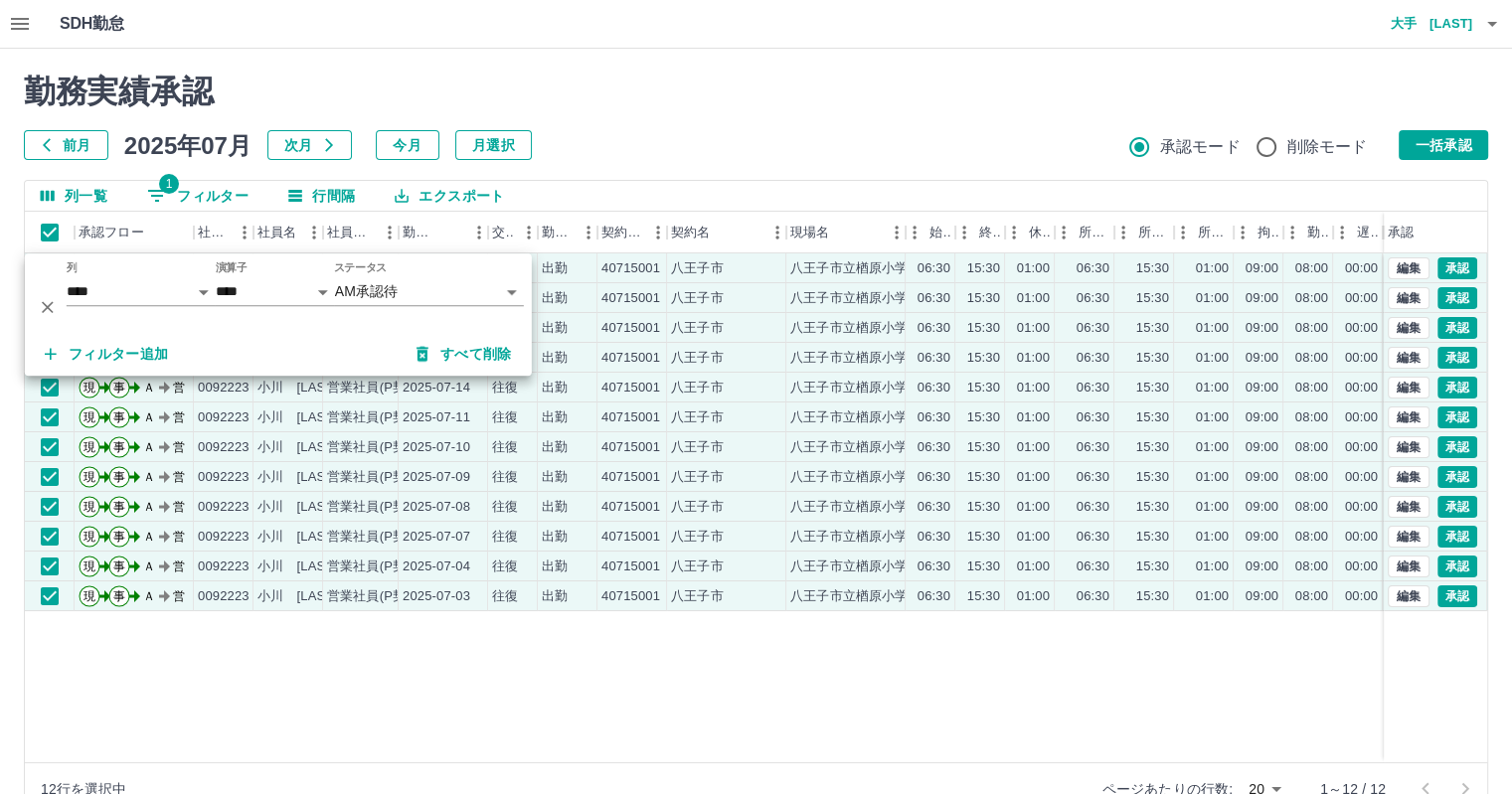 click on "SDH勤怠 大手　雄一郎 承認権限がありません 勤務実績承認 前月 2025年07月 次月 今月 月選択 承認モード 削除モード 一括承認 列一覧 1 フィルター 行間隔 エクスポート 承認フロー 社員番号 社員名 社員区分 勤務日 交通費 勤務区分 契約コード 契約名 現場名 始業 終業 休憩 所定開始 所定終業 所定休憩 拘束 勤務 遅刻等 コメント ステータス 承認 現 事 Ａ 営 0092223 小川　和輝 営業社員(P契約) 2025-07-18 往復 出勤 40715001 八王子市 八王子市立楢原小学校 06:30 15:30 01:00 06:30 15:30 01:00 09:00 08:00 00:00 ヘルプ AM承認待 現 事 Ａ 営 0092223 小川　和輝 営業社員(P契約) 2025-07-17 往復 出勤 40715001 八王子市 八王子市立楢原小学校 06:30 15:30 01:00 06:30 15:30 01:00 09:00 08:00 00:00 ヘルプ AM承認待 現 事 Ａ 営 0092223 小川　和輝 営業社員(P契約) 2025-07-16 往復 出勤 40715001 八王子市 06:30 15:30 01:00" at bounding box center (756, 419) 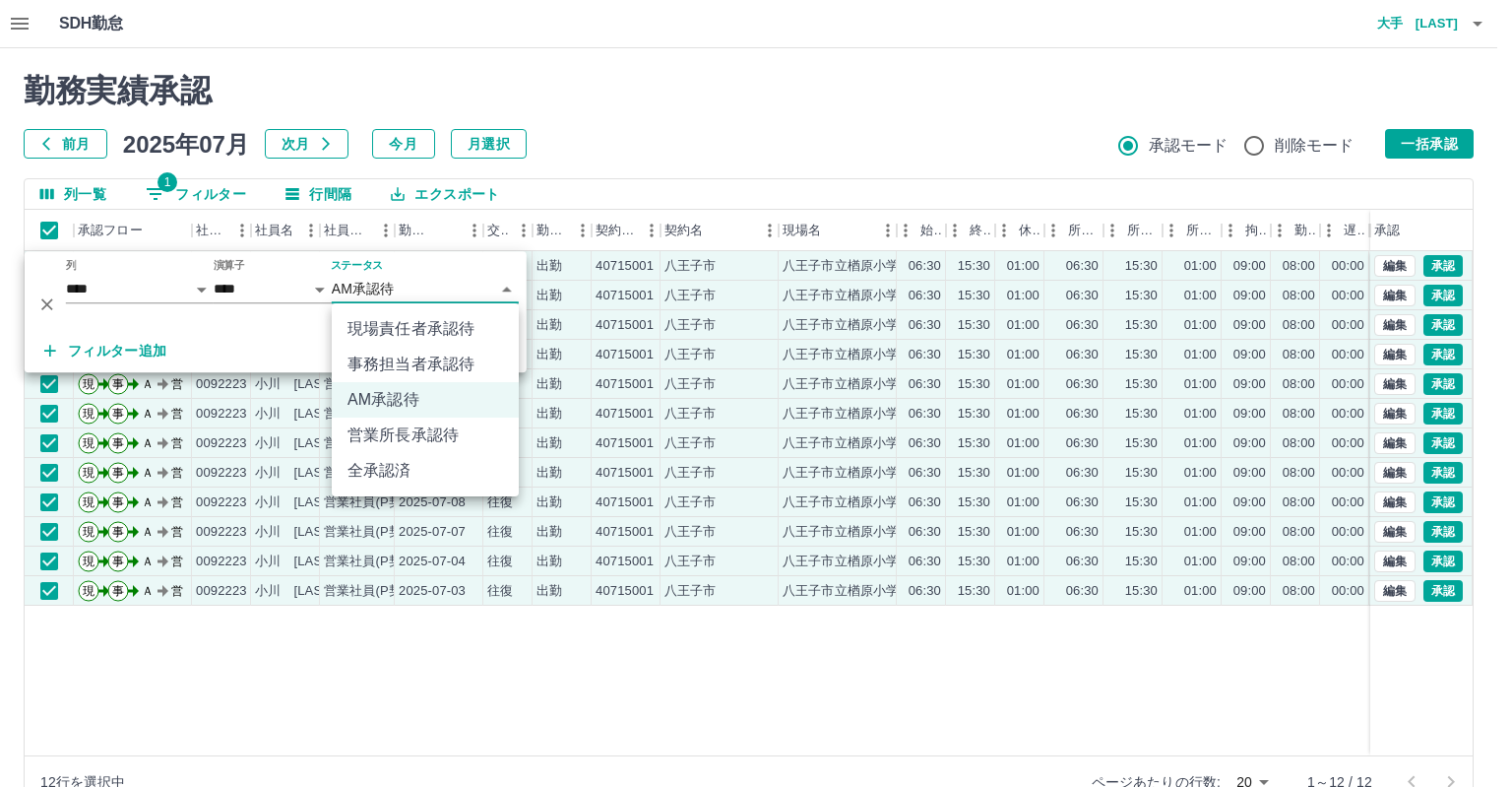click on "営業所長承認待" at bounding box center (425, 435) 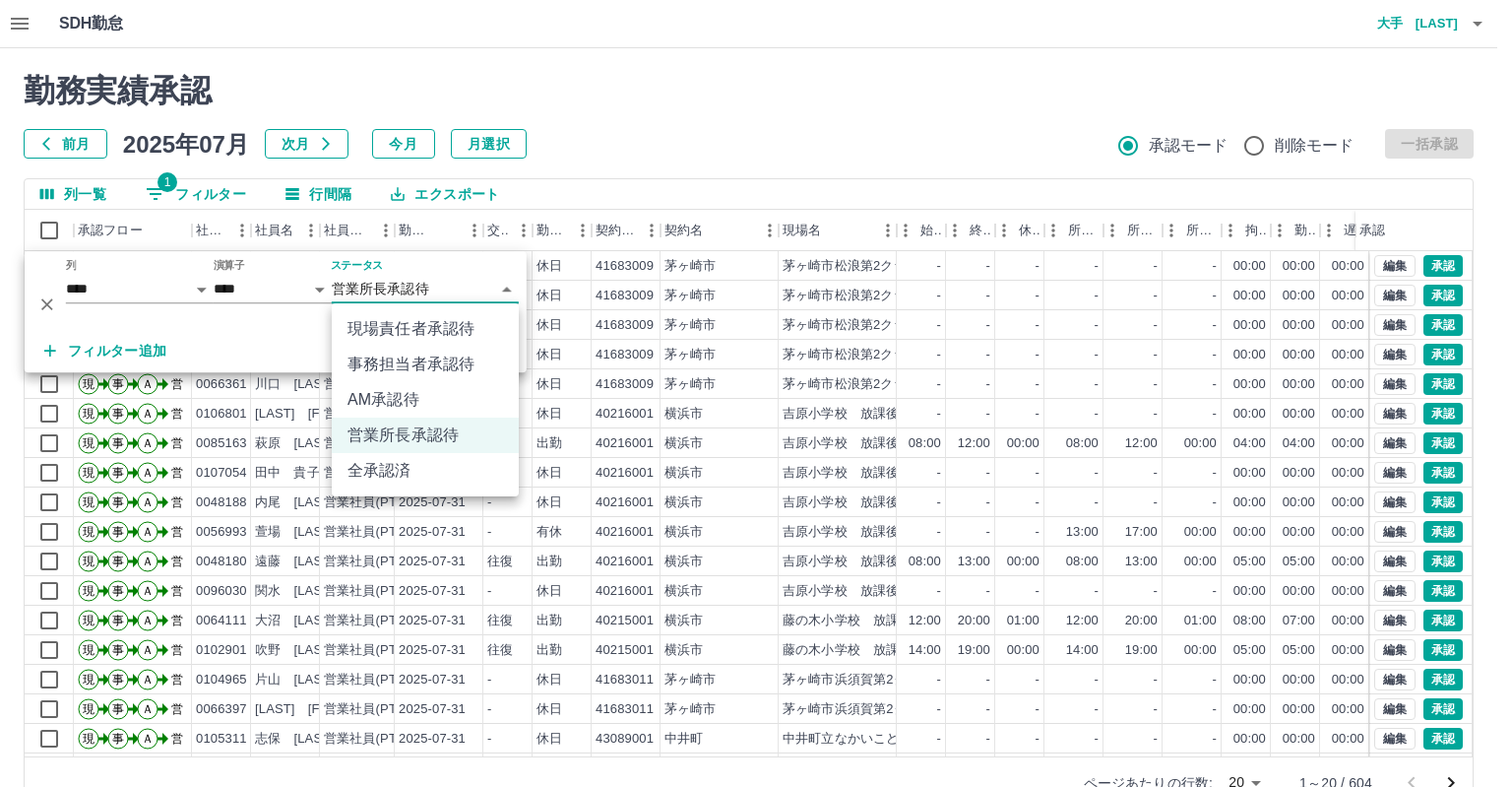 click on "SDH勤怠 大手　雄一郎 承認権限がありません 勤務実績承認 前月 2025年07月 次月 今月 月選択 承認モード 削除モード 一括承認 列一覧 1 フィルター 行間隔 エクスポート 承認フロー 社員番号 社員名 社員区分 勤務日 交通費 勤務区分 契約コード 契約名 現場名 始業 終業 休憩 所定開始 所定終業 所定休憩 拘束 勤務 遅刻等 コメント ステータス 承認 現 事 Ａ 営 0104715 草柳　百花 営業社員(PT契約) 2025-07-31  -  休日 41683009 茅ヶ崎市 茅ヶ崎市松浪第2クラブ - - - - - - 00:00 00:00 00:00 営業所長承認待 現 事 Ａ 営 0099266 緒方　彩乃 営業社員(PT契約) 2025-07-31  -  休日 41683009 茅ヶ崎市 茅ヶ崎市松浪第2クラブ - - - - - - 00:00 00:00 00:00 営業所長承認待 現 事 Ａ 営 0098623 園田　大陽 営業社員(PT契約) 2025-07-31  -  休日 41683009 茅ヶ崎市 茅ヶ崎市松浪第2クラブ - - - - - - 00:00 00:00 00:00 現 事" at bounding box center (756, 416) 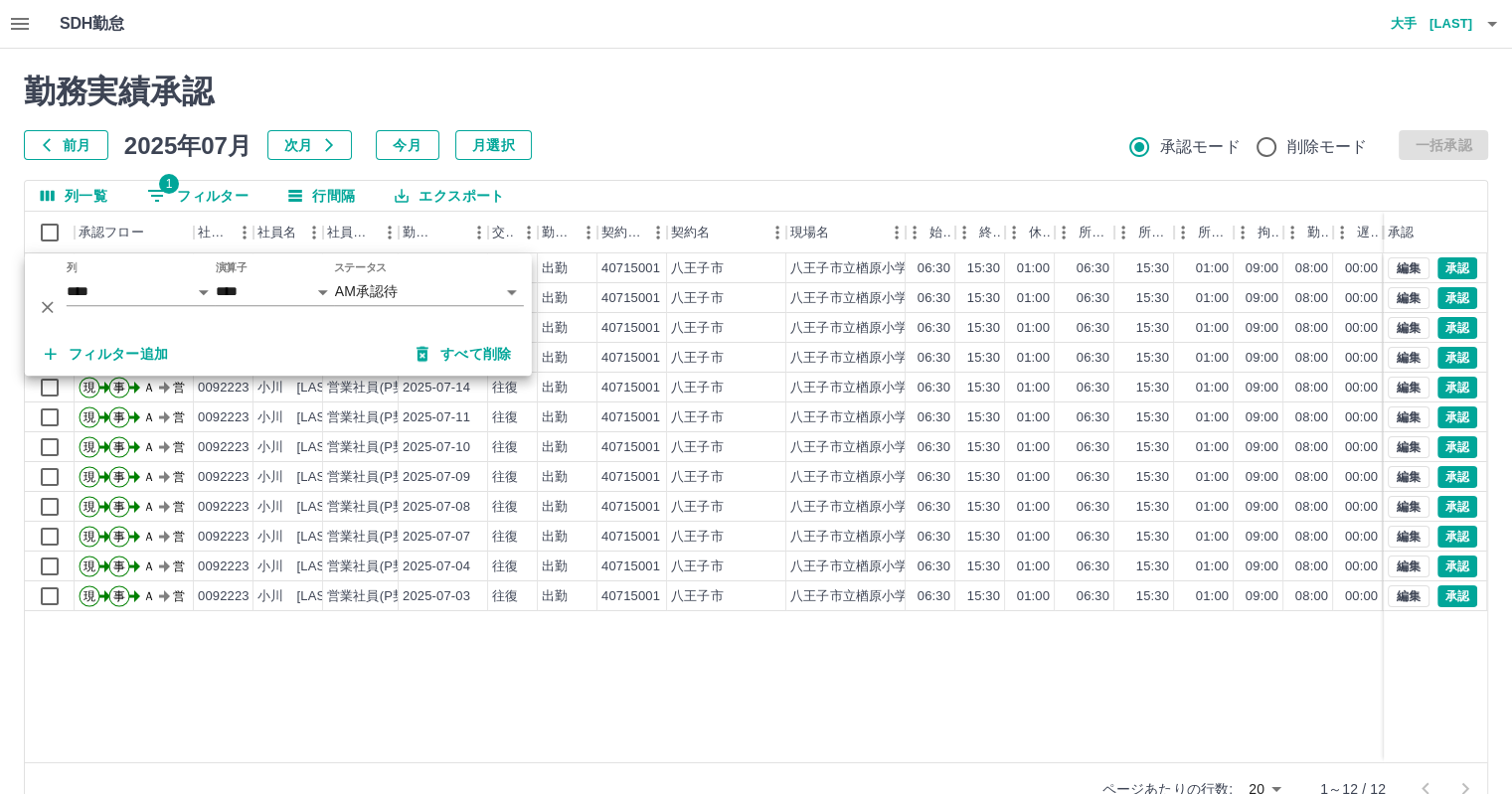click on "承認権限がありません 勤務実績承認 前月 2025年07月 次月 今月 月選択 承認モード 削除モード 一括承認" at bounding box center [756, 116] 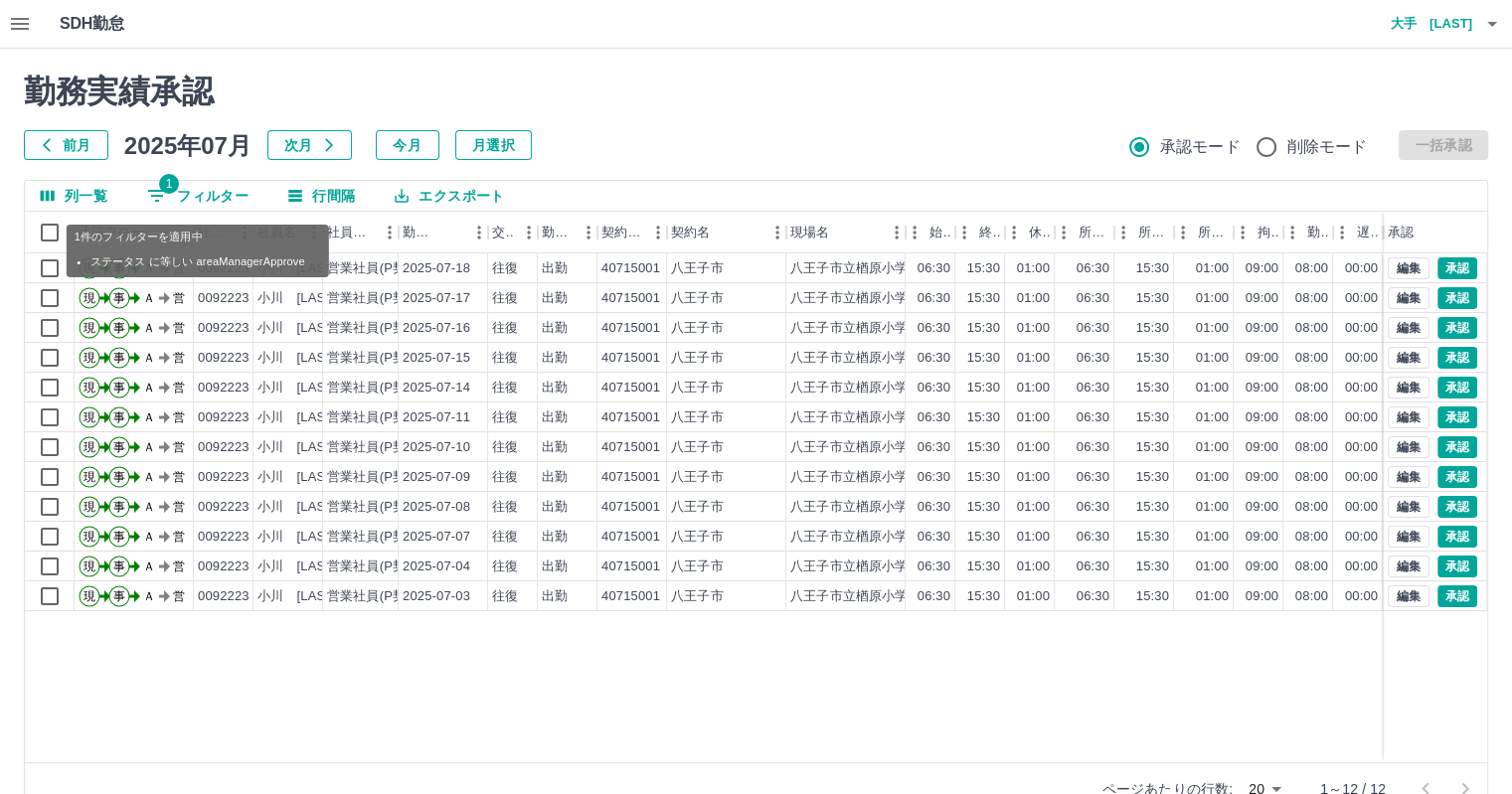 click on "1 フィルター" at bounding box center [198, 196] 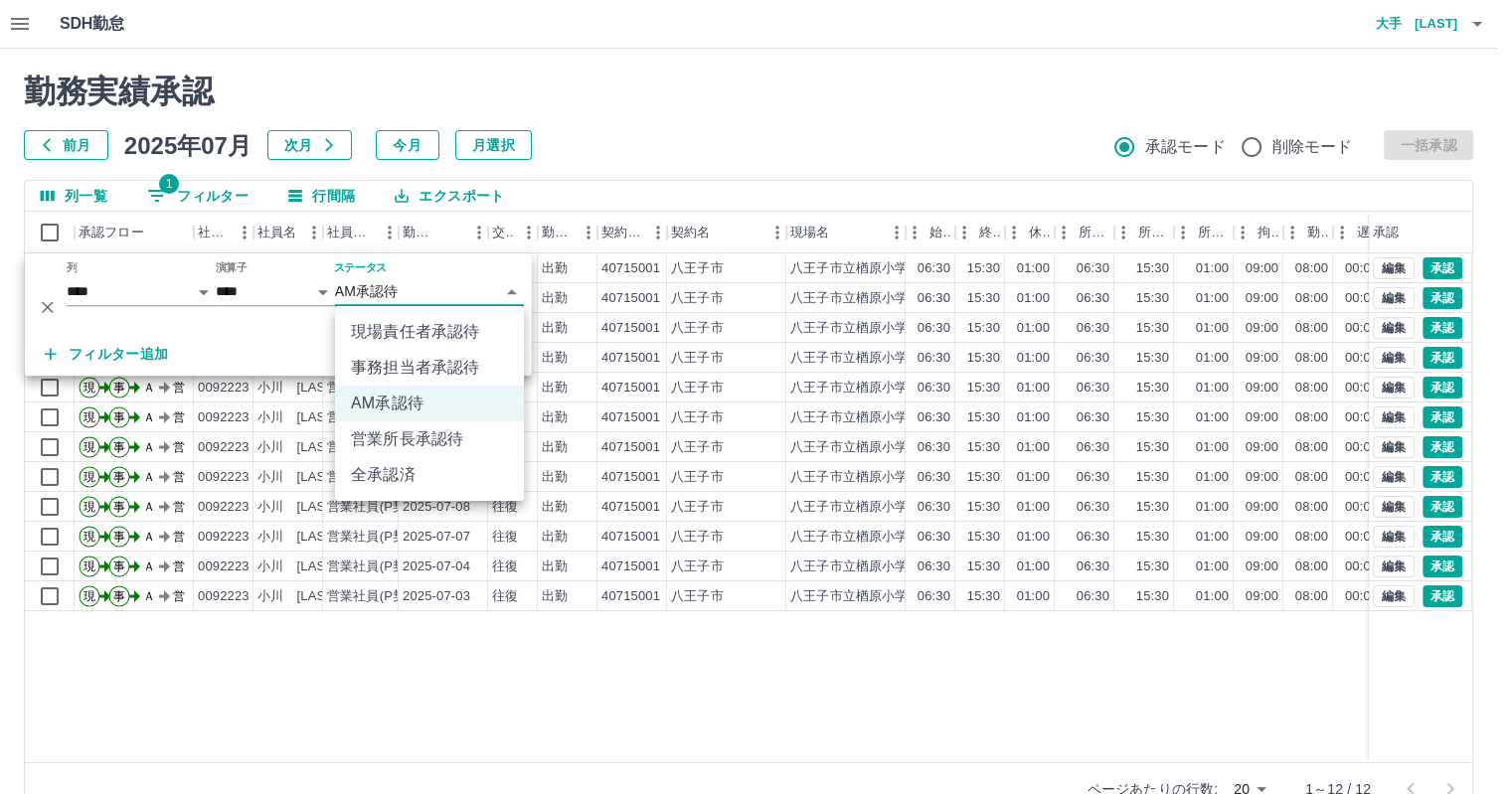 click on "SDH勤怠 大手　雄一郎 承認権限がありません 勤務実績承認 前月 2025年07月 次月 今月 月選択 承認モード 削除モード 一括承認 列一覧 1 フィルター 行間隔 エクスポート 承認フロー 社員番号 社員名 社員区分 勤務日 交通費 勤務区分 契約コード 契約名 現場名 始業 終業 休憩 所定開始 所定終業 所定休憩 拘束 勤務 遅刻等 コメント ステータス 承認 現 事 Ａ 営 0092223 小川　和輝 営業社員(P契約) 2025-07-18 往復 出勤 40715001 八王子市 八王子市立楢原小学校 06:30 15:30 01:00 06:30 15:30 01:00 09:00 08:00 00:00 ヘルプ AM承認待 現 事 Ａ 営 0092223 小川　和輝 営業社員(P契約) 2025-07-17 往復 出勤 40715001 八王子市 八王子市立楢原小学校 06:30 15:30 01:00 06:30 15:30 01:00 09:00 08:00 00:00 ヘルプ AM承認待 現 事 Ａ 営 0092223 小川　和輝 営業社員(P契約) 2025-07-16 往復 出勤 40715001 八王子市 06:30 15:30 01:00" at bounding box center (756, 419) 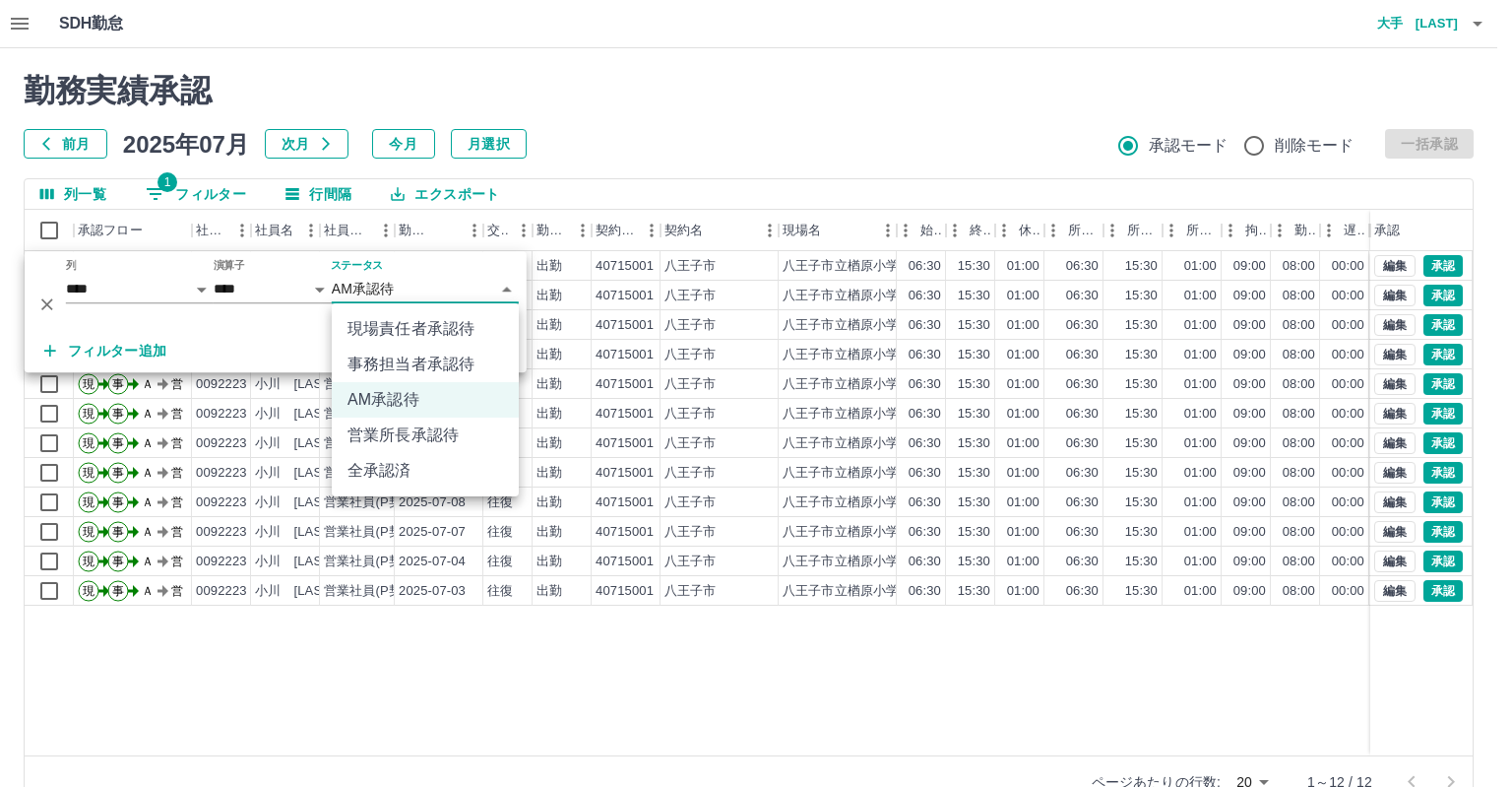 click on "営業所長承認待" at bounding box center [425, 435] 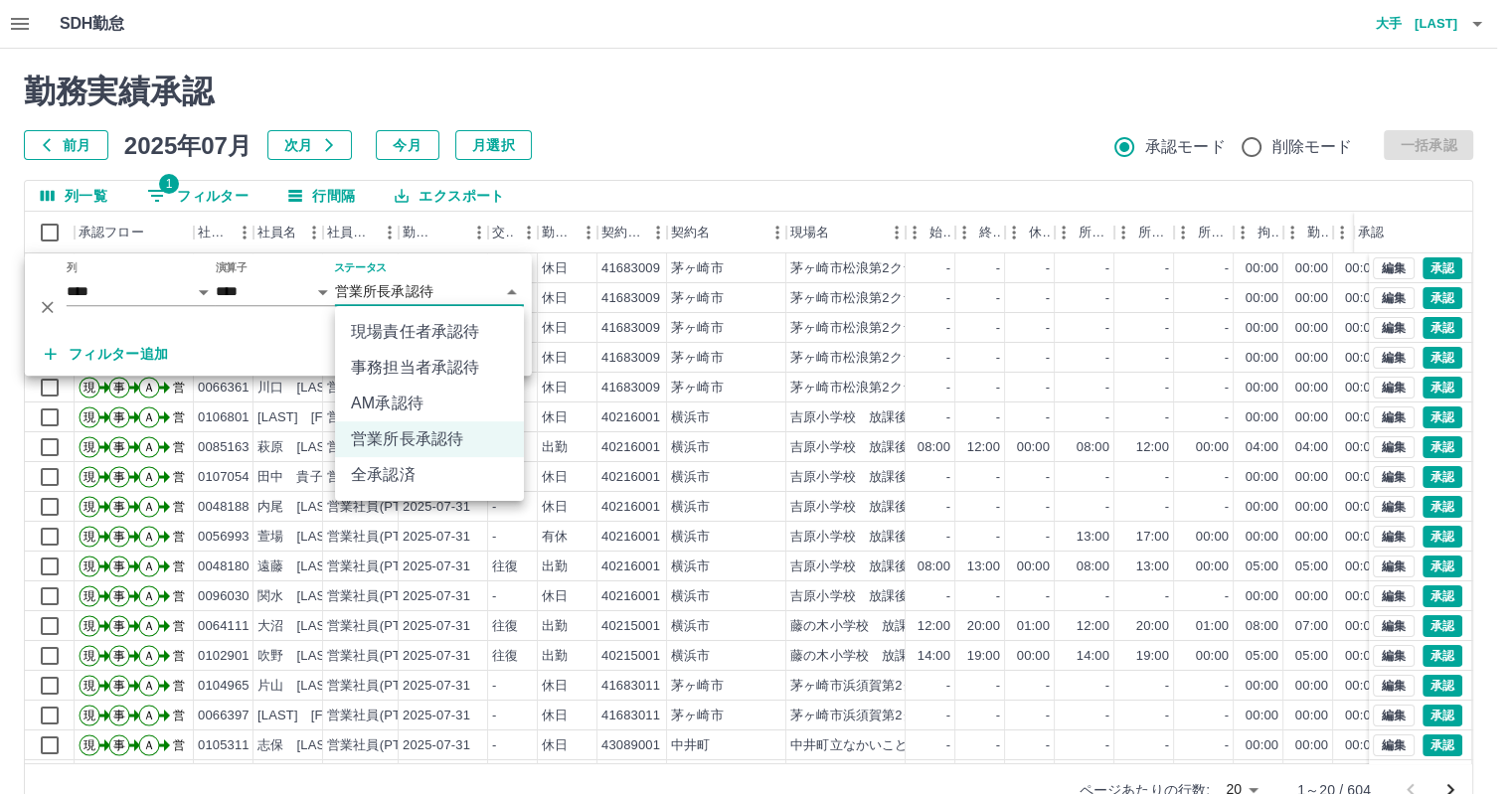 click on "SDH勤怠 大手　雄一郎 承認権限がありません 勤務実績承認 前月 2025年07月 次月 今月 月選択 承認モード 削除モード 一括承認 列一覧 1 フィルター 行間隔 エクスポート 承認フロー 社員番号 社員名 社員区分 勤務日 交通費 勤務区分 契約コード 契約名 現場名 始業 終業 休憩 所定開始 所定終業 所定休憩 拘束 勤務 遅刻等 コメント ステータス 承認 現 事 Ａ 営 0104715 草柳　百花 営業社員(PT契約) 2025-07-31  -  休日 41683009 茅ヶ崎市 茅ヶ崎市松浪第2クラブ - - - - - - 00:00 00:00 00:00 営業所長承認待 現 事 Ａ 営 0099266 緒方　彩乃 営業社員(PT契約) 2025-07-31  -  休日 41683009 茅ヶ崎市 茅ヶ崎市松浪第2クラブ - - - - - - 00:00 00:00 00:00 営業所長承認待 現 事 Ａ 営 0098623 園田　大陽 営業社員(PT契約) 2025-07-31  -  休日 41683009 茅ヶ崎市 茅ヶ崎市松浪第2クラブ - - - - - - 00:00 00:00 00:00 現 事" at bounding box center [756, 419] 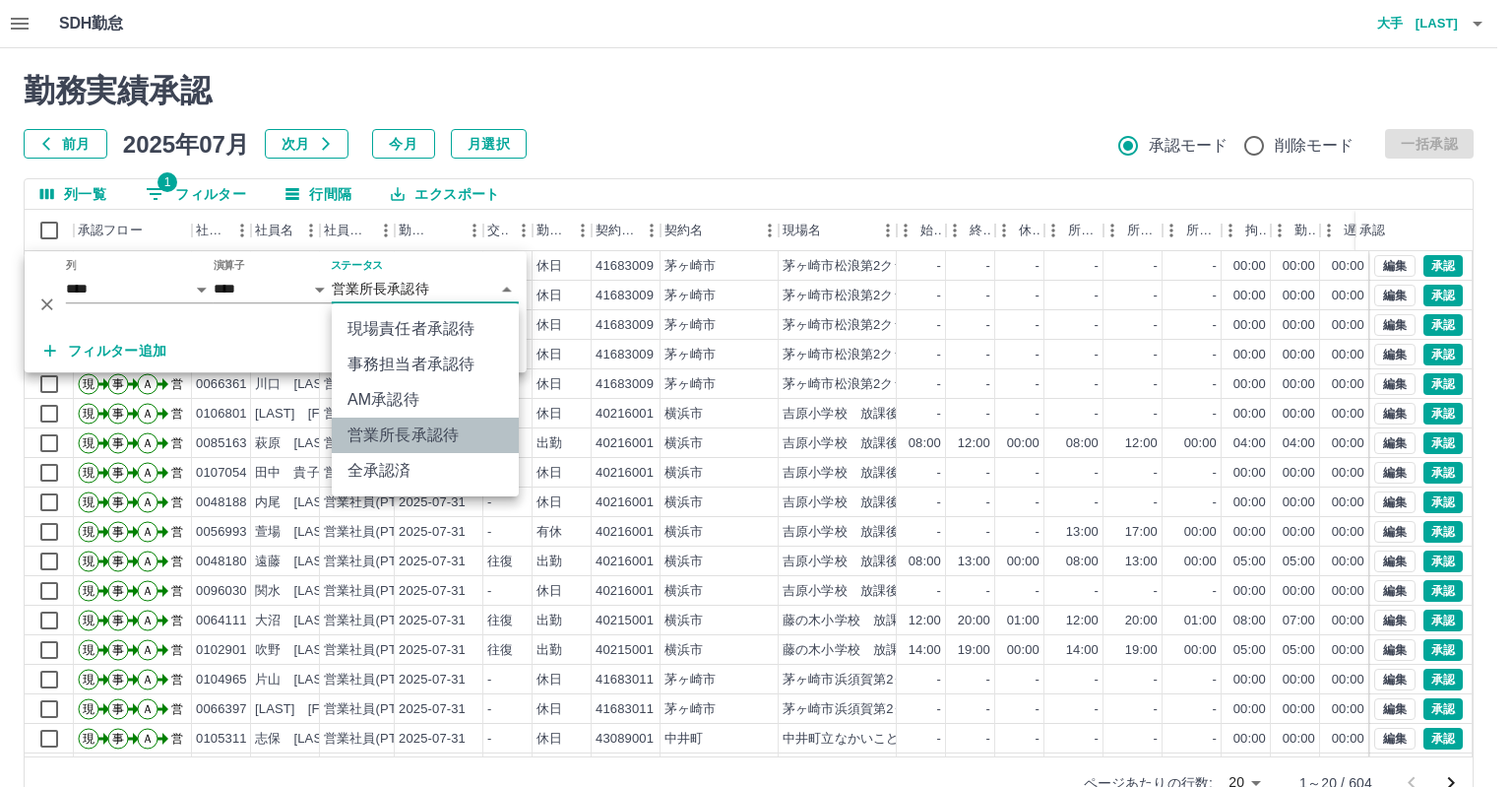 click on "営業所長承認待" at bounding box center [425, 435] 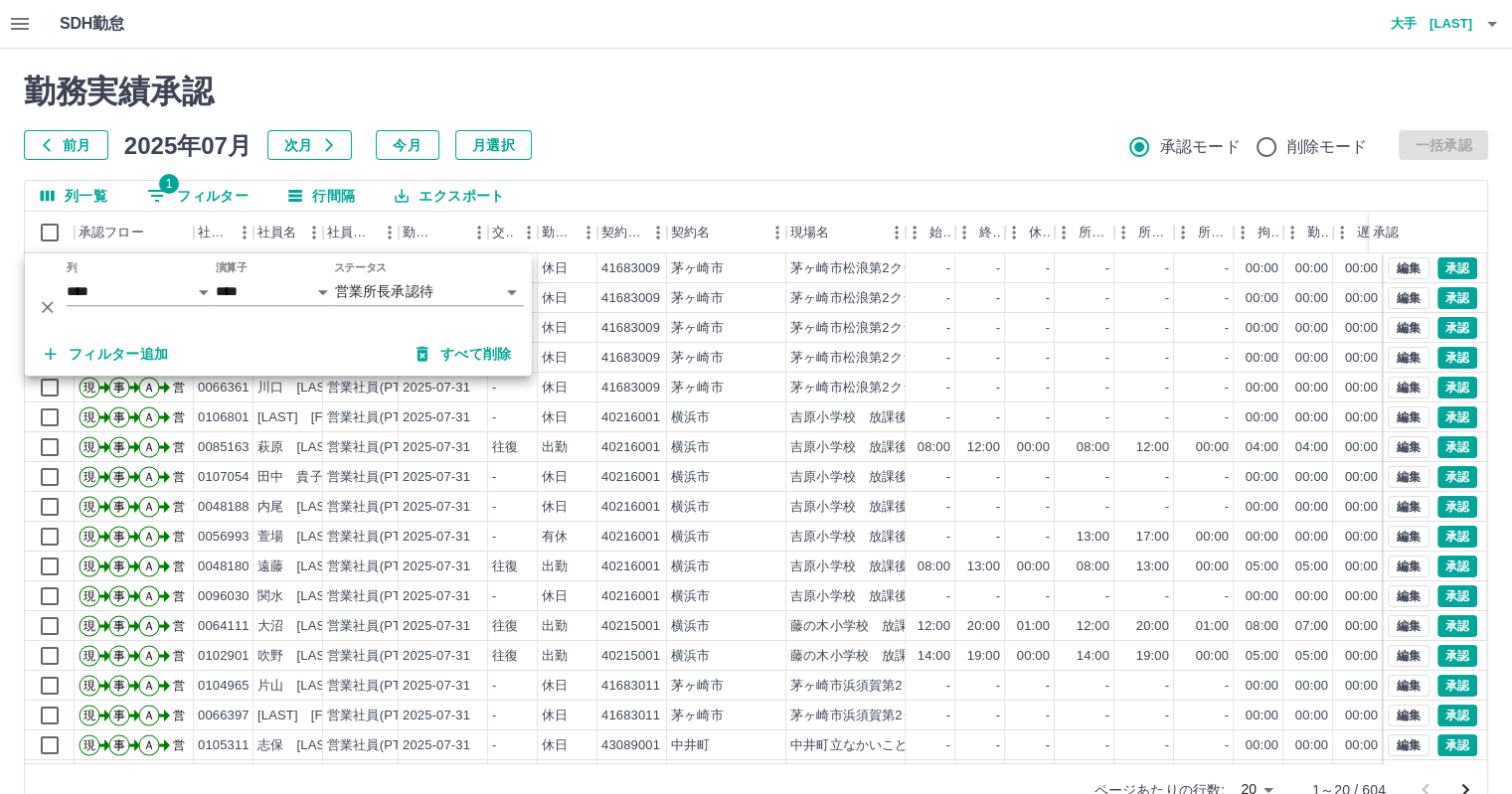 click on "前月 2025年07月 次月 今月 月選択 承認モード 削除モード 一括承認" at bounding box center (756, 145) 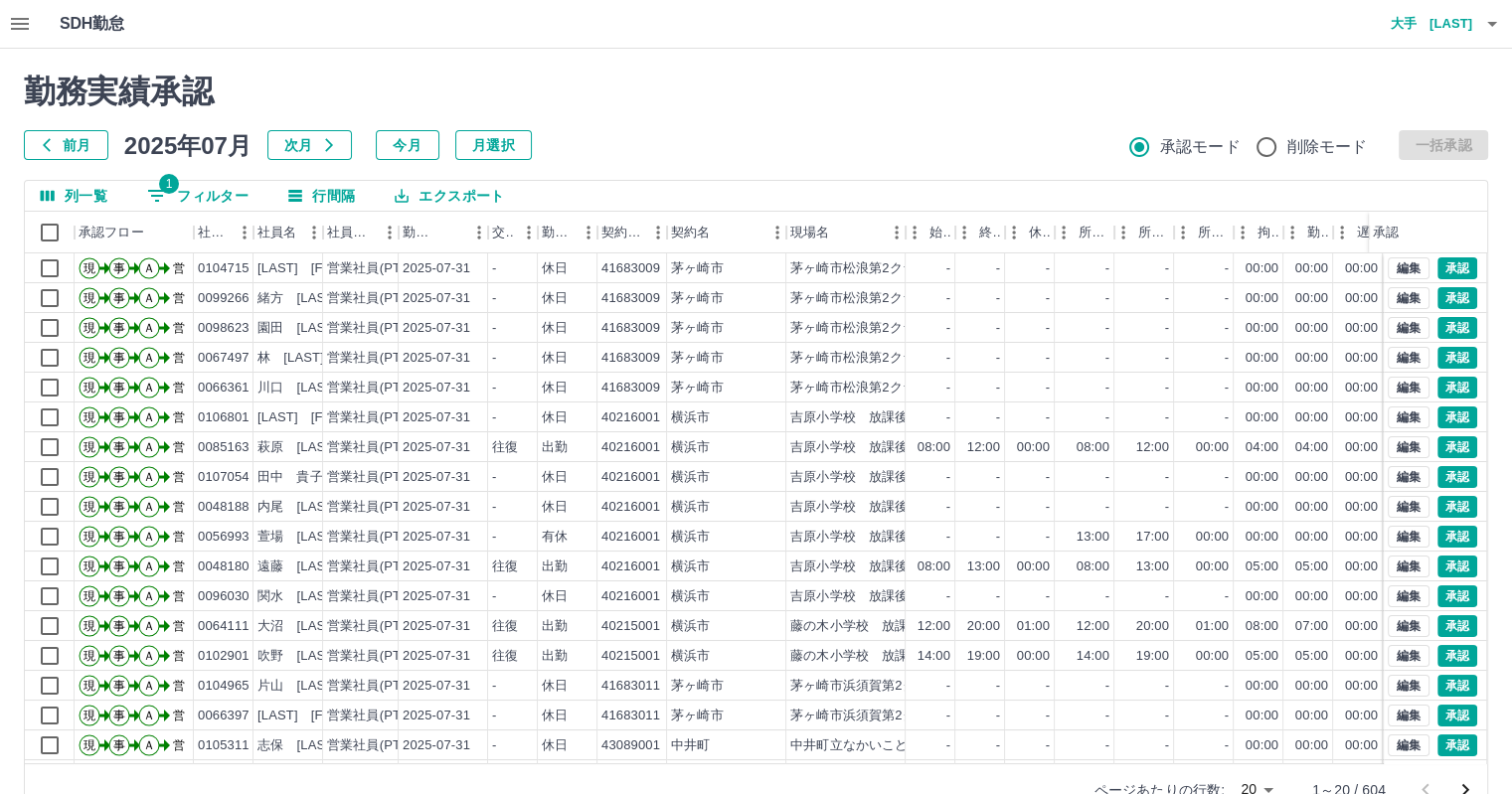 drag, startPoint x: 208, startPoint y: 187, endPoint x: 227, endPoint y: 204, distance: 25.495098 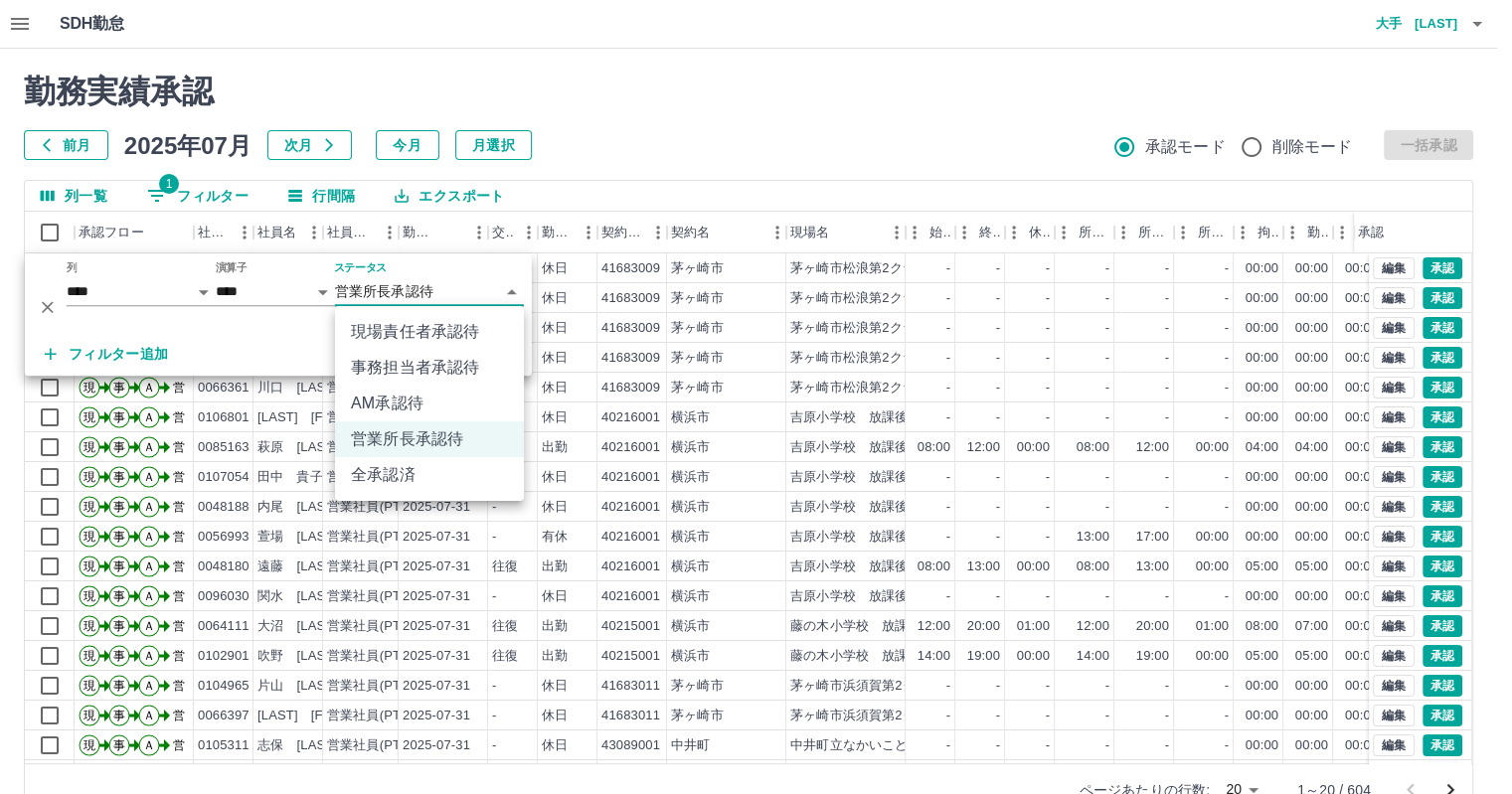 click on "SDH勤怠 大手　雄一郎 承認権限がありません 勤務実績承認 前月 2025年07月 次月 今月 月選択 承認モード 削除モード 一括承認 列一覧 1 フィルター 行間隔 エクスポート 承認フロー 社員番号 社員名 社員区分 勤務日 交通費 勤務区分 契約コード 契約名 現場名 始業 終業 休憩 所定開始 所定終業 所定休憩 拘束 勤務 遅刻等 コメント ステータス 承認 現 事 Ａ 営 0104715 草柳　百花 営業社員(PT契約) 2025-07-31  -  休日 41683009 茅ヶ崎市 茅ヶ崎市松浪第2クラブ - - - - - - 00:00 00:00 00:00 営業所長承認待 現 事 Ａ 営 0099266 緒方　彩乃 営業社員(PT契約) 2025-07-31  -  休日 41683009 茅ヶ崎市 茅ヶ崎市松浪第2クラブ - - - - - - 00:00 00:00 00:00 営業所長承認待 現 事 Ａ 営 0098623 園田　大陽 営業社員(PT契約) 2025-07-31  -  休日 41683009 茅ヶ崎市 茅ヶ崎市松浪第2クラブ - - - - - - 00:00 00:00 00:00 現 事" at bounding box center (756, 419) 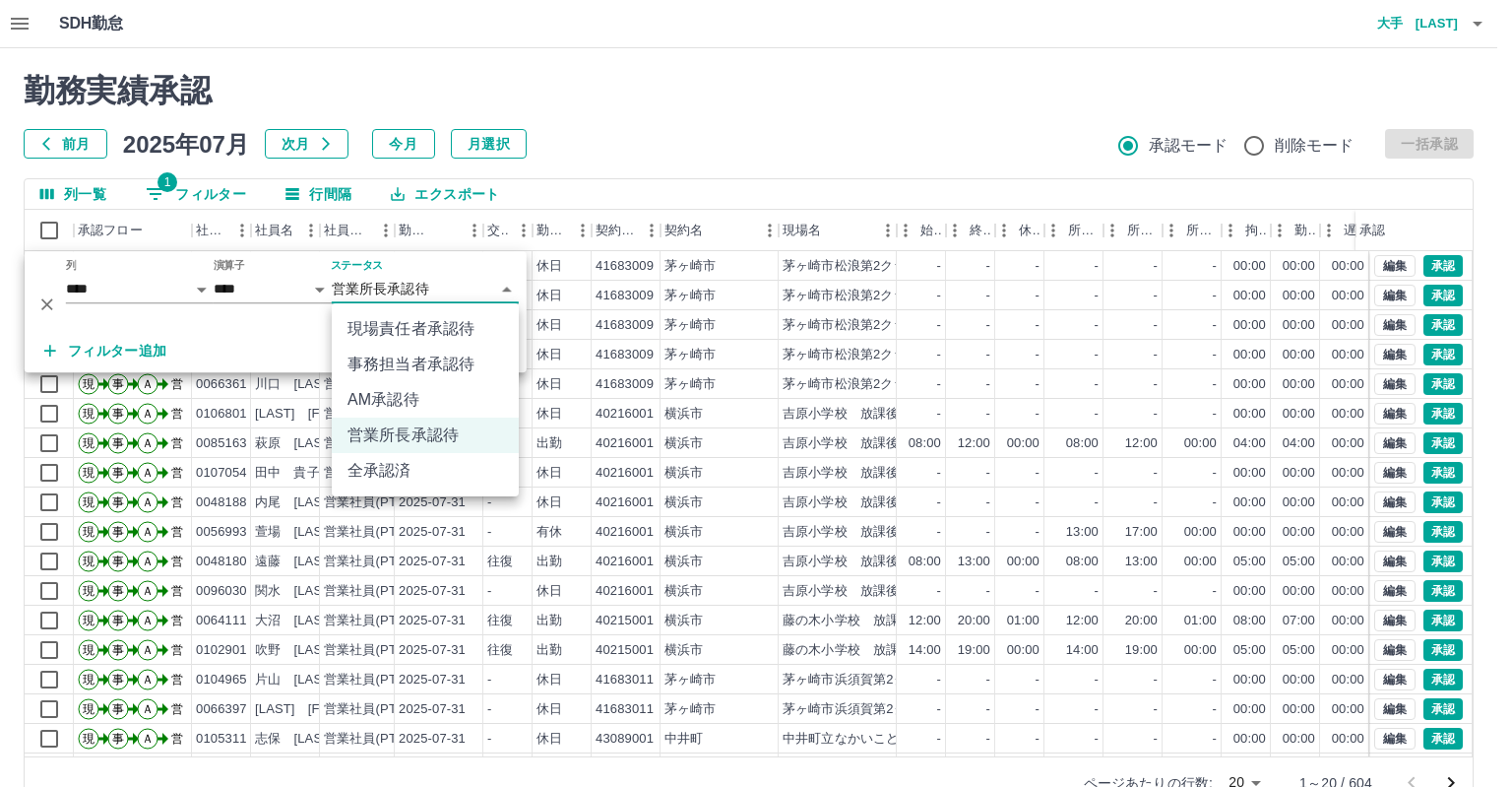 click on "営業所長承認待" at bounding box center [425, 435] 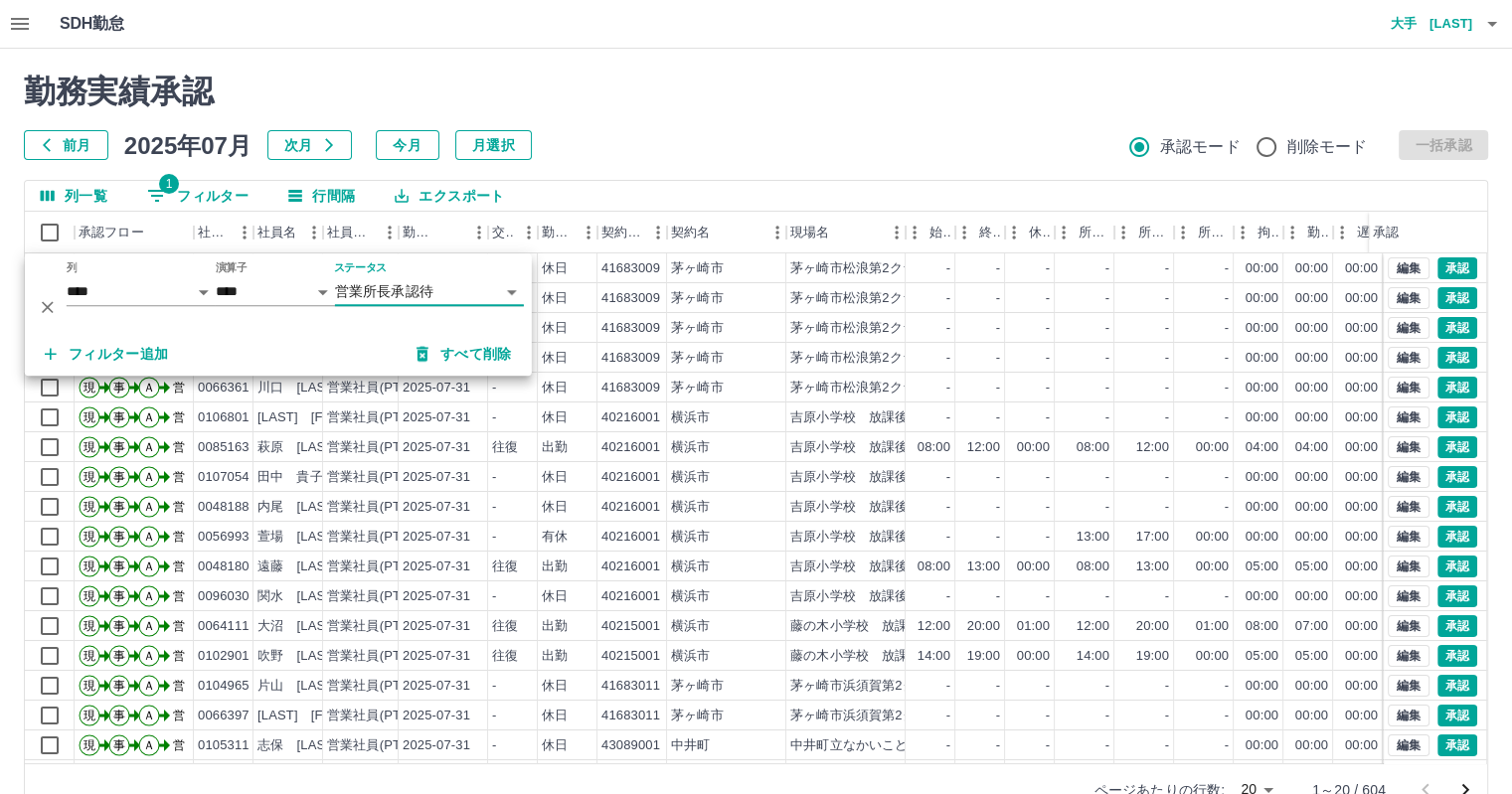 click on "承認権限がありません 勤務実績承認 前月 2025年07月 次月 今月 月選択 承認モード 削除モード 一括承認 列一覧 1 フィルター 行間隔 エクスポート 承認フロー 社員番号 社員名 社員区分 勤務日 交通費 勤務区分 契約コード 契約名 現場名 始業 終業 休憩 所定開始 所定終業 所定休憩 拘束 勤務 遅刻等 コメント ステータス 承認 現 事 Ａ 営 0104715 草柳　百花 営業社員(PT契約) 2025-07-31  -  休日 41683009 茅ヶ崎市 茅ヶ崎市松浪第2クラブ - - - - - - 00:00 00:00 00:00 営業所長承認待 現 事 Ａ 営 0099266 緒方　彩乃 営業社員(PT契約) 2025-07-31  -  休日 41683009 茅ヶ崎市 茅ヶ崎市松浪第2クラブ - - - - - - 00:00 00:00 00:00 営業所長承認待 現 事 Ａ 営 0098623 園田　大陽 営業社員(PT契約) 2025-07-31  -  休日 41683009 茅ヶ崎市 茅ヶ崎市松浪第2クラブ - - - - - - 00:00 00:00 00:00 営業所長承認待 現 事 Ａ -" at bounding box center (756, 444) 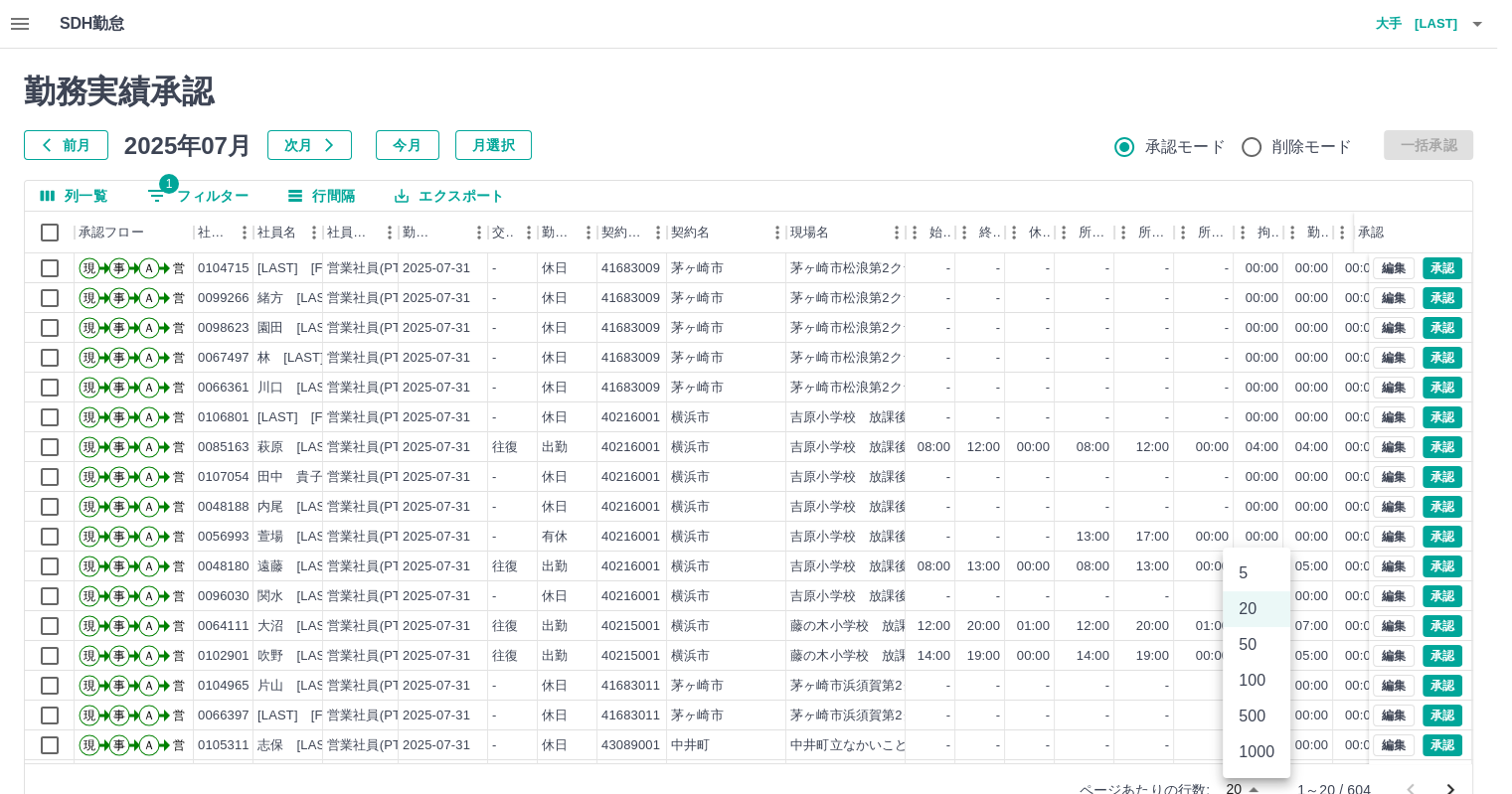 click on "SDH勤怠 大手　雄一郎 承認権限がありません 勤務実績承認 前月 2025年07月 次月 今月 月選択 承認モード 削除モード 一括承認 列一覧 1 フィルター 行間隔 エクスポート 承認フロー 社員番号 社員名 社員区分 勤務日 交通費 勤務区分 契約コード 契約名 現場名 始業 終業 休憩 所定開始 所定終業 所定休憩 拘束 勤務 遅刻等 コメント ステータス 承認 現 事 Ａ 営 0104715 草柳　百花 営業社員(PT契約) 2025-07-31  -  休日 41683009 茅ヶ崎市 茅ヶ崎市松浪第2クラブ - - - - - - 00:00 00:00 00:00 営業所長承認待 現 事 Ａ 営 0099266 緒方　彩乃 営業社員(PT契約) 2025-07-31  -  休日 41683009 茅ヶ崎市 茅ヶ崎市松浪第2クラブ - - - - - - 00:00 00:00 00:00 営業所長承認待 現 事 Ａ 営 0098623 園田　大陽 営業社員(PT契約) 2025-07-31  -  休日 41683009 茅ヶ崎市 茅ヶ崎市松浪第2クラブ - - - - - - 00:00 00:00 00:00 現 事" at bounding box center [756, 419] 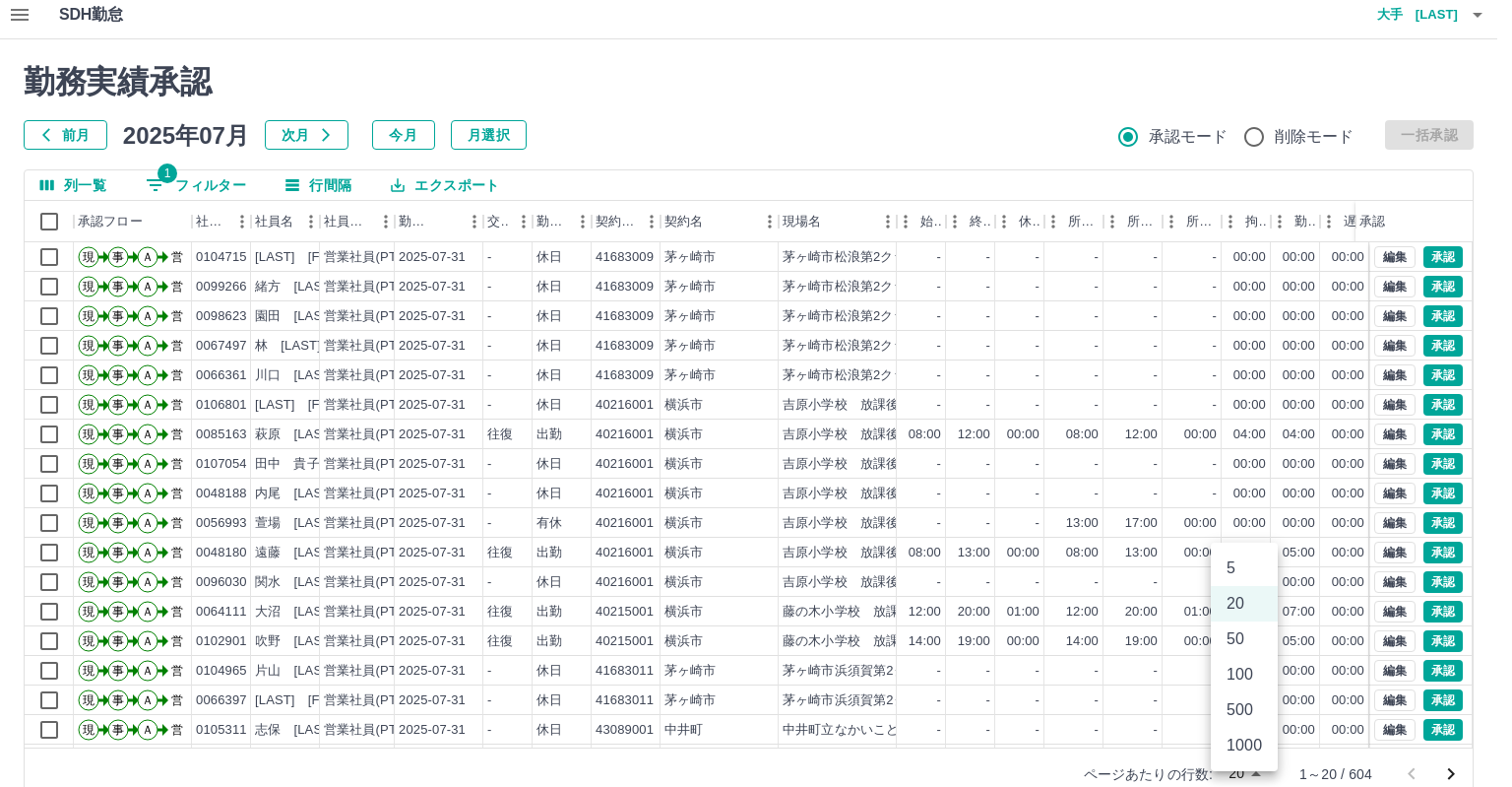 click on "1000" at bounding box center (1244, 746) 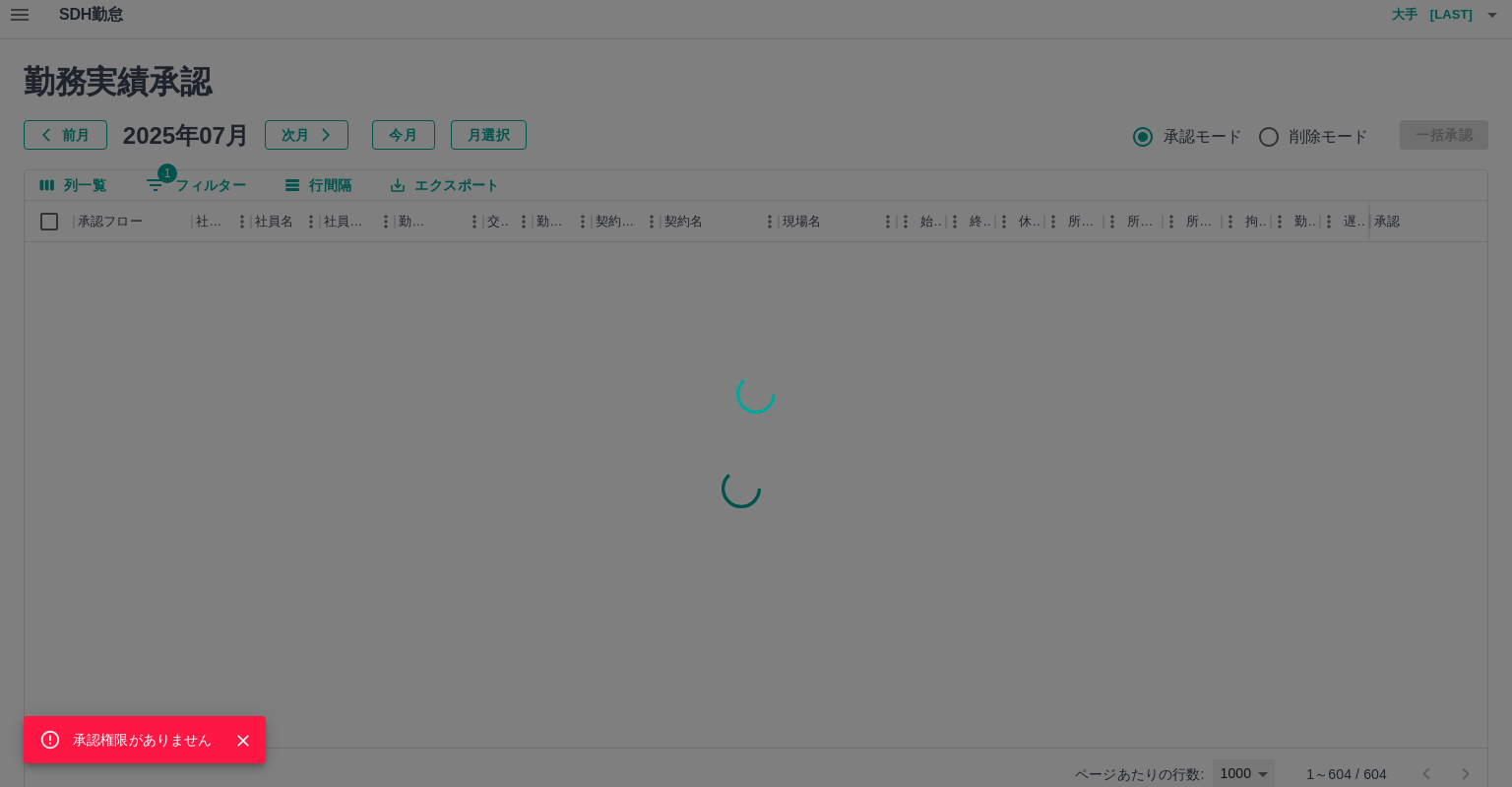type on "****" 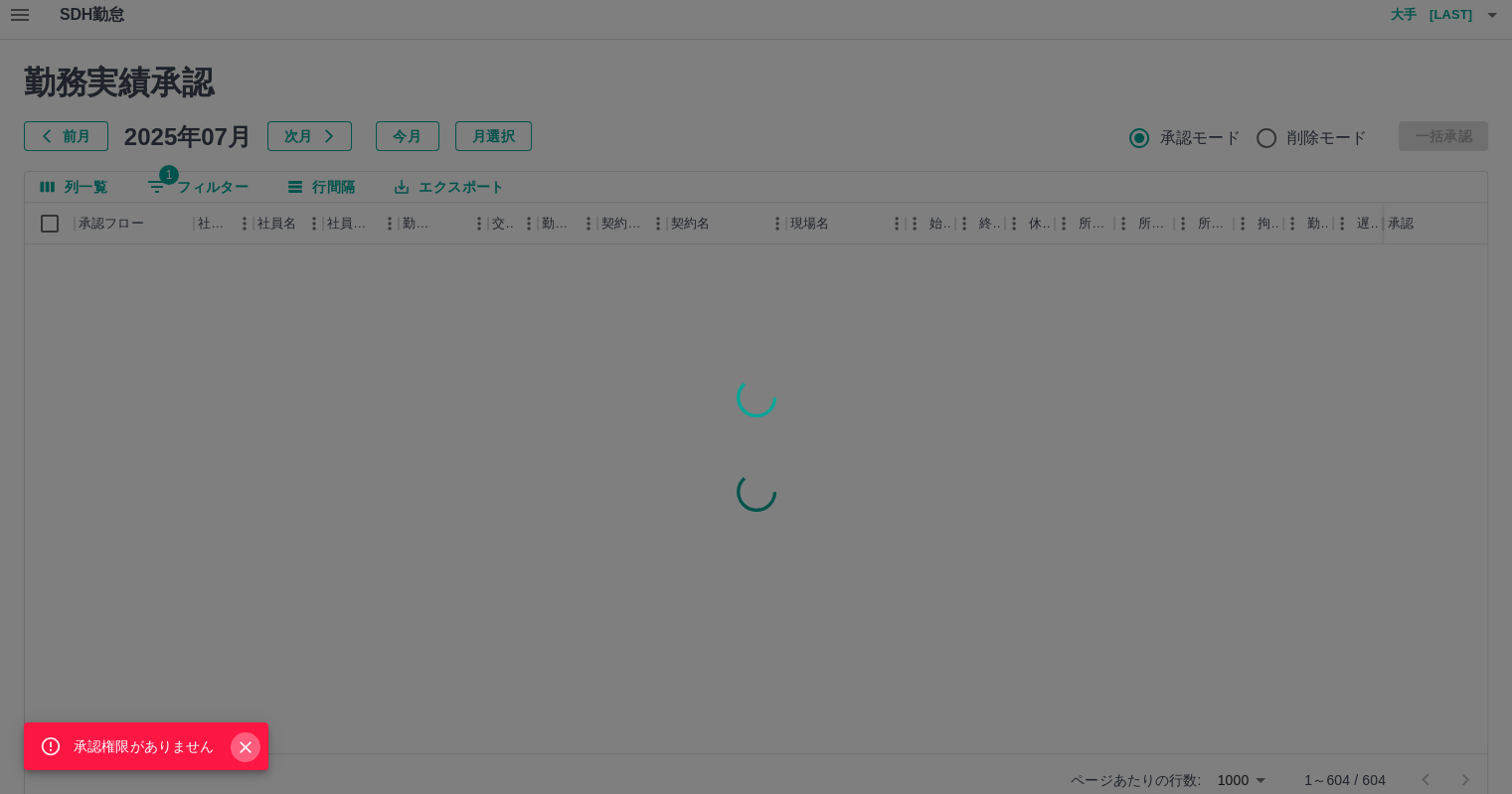click 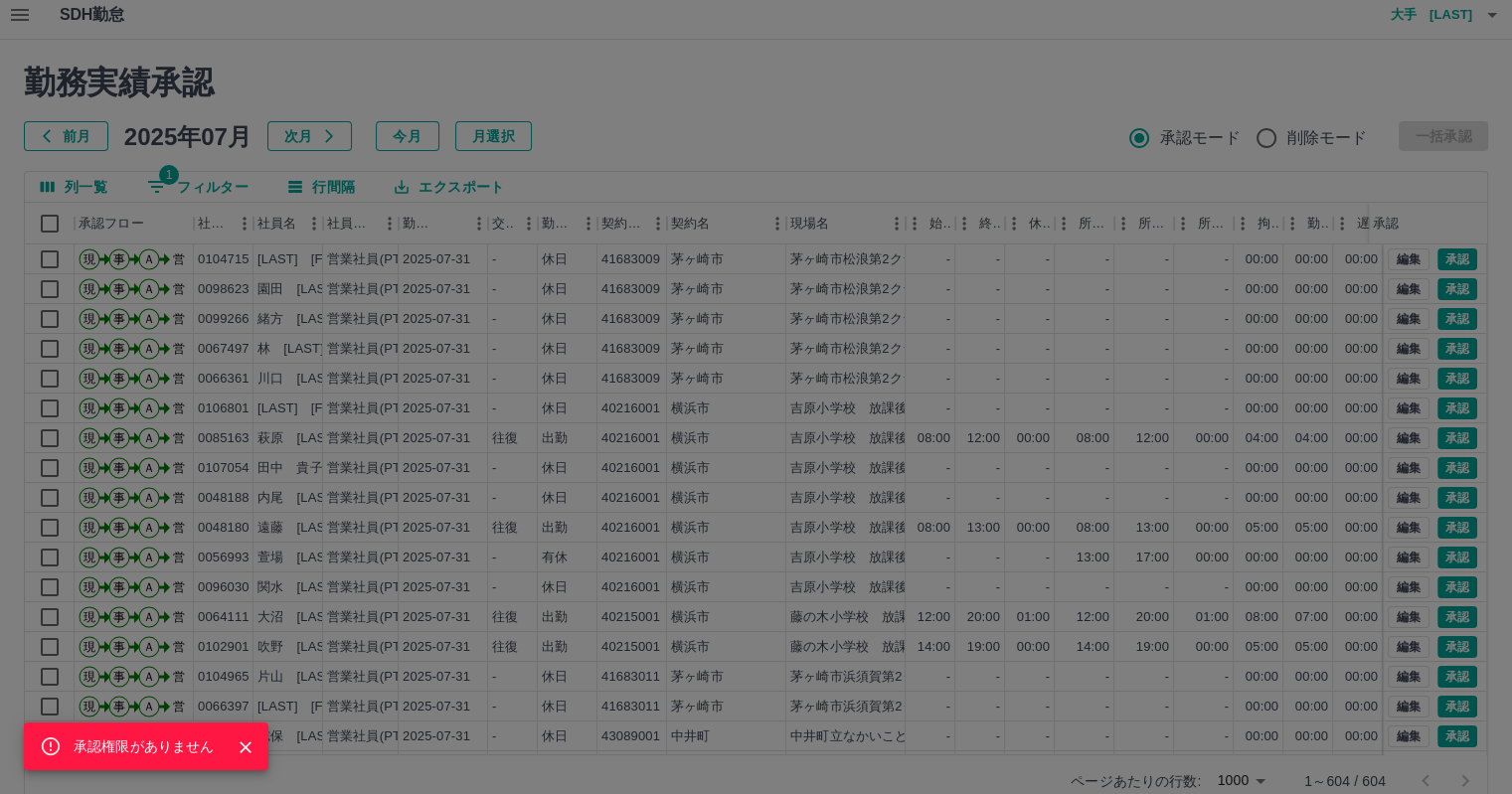 click on "承認権限がありません" at bounding box center [756, 397] 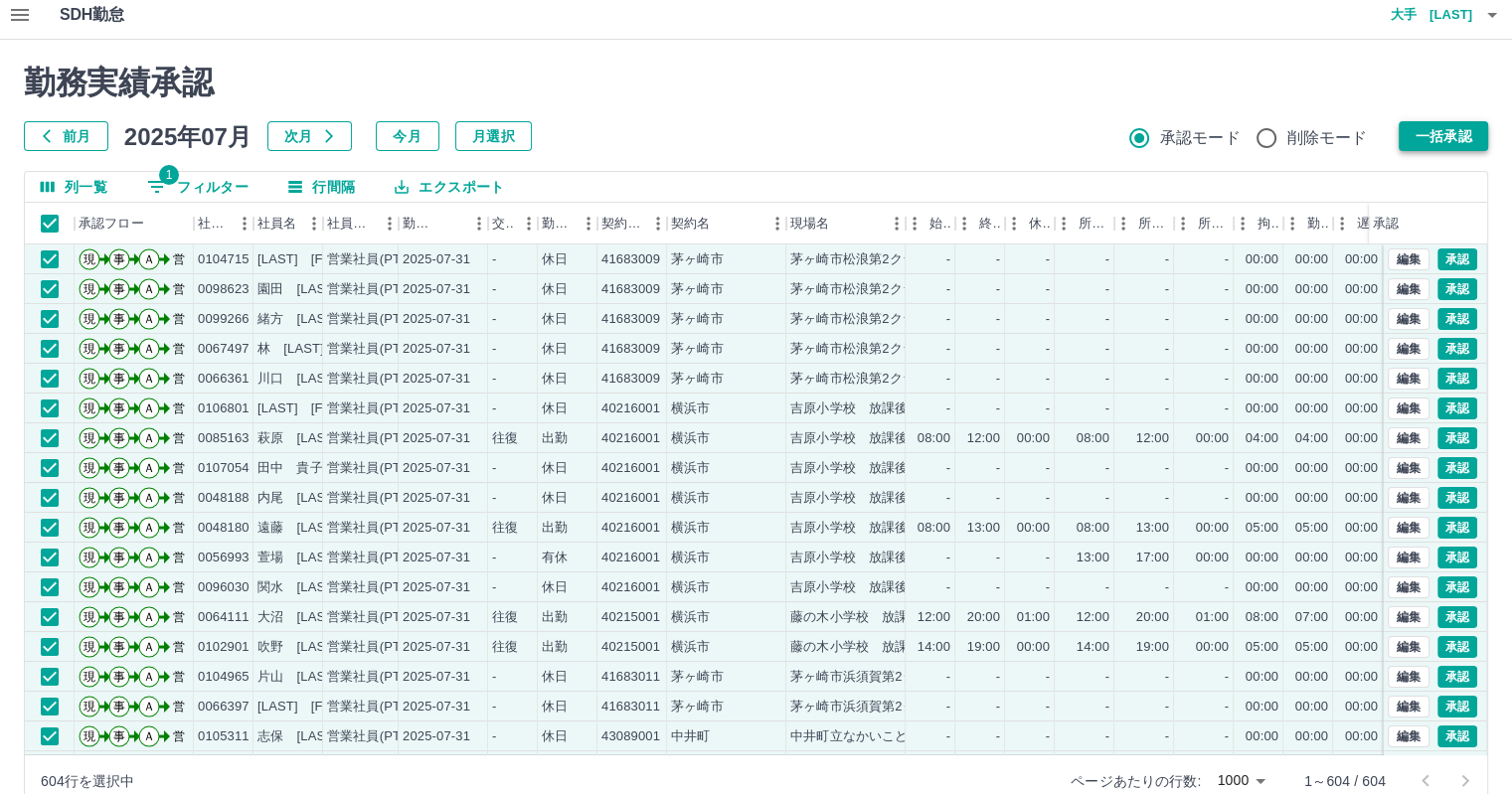 click on "一括承認" at bounding box center (1443, 136) 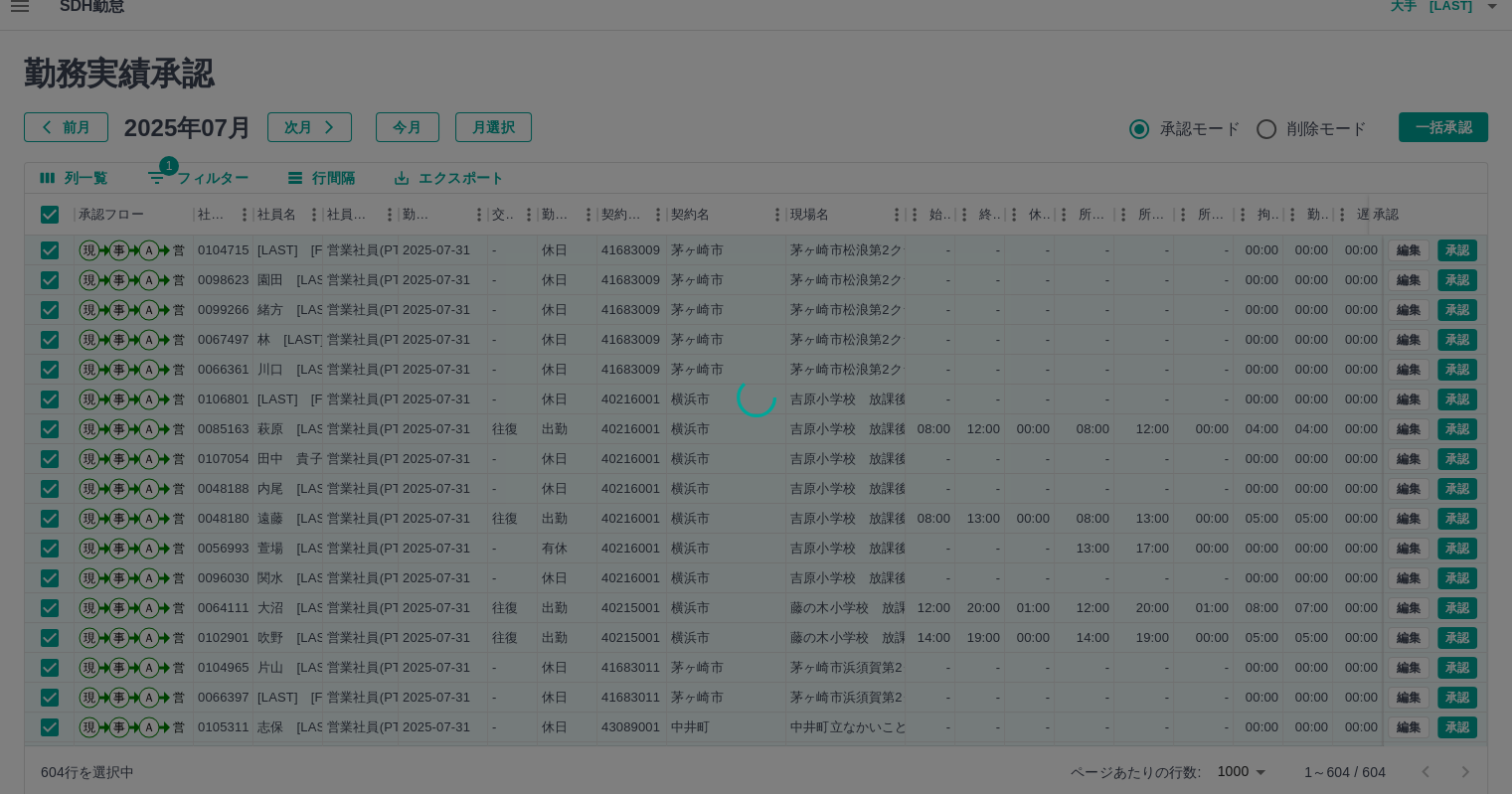 scroll, scrollTop: 46, scrollLeft: 0, axis: vertical 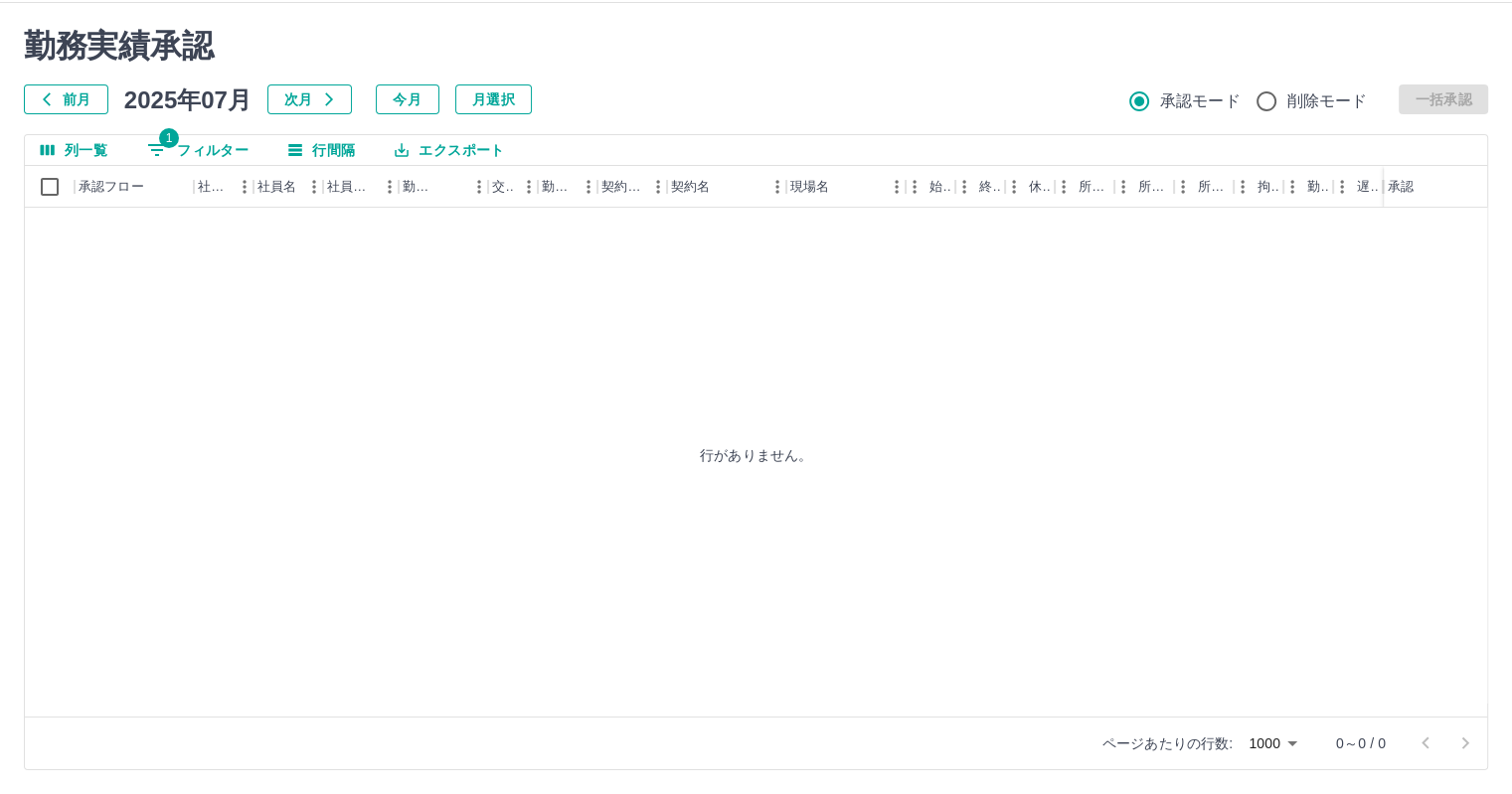 click on "1 フィルター" at bounding box center [198, 150] 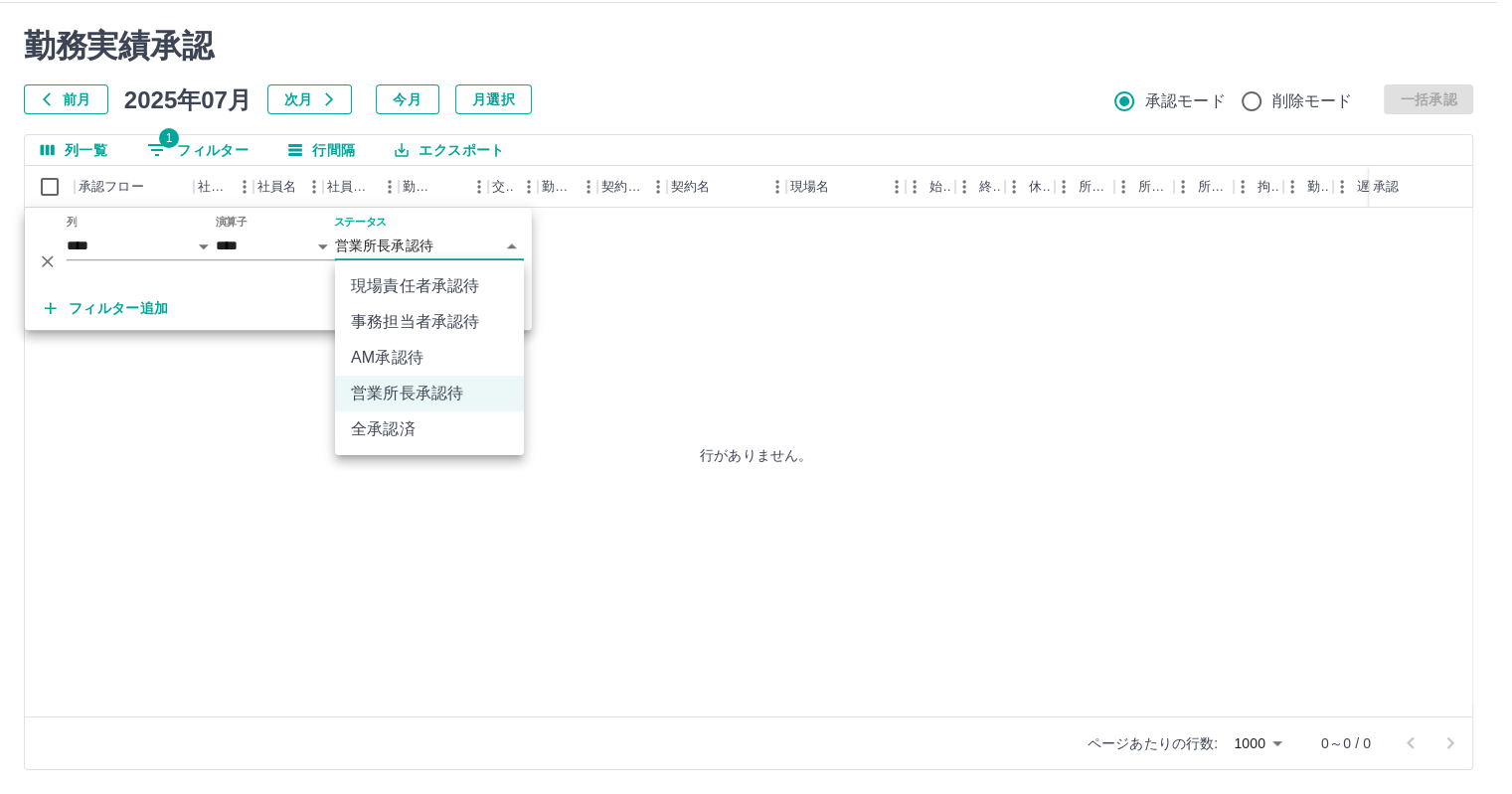 click on "**********" at bounding box center (756, 374) 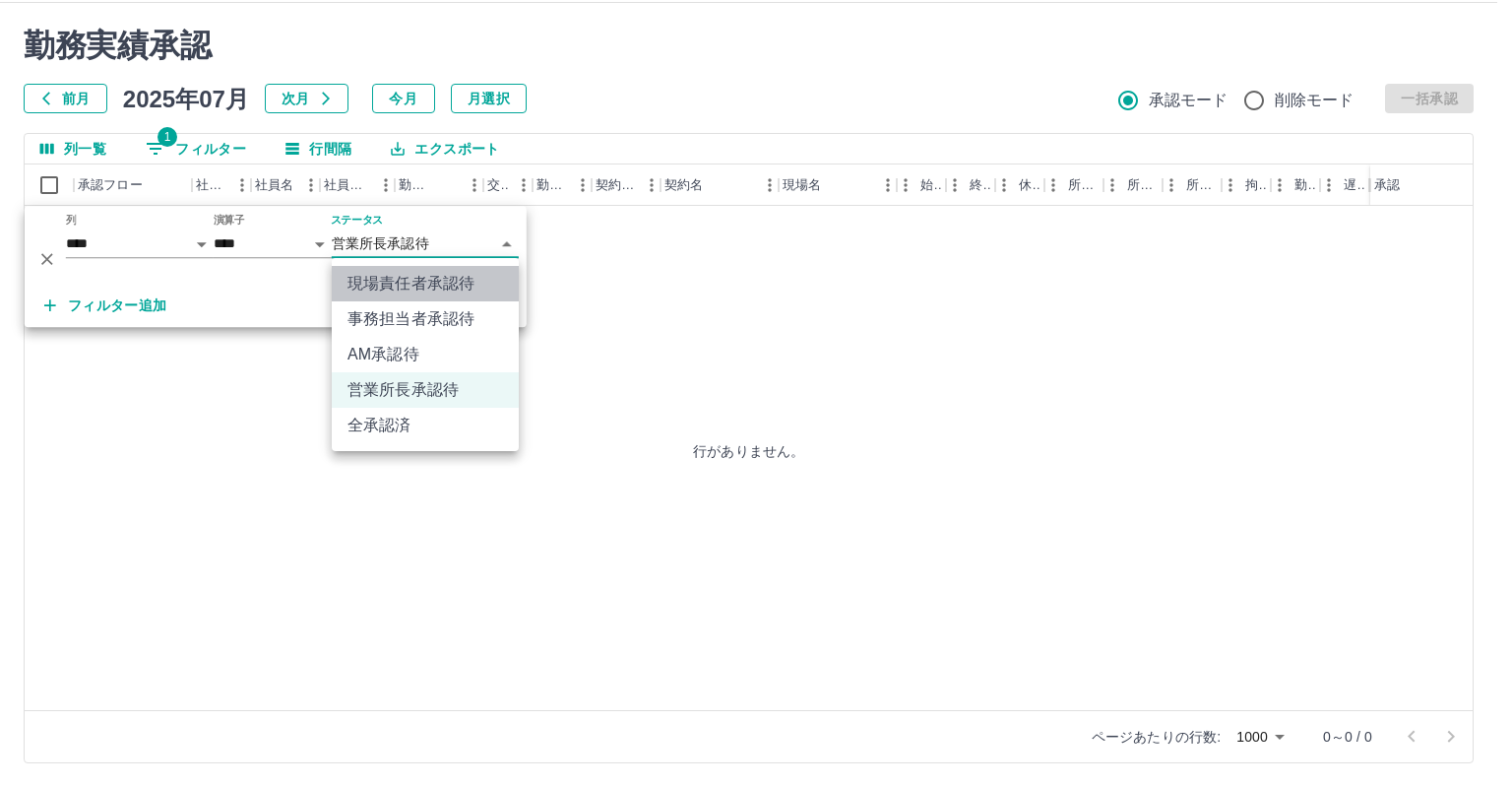 click on "現場責任者承認待" at bounding box center (425, 284) 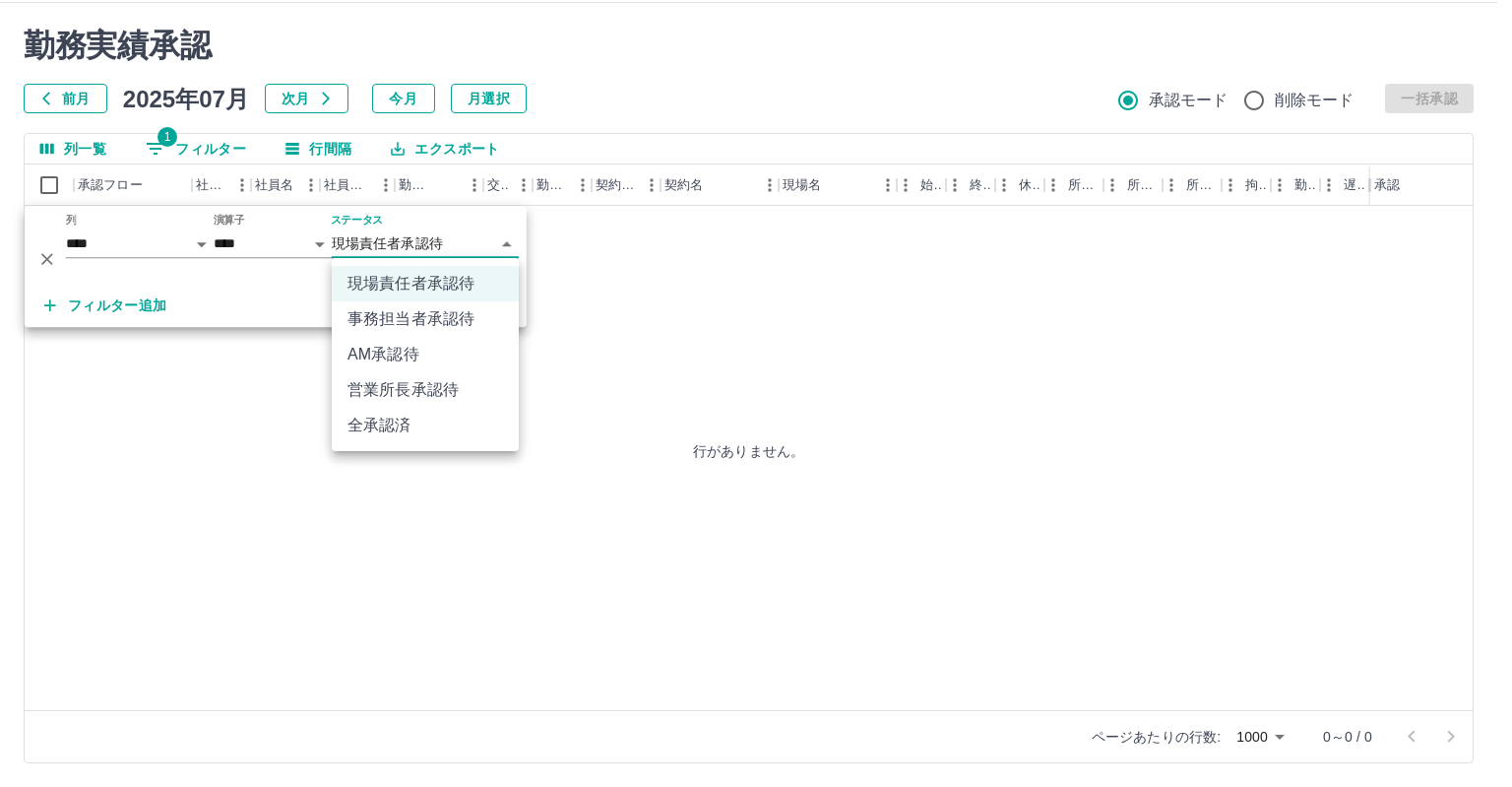 click on "**********" at bounding box center [756, 370] 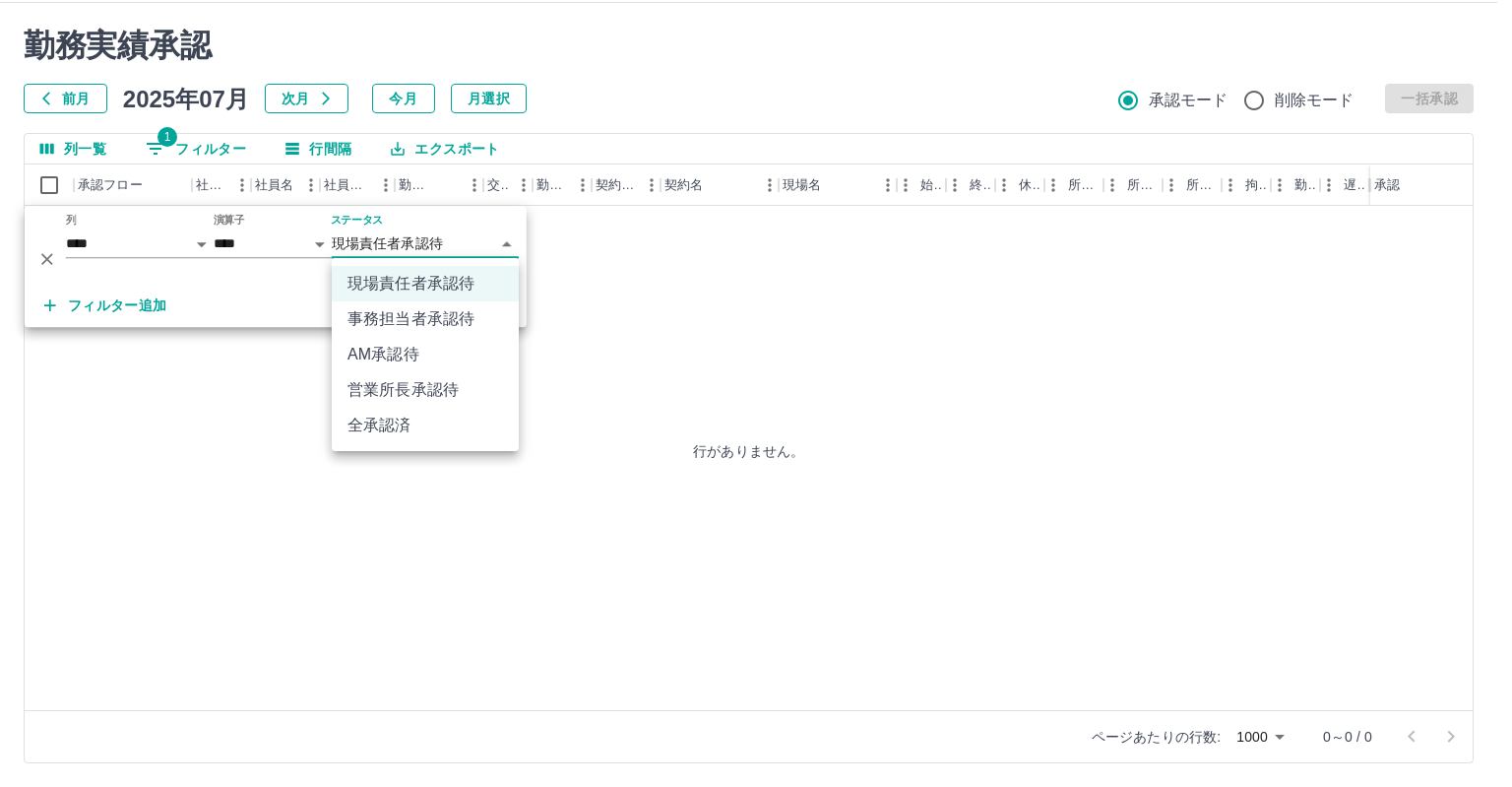 click on "事務担当者承認待" at bounding box center (425, 319) 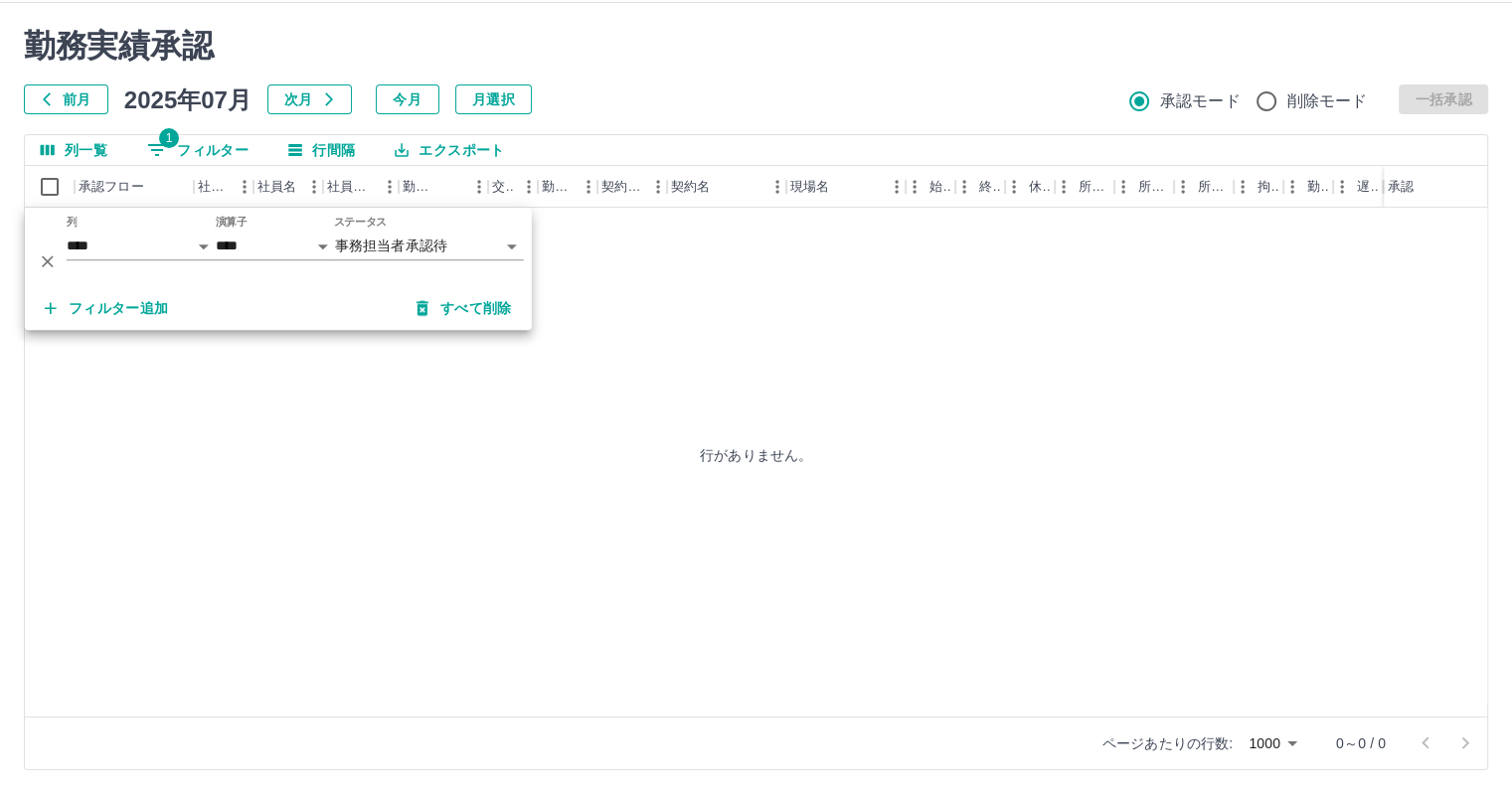 click on "**********" at bounding box center [756, 374] 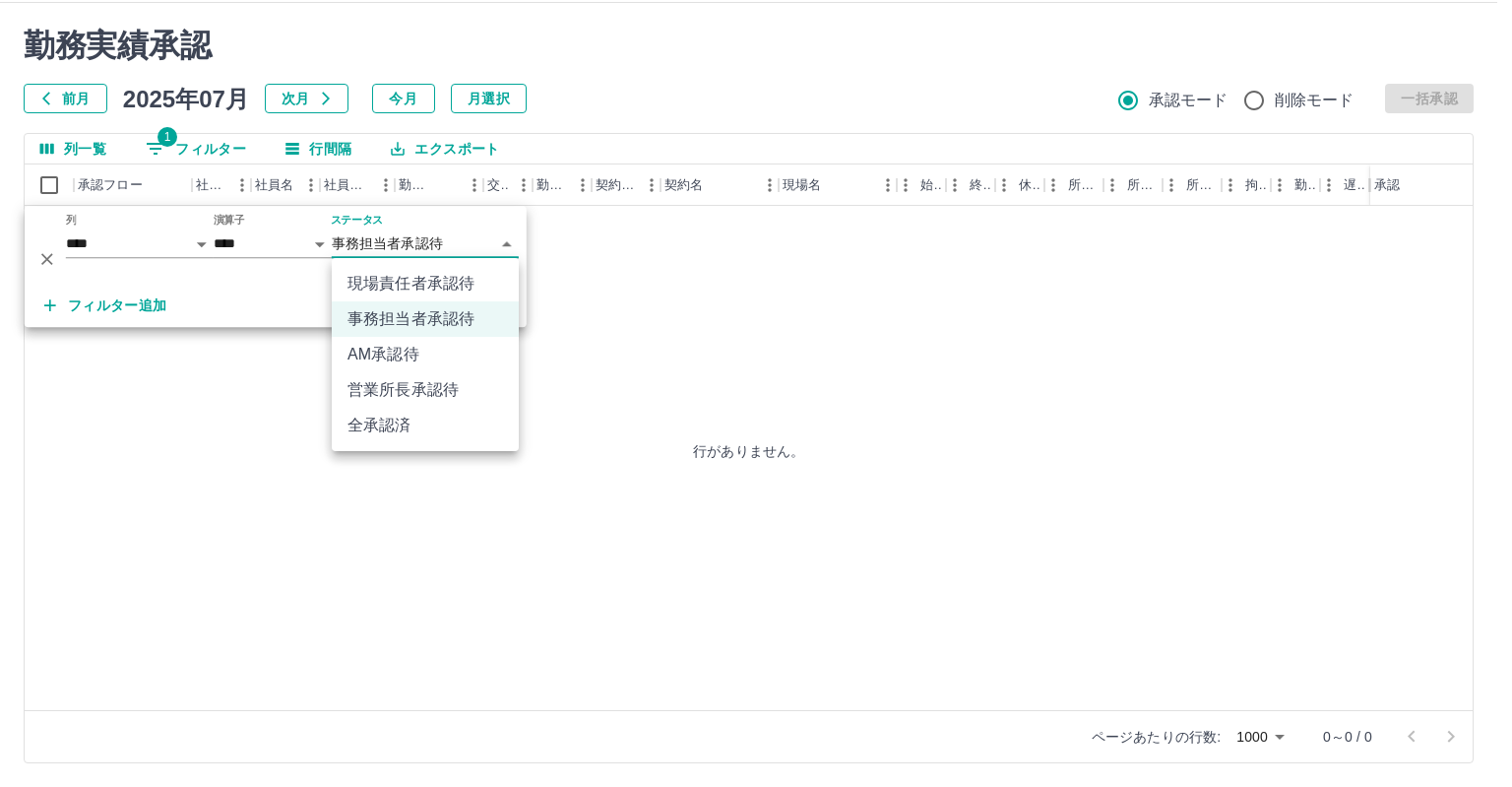 click on "AM承認待" at bounding box center [425, 355] 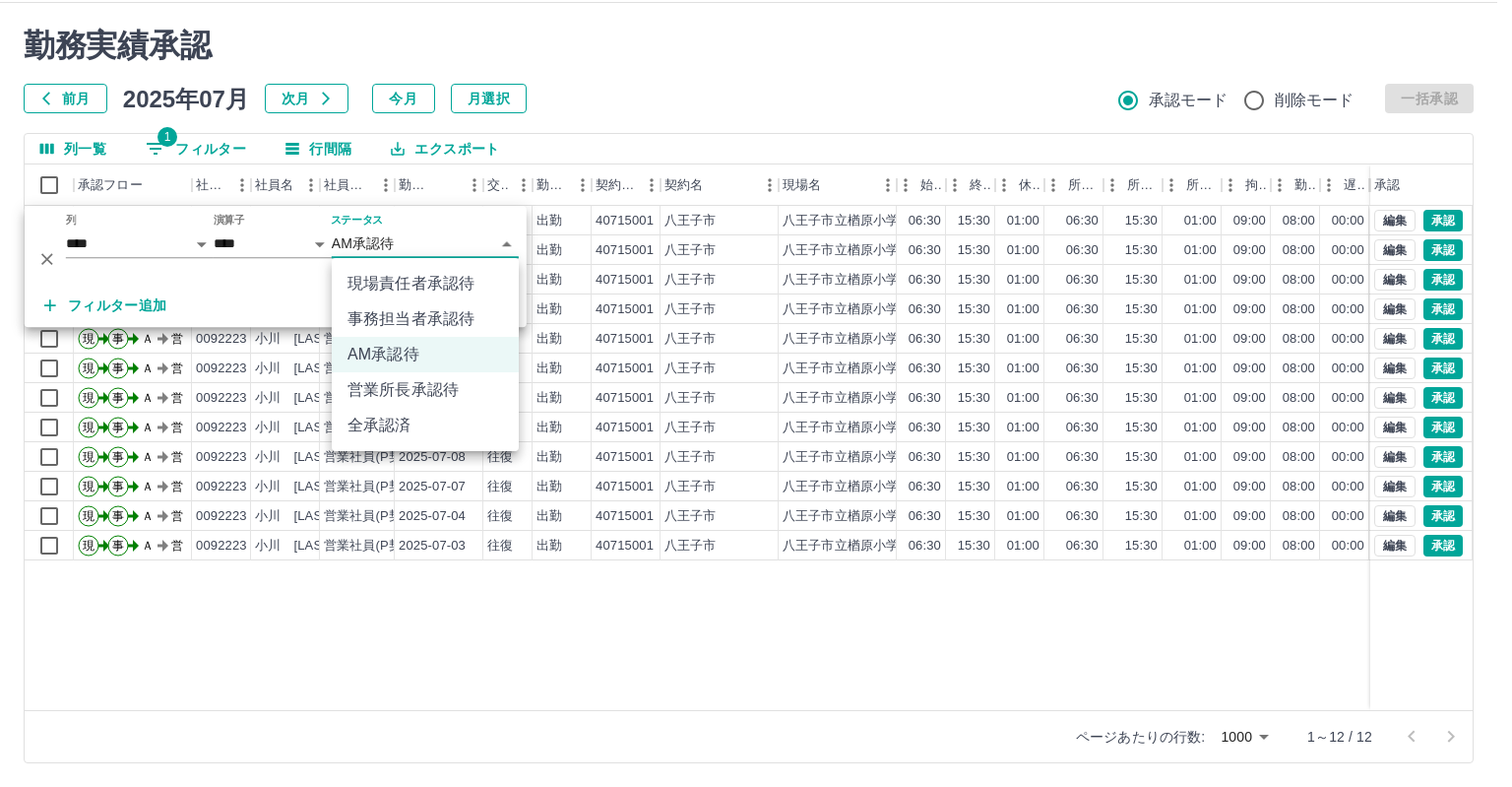 click on "SDH勤怠 大手　雄一郎 勤務実績承認 前月 2025年07月 次月 今月 月選択 承認モード 削除モード 一括承認 列一覧 1 フィルター 行間隔 エクスポート 承認フロー 社員番号 社員名 社員区分 勤務日 交通費 勤務区分 契約コード 契約名 現場名 始業 終業 休憩 所定開始 所定終業 所定休憩 拘束 勤務 遅刻等 コメント ステータス 承認 現 事 Ａ 営 0092223 小川　和輝 営業社員(P契約) 2025-07-18 往復 出勤 40715001 八王子市 八王子市立楢原小学校 06:30 15:30 01:00 06:30 15:30 01:00 09:00 08:00 00:00 ヘルプ AM承認待 現 事 Ａ 営 0092223 小川　和輝 営業社員(P契約) 2025-07-17 往復 出勤 40715001 八王子市 八王子市立楢原小学校 06:30 15:30 01:00 06:30 15:30 01:00 09:00 08:00 00:00 ヘルプ AM承認待 現 事 Ａ 営 0092223 小川　和輝 営業社員(P契約) 2025-07-16 往復 出勤 40715001 八王子市 八王子市立楢原小学校 06:30 15:30 01:00" at bounding box center [756, 370] 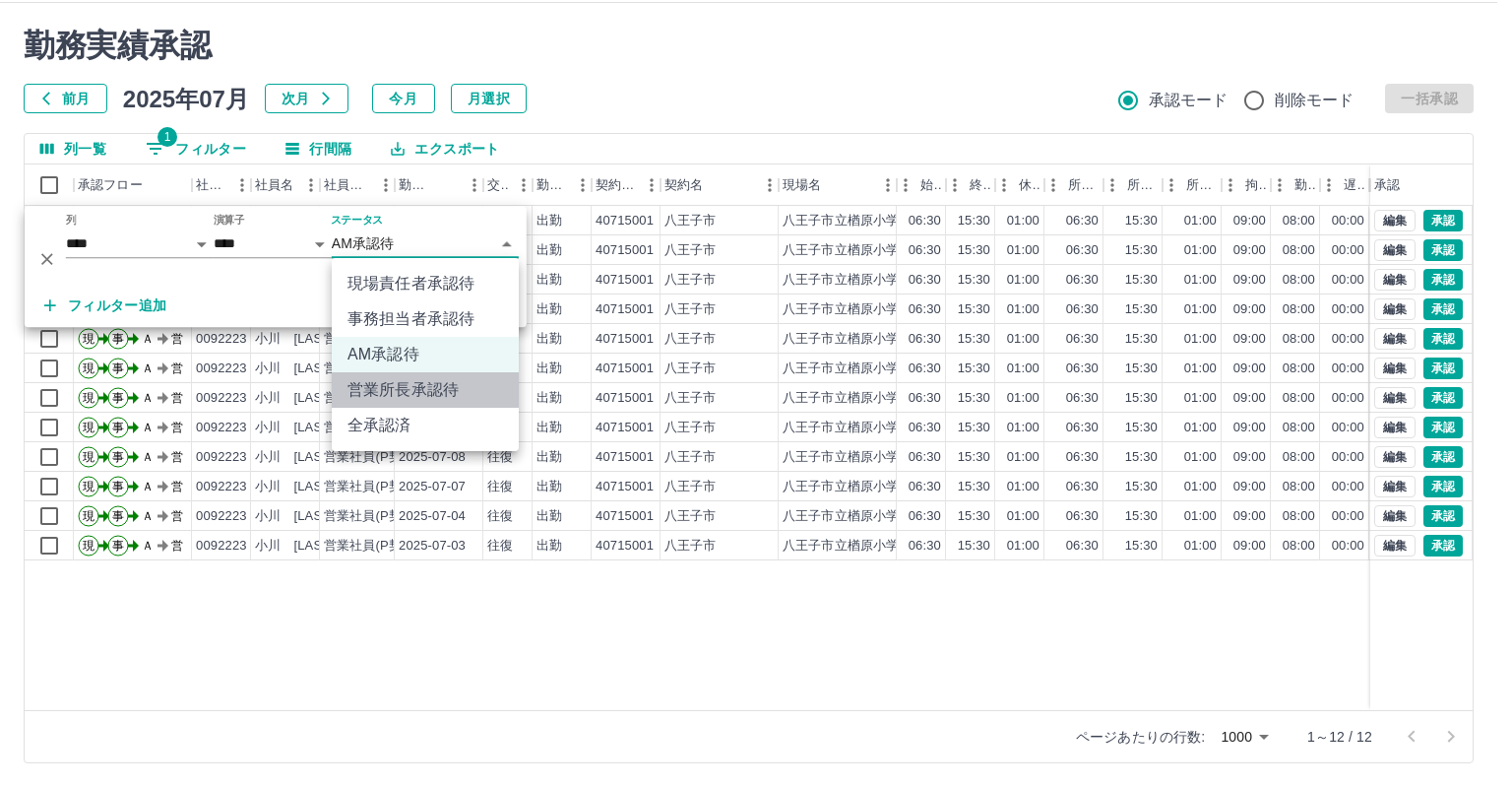 click on "営業所長承認待" at bounding box center [425, 390] 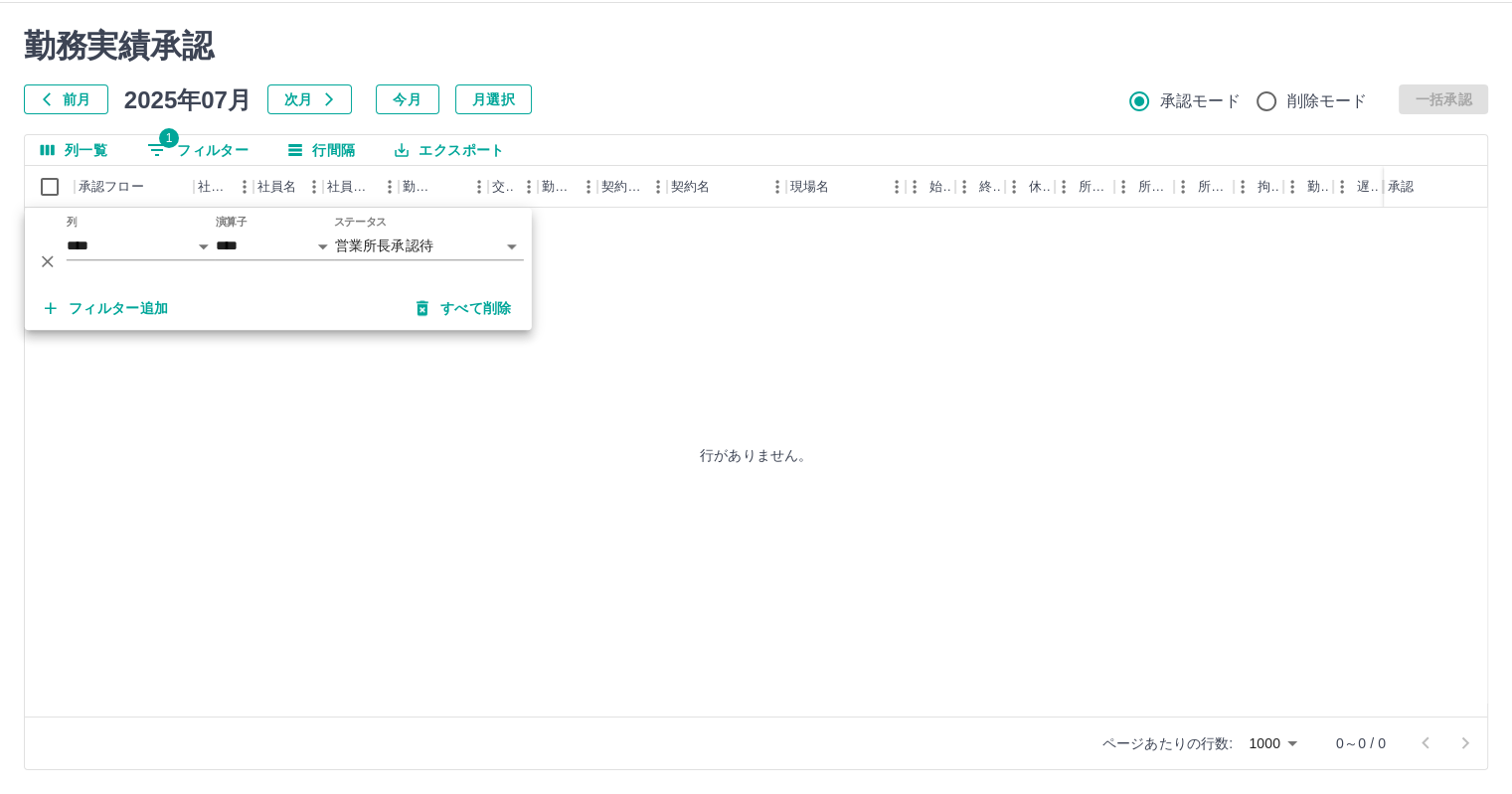 click on "**********" at bounding box center (429, 246) 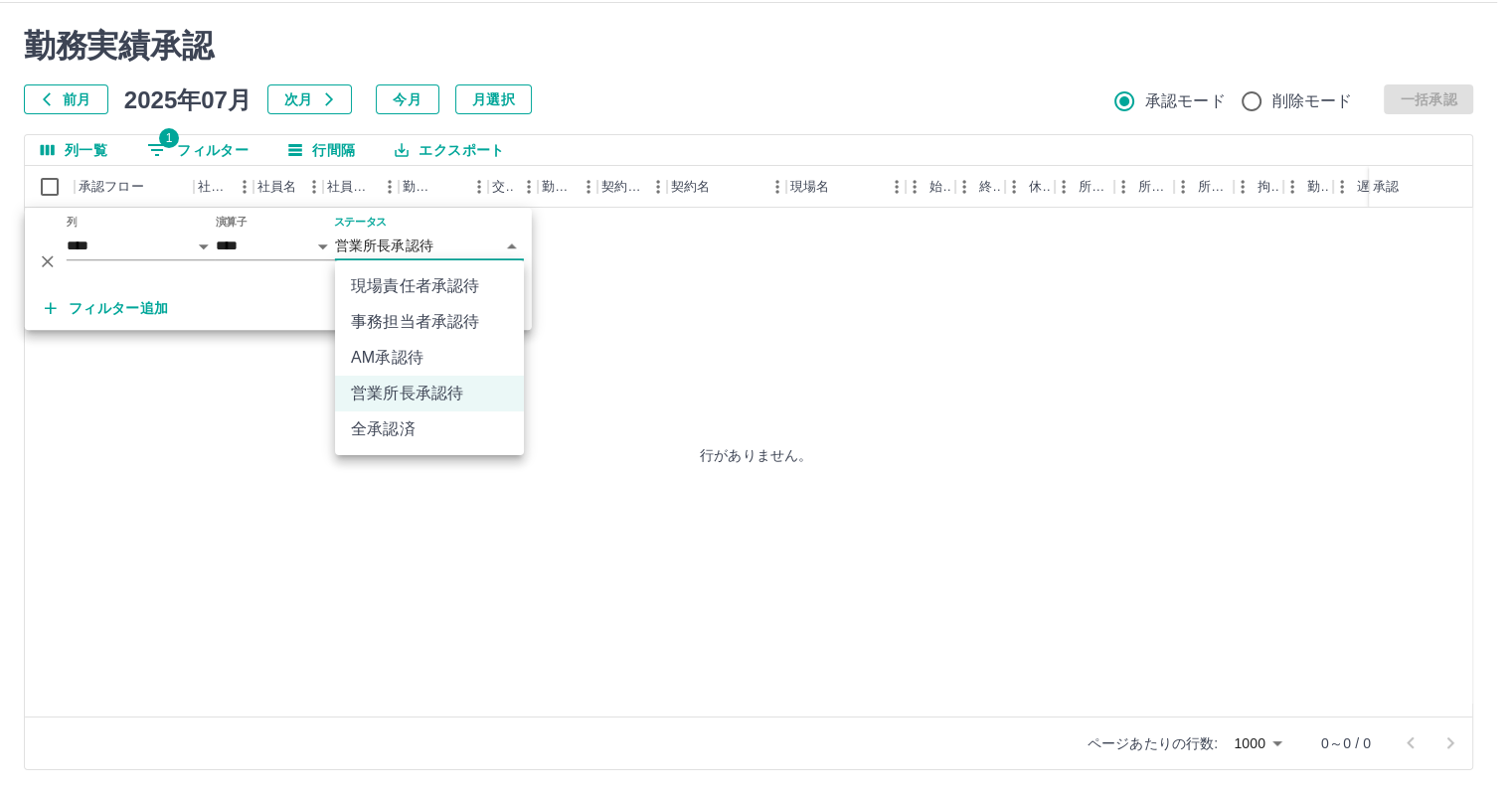 click on "**********" at bounding box center [756, 374] 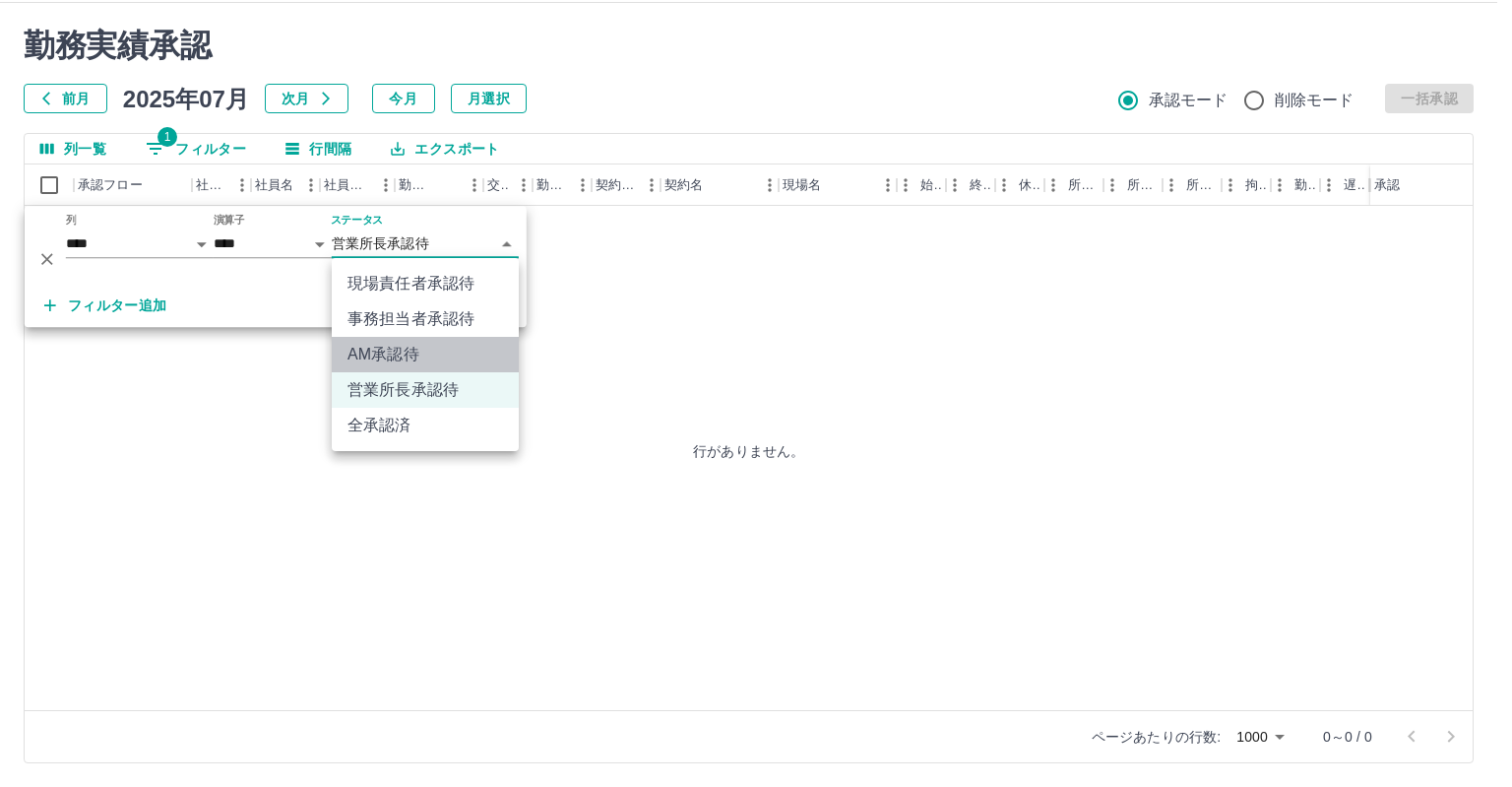 click on "AM承認待" at bounding box center [425, 355] 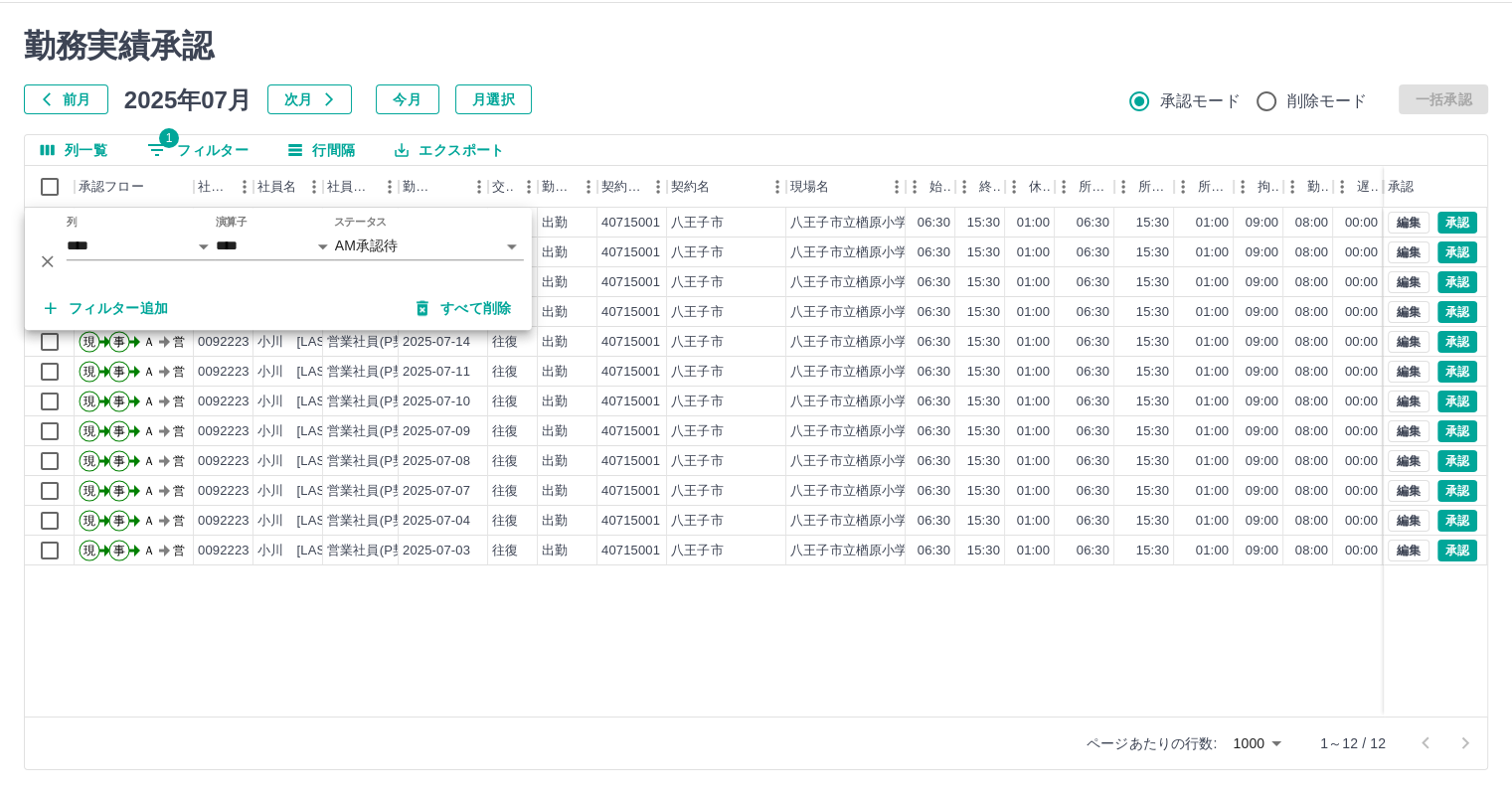 click on "前月 2025年07月 次月 今月 月選択 承認モード 削除モード 一括承認" at bounding box center (756, 99) 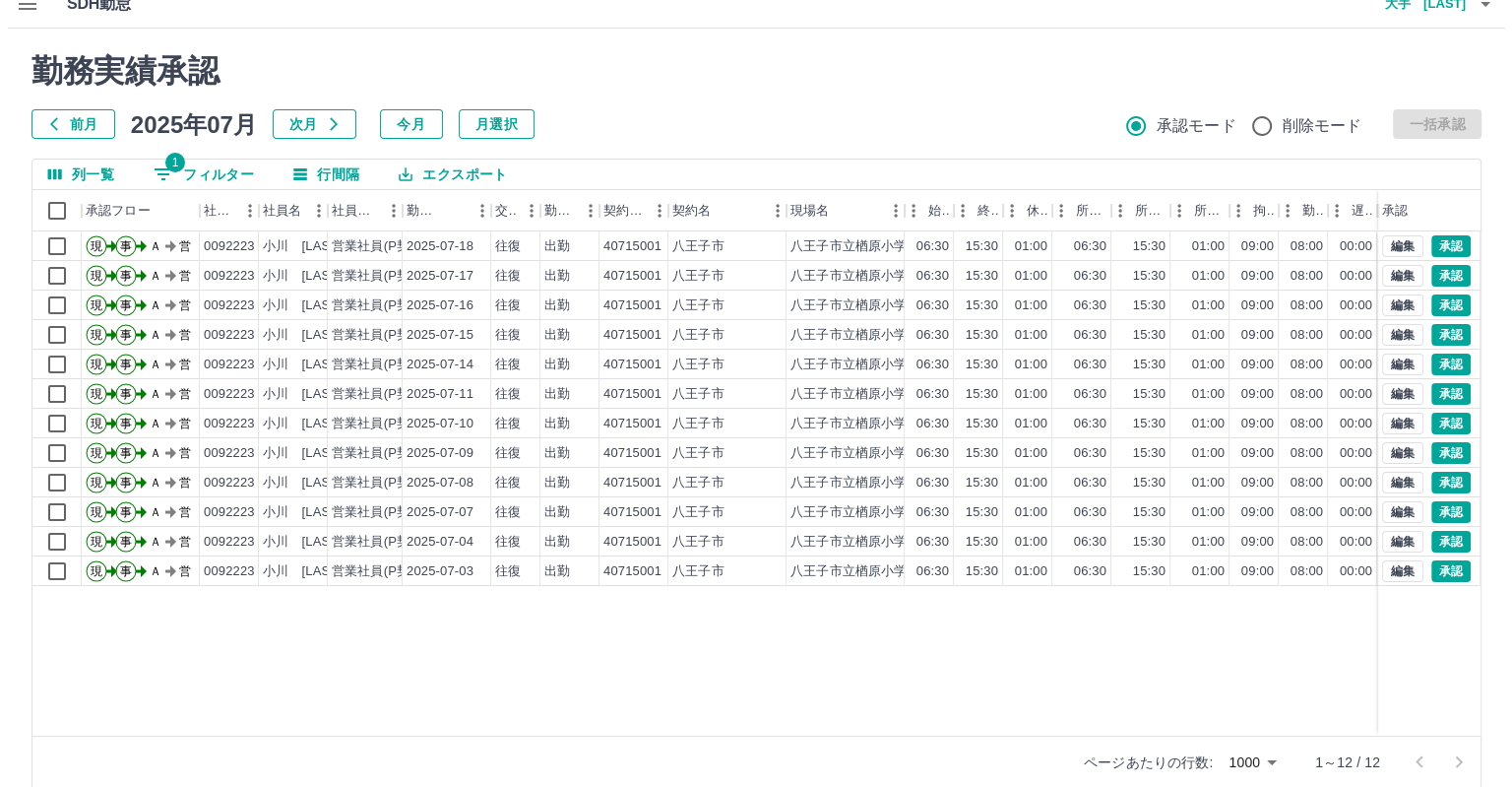 scroll, scrollTop: 0, scrollLeft: 0, axis: both 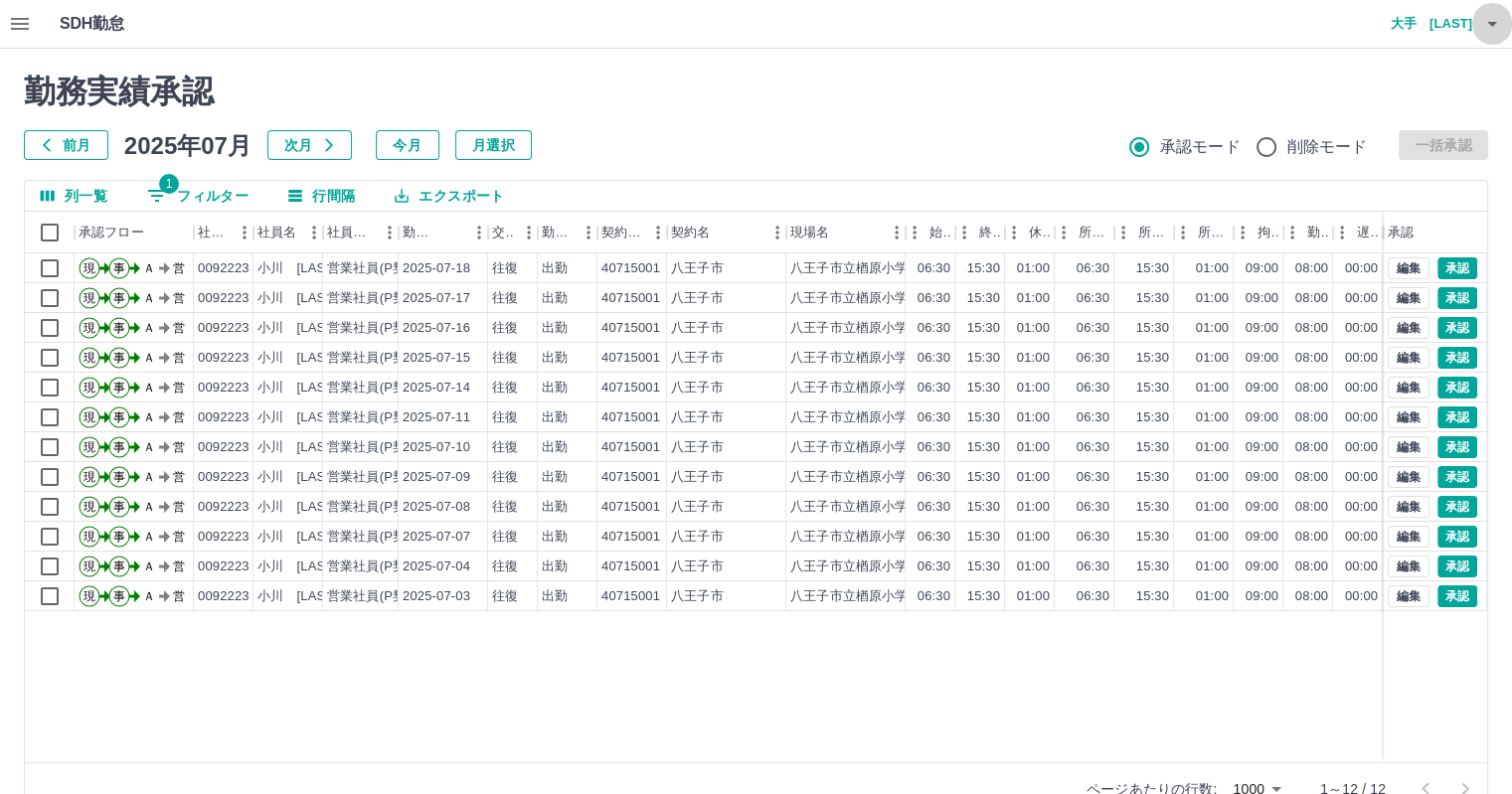 click 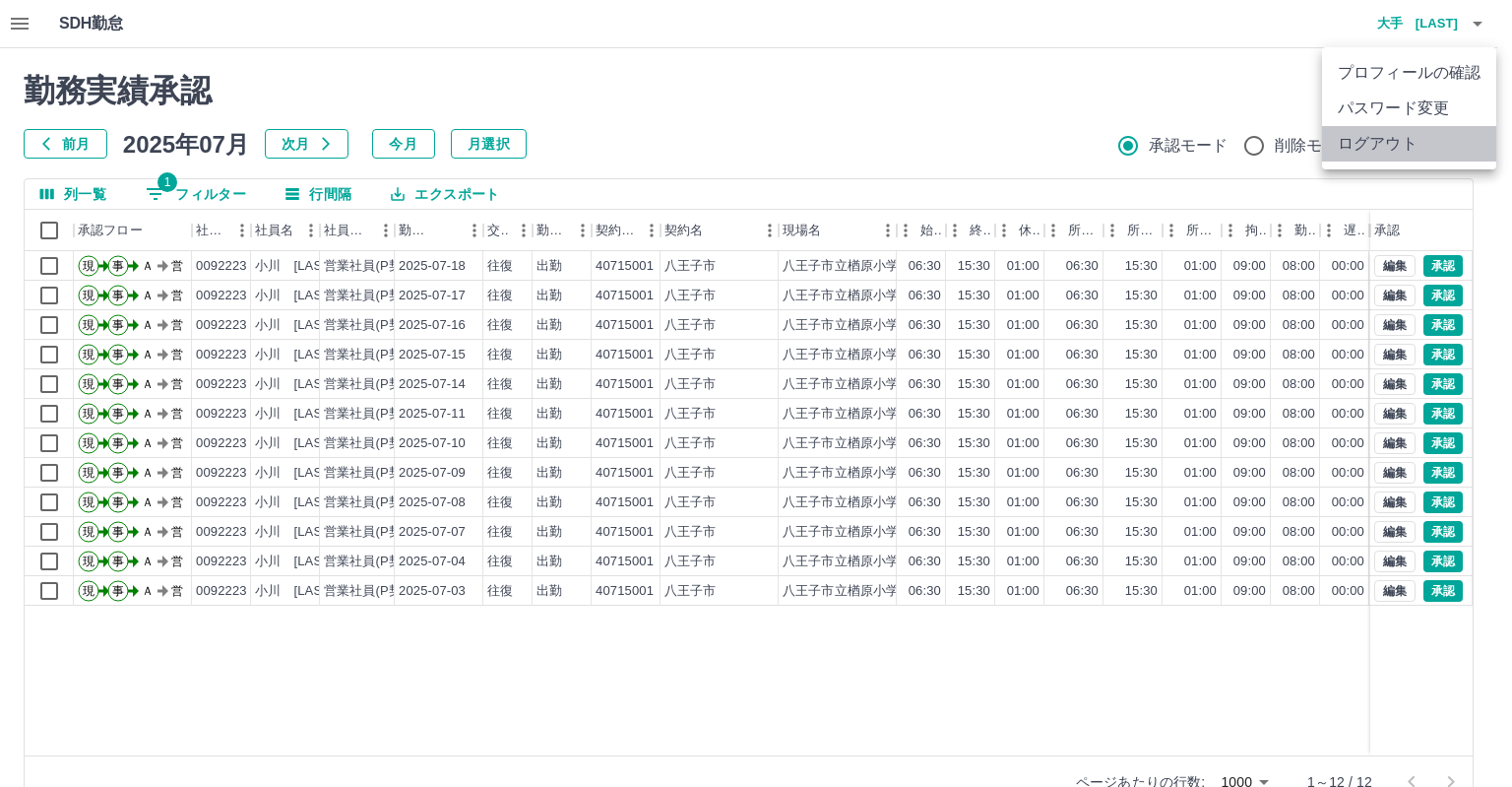 click on "ログアウト" at bounding box center (1409, 144) 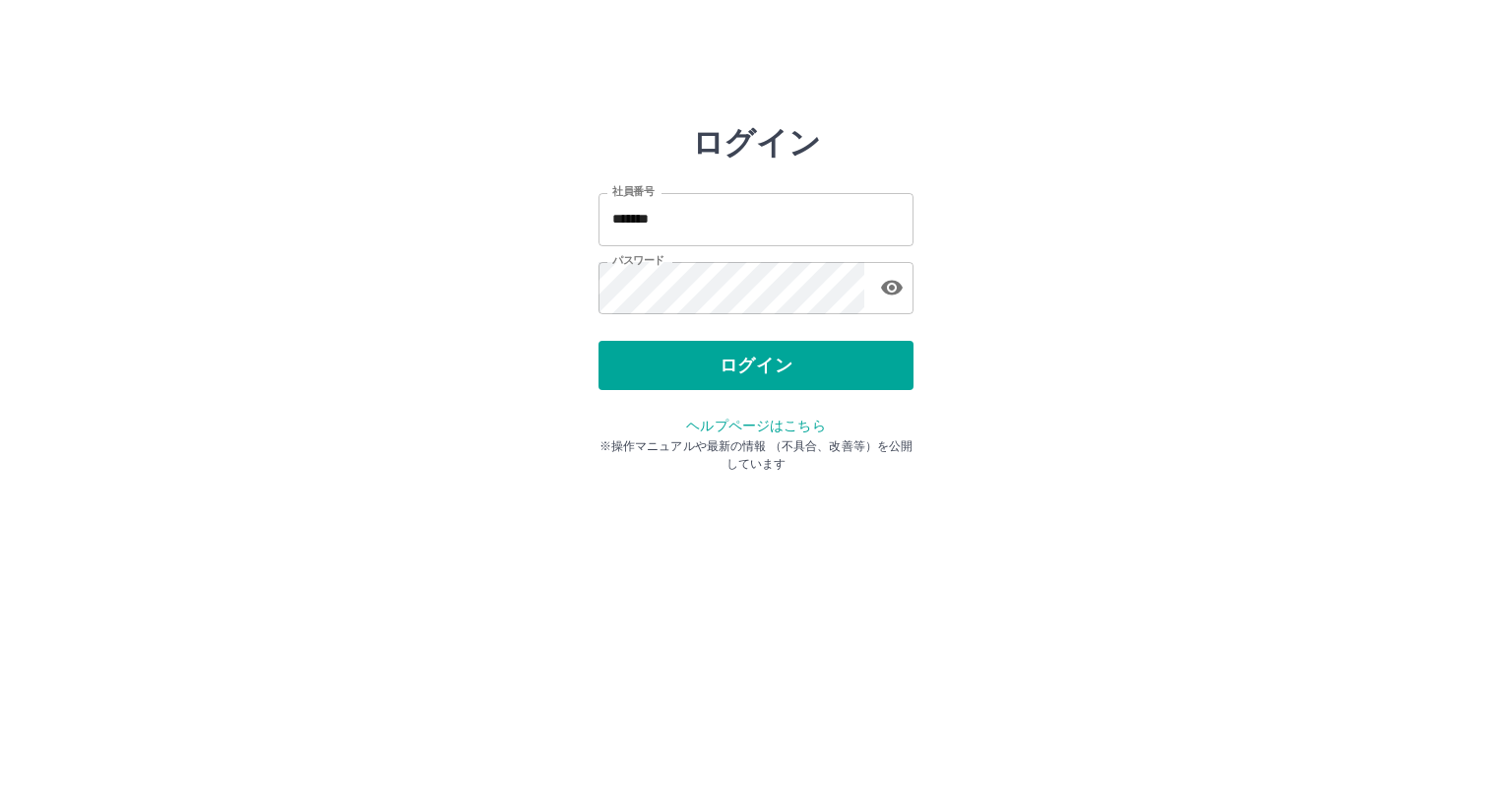 scroll, scrollTop: 0, scrollLeft: 0, axis: both 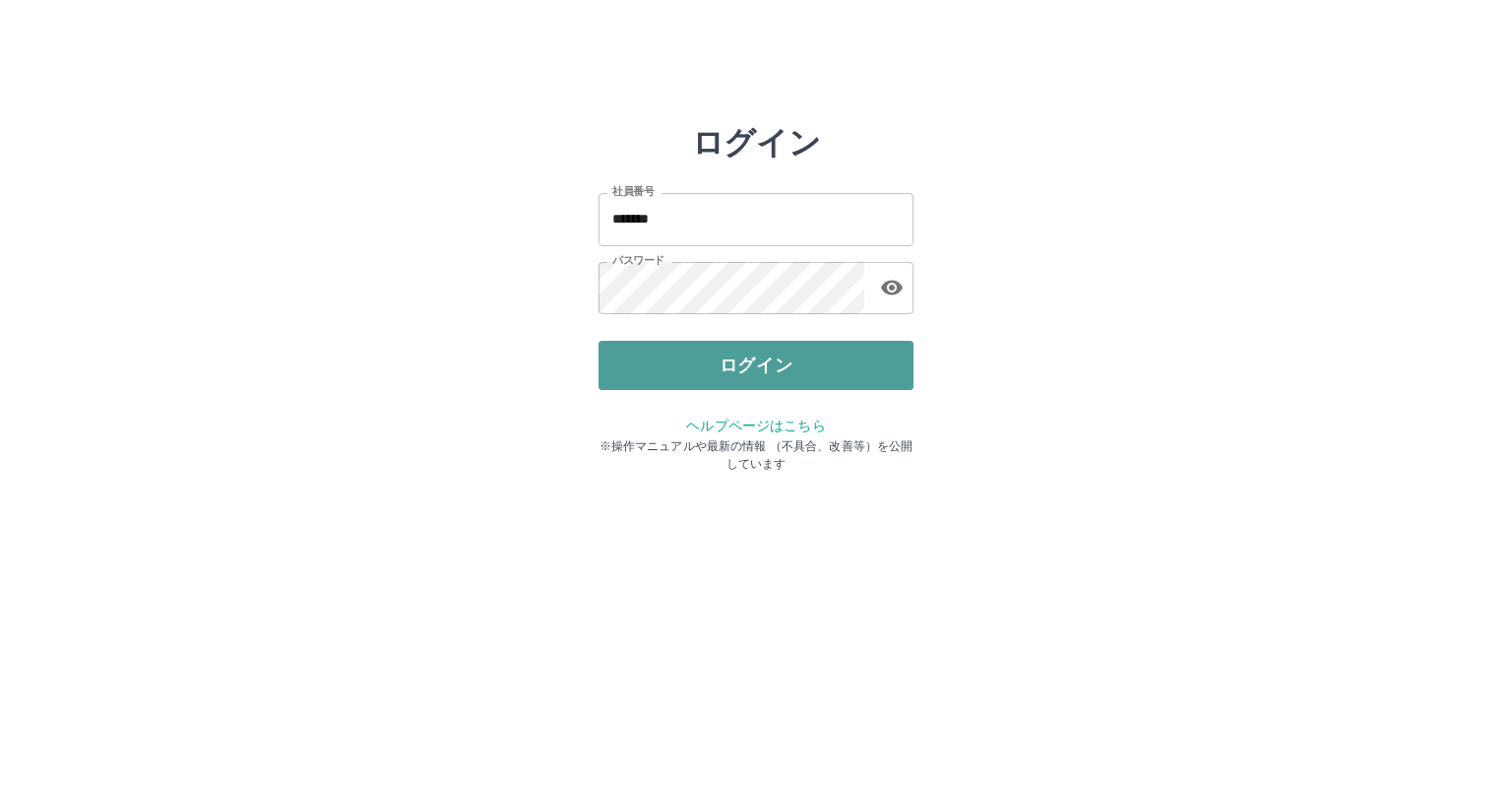 click on "ログイン" at bounding box center [756, 365] 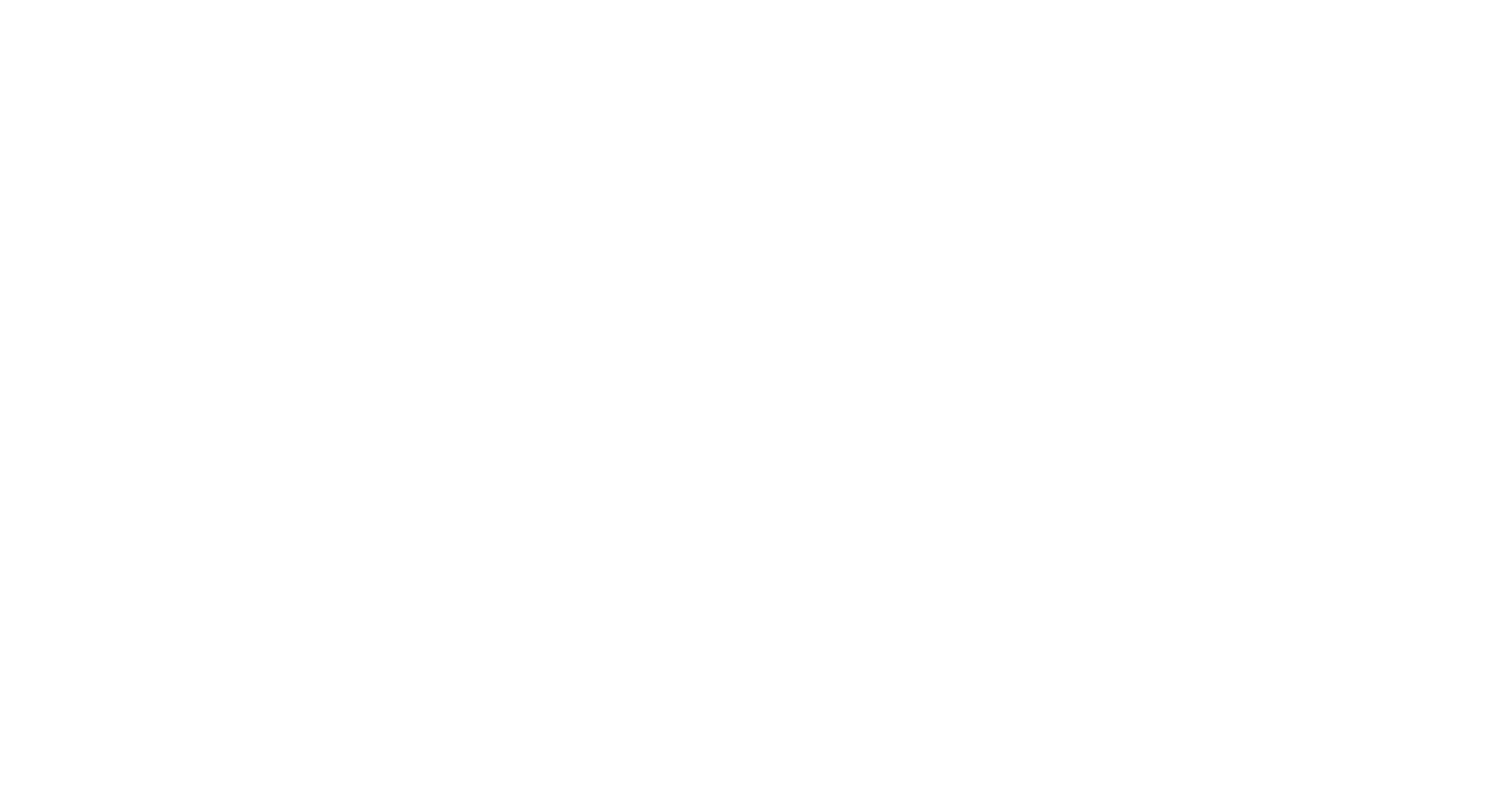 scroll, scrollTop: 0, scrollLeft: 0, axis: both 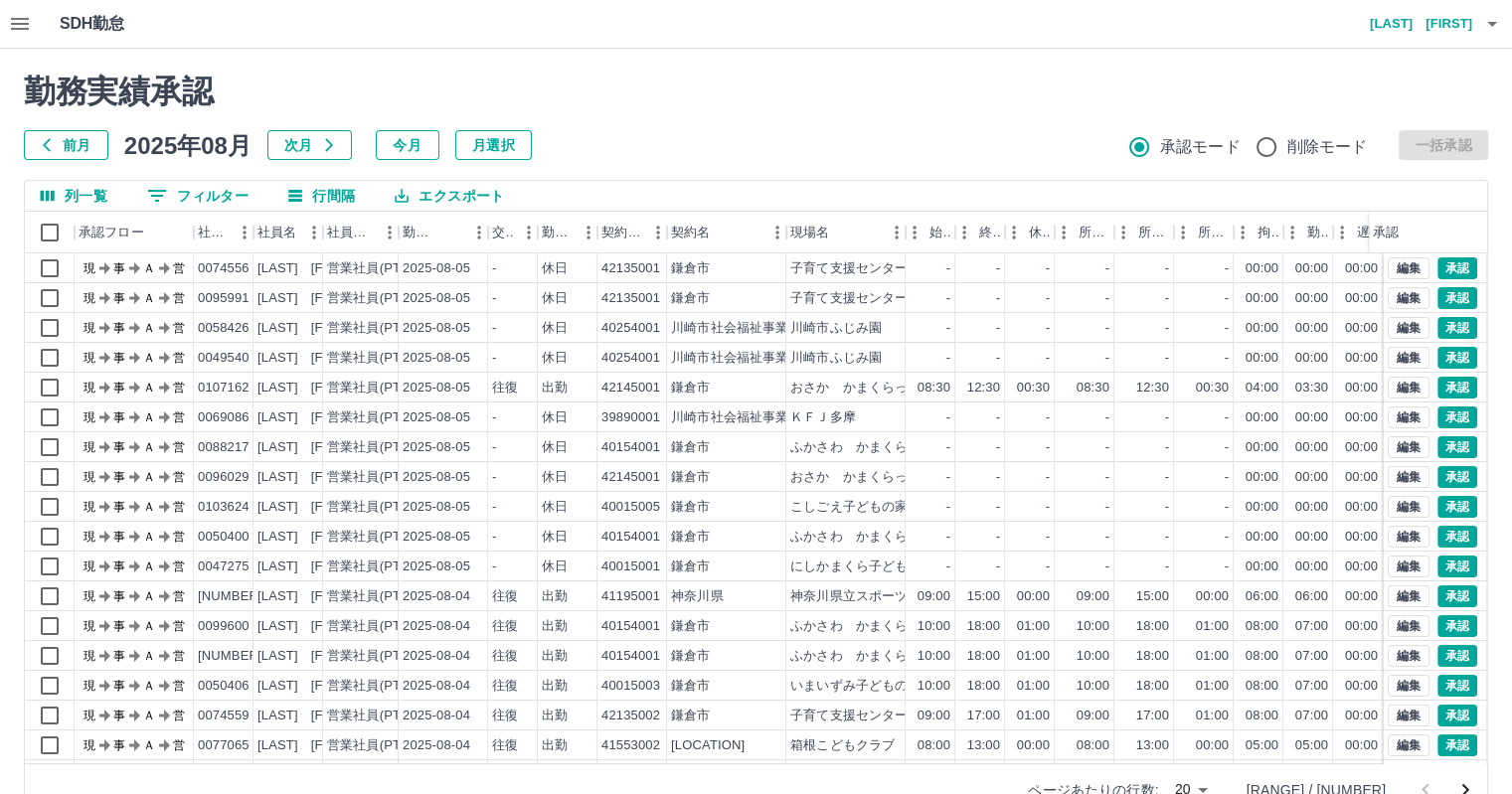 click on "勤務実績承認" at bounding box center [756, 91] 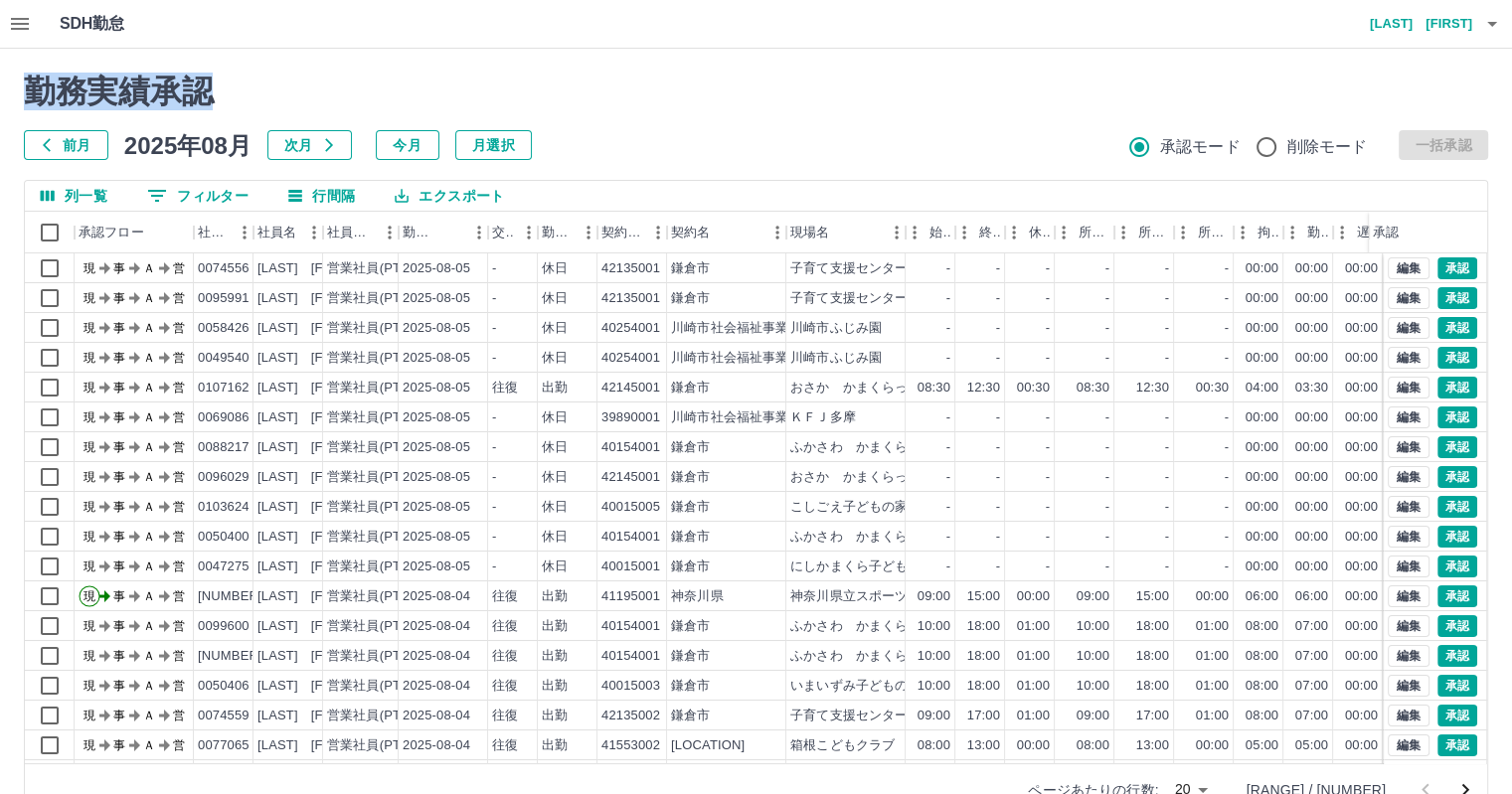 click 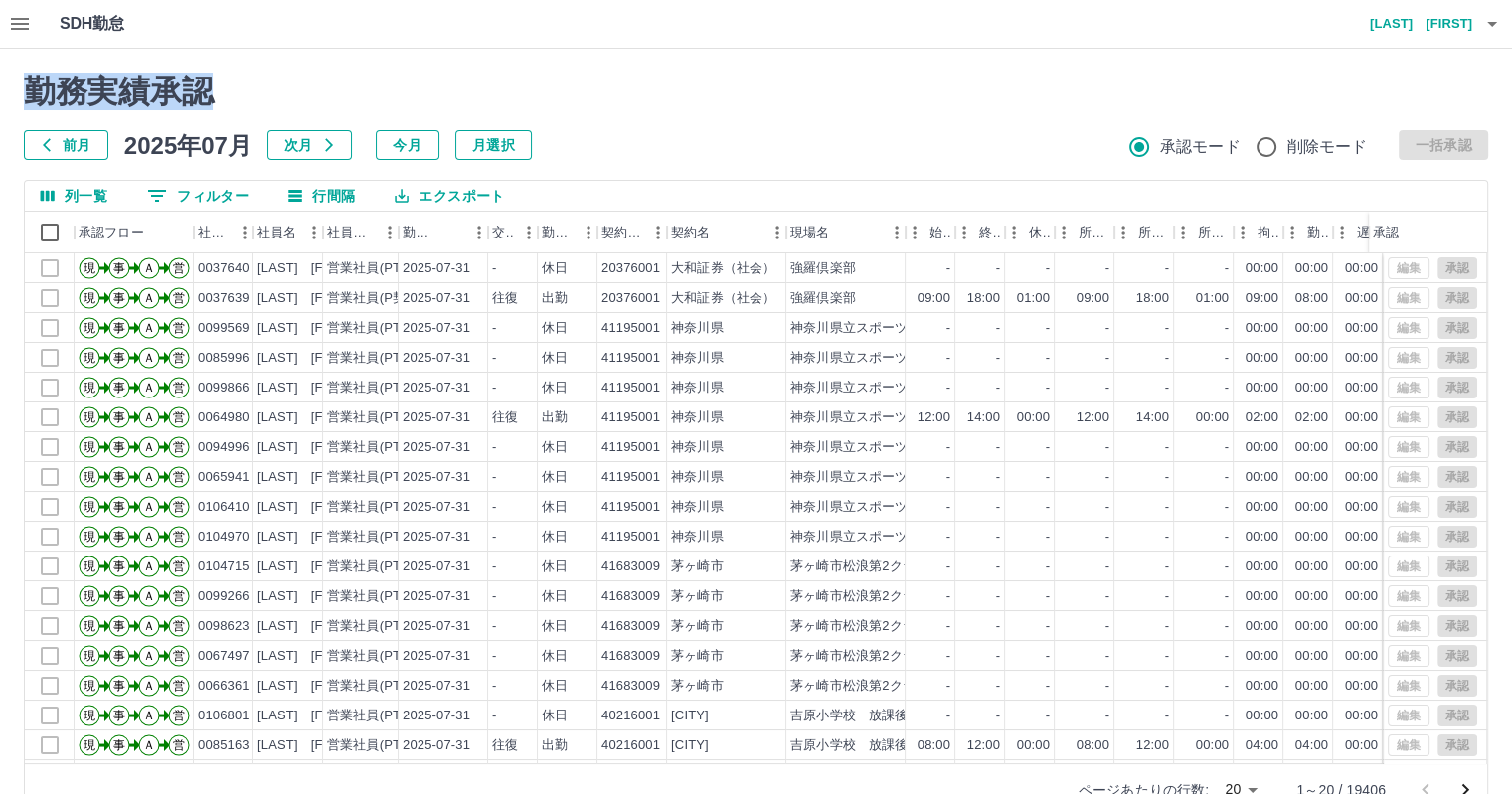 click on "0 フィルター" at bounding box center (198, 196) 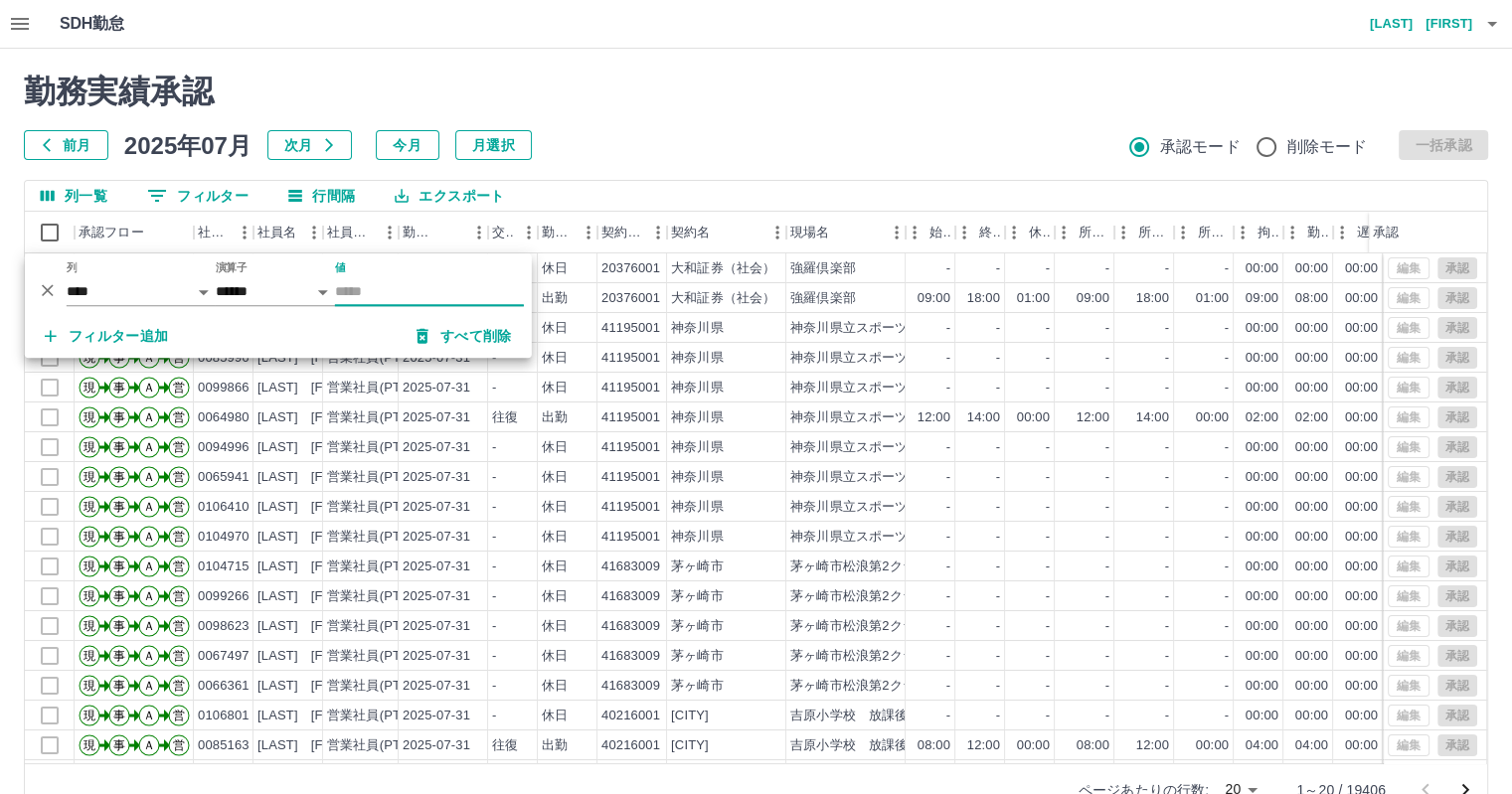 click on "値" at bounding box center (429, 291) 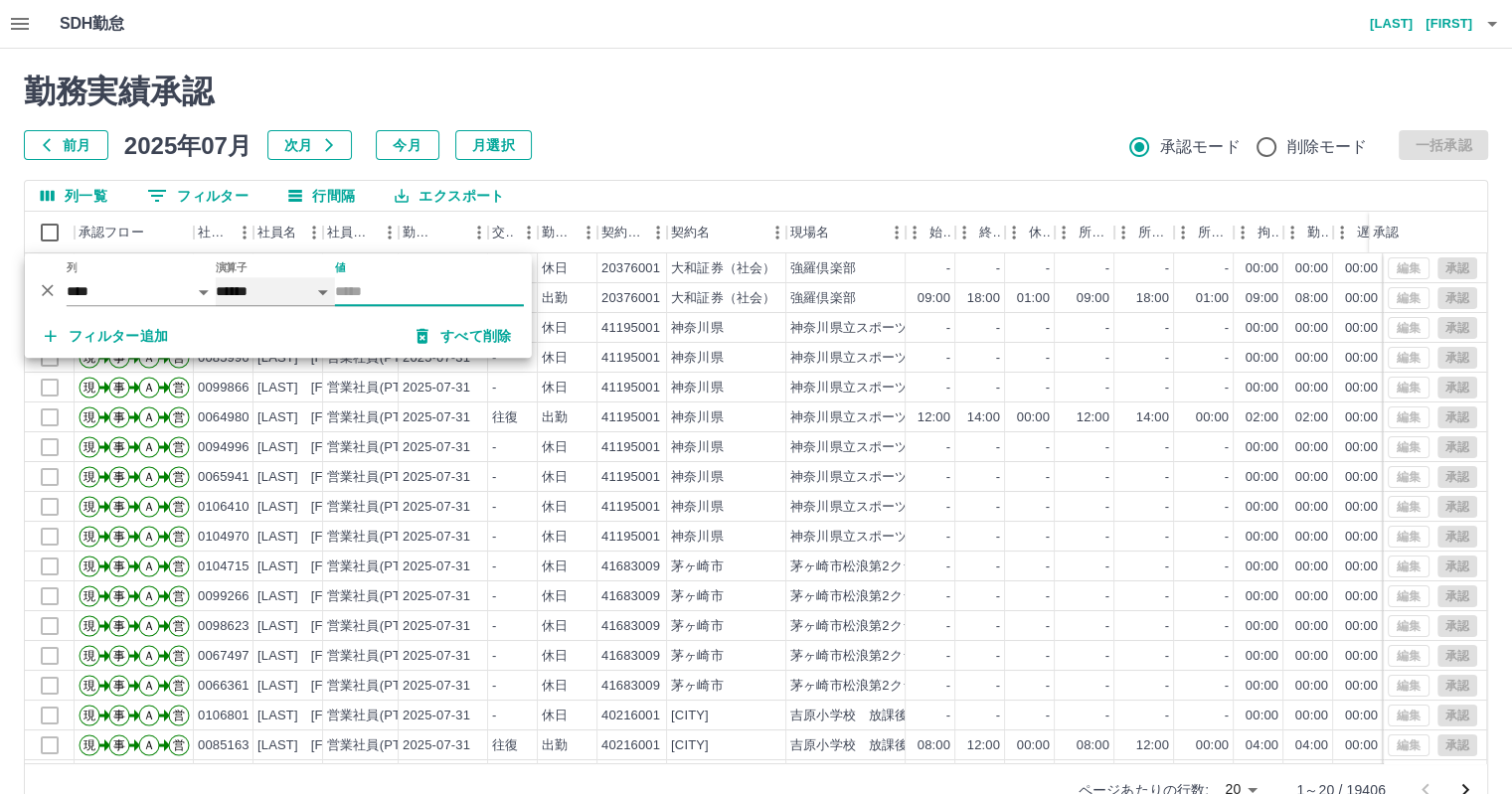 click on "****** *******" at bounding box center (275, 291) 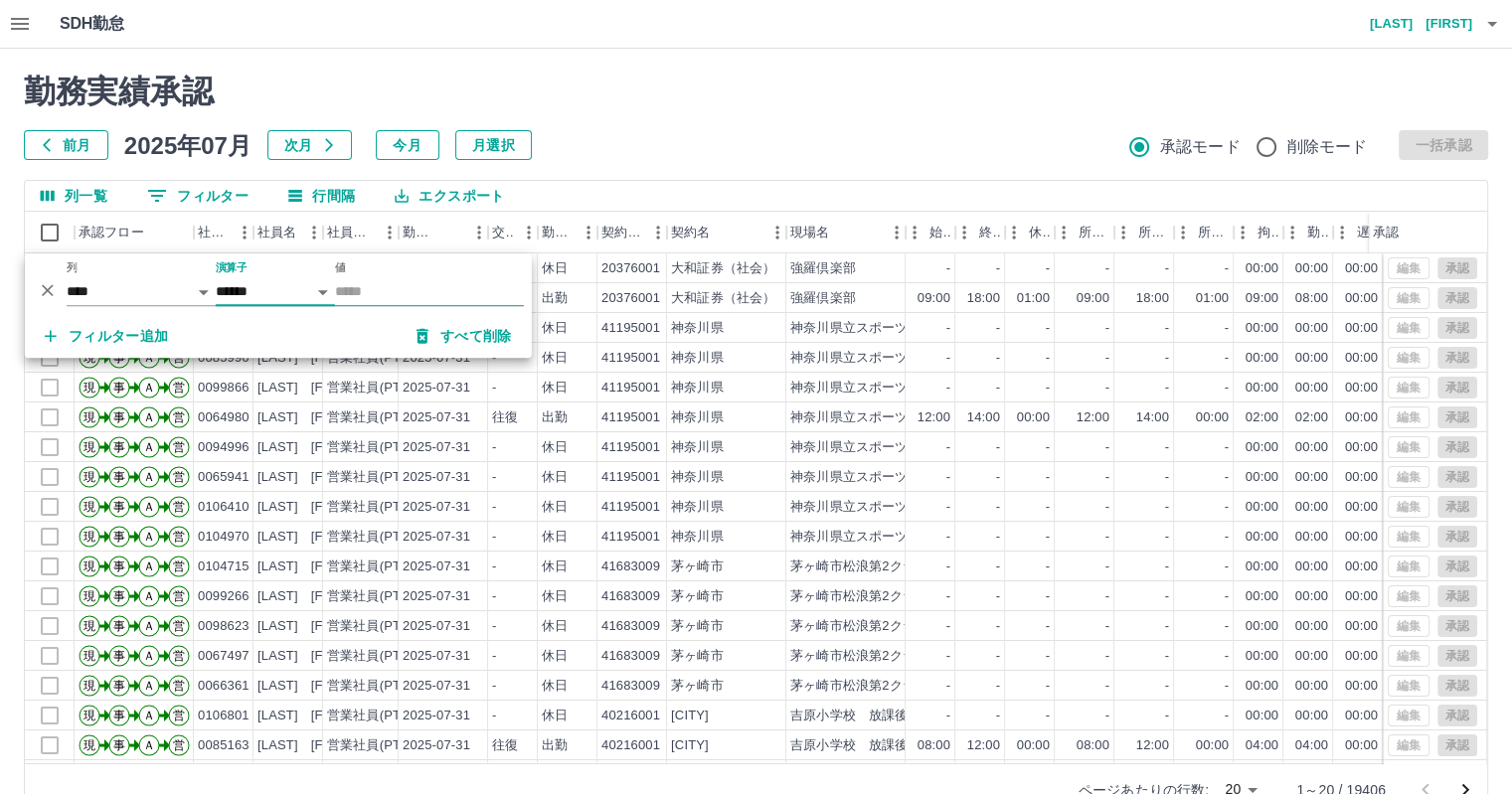 click on "値" at bounding box center (429, 291) 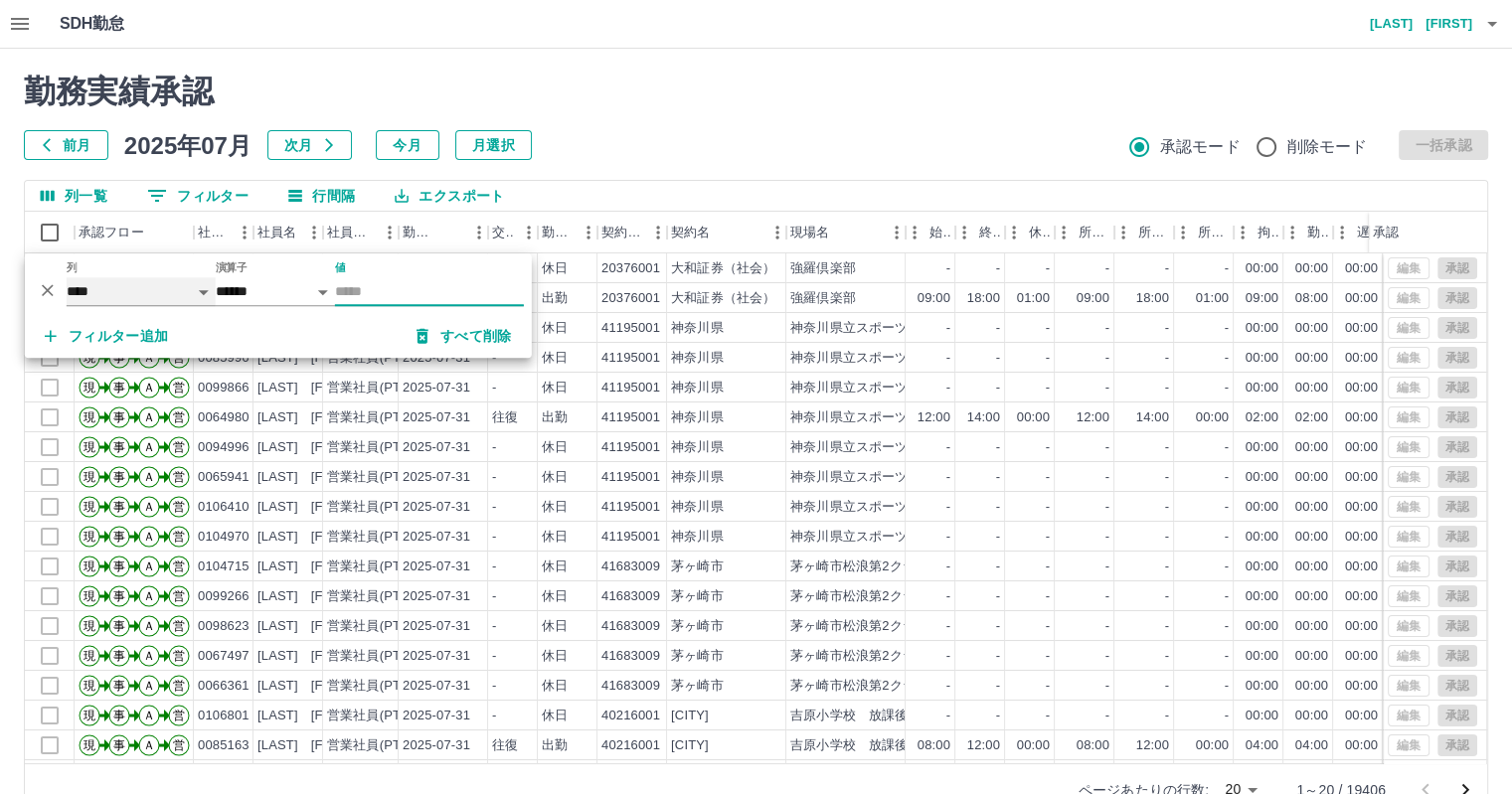 click on "**** *** **** *** *** **** ***** *** *** ** ** ** **** **** **** ** ** *** **** *****" at bounding box center [141, 291] 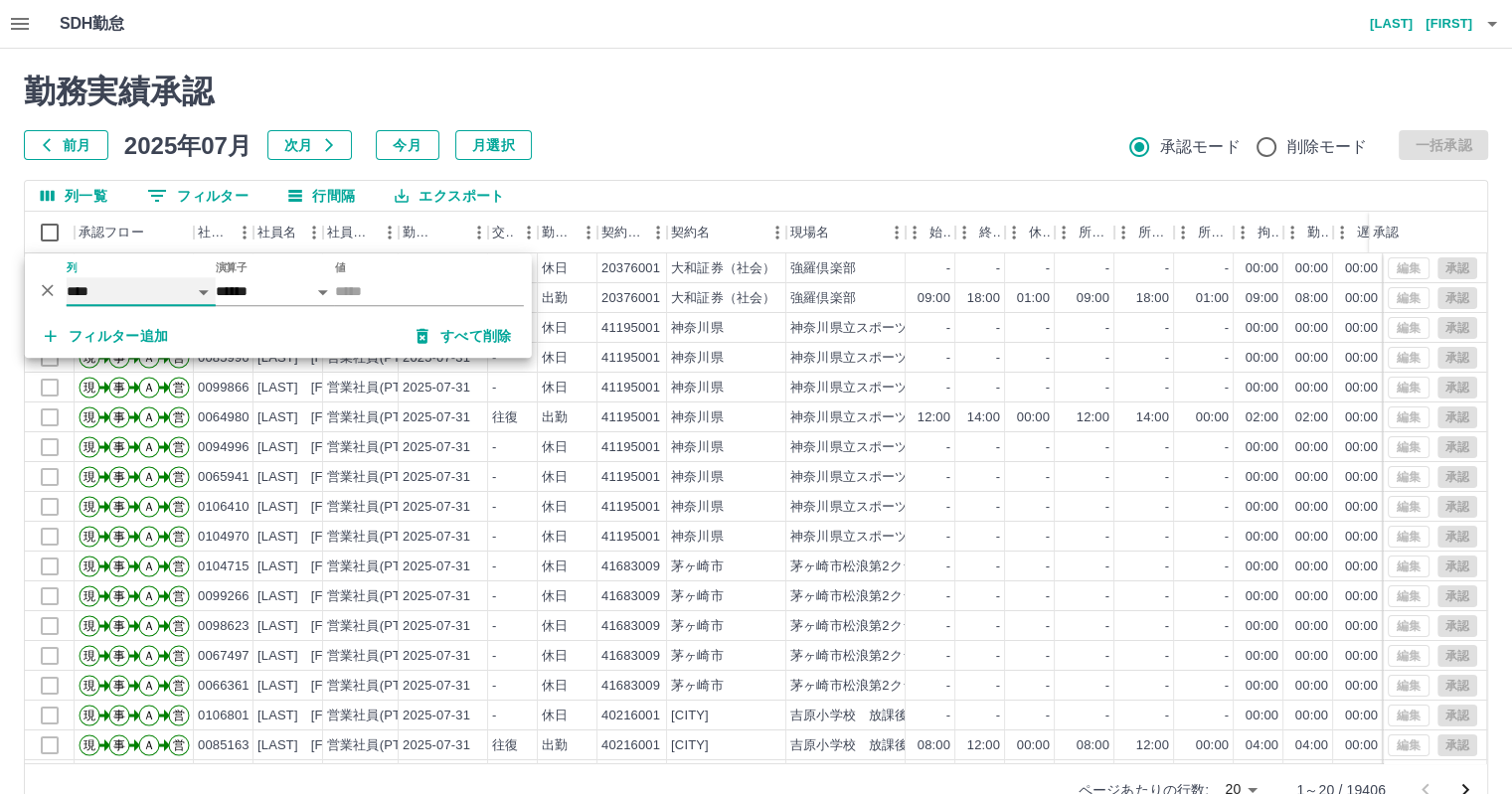click on "**** *** **** *** *** **** ***** *** *** ** ** ** **** **** **** ** ** *** **** *****" at bounding box center (141, 291) 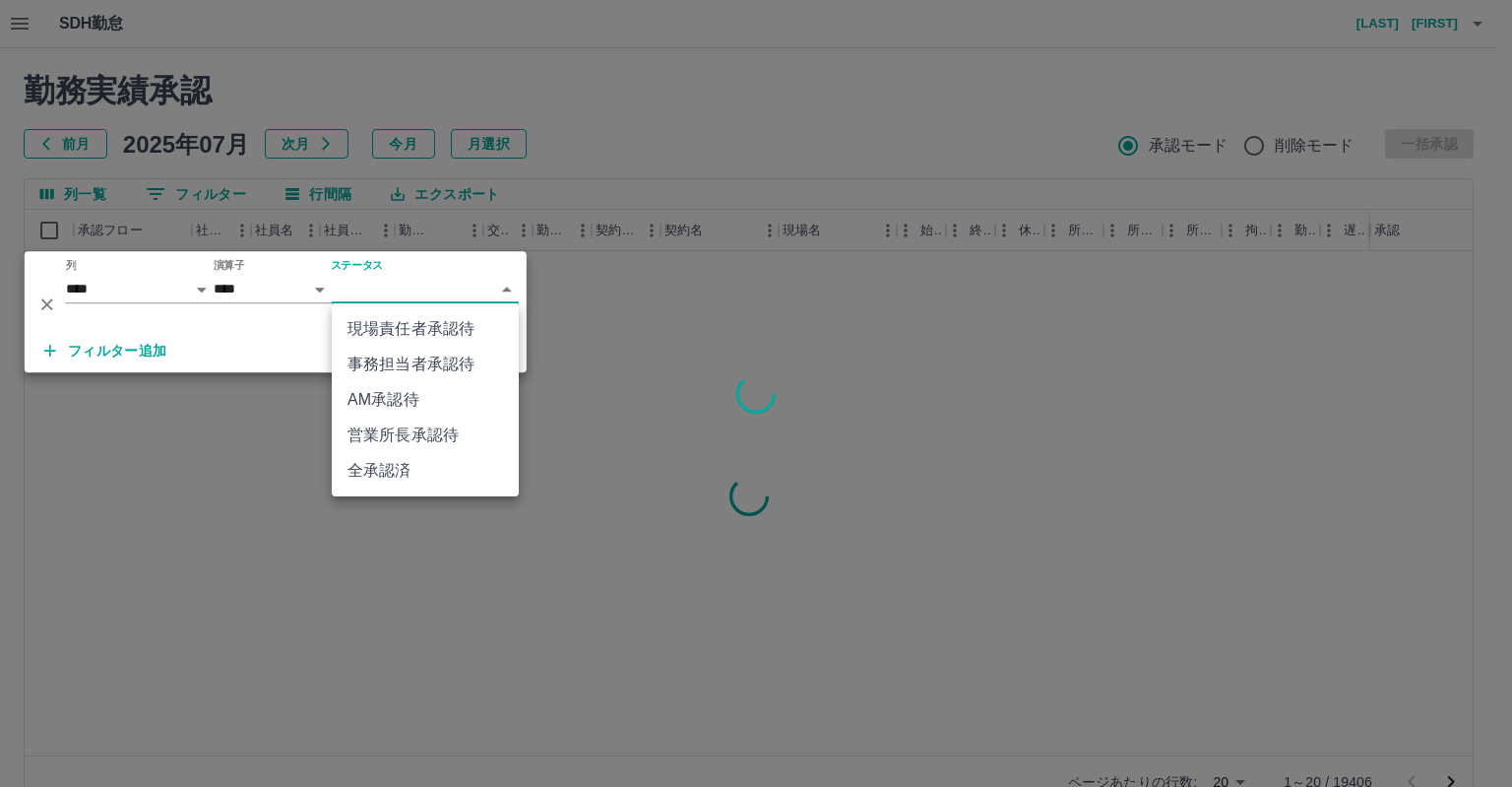 click on "SDH勤怠 田村　美幸 勤務実績承認 前月 2025年07月 次月 今月 月選択 承認モード 削除モード 一括承認 列一覧 0 フィルター 行間隔 エクスポート 承認フロー 社員番号 社員名 社員区分 勤務日 交通費 勤務区分 契約コード 契約名 現場名 始業 終業 休憩 所定開始 所定終業 所定休憩 拘束 勤務 遅刻等 コメント ステータス 承認 ページあたりの行数: 20 ** 1～20 / 19406 SDH勤怠 *** ** 列 **** *** **** *** *** **** ***** *** *** ** ** ** **** **** **** ** ** *** **** ***** 演算子 **** ****** ステータス ​ ********* フィルター追加 すべて削除 現場責任者承認待 事務担当者承認待 AM承認待 営業所長承認待 全承認済" at bounding box center [756, 416] 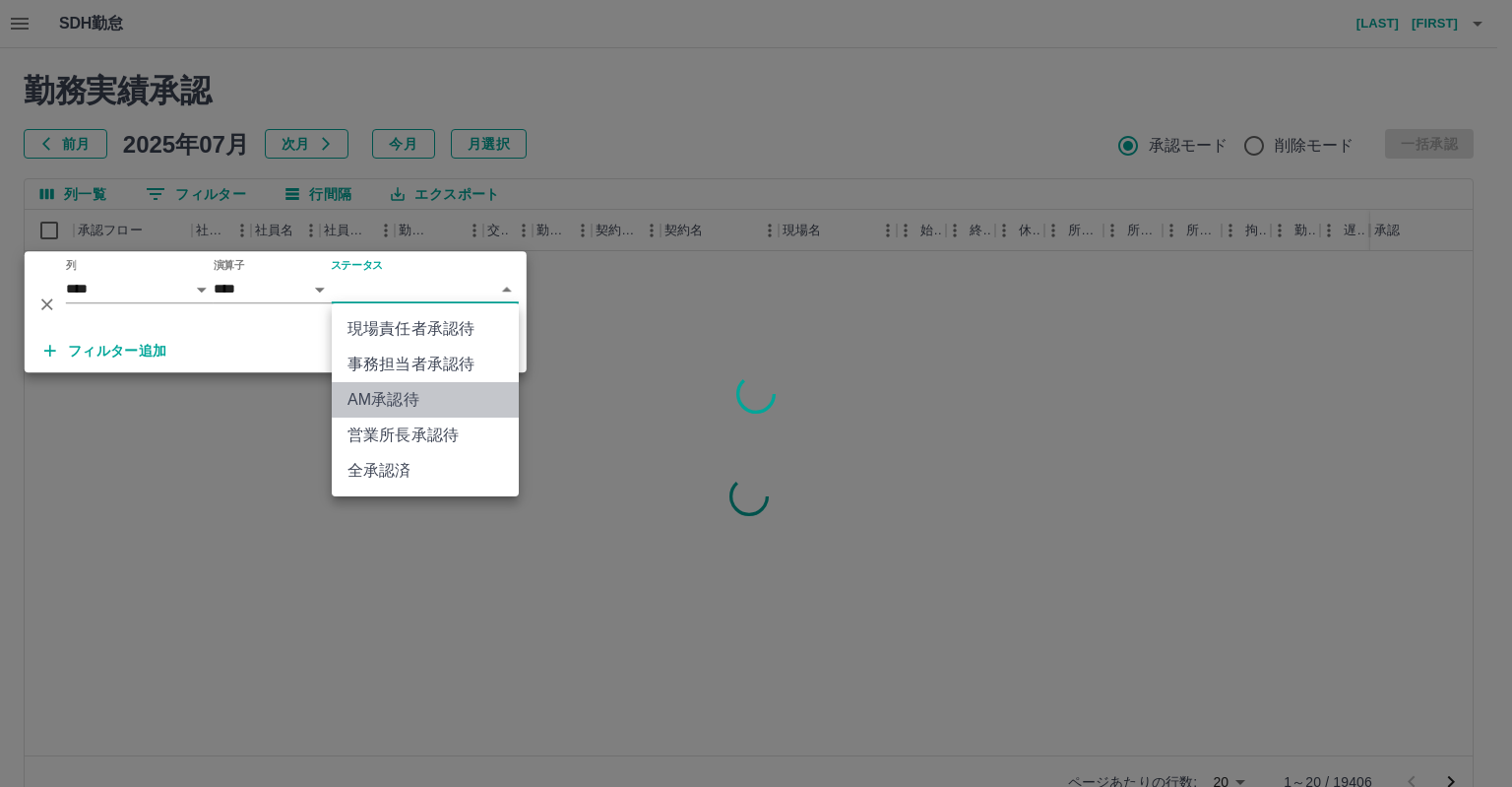 click on "AM承認待" at bounding box center [425, 400] 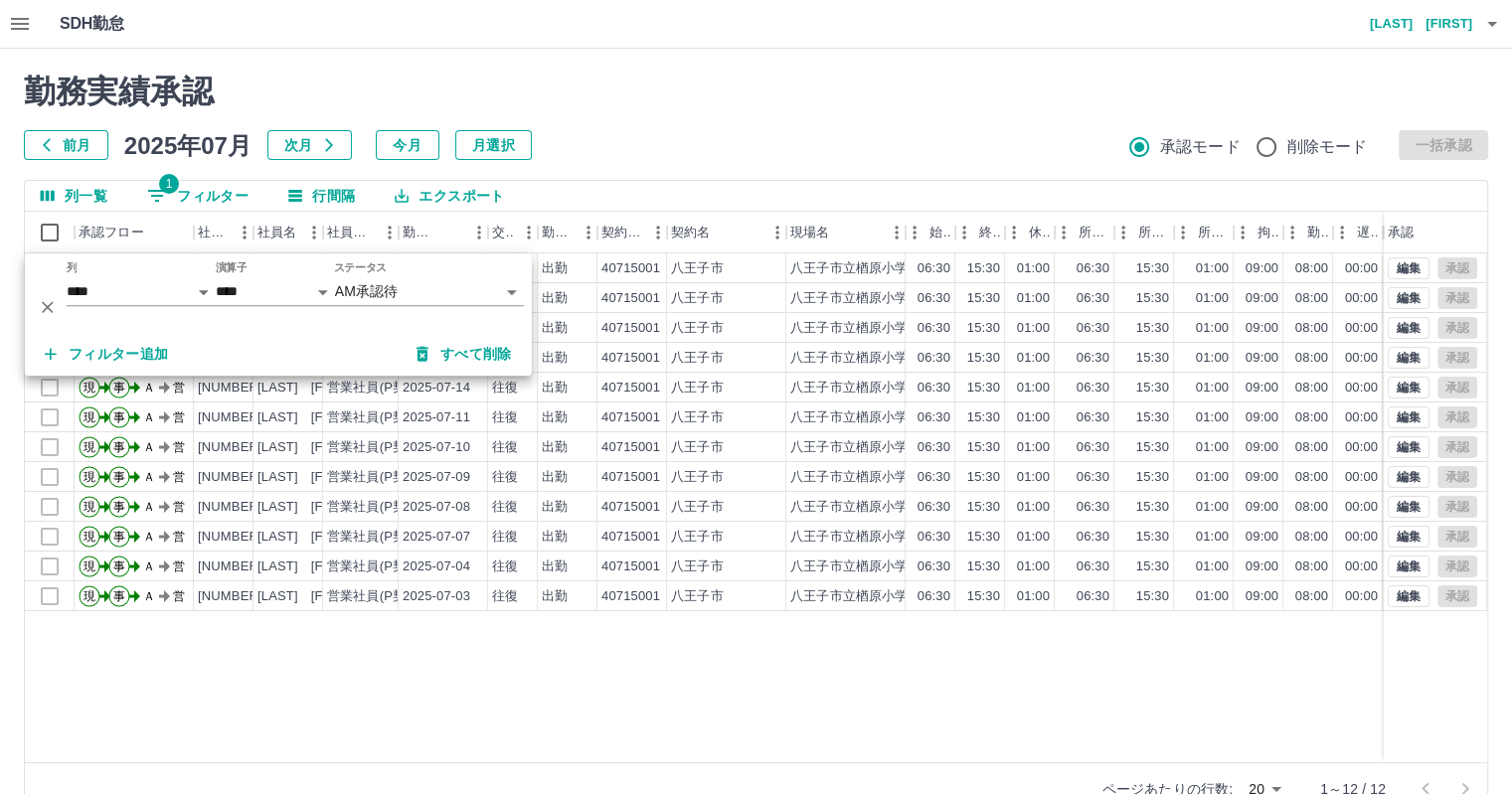 click 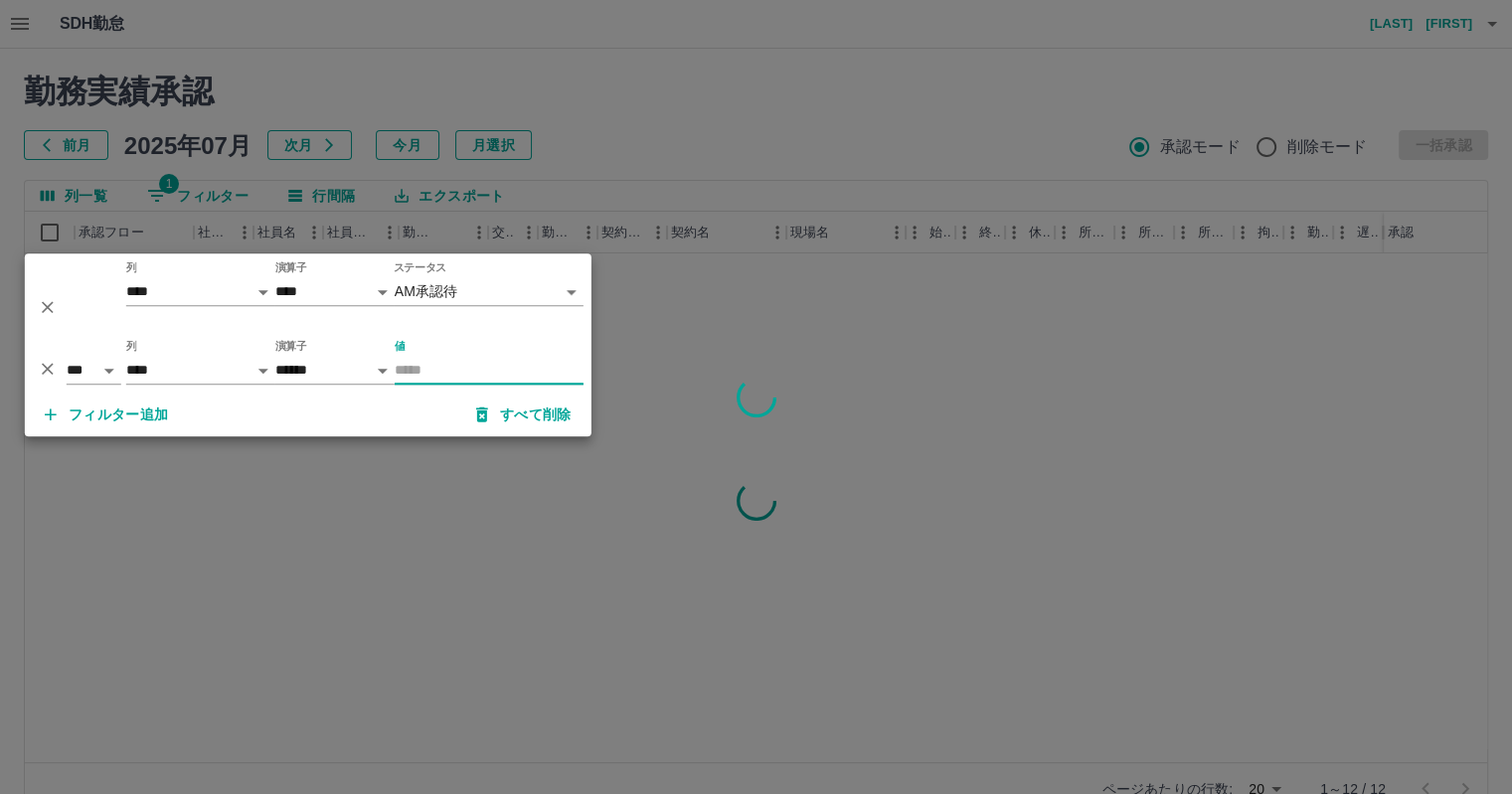 click on "値" at bounding box center (489, 370) 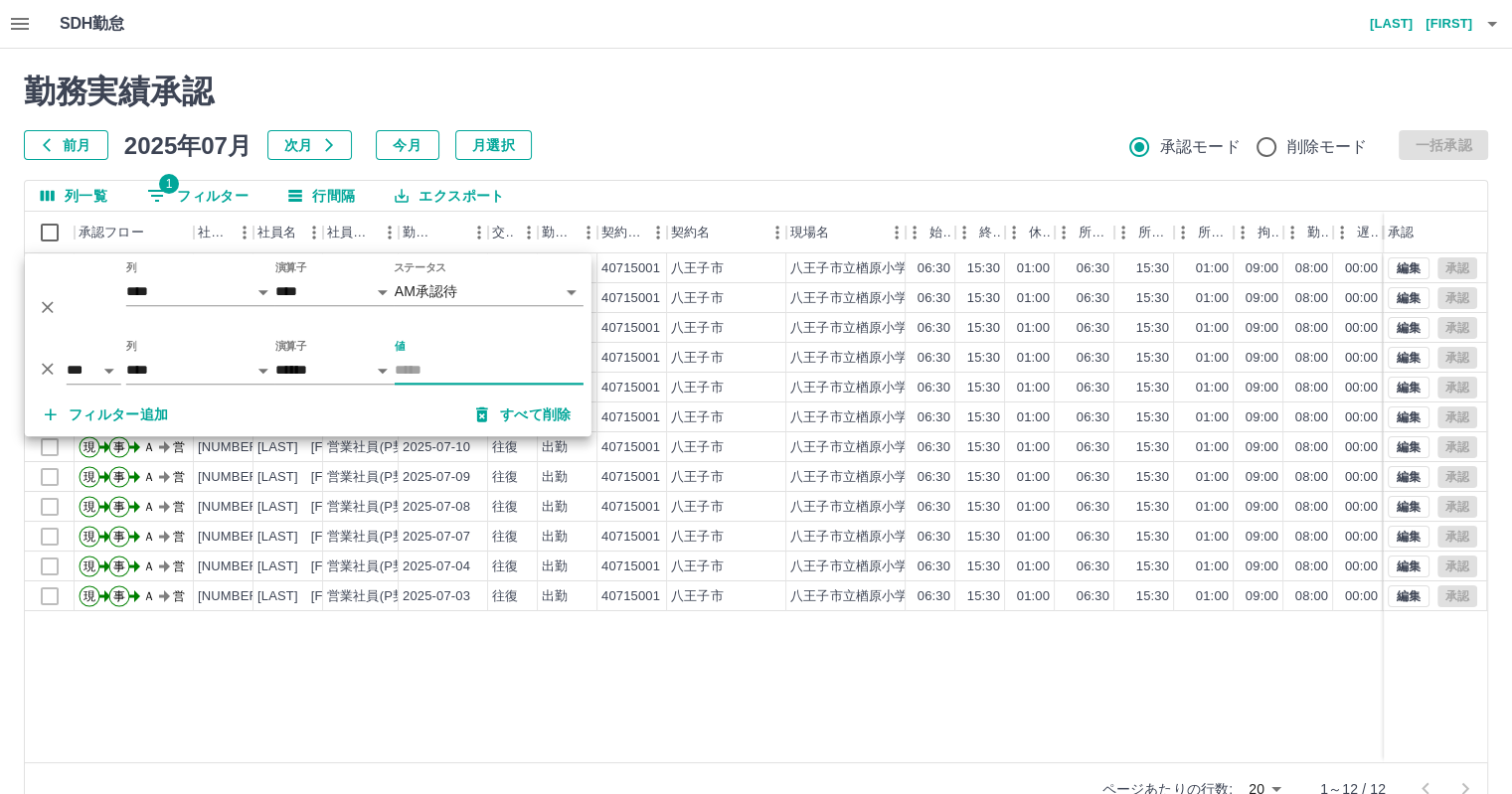 click on "値" at bounding box center (489, 370) 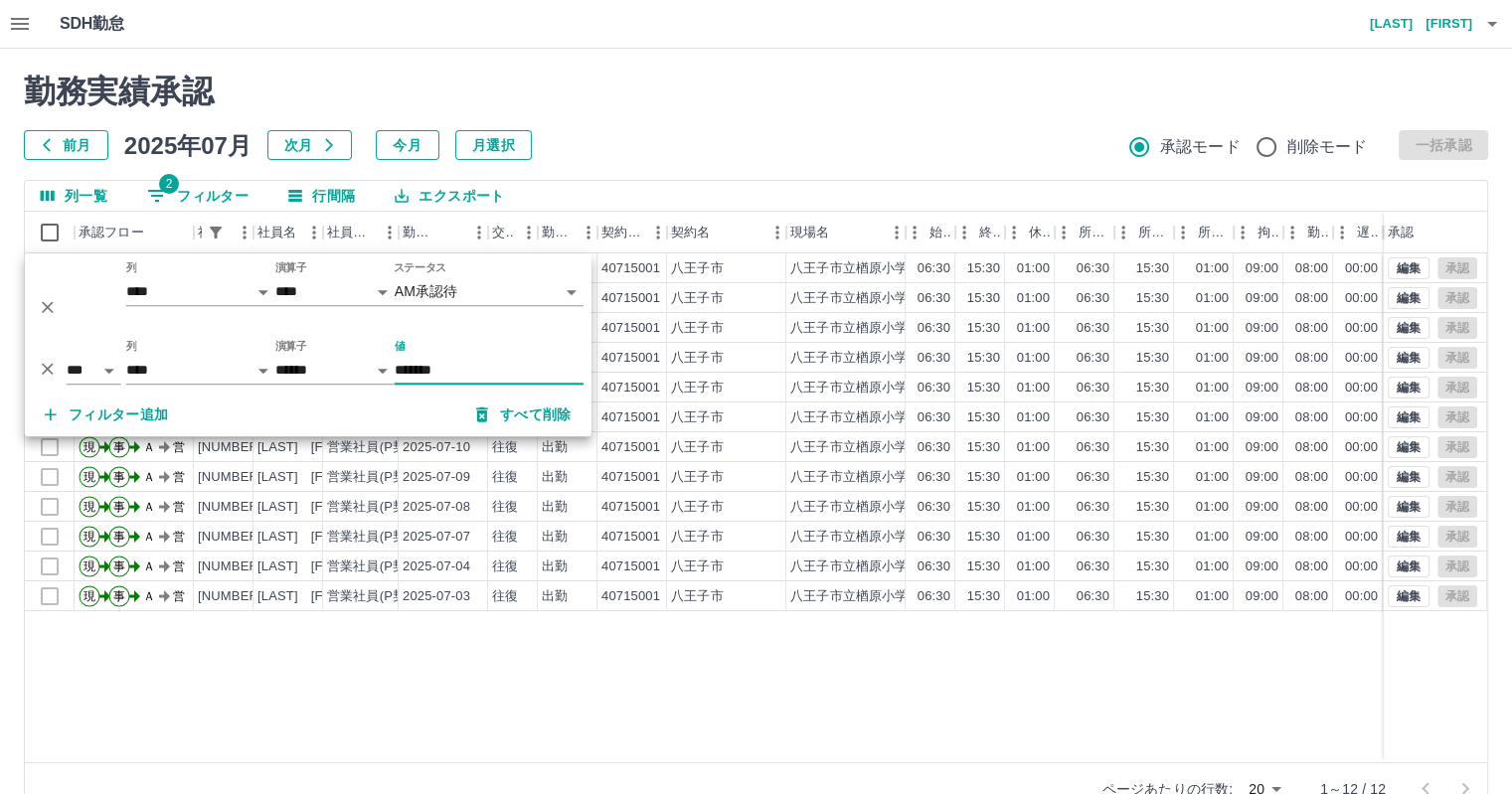 type on "*******" 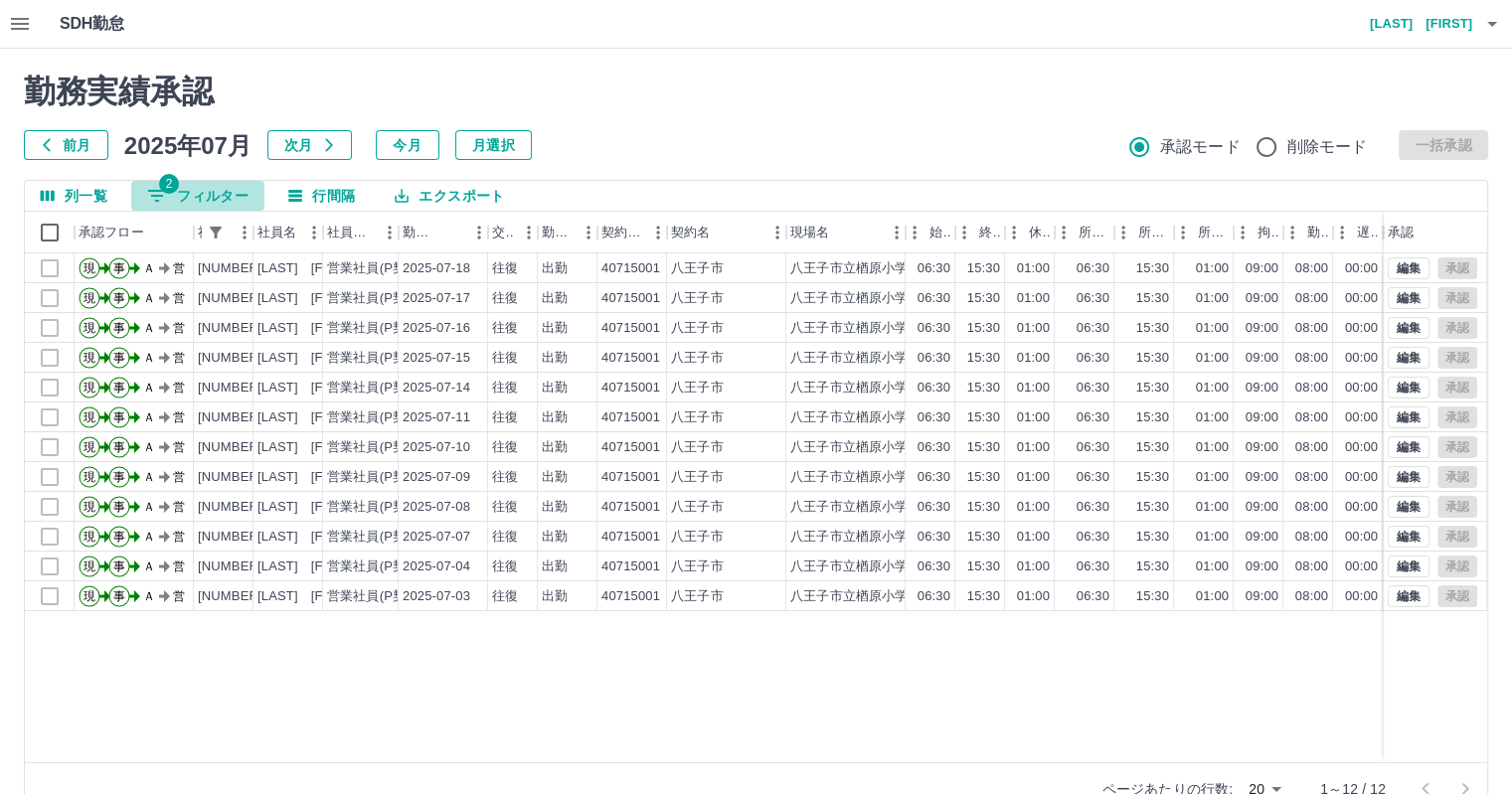 click on "2 フィルター" at bounding box center (198, 196) 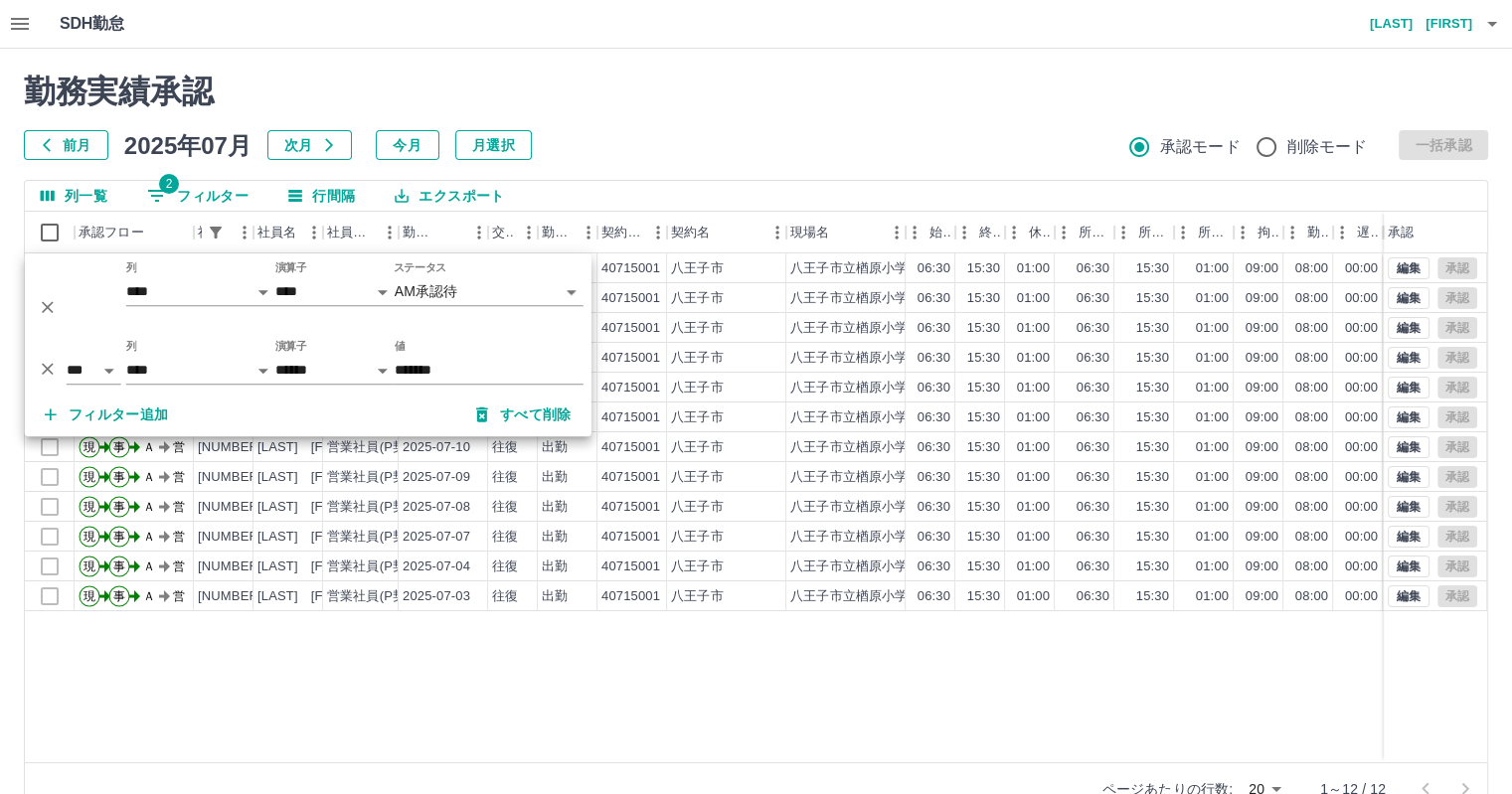 click on "勤務実績承認 前月 2025年07月 次月 今月 月選択 承認モード 削除モード 一括承認" at bounding box center (756, 116) 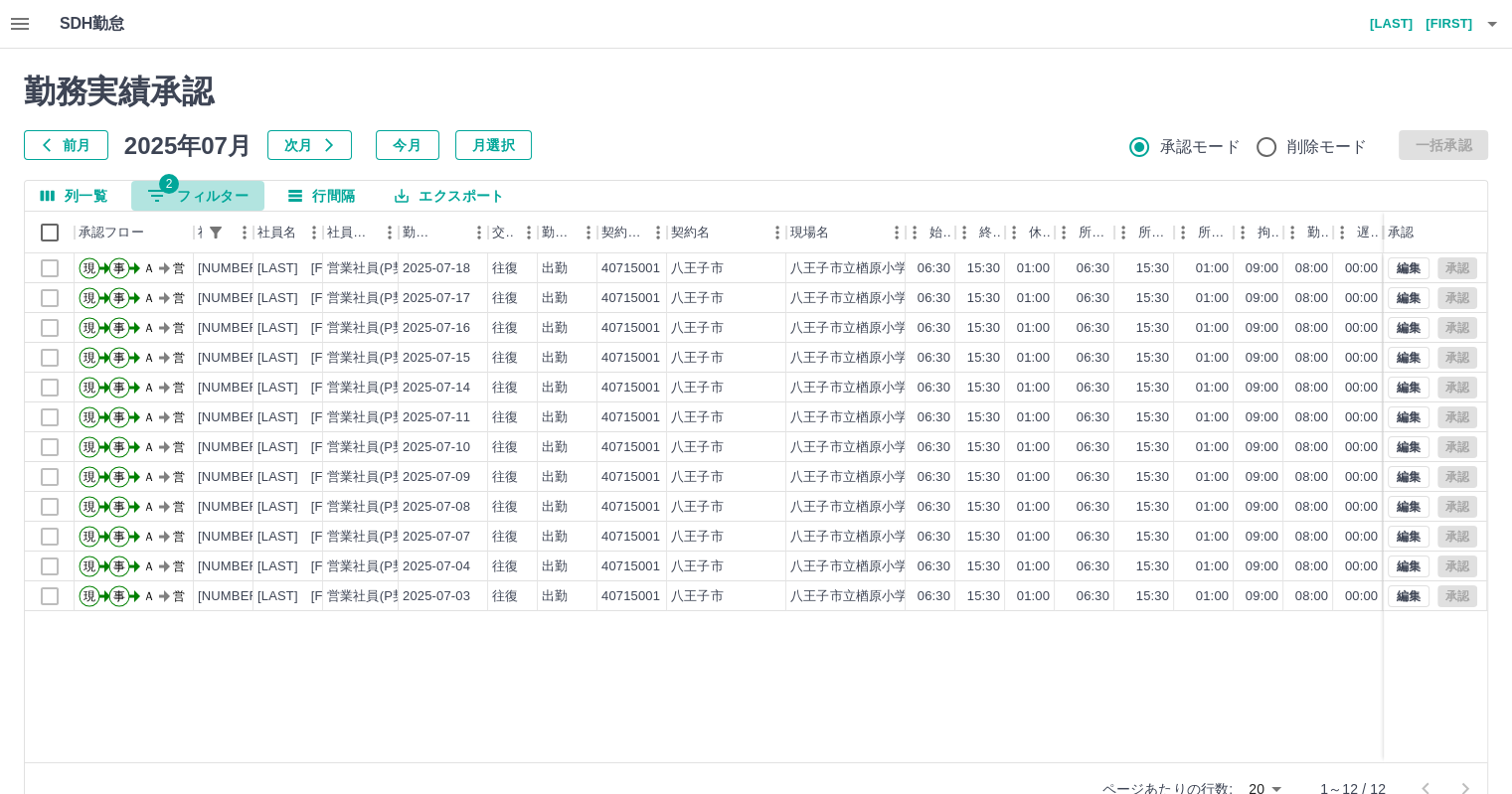 click on "2 フィルター" at bounding box center (198, 196) 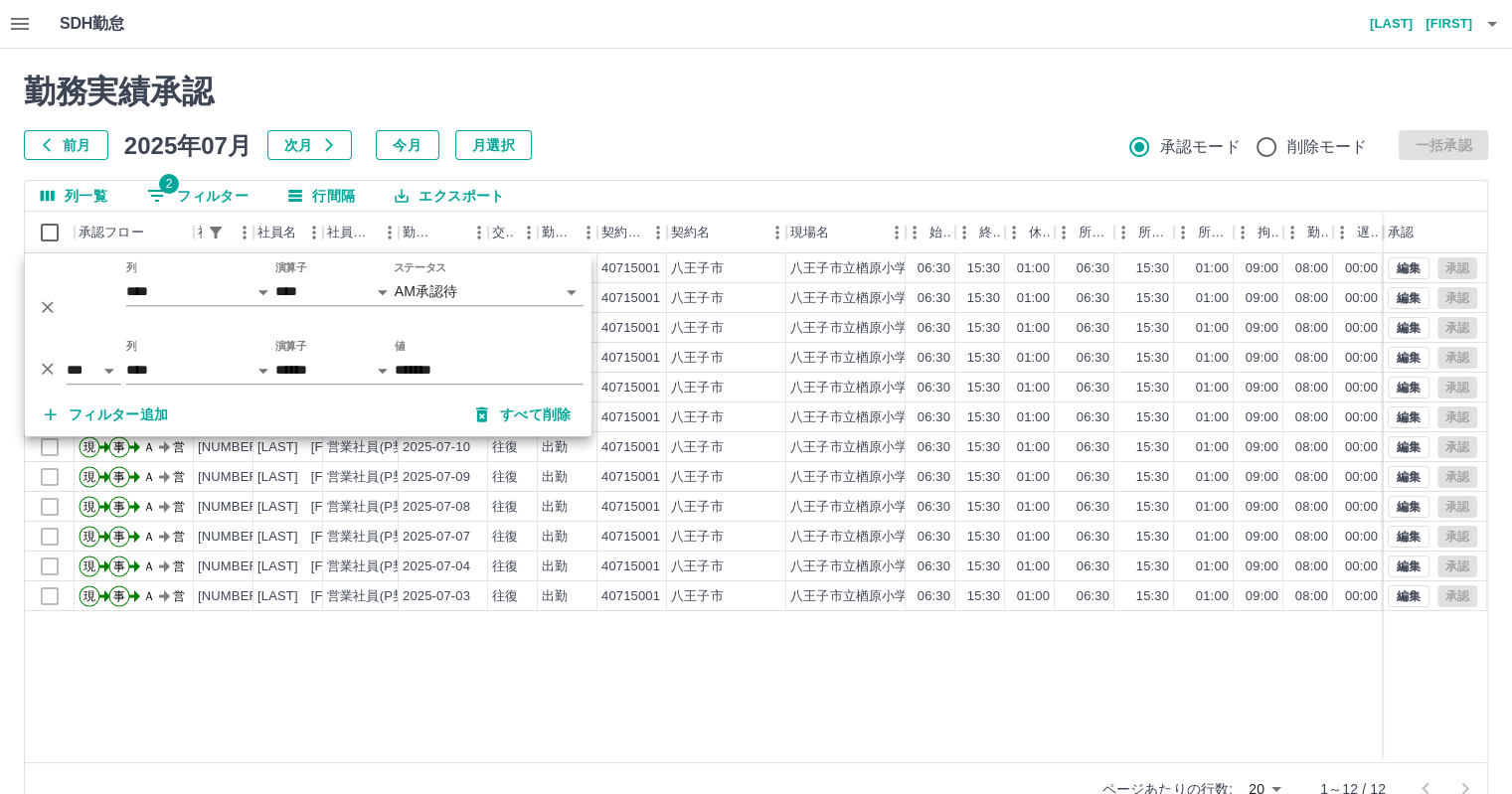 click on "現 事 Ａ 営 0092223 小川　和輝 営業社員(P契約) 2025-07-18 往復 出勤 40715001 八王子市 八王子市立楢原小学校 06:30 15:30 01:00 06:30 15:30 01:00 09:00 08:00 00:00 ヘルプ AM承認待 現 事 Ａ 営 0092223 小川　和輝 営業社員(P契約) 2025-07-17 往復 出勤 40715001 八王子市 八王子市立楢原小学校 06:30 15:30 01:00 06:30 15:30 01:00 09:00 08:00 00:00 ヘルプ AM承認待 現 事 Ａ 営 0092223 小川　和輝 営業社員(P契約) 2025-07-16 往復 出勤 40715001 八王子市 八王子市立楢原小学校 06:30 15:30 01:00 06:30 15:30 01:00 09:00 08:00 00:00 ヘルプ AM承認待 現 事 Ａ 営 0092223 小川　和輝 営業社員(P契約) 2025-07-15 往復 出勤 40715001 八王子市 八王子市立楢原小学校 06:30 15:30 01:00 06:30 15:30 01:00 09:00 08:00 00:00 ヘルプ AM承認待 現 事 Ａ 営 0092223 小川　和輝 営業社員(P契約) 2025-07-14 往復 出勤 40715001 八王子市 八王子市立楢原小学校 06:30 15:30 01:00" at bounding box center [893, 508] 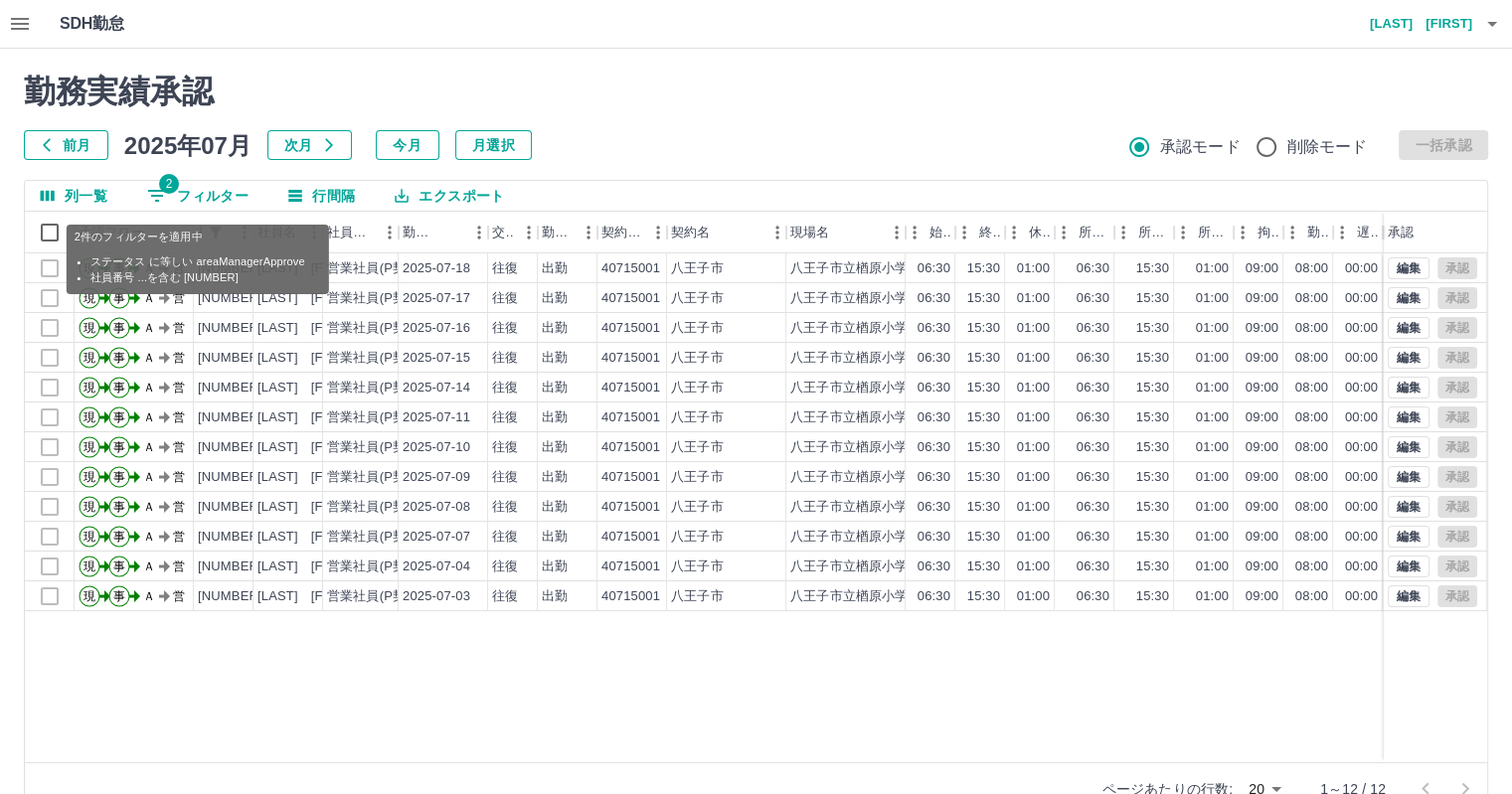 click on "2 フィルター" at bounding box center [198, 196] 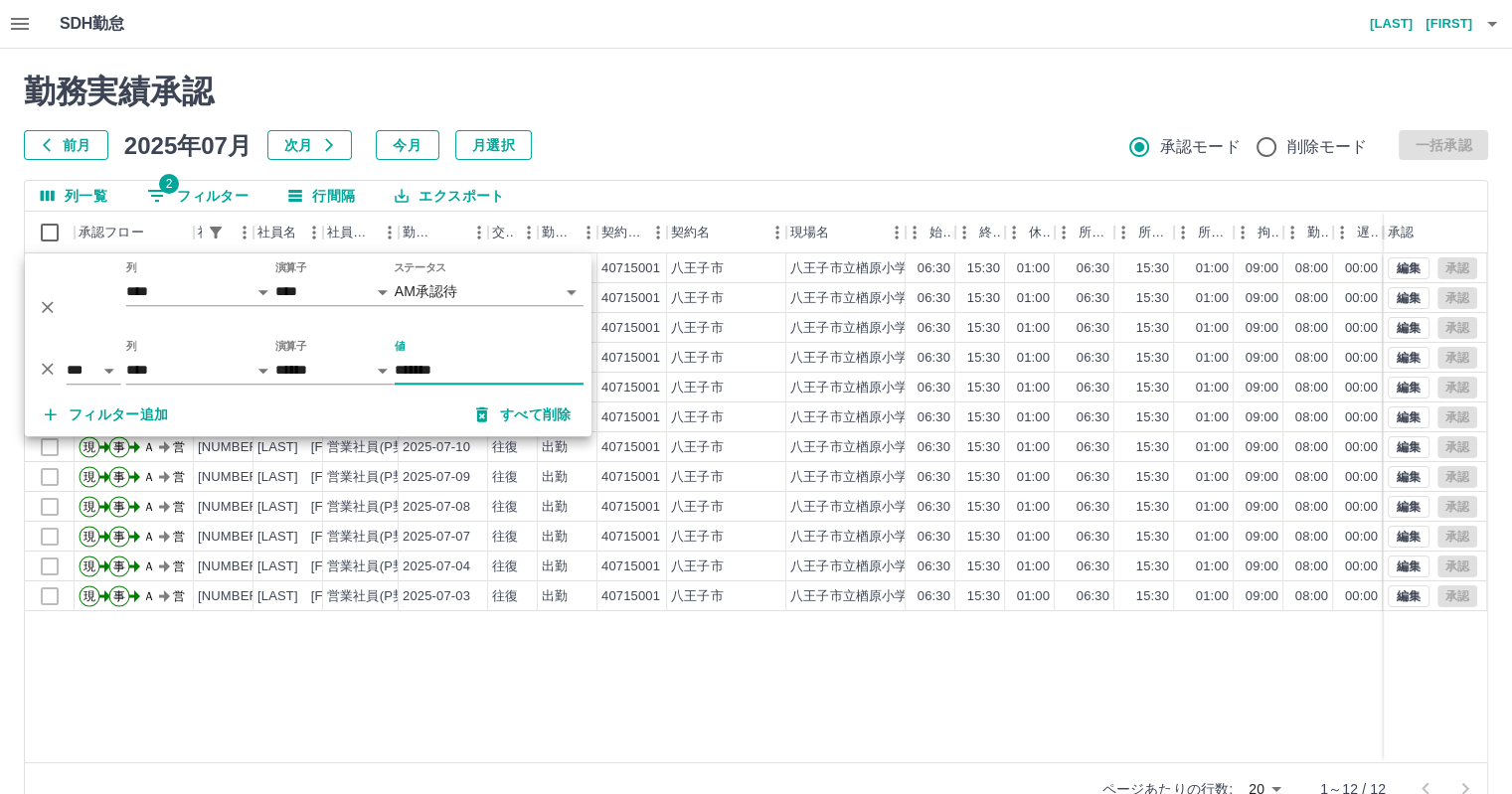 click on "勤務実績承認" at bounding box center [756, 91] 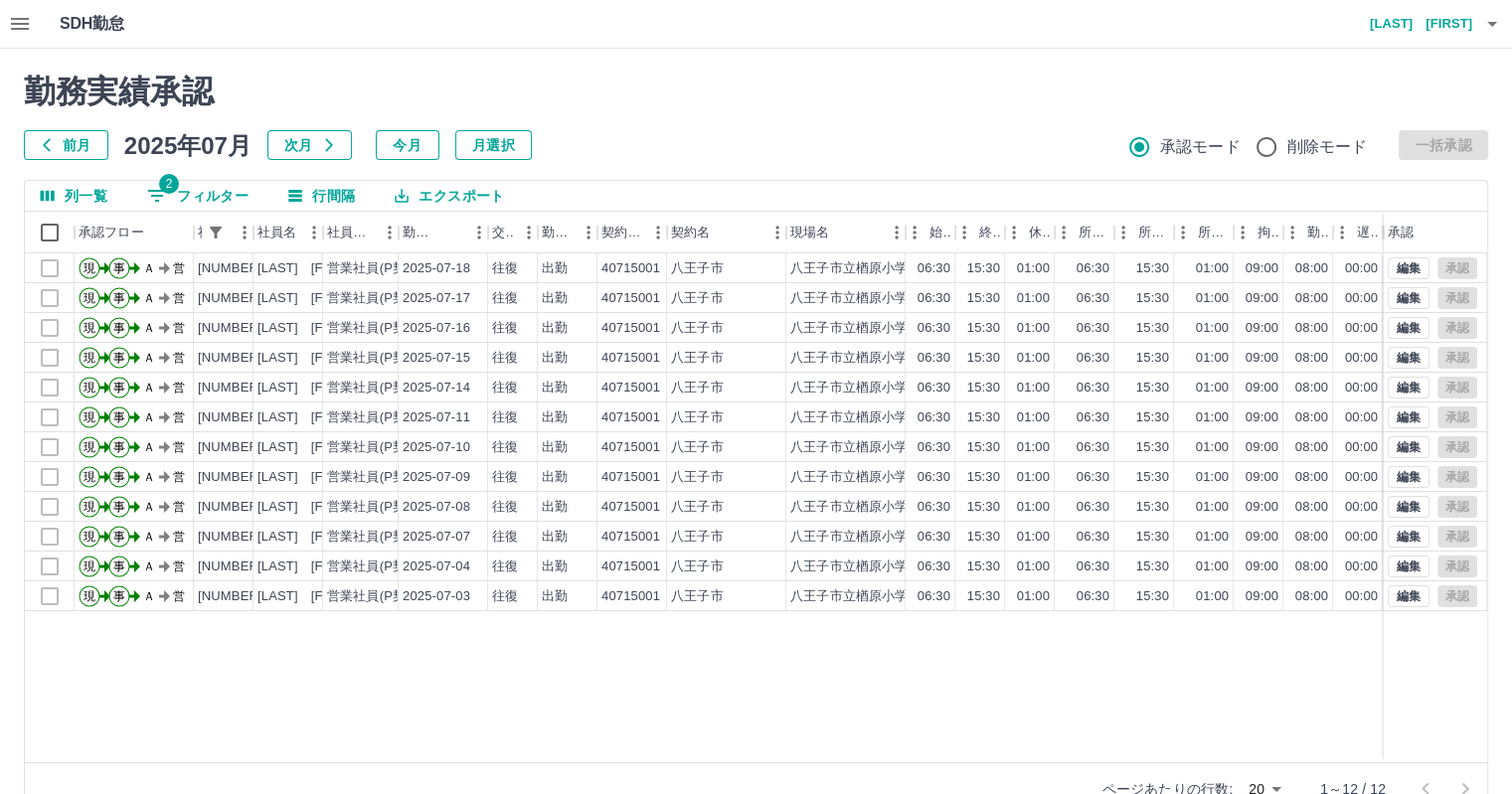 click 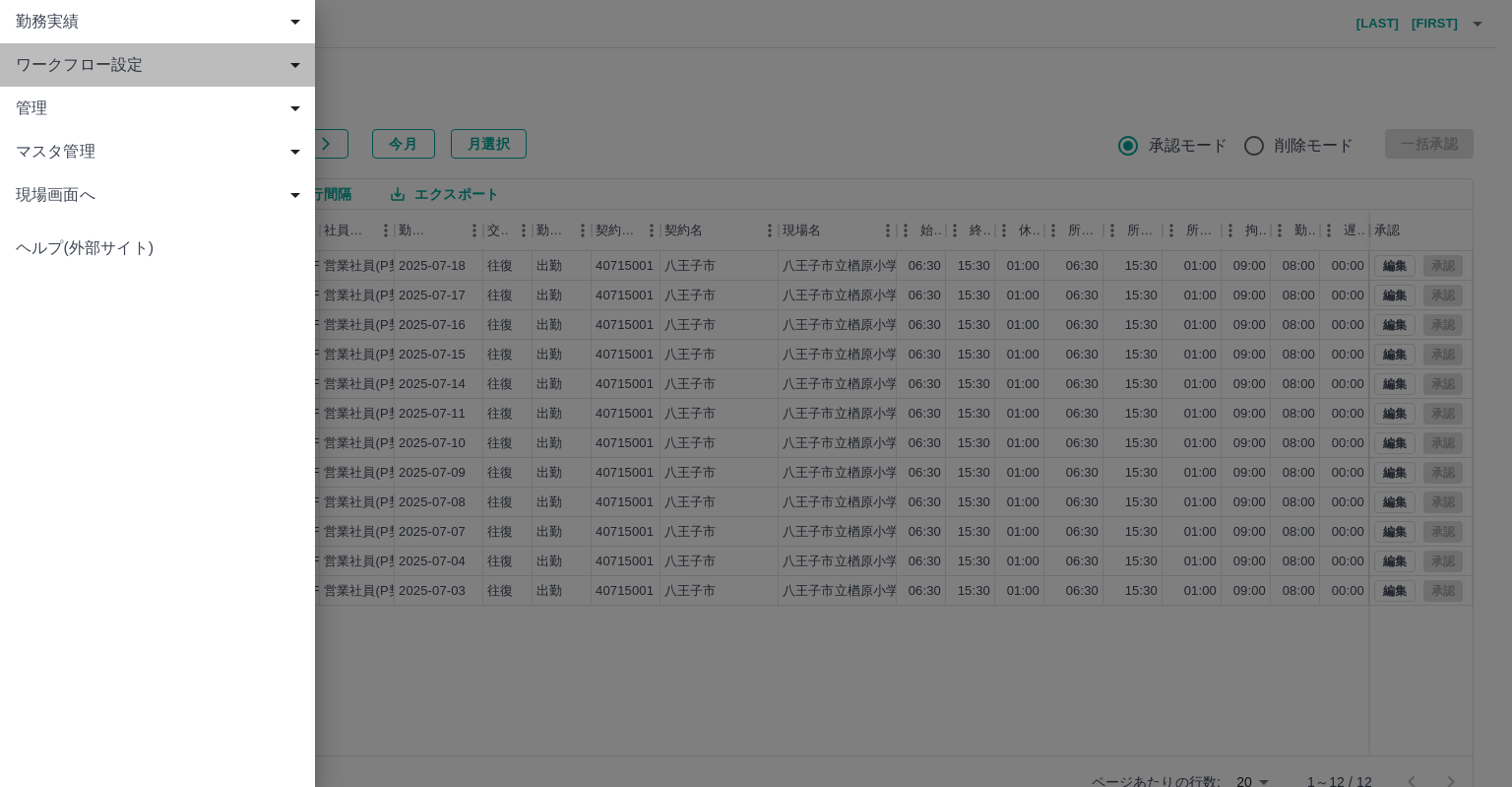 click on "ワークフロー設定" at bounding box center (161, 65) 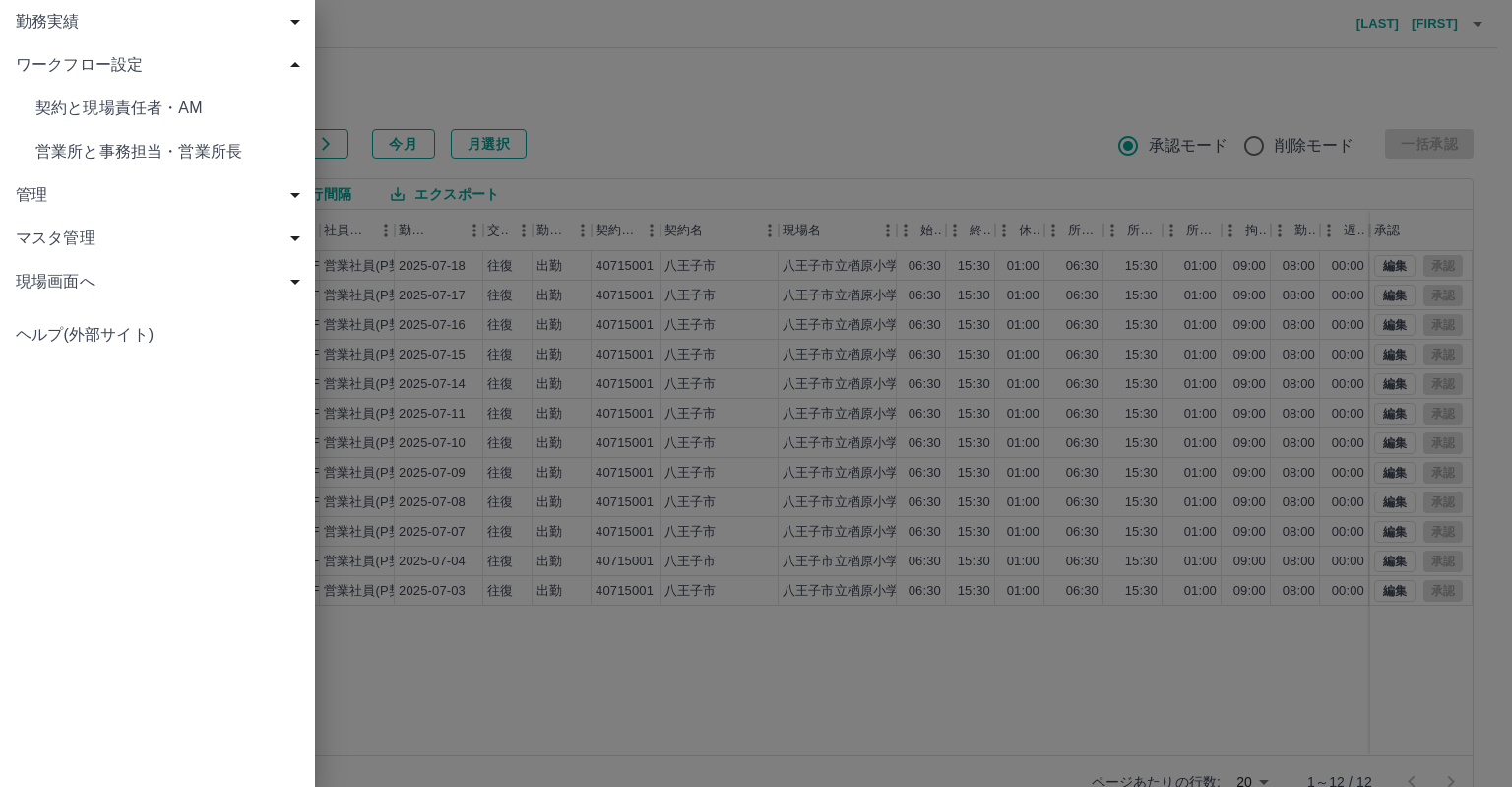 click at bounding box center (756, 393) 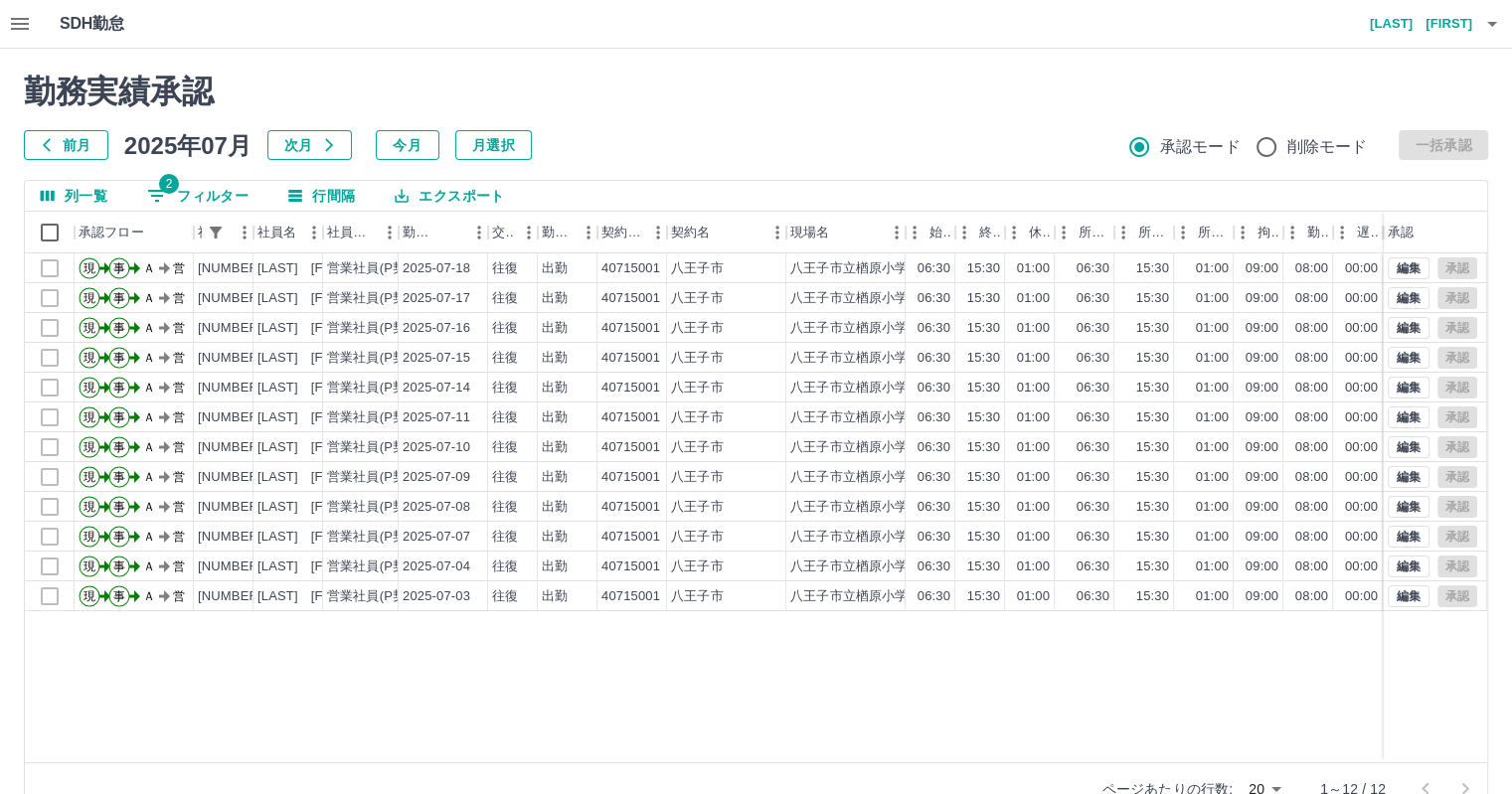 click on "田村　美幸" at bounding box center [1413, 24] 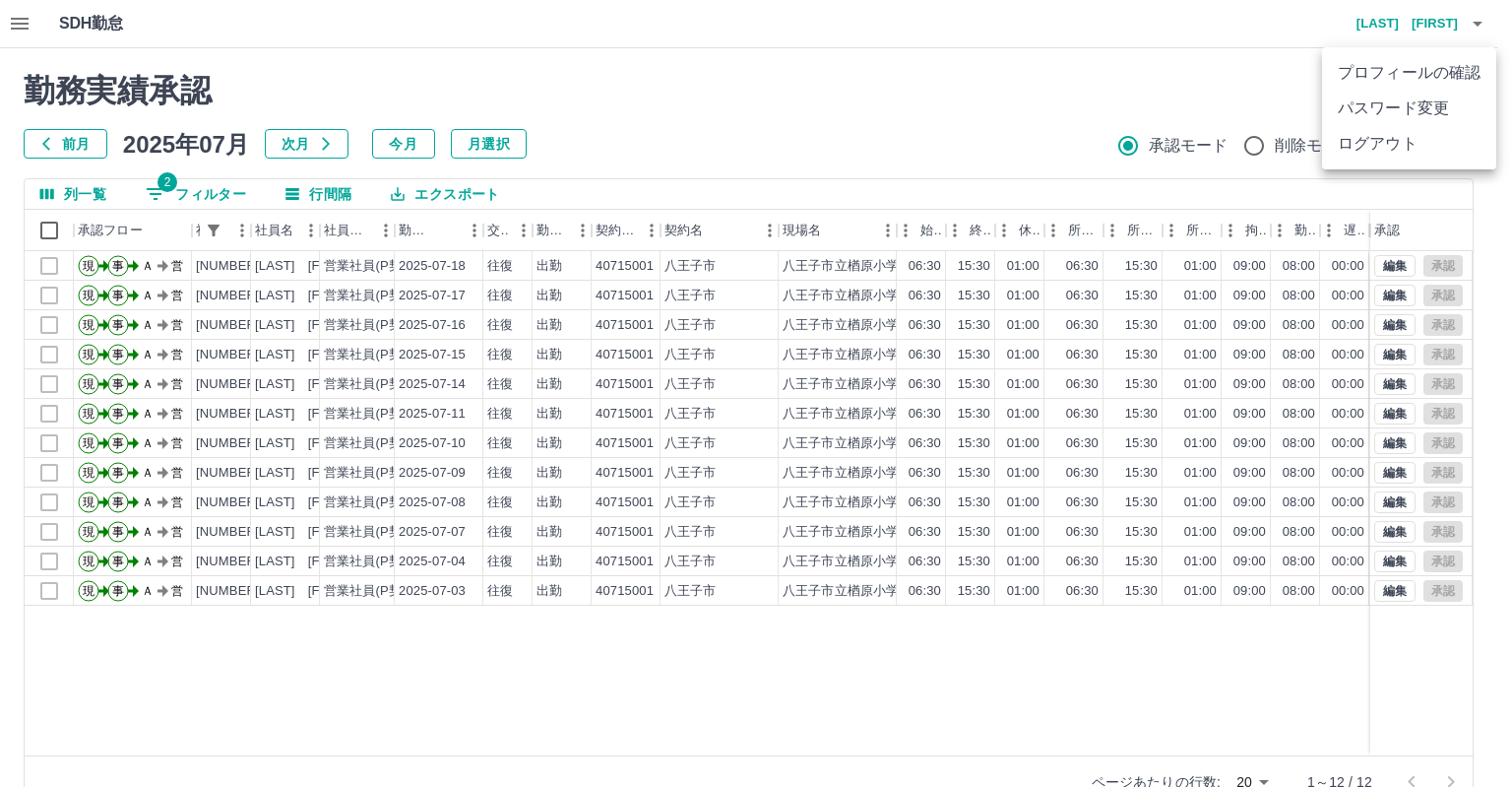 drag, startPoint x: 1394, startPoint y: 143, endPoint x: 677, endPoint y: 212, distance: 720.31243 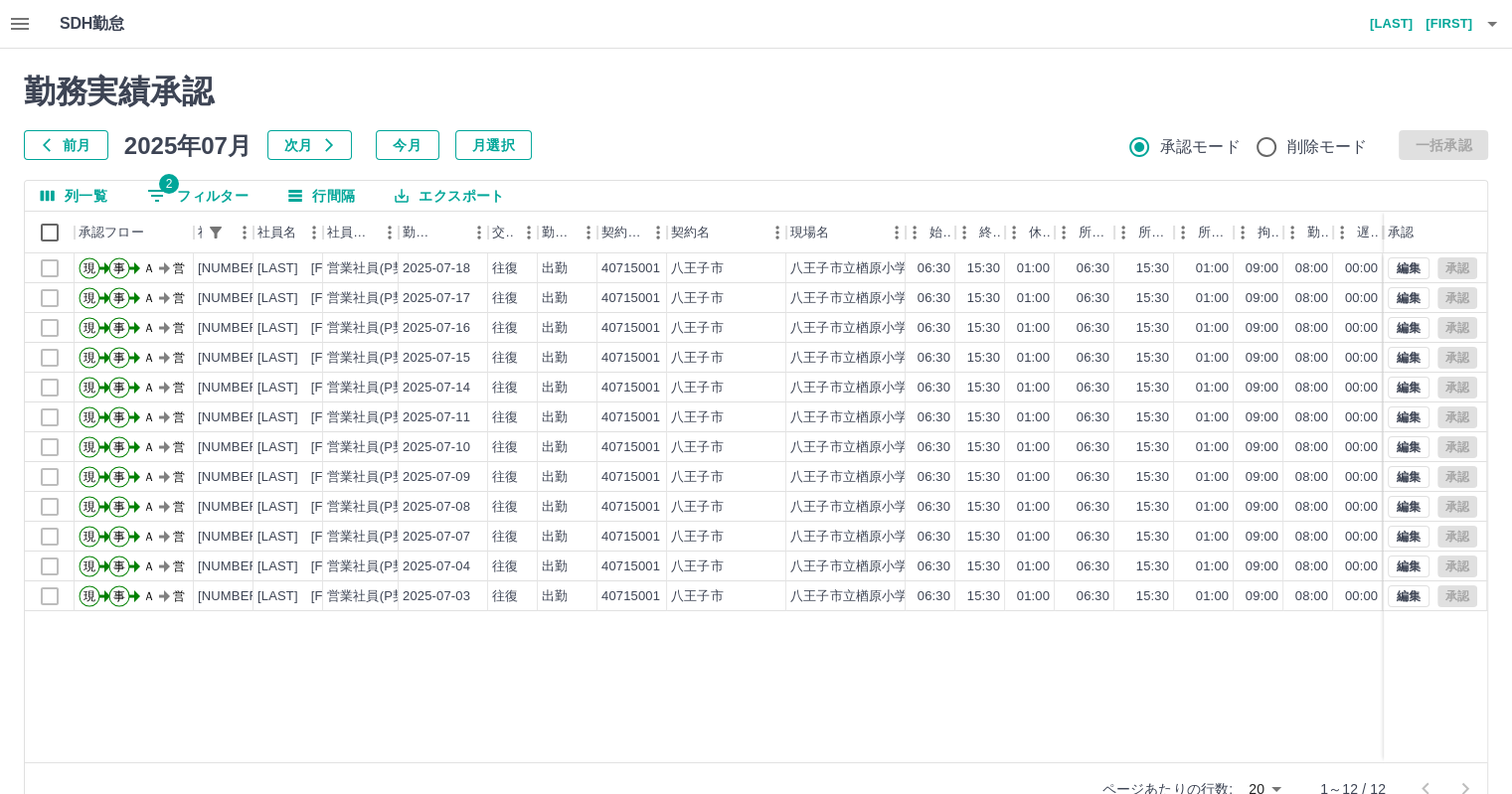 click on "勤務実績承認" at bounding box center [756, 91] 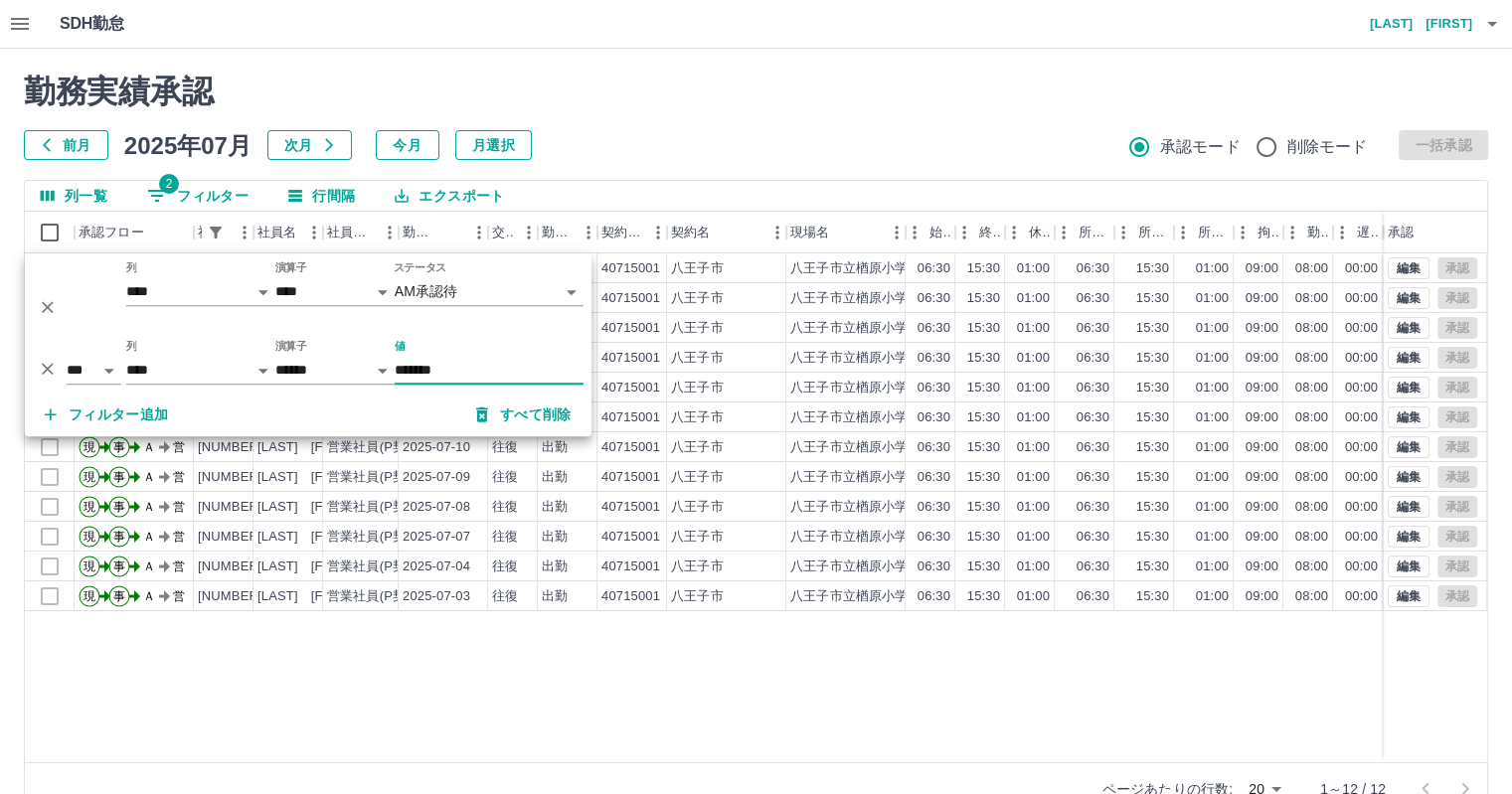 click on "勤務実績承認 前月 2025年07月 次月 今月 月選択 承認モード 削除モード 一括承認 列一覧 2 フィルター 行間隔 エクスポート 承認フロー 社員番号 社員名 社員区分 勤務日 交通費 勤務区分 契約コード 契約名 現場名 始業 終業 休憩 所定開始 所定終業 所定休憩 拘束 勤務 遅刻等 コメント ステータス 承認 現 事 Ａ 営 0092223 小川　和輝 営業社員(P契約) 2025-07-18 往復 出勤 40715001 八王子市 八王子市立楢原小学校 06:30 15:30 01:00 06:30 15:30 01:00 09:00 08:00 00:00 ヘルプ AM承認待 現 事 Ａ 営 0092223 小川　和輝 営業社員(P契約) 2025-07-17 往復 出勤 40715001 八王子市 八王子市立楢原小学校 06:30 15:30 01:00 06:30 15:30 01:00 09:00 08:00 00:00 ヘルプ AM承認待 現 事 Ａ 営 0092223 小川　和輝 営業社員(P契約) 2025-07-16 往復 出勤 40715001 八王子市 八王子市立楢原小学校 06:30 15:30 01:00 06:30 15:30 01:00 09:00 現" at bounding box center [756, 444] 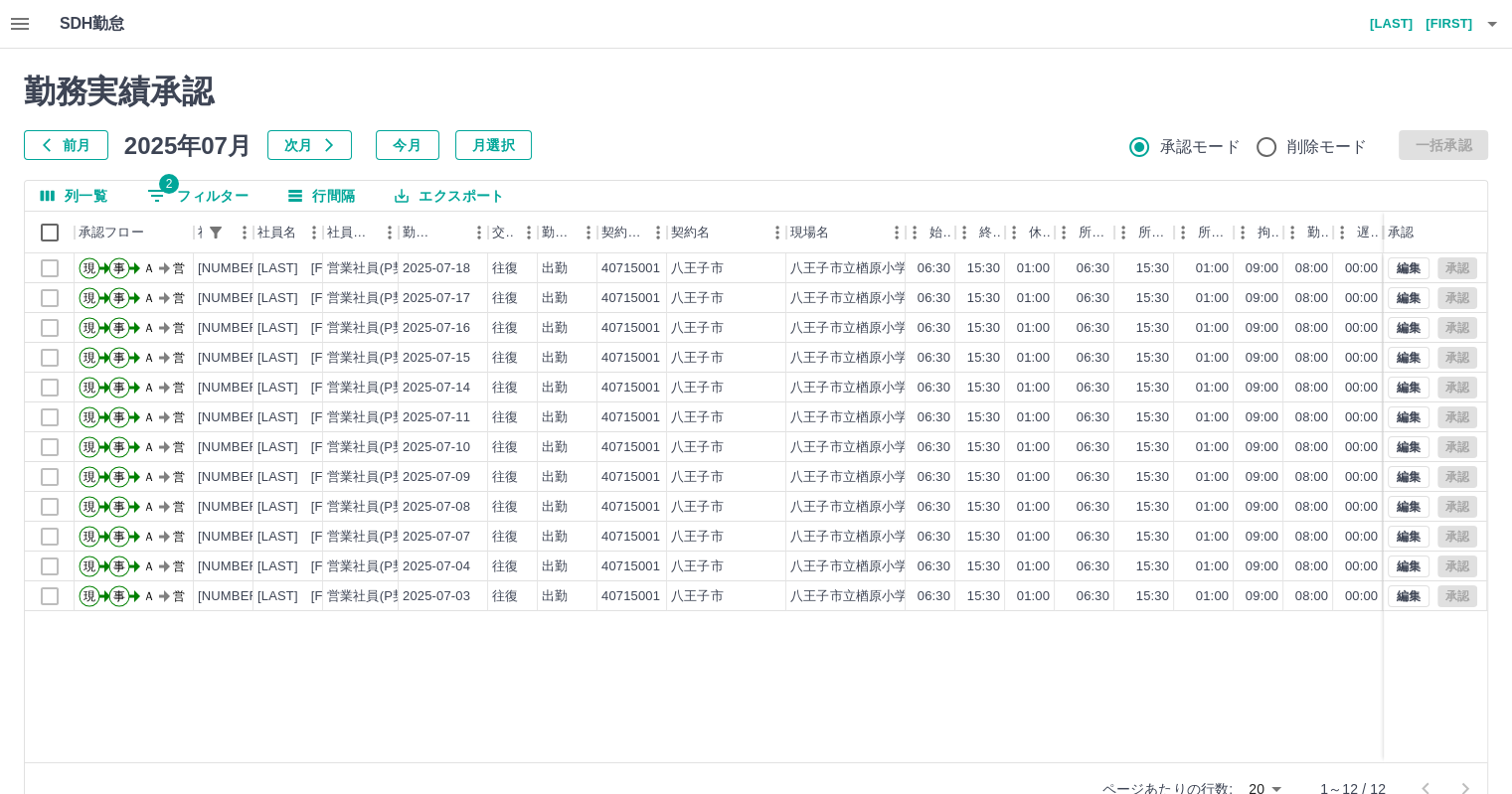 click on "田村　美幸" at bounding box center (1413, 24) 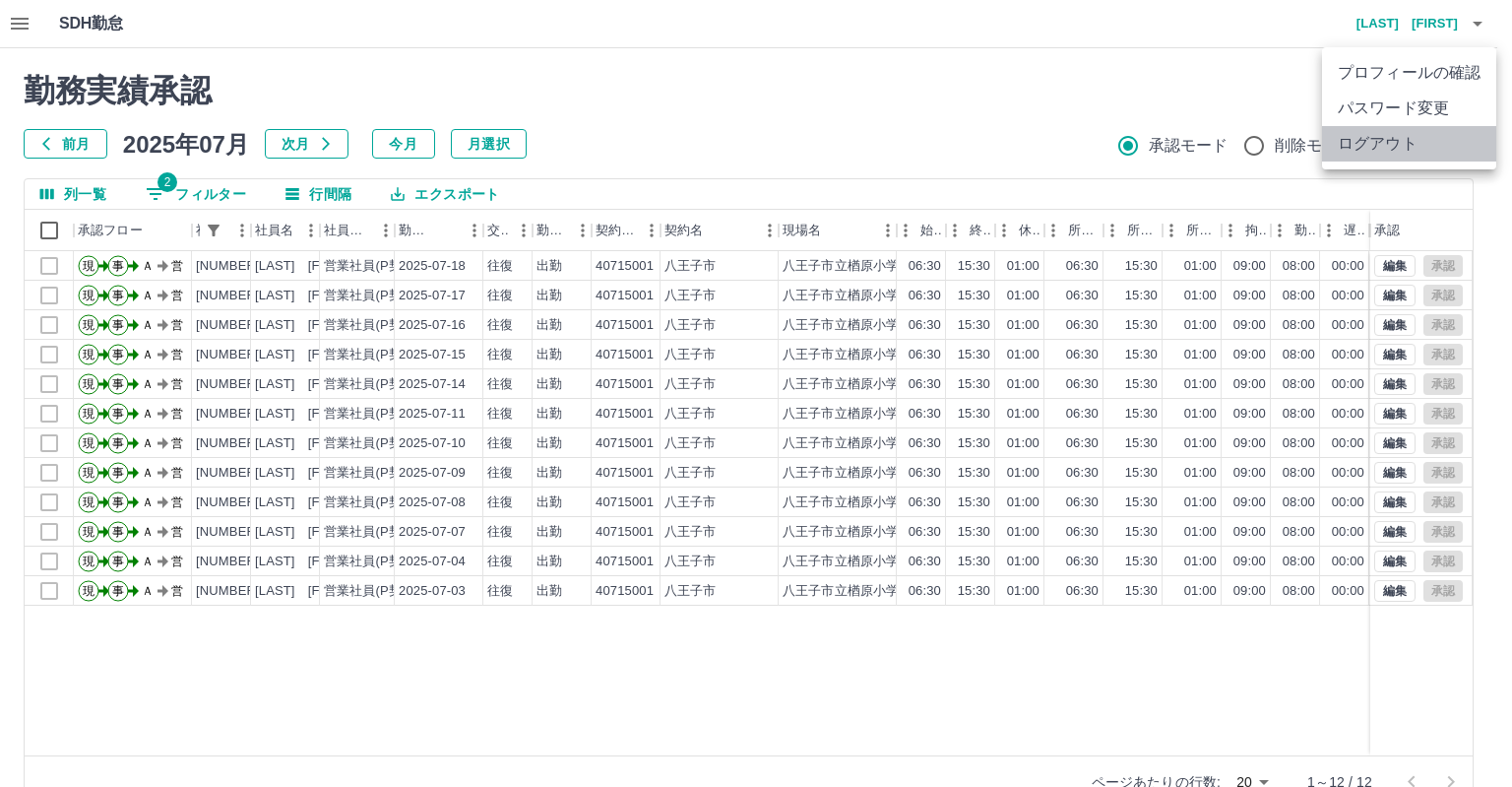 click on "ログアウト" at bounding box center (1409, 144) 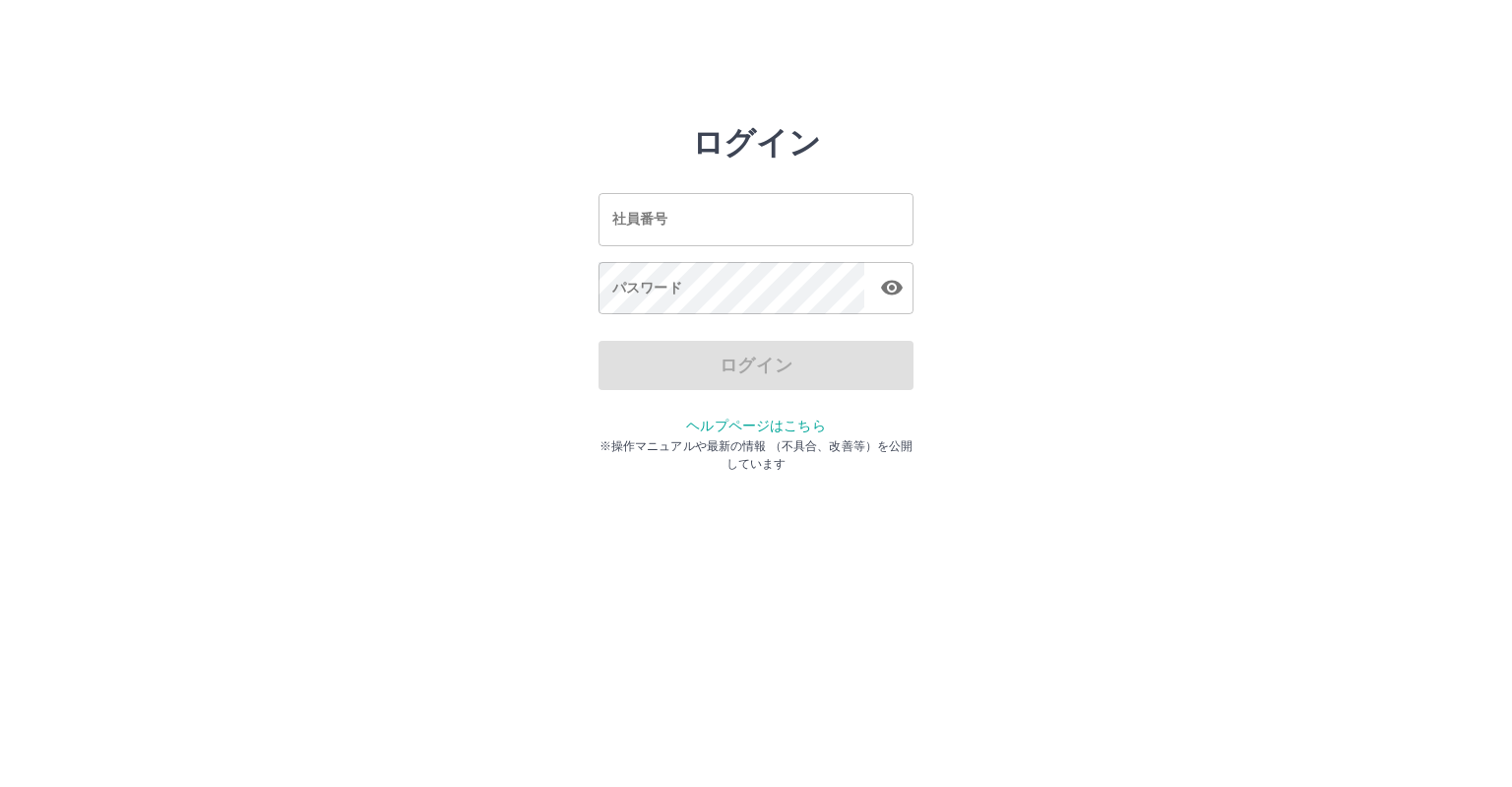 scroll, scrollTop: 0, scrollLeft: 0, axis: both 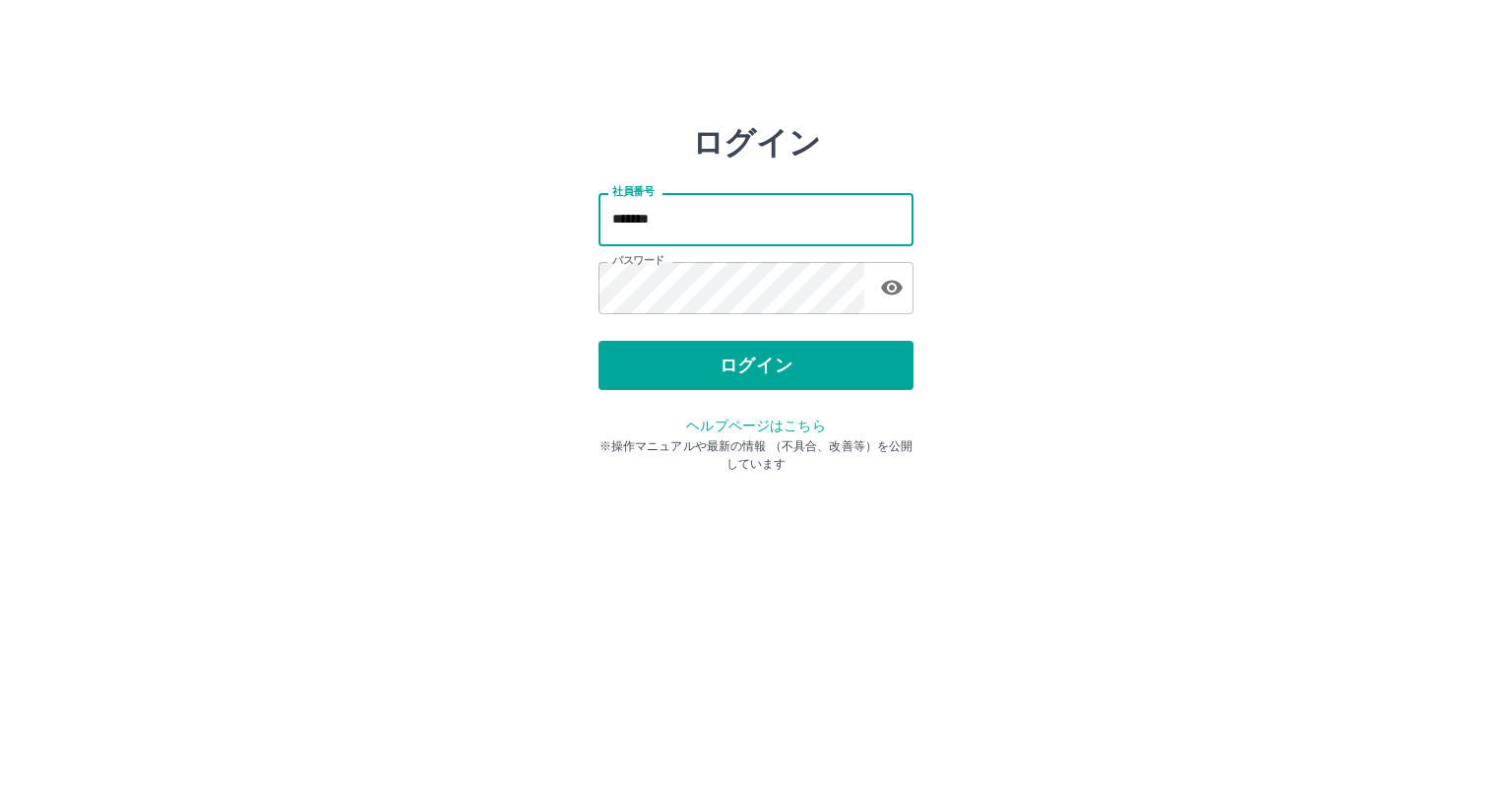 drag, startPoint x: 736, startPoint y: 220, endPoint x: 366, endPoint y: 217, distance: 370.01216 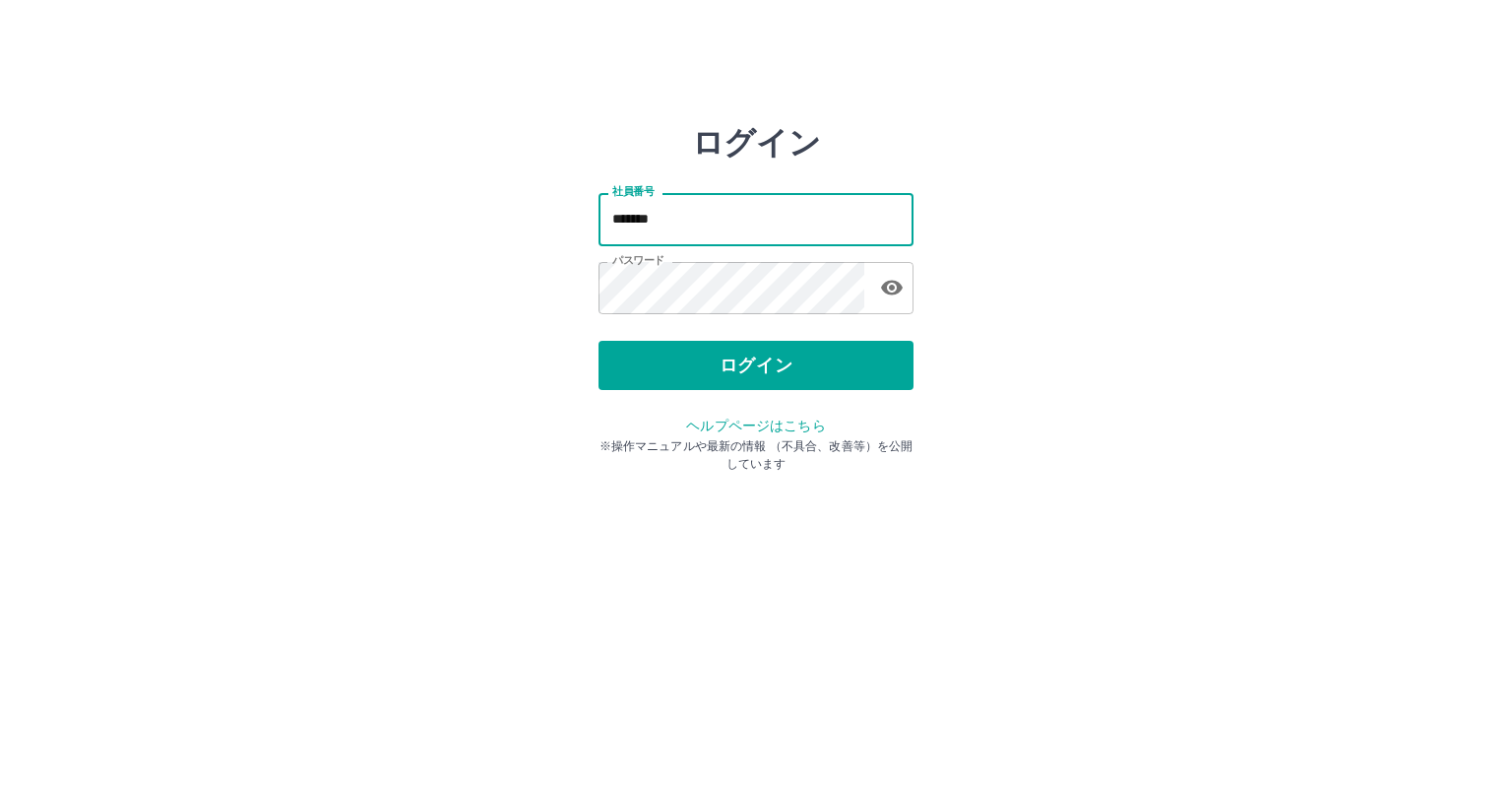 type on "*******" 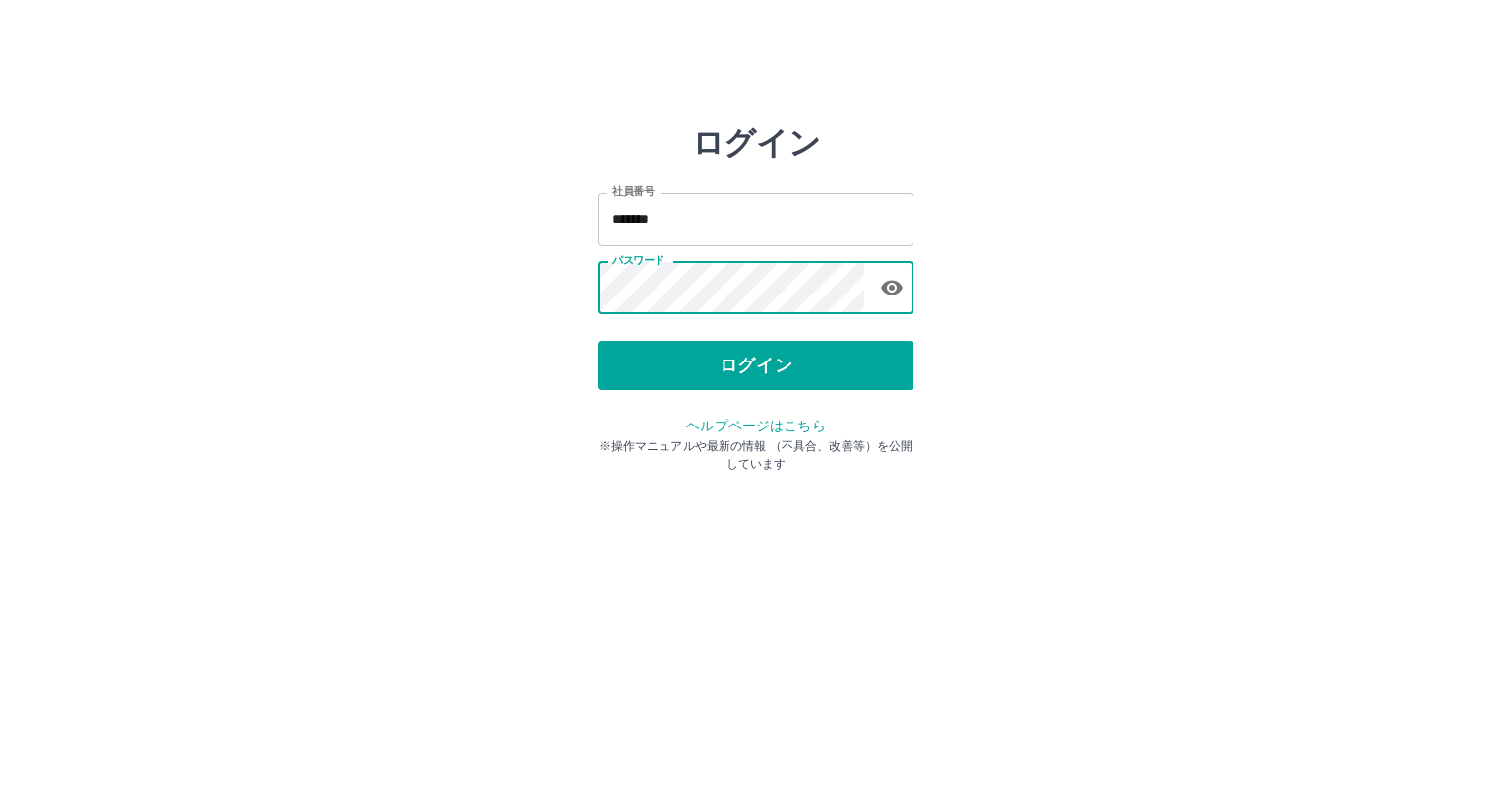 click on "ログイン 社員番号 ******* 社員番号 パスワード パスワード ログイン ヘルプページはこちら ※操作マニュアルや最新の情報 （不具合、改善等）を公開しています" at bounding box center (756, 282) 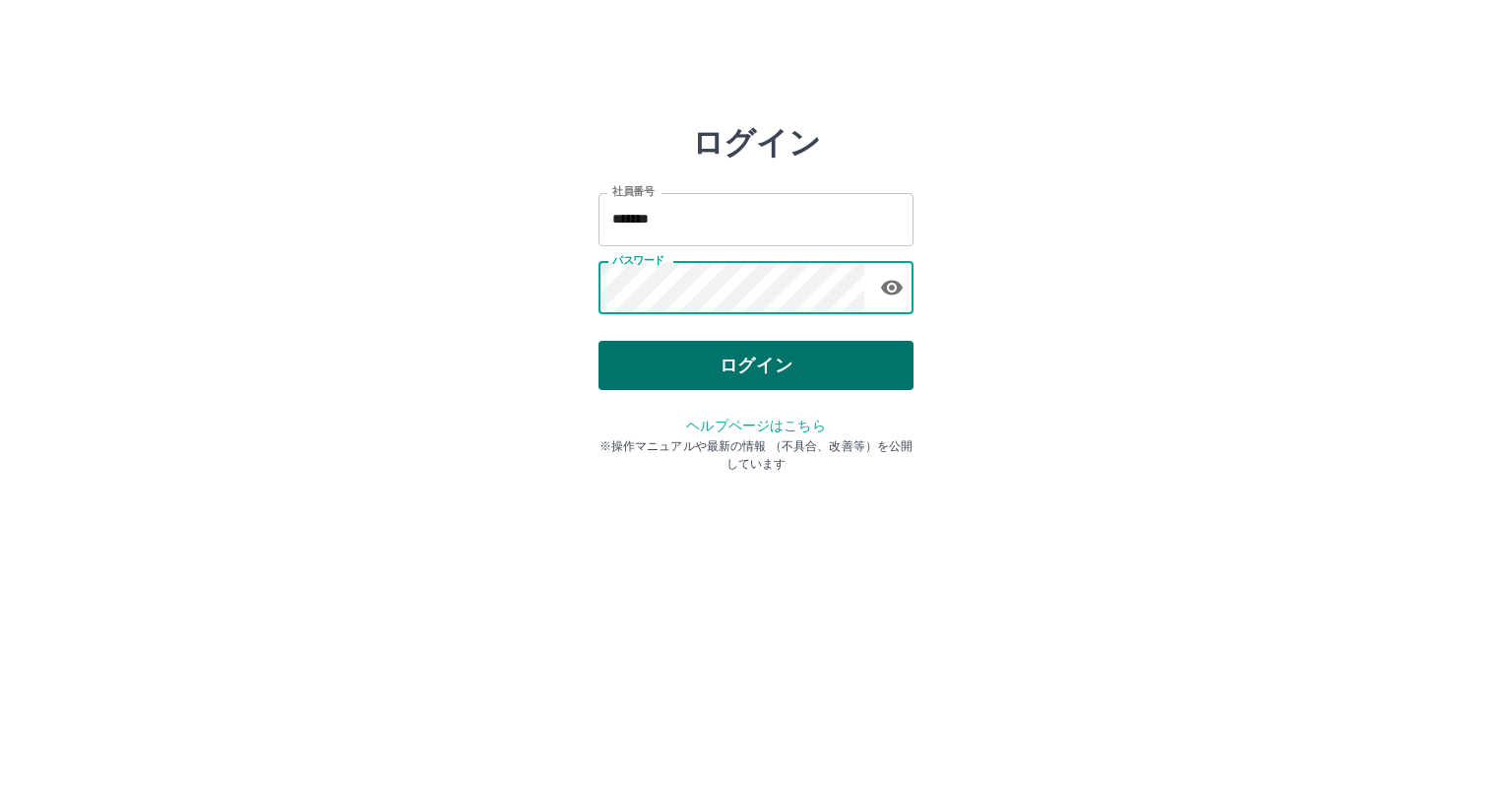 click on "ログイン" at bounding box center (756, 365) 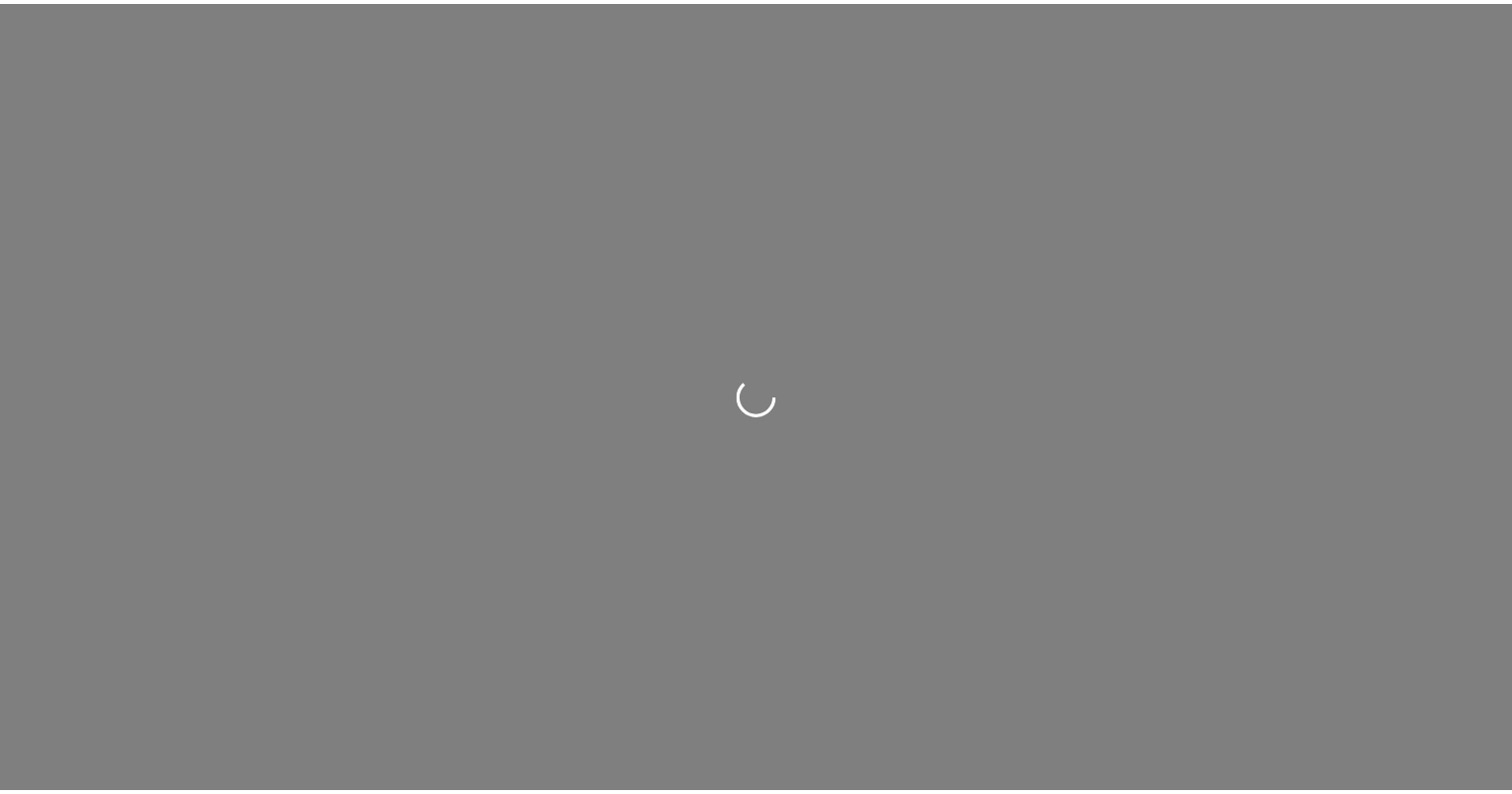 scroll, scrollTop: 0, scrollLeft: 0, axis: both 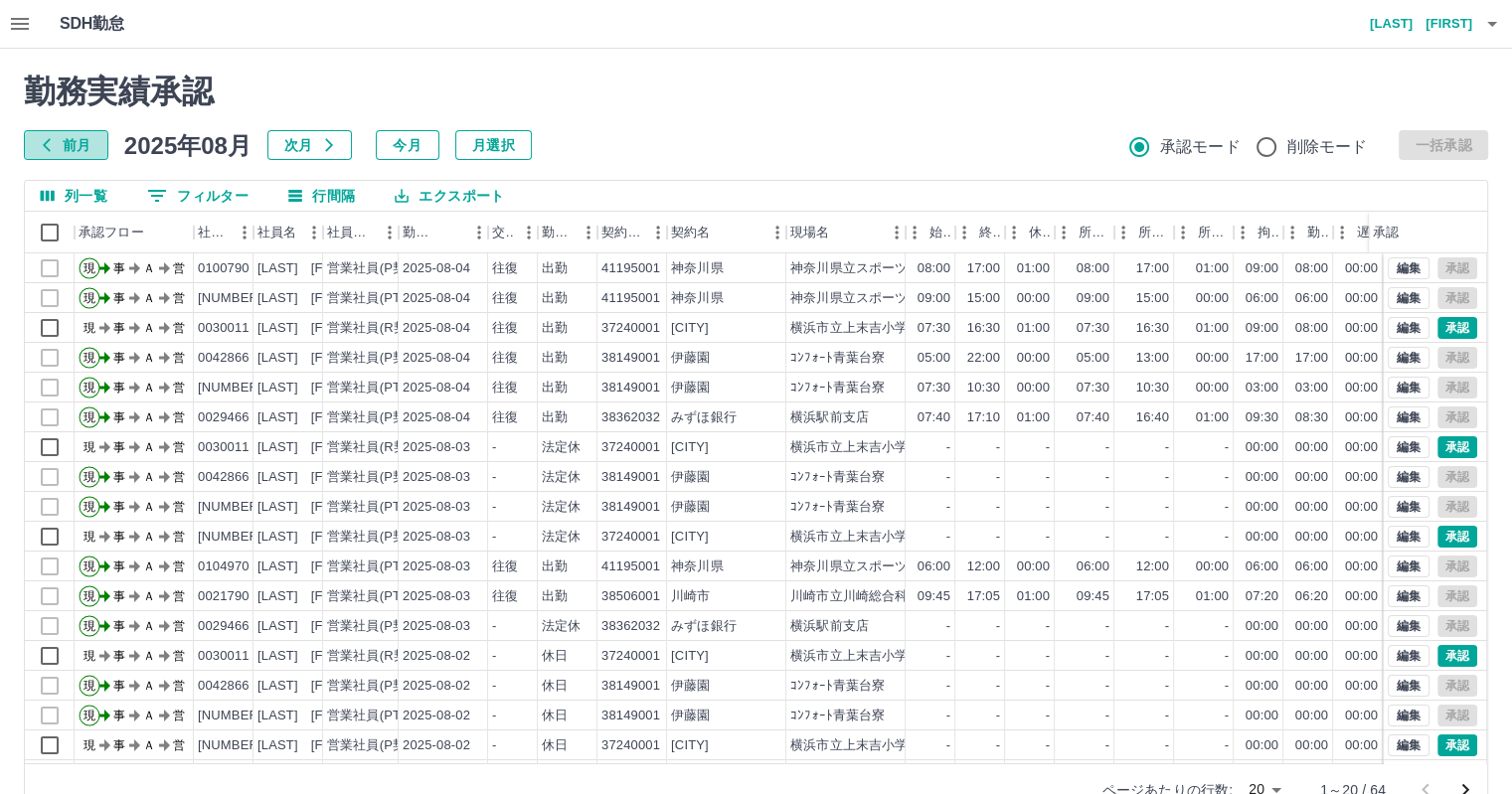 click on "前月" at bounding box center [66, 145] 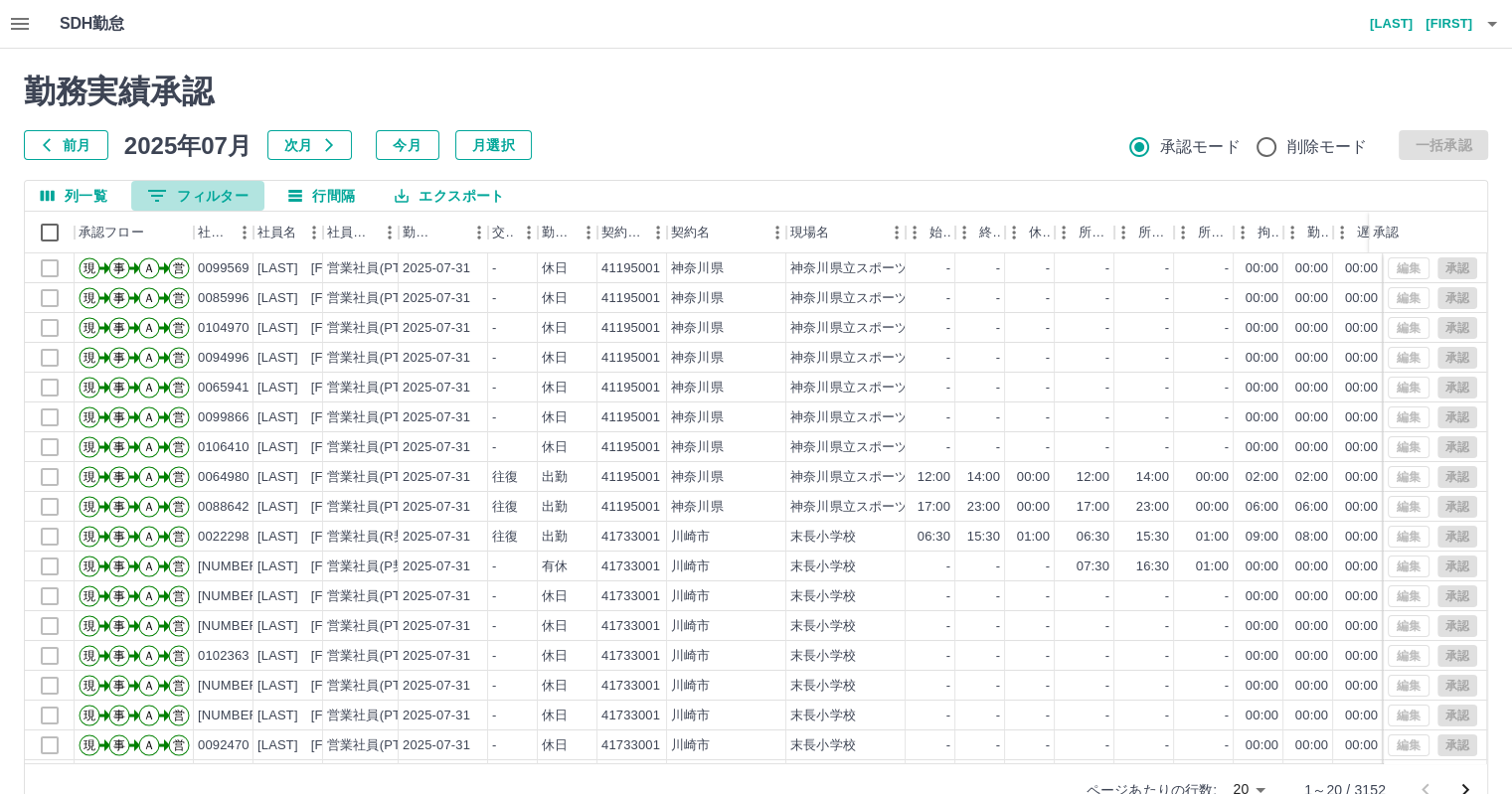 click on "0 フィルター" at bounding box center (198, 196) 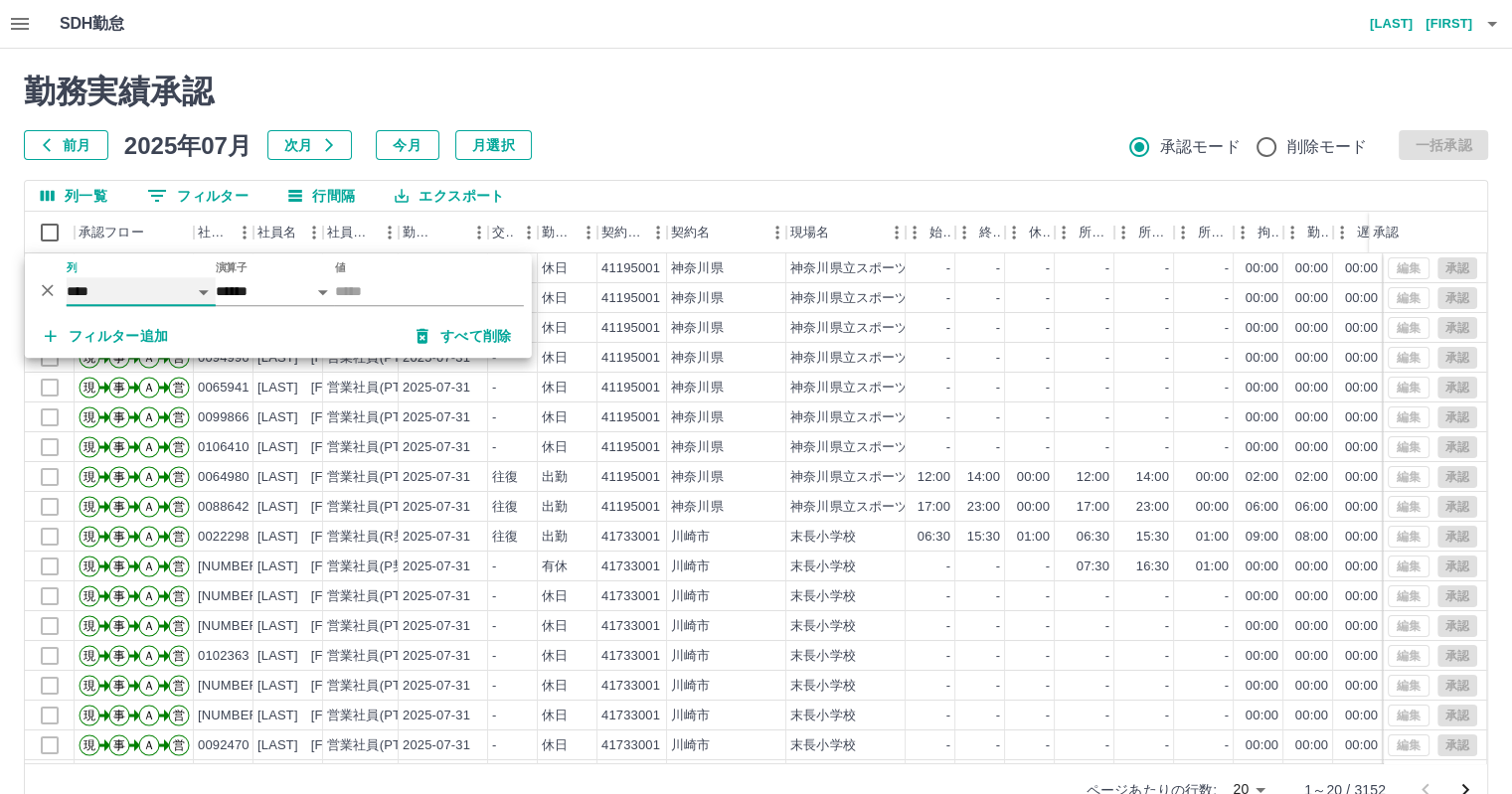 click on "**** *** **** *** *** **** ***** *** *** ** ** ** **** **** **** ** ** *** **** *****" at bounding box center (141, 291) 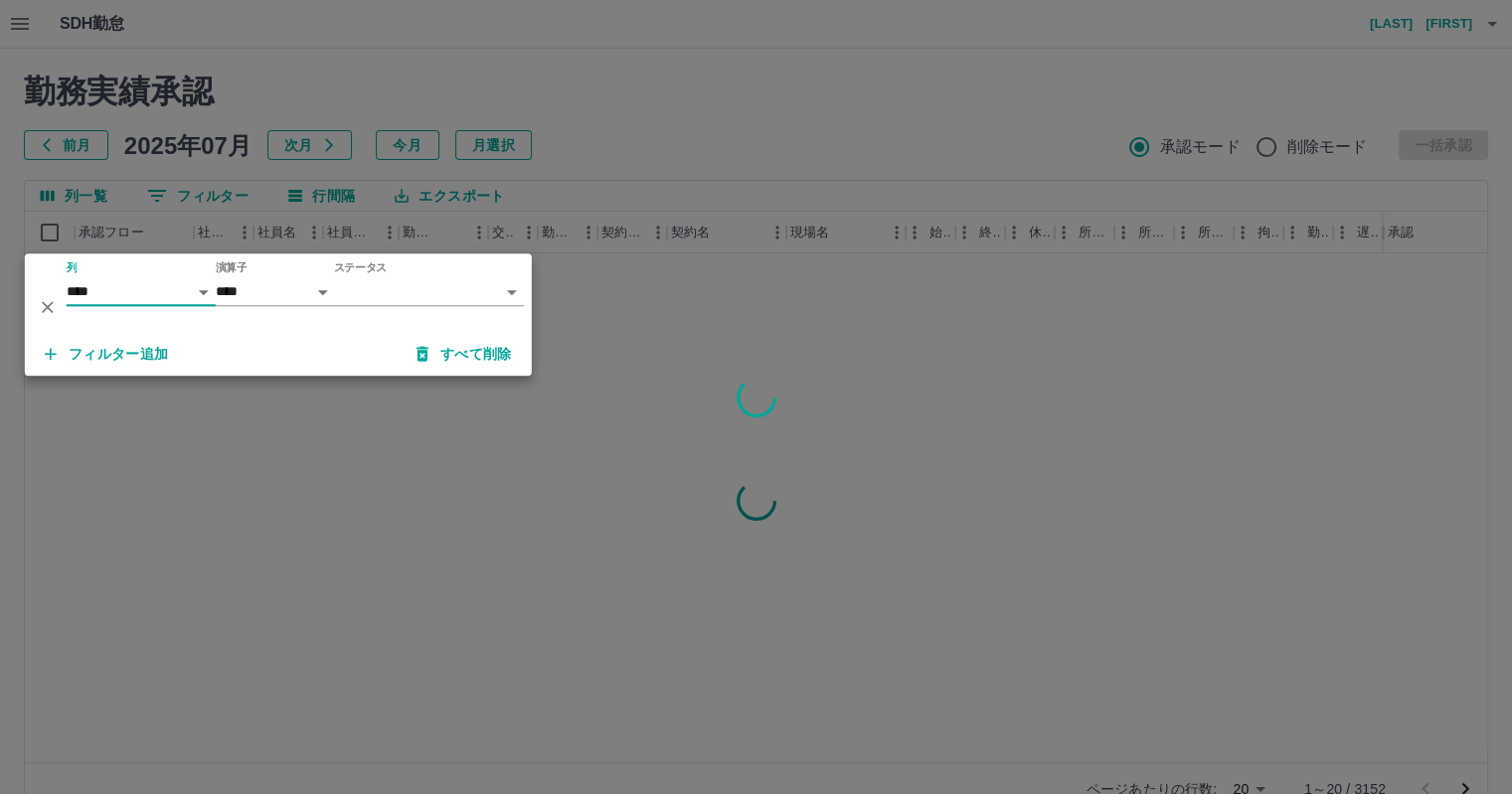 click on "SDH勤怠 髙橋　真理子 勤務実績承認 前月 2025年07月 次月 今月 月選択 承認モード 削除モード 一括承認 列一覧 0 フィルター 行間隔 エクスポート 承認フロー 社員番号 社員名 社員区分 勤務日 交通費 勤務区分 契約コード 契約名 現場名 始業 終業 休憩 所定開始 所定終業 所定休憩 拘束 勤務 遅刻等 コメント ステータス 承認 ページあたりの行数: 20 ** 1～20 / 3152 SDH勤怠 *** ** 列 **** *** **** *** *** **** ***** *** *** ** ** ** **** **** **** ** ** *** **** ***** 演算子 **** ****** ステータス ​ ********* フィルター追加 すべて削除" at bounding box center [756, 419] 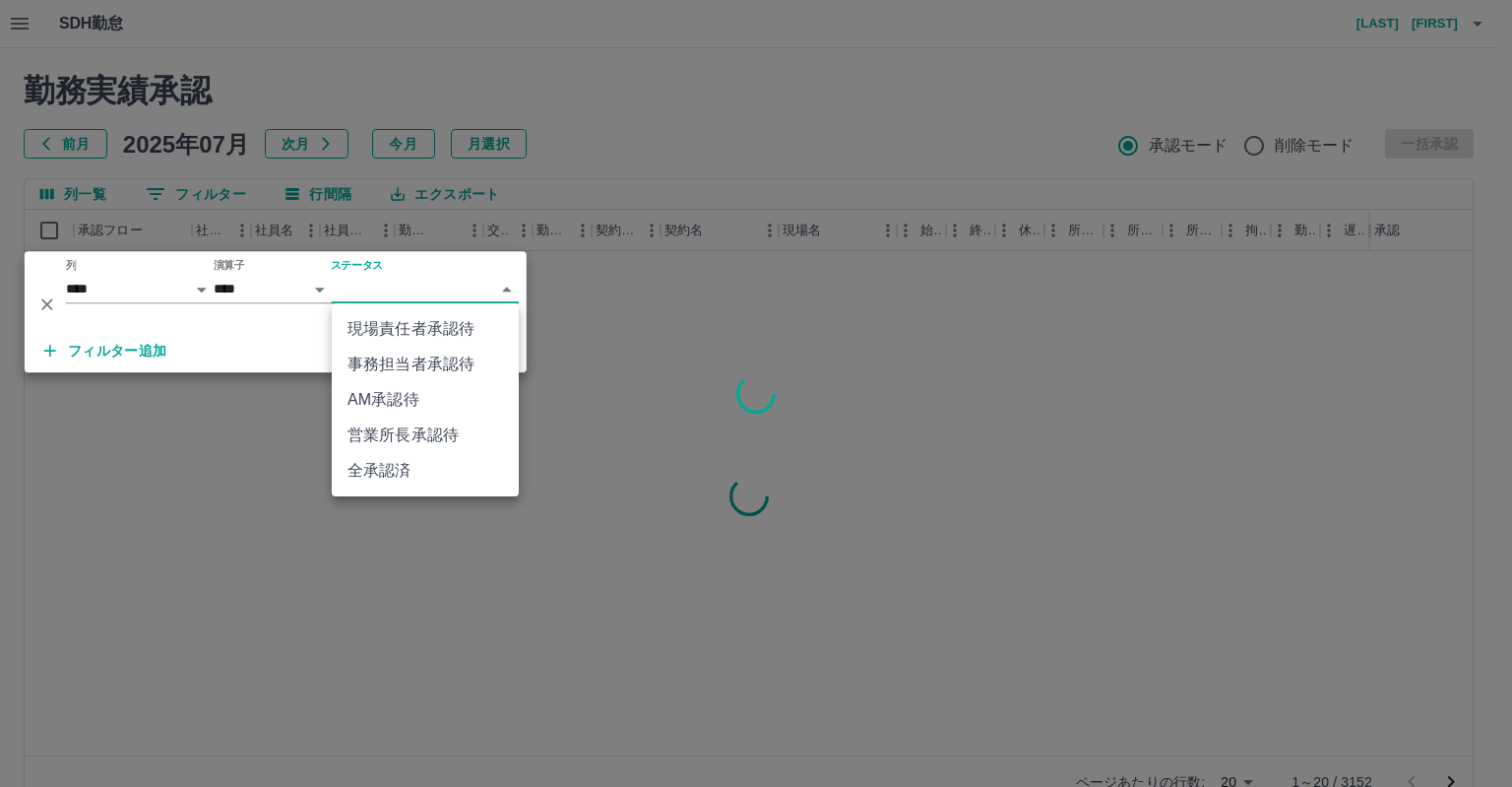click on "AM承認待" at bounding box center [425, 400] 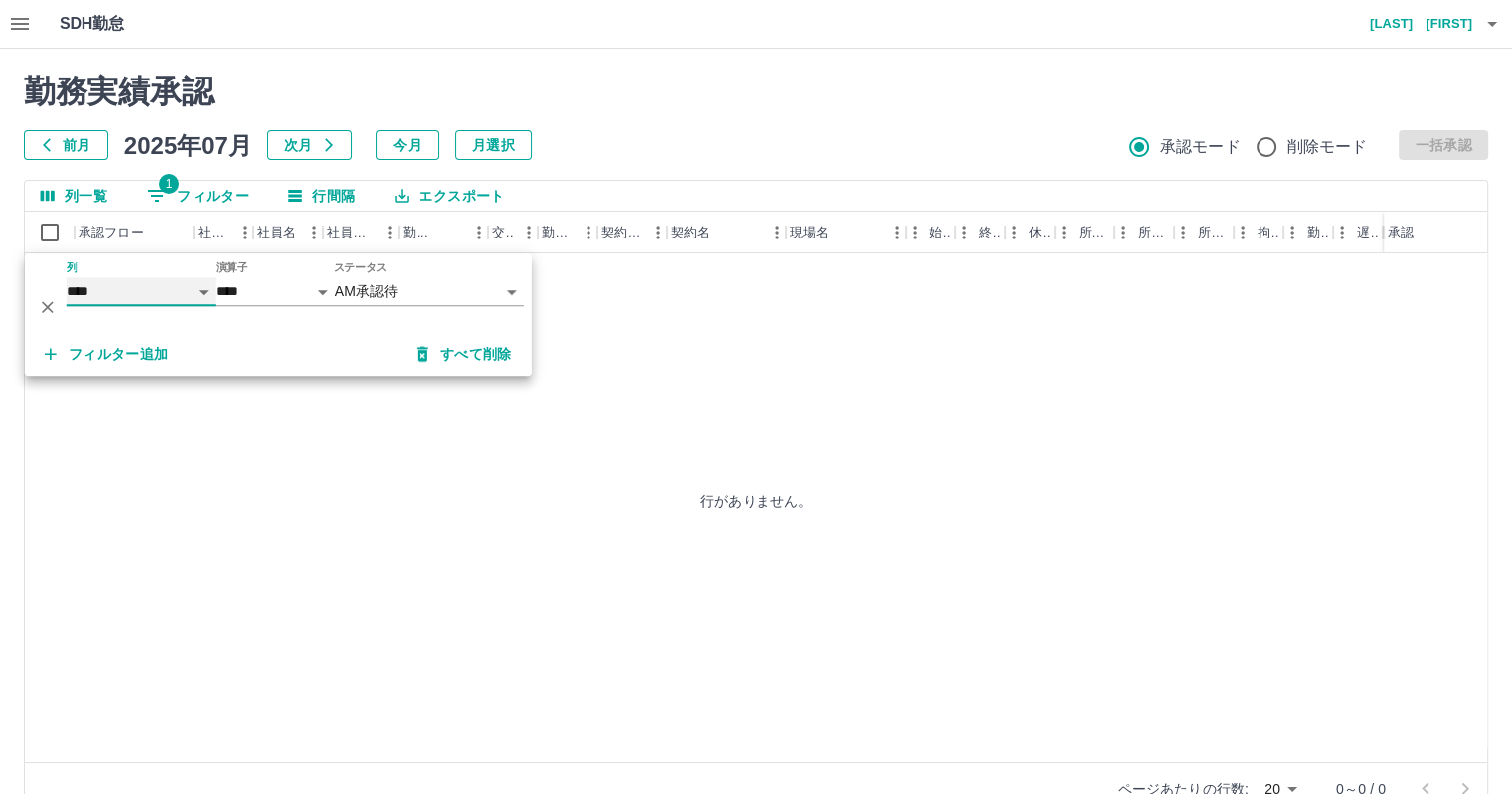 click on "**** *** **** *** *** **** ***** *** *** ** ** ** **** **** **** ** ** *** **** *****" at bounding box center [141, 291] 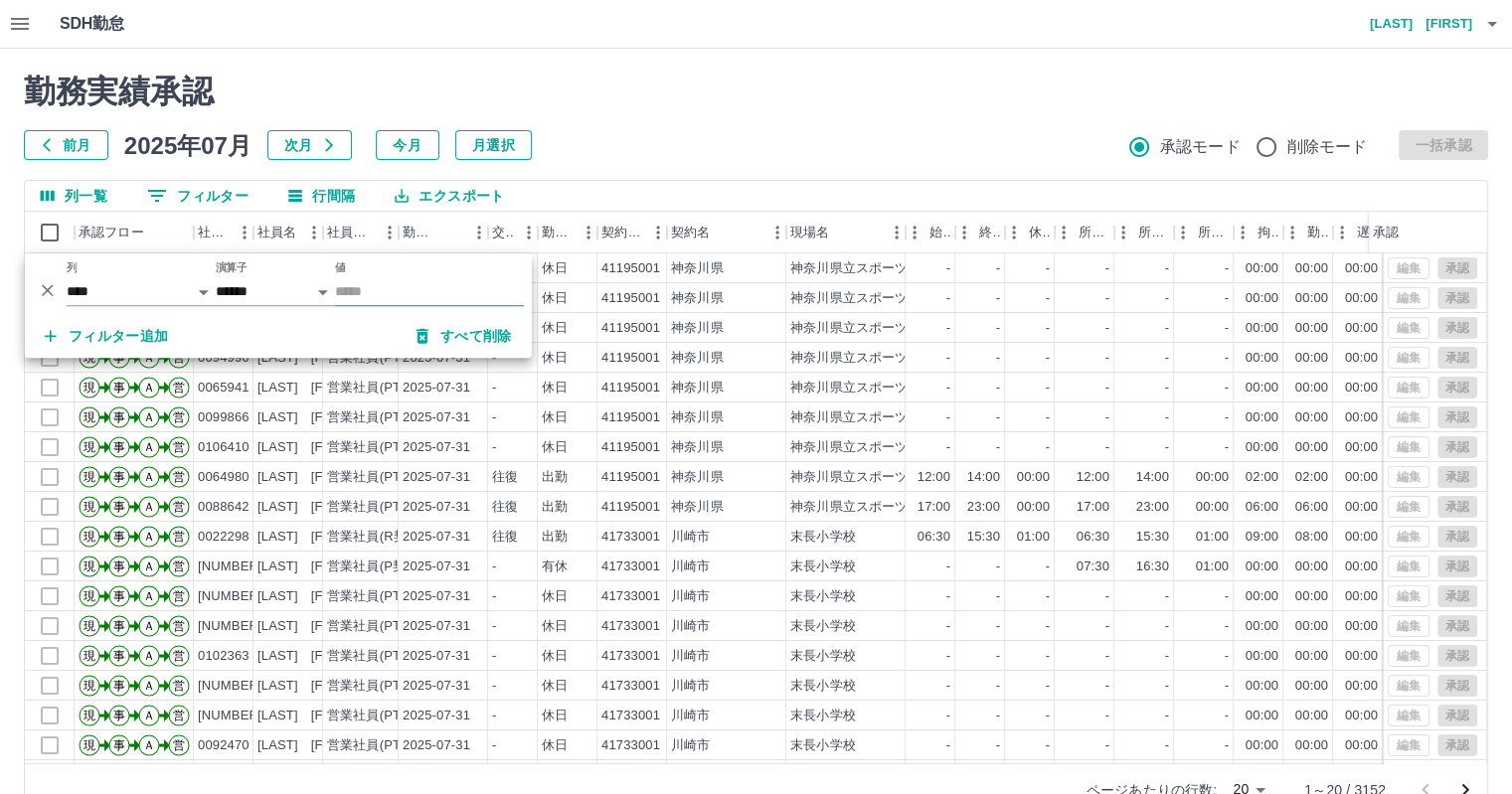 click on "値" at bounding box center [429, 291] 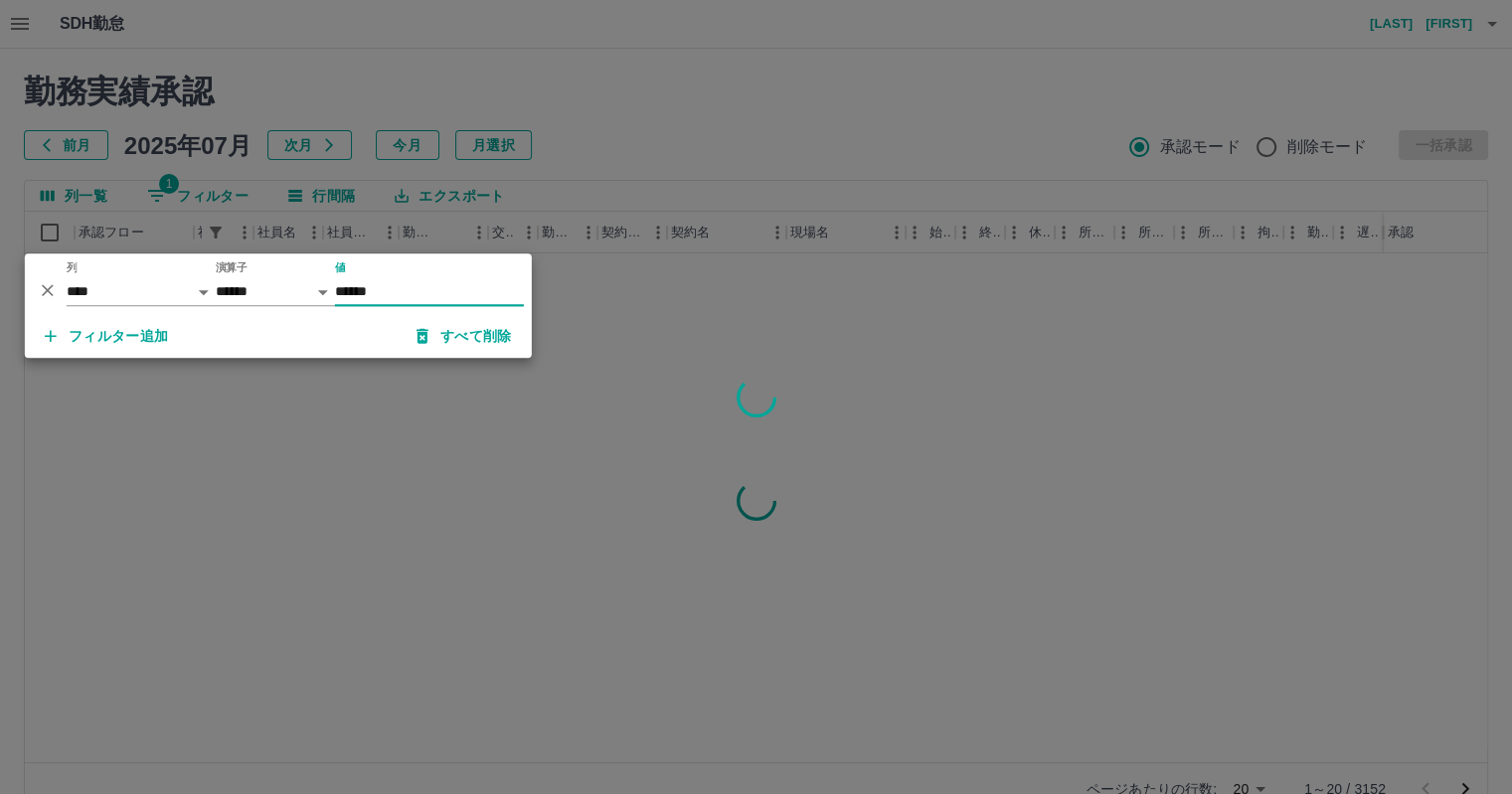 type on "******" 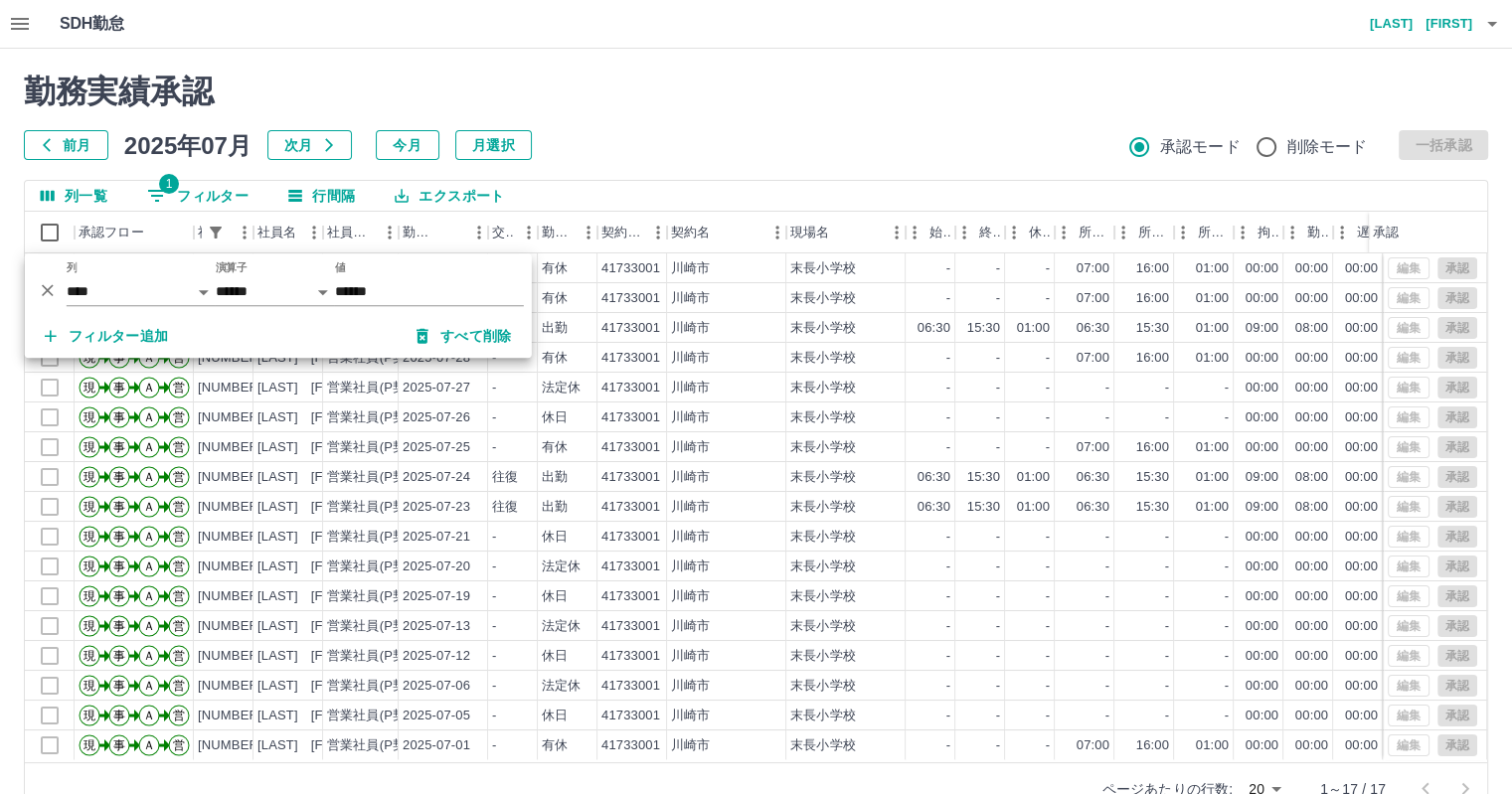 click on "勤務実績承認 前月 2025年07月 次月 今月 月選択 承認モード 削除モード 一括承認 列一覧 1 フィルター 行間隔 エクスポート 承認フロー 社員番号 社員名 社員区分 勤務日 交通費 勤務区分 契約コード 契約名 現場名 始業 終業 休憩 所定開始 所定終業 所定休憩 拘束 勤務 遅刻等 コメント ステータス 承認 現 事 Ａ 営 0092223 小川　和輝 営業社員(P契約) 2025-07-31  -  有休 41733001 川崎市 末長小学校 - - - 07:00 16:00 01:00 00:00 00:00 00:00 全承認済 現 事 Ａ 営 0092223 小川　和輝 営業社員(P契約) 2025-07-30  -  有休 41733001 川崎市 末長小学校 - - - 07:00 16:00 01:00 00:00 00:00 00:00 全承認済 現 事 Ａ 営 0092223 小川　和輝 営業社員(P契約) 2025-07-29 往復 出勤 41733001 川崎市 末長小学校 06:30 15:30 01:00 06:30 15:30 01:00 09:00 08:00 00:00 回転釜立ち合い 全承認済 現 事 Ａ 営 0092223 小川　和輝 2025-07-28  -  - -" at bounding box center [756, 444] 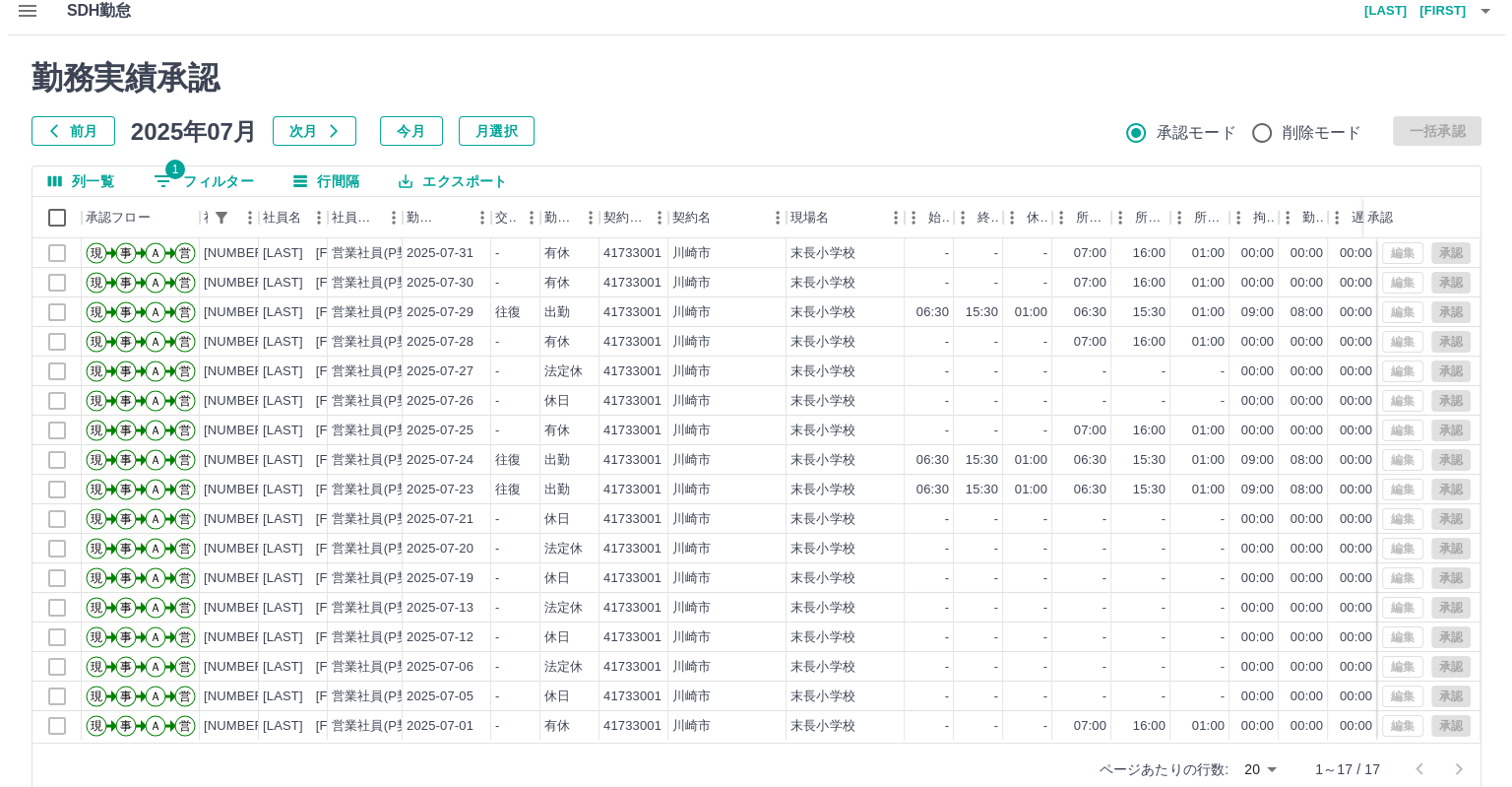 scroll, scrollTop: 0, scrollLeft: 0, axis: both 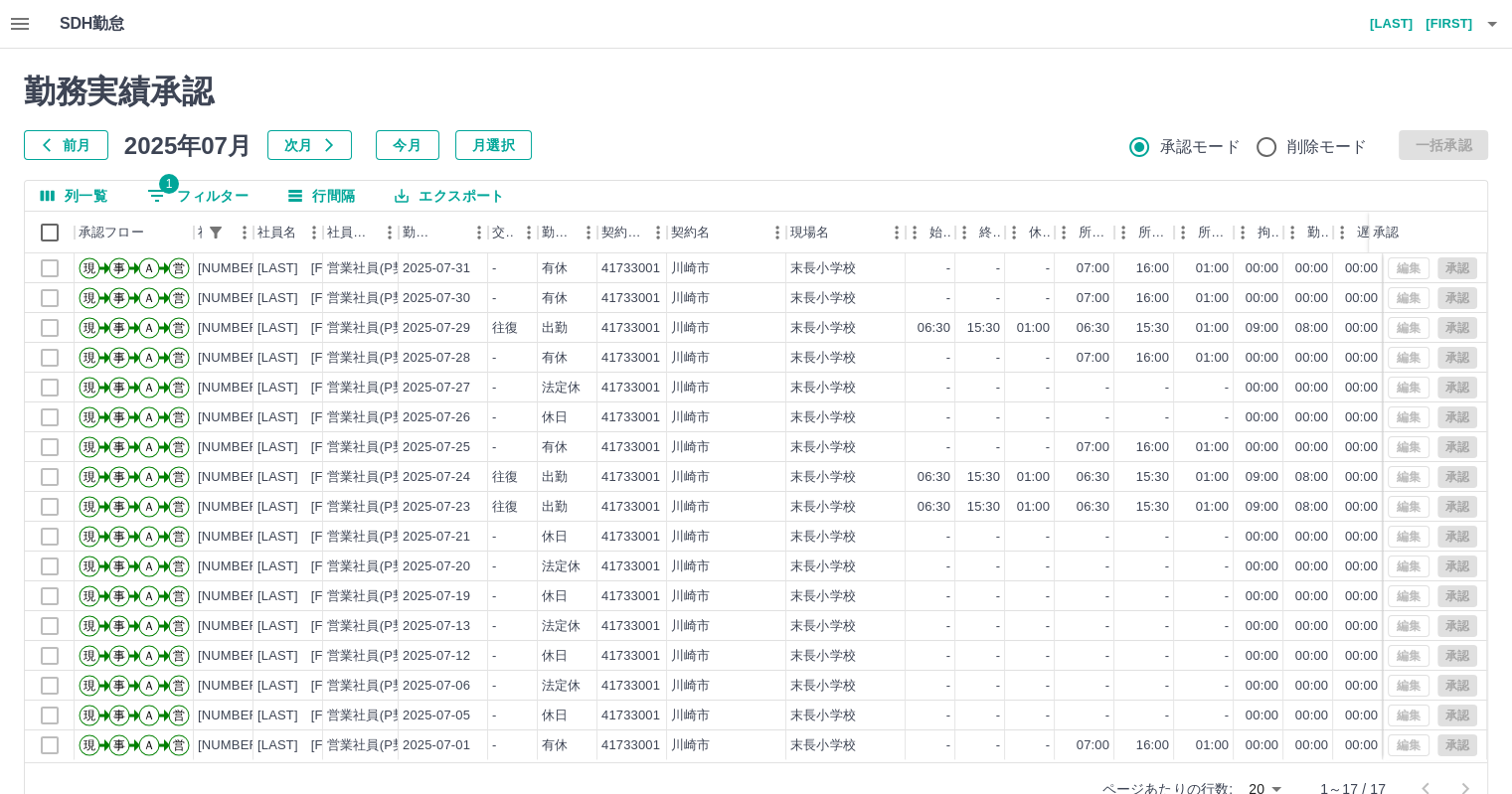 click on "髙橋　真理子" at bounding box center (1413, 24) 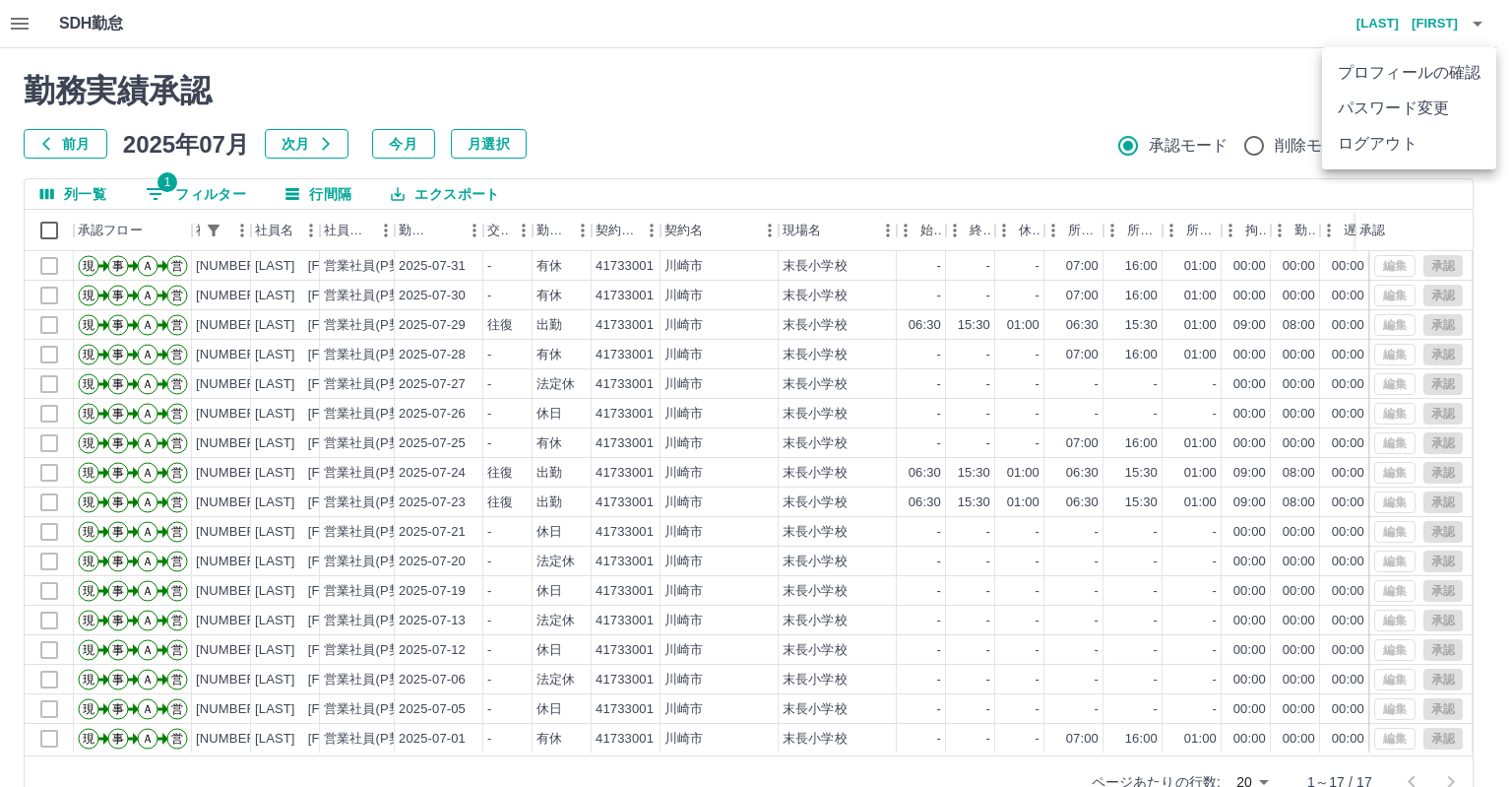click on "ログアウト" at bounding box center [1409, 144] 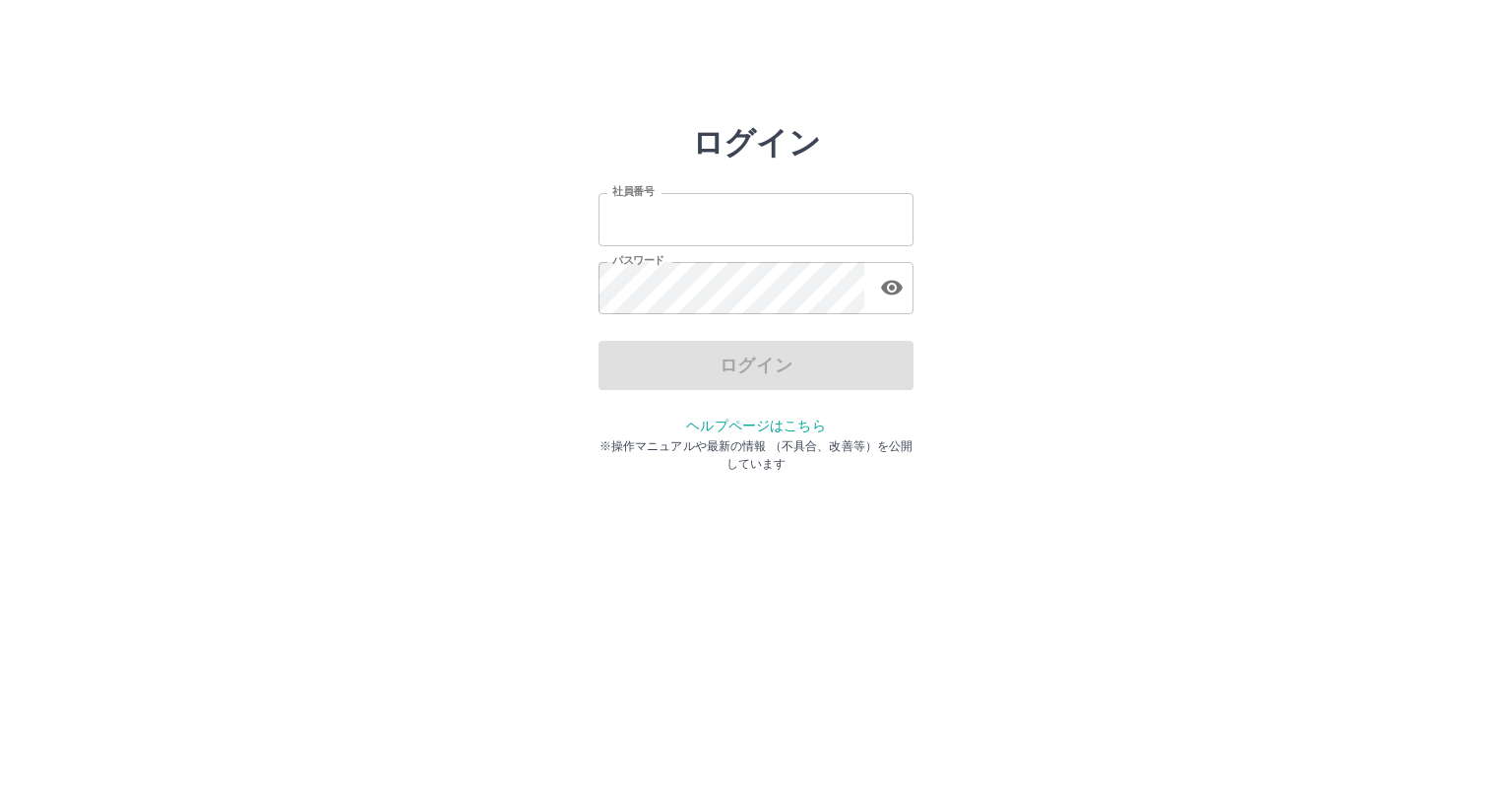 scroll, scrollTop: 0, scrollLeft: 0, axis: both 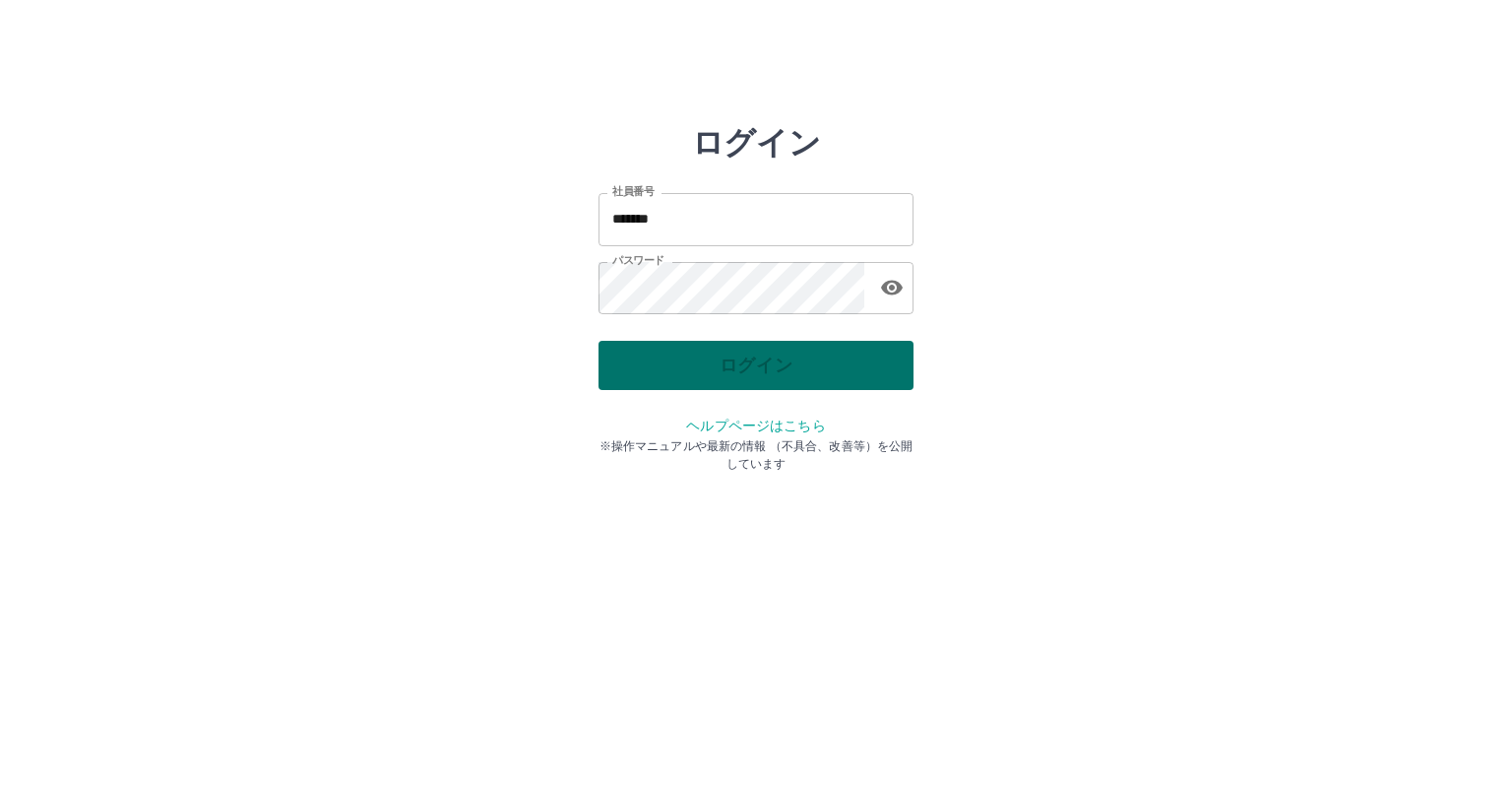 click on "ログイン" at bounding box center [756, 365] 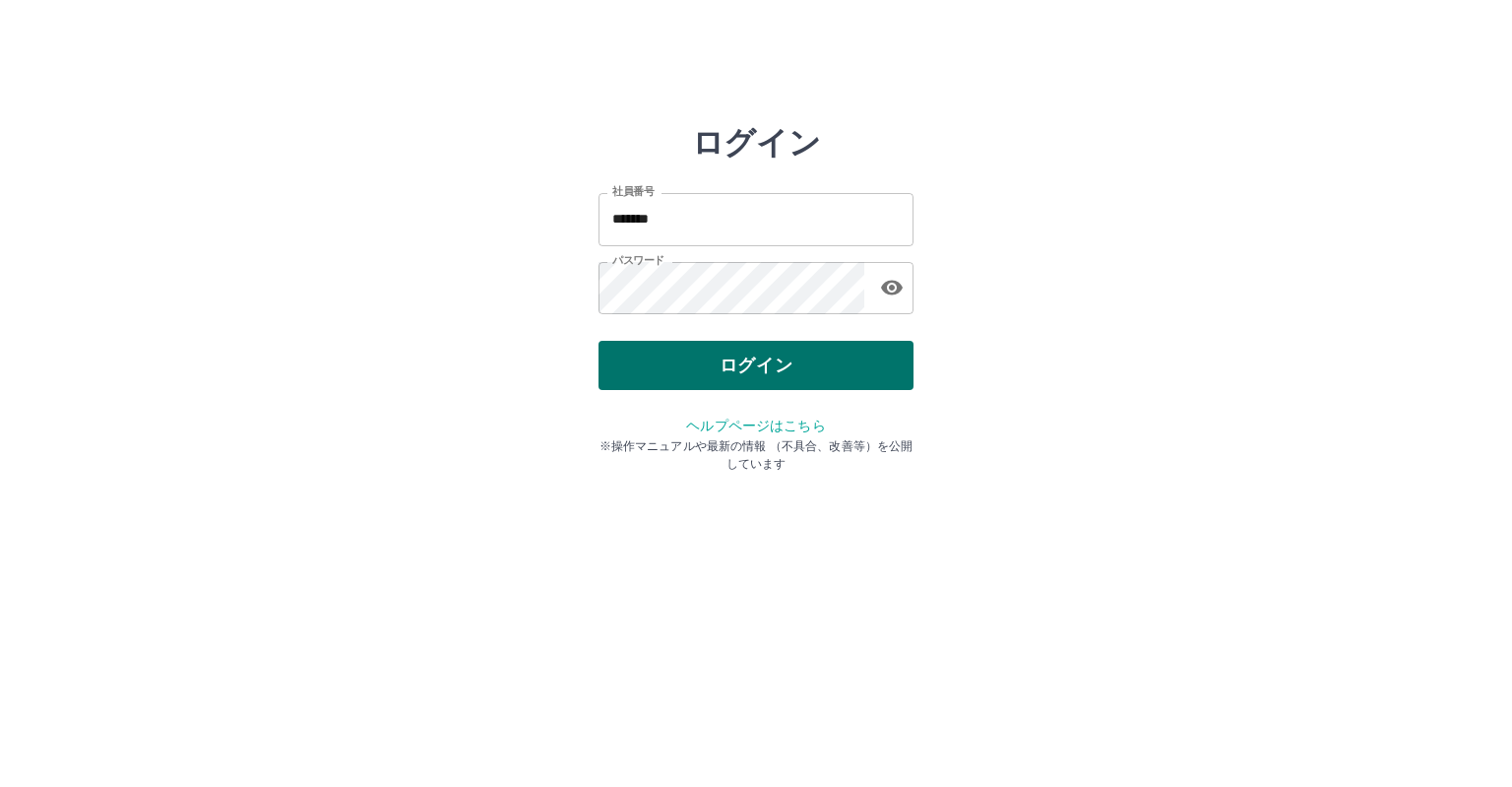 click on "ログイン" at bounding box center (756, 365) 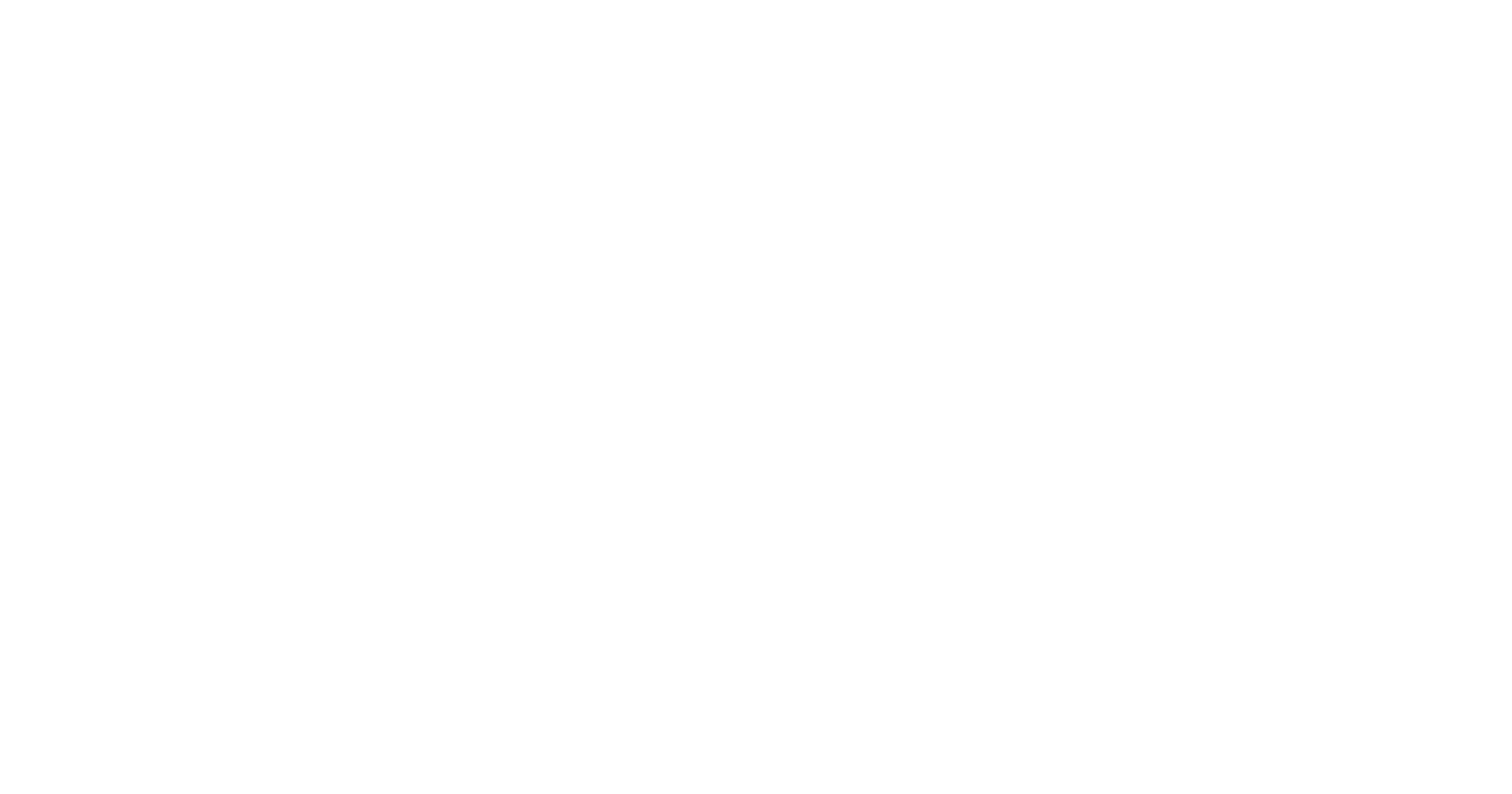 scroll, scrollTop: 0, scrollLeft: 0, axis: both 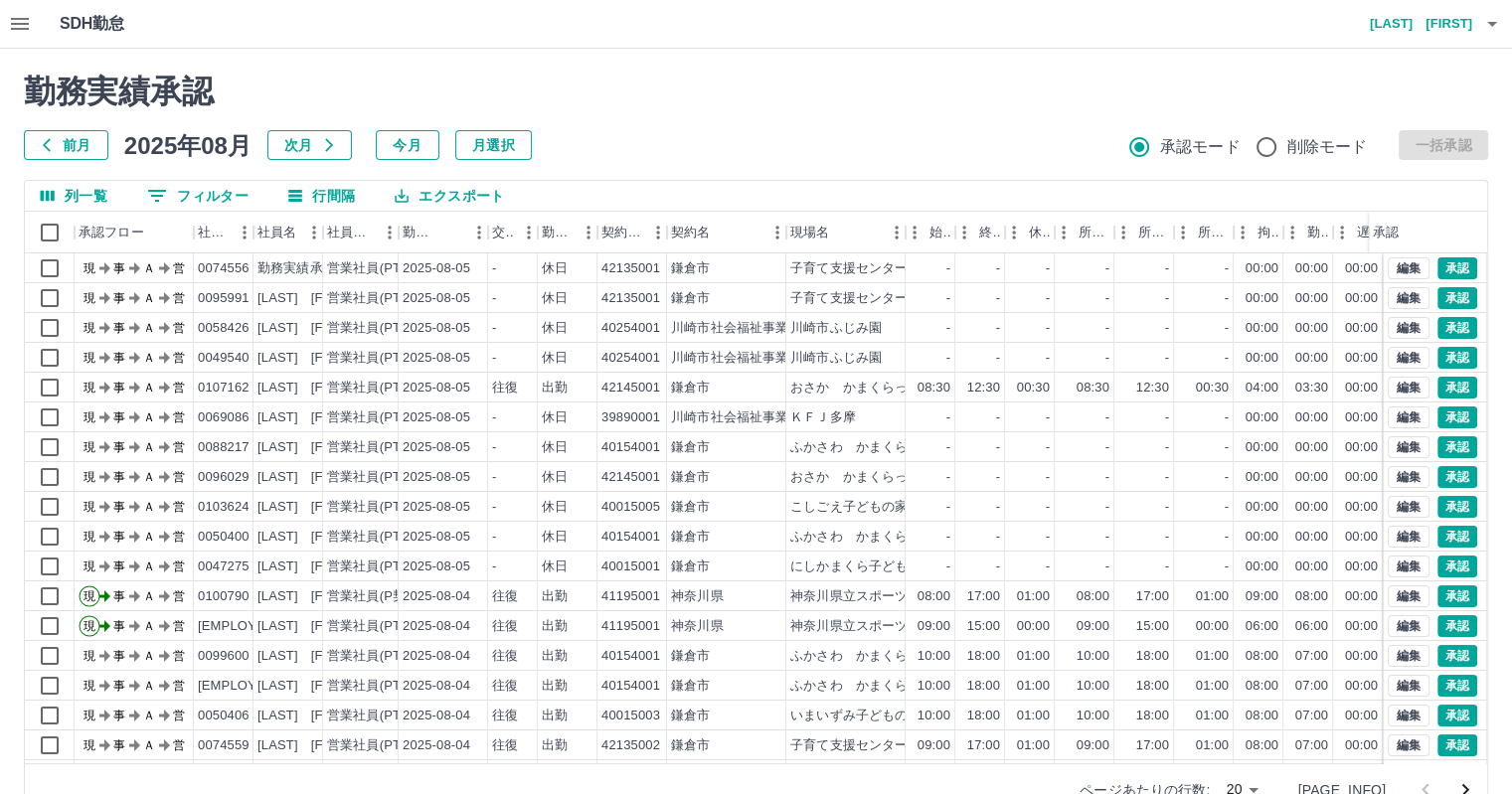 click on "SDH勤怠 [LAST]　[FIRST] 勤務実績承認 前月 2025年08月 次月 今月 月選択 承認モード 削除モード 一括承認 列一覧 0 フィルター 行間隔 エクスポート 承認フロー 社員番号 社員名 社員区分 勤務日 交通費 勤務区分 契約コード 契約名 現場名 始業 終業 休憩 所定開始 所定終業 所定休憩 拘束 勤務 遅刻等 コメント ステータス 承認 現 事 Ａ 営 0074556 [LAST]　[FIRST] 営業社員(PT契約) 2025-08-05  -  休日 42135001 [CITY] [CITY] [CITY] - - - - - - 00:00 00:00 00:00 現場責任者承認待 現 事 Ａ 営 0095991 [LAST]　[FIRST] 営業社員(PT契約) 2025-08-05  -  休日 42135001 [CITY] [CITY] [CITY] - - - - - - 00:00 00:00 00:00 現場責任者承認待 現 事 Ａ 営 0058426 [LAST]　[FIRST] 営業社員(PT契約) 2025-08-05  -  休日 40254001 [CITY] [CITY] [CITY] - - - - - - 00:00 00:00 00:00 現場責任者承認待 現" at bounding box center (756, 419) 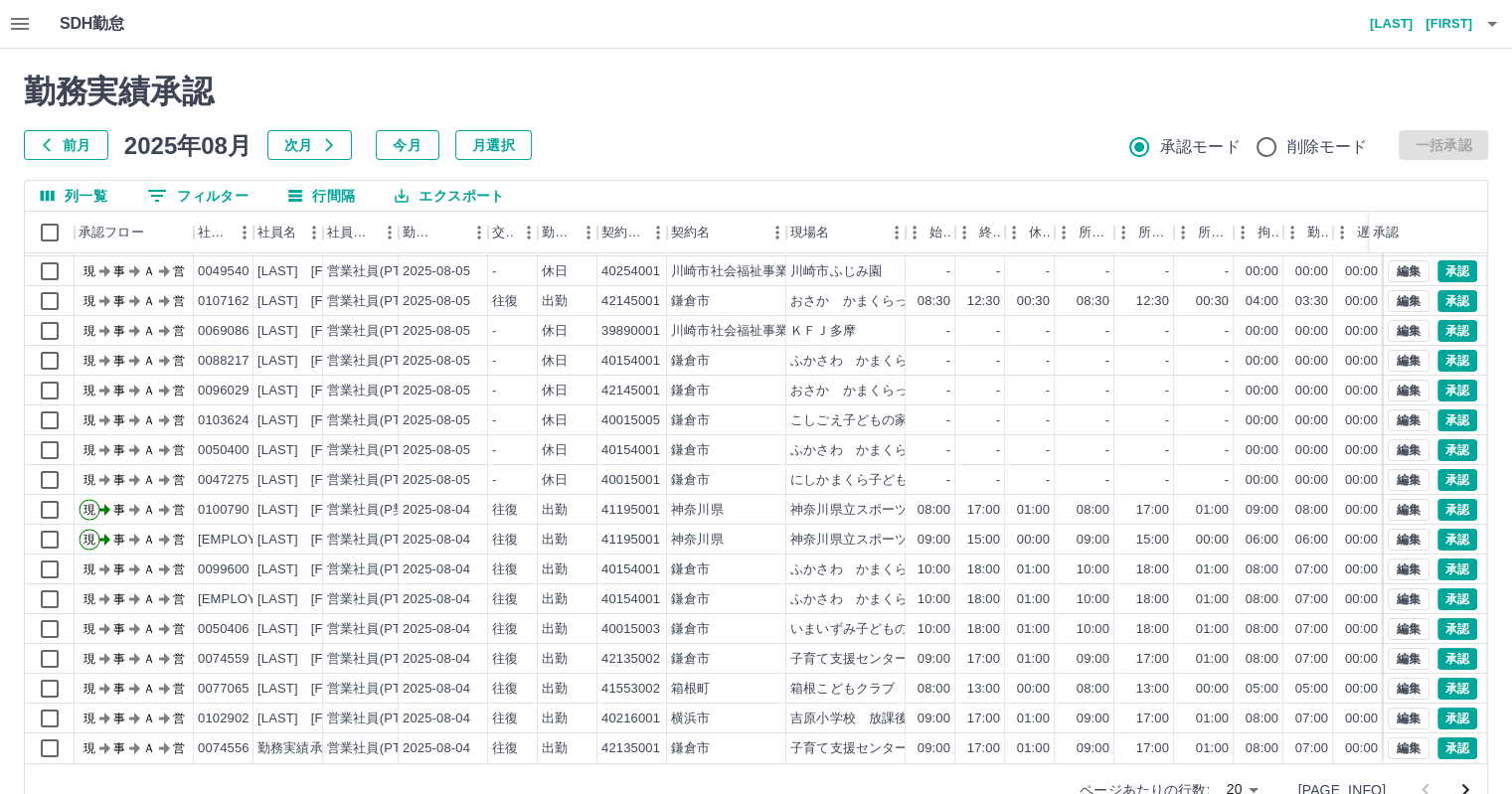 scroll, scrollTop: 100, scrollLeft: 0, axis: vertical 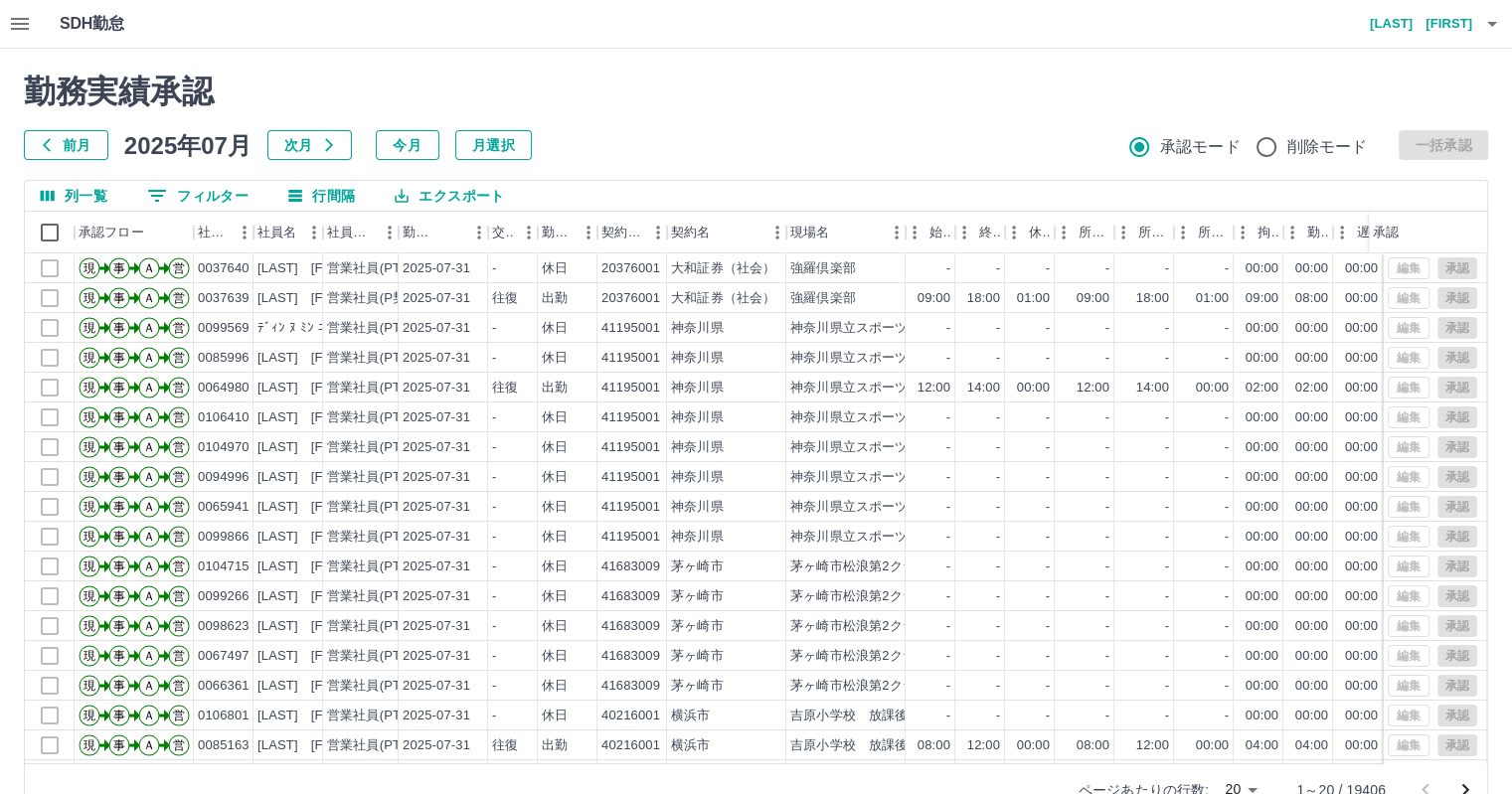 click 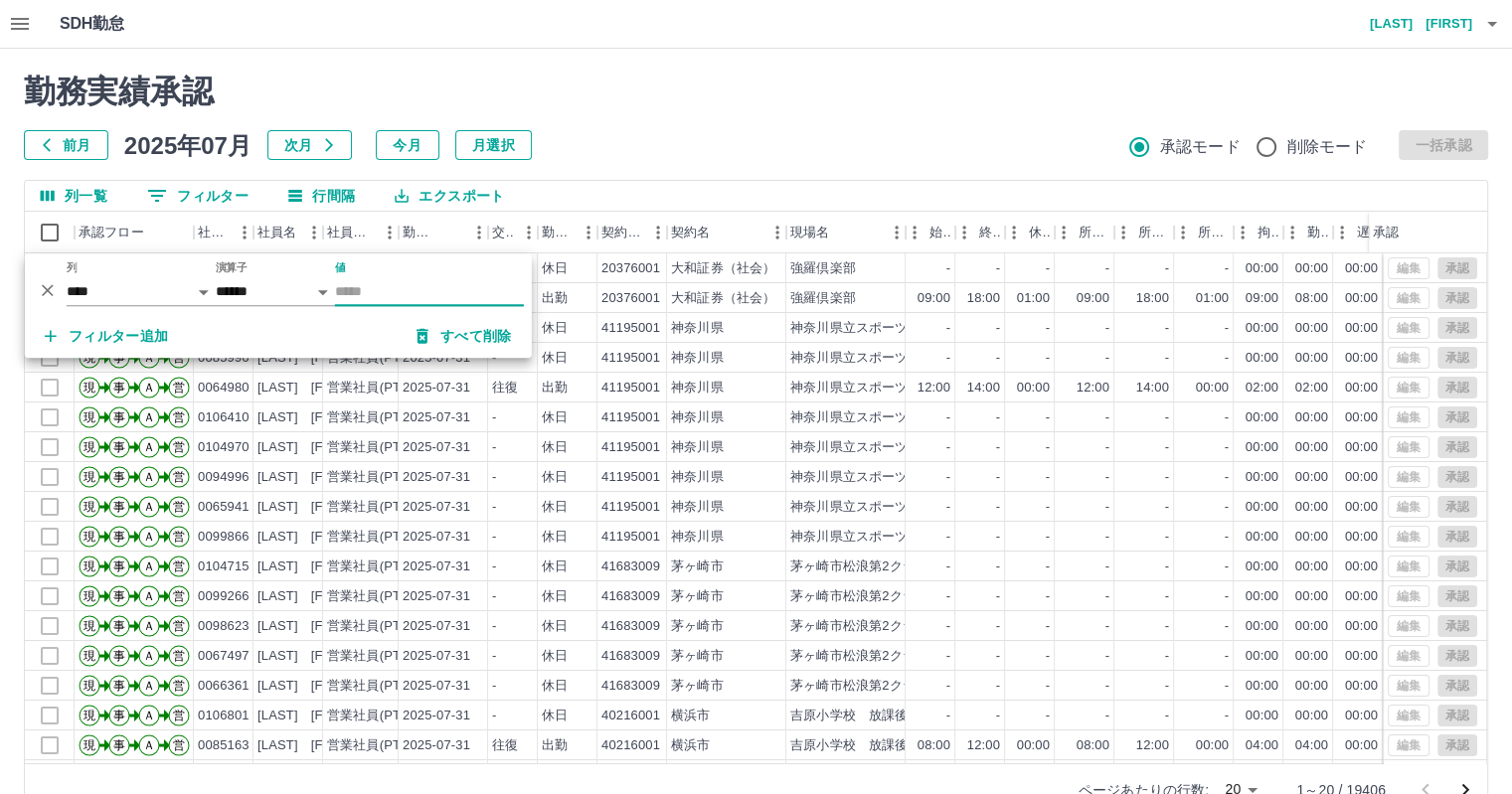 click on "値" at bounding box center (429, 291) 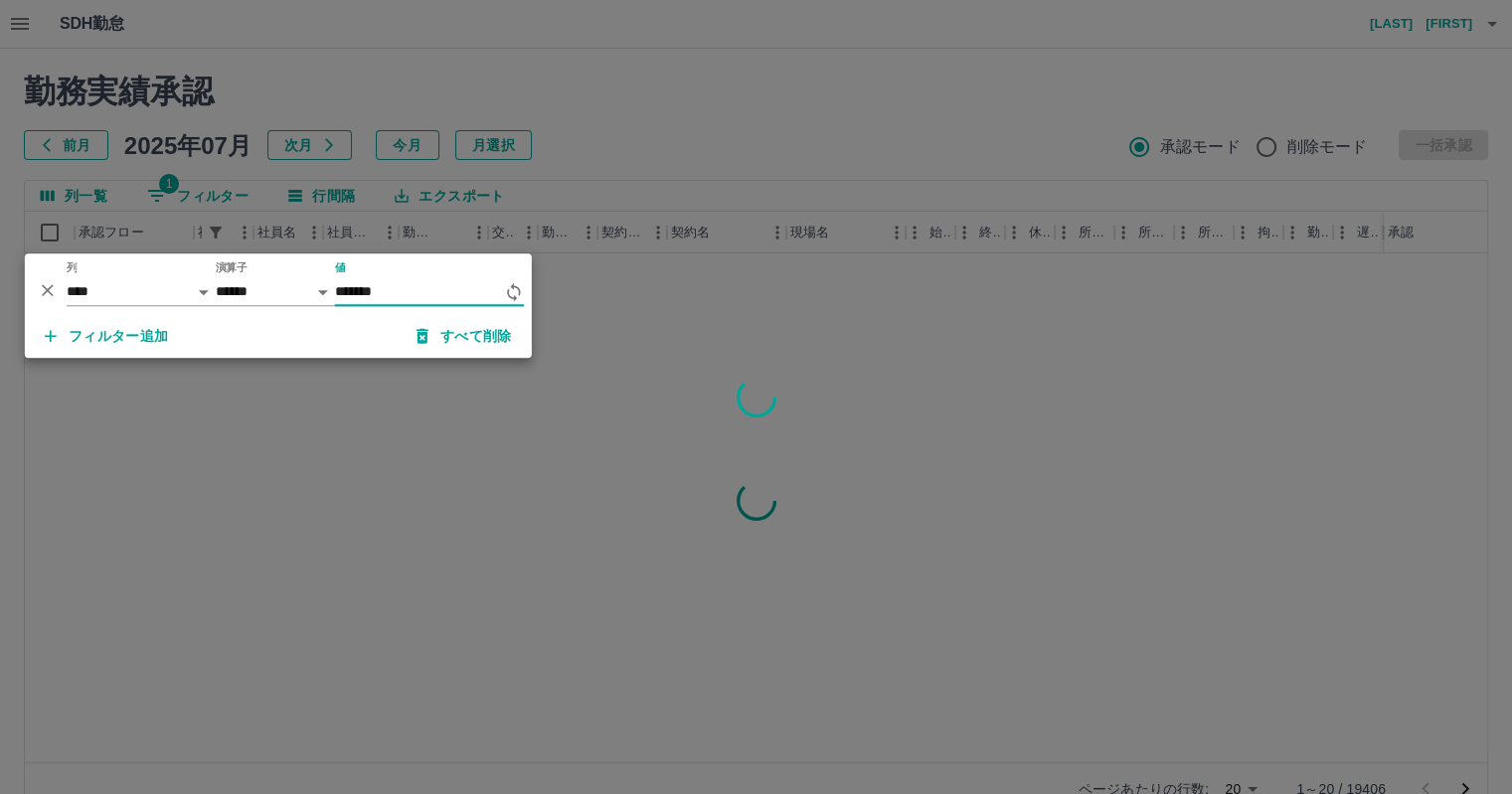 type on "*******" 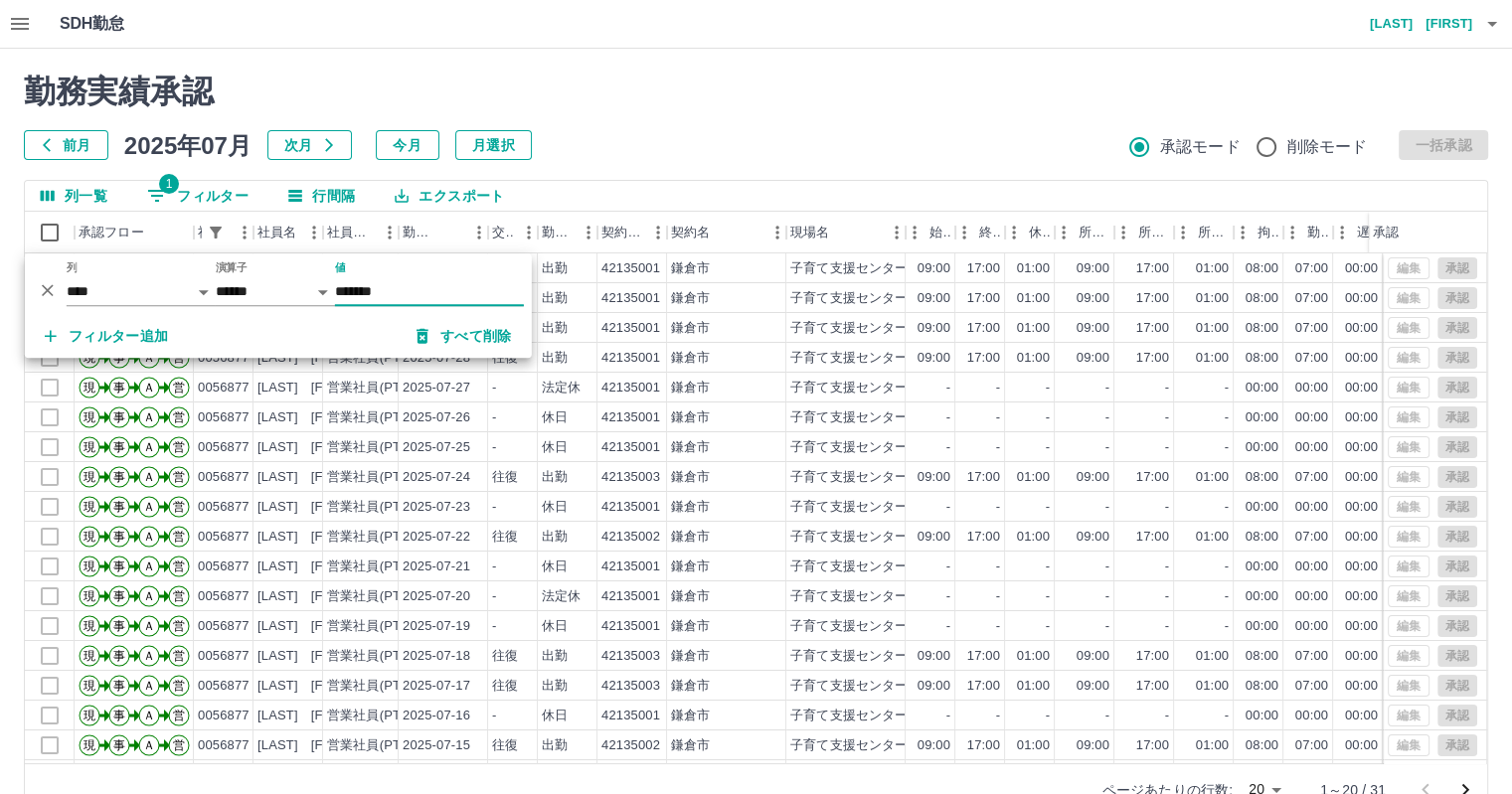 click on "勤務実績承認 前月 2025年07月 次月 今月 月選択 承認モード 削除モード 一括承認 列一覧 1 フィルター 行間隔 エクスポート 承認フロー 社員番号 社員名 社員区分 勤務日 交通費 勤務区分 契約コード 契約名 現場名 始業 終業 休憩 所定開始 所定終業 所定休憩 拘束 勤務 遅刻等 コメント ステータス 承認 現 事 Ａ 営 0056877 松岡　かおり 営業社員(PT契約) 2025-07-31 往復 出勤 42135001 鎌倉市 子育て支援センター鎌倉 09:00 17:00 01:00 09:00 17:00 01:00 08:00 07:00 00:00 全承認済 現 事 Ａ 営 0056877 松岡　かおり 営業社員(PT契約) 2025-07-30 往復 出勤 42135001 鎌倉市 子育て支援センター鎌倉 09:00 17:00 01:00 09:00 17:00 01:00 08:00 07:00 00:00 全承認済 現 事 Ａ 営 0056877 松岡　かおり 営業社員(PT契約) 2025-07-29 往復 出勤 42135001 鎌倉市 子育て支援センター鎌倉 09:00 17:00 01:00 09:00 17:00 01:00 08:00 07:00 現" at bounding box center (756, 444) 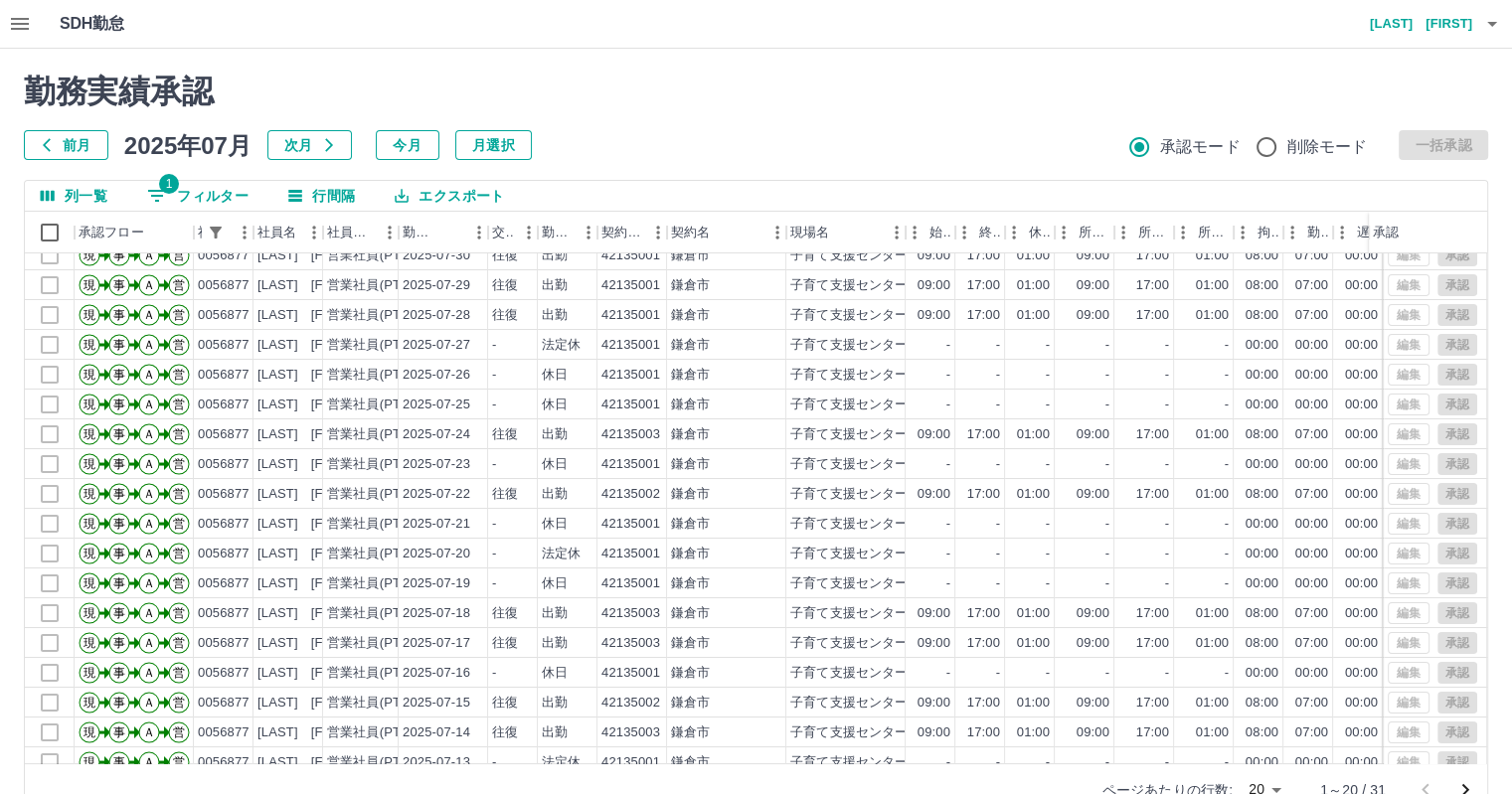 scroll, scrollTop: 100, scrollLeft: 0, axis: vertical 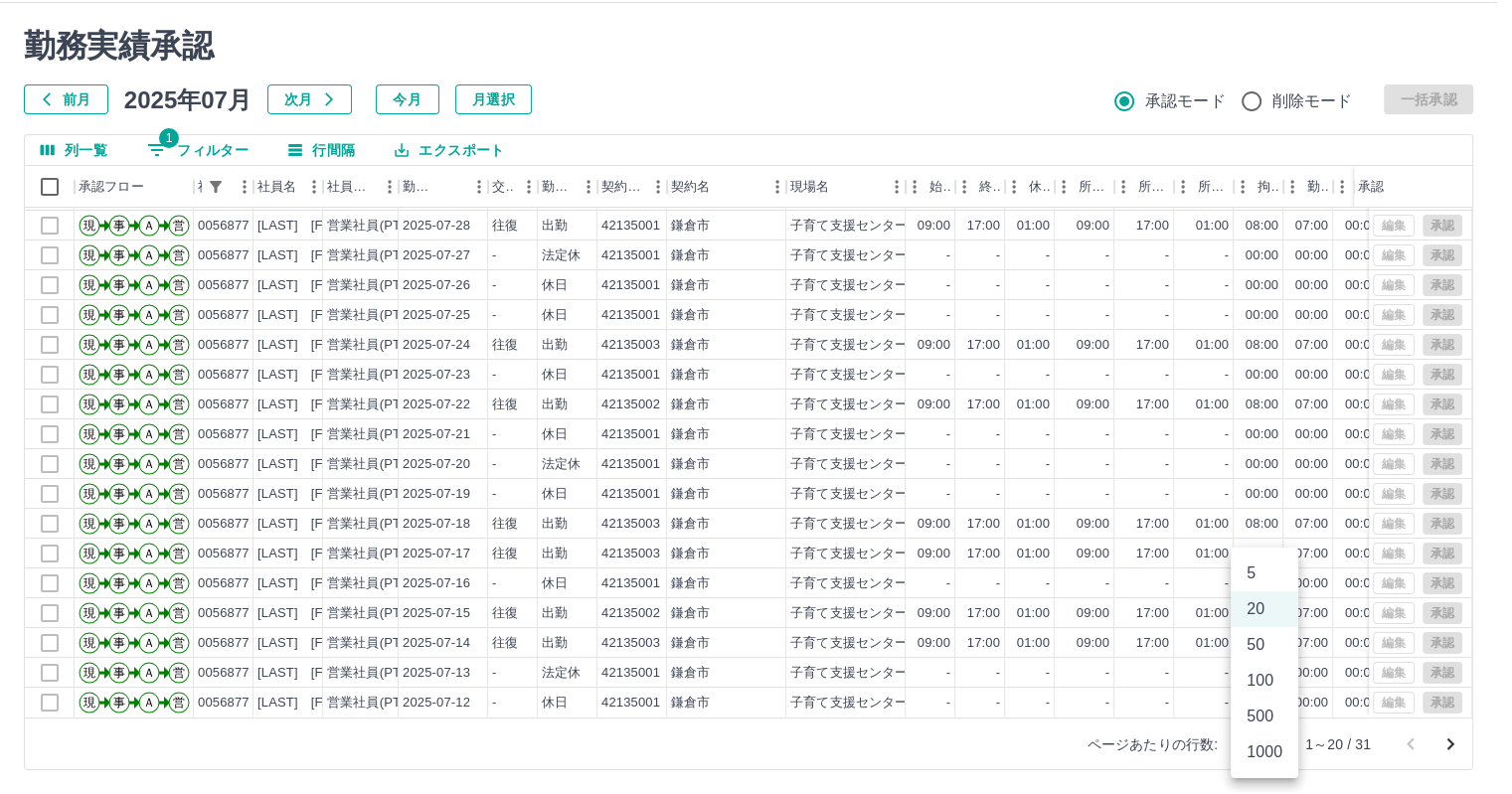 click on "SDH勤怠 田村　美幸 勤務実績承認 前月 2025年07月 次月 今月 月選択 承認モード 削除モード 一括承認 列一覧 1 フィルター 行間隔 エクスポート 承認フロー 社員番号 社員名 社員区分 勤務日 交通費 勤務区分 契約コード 契約名 現場名 始業 終業 休憩 所定開始 所定終業 所定休憩 拘束 勤務 遅刻等 コメント ステータス 承認 現 事 Ａ 営 0056877 松岡　かおり 営業社員(PT契約) 2025-07-30 往復 出勤 42135001 鎌倉市 子育て支援センター鎌倉 09:00 17:00 01:00 09:00 17:00 01:00 08:00 07:00 00:00 全承認済 現 事 Ａ 営 0056877 松岡　かおり 営業社員(PT契約) 2025-07-29 往復 出勤 42135001 鎌倉市 子育て支援センター鎌倉 09:00 17:00 01:00 09:00 17:00 01:00 08:00 07:00 00:00 全承認済 現 事 Ａ 営 0056877 松岡　かおり 営業社員(PT契約) 2025-07-28 往復 出勤 42135001 鎌倉市 子育て支援センター鎌倉 09:00 17:00 01:00 09:00 -" at bounding box center (756, 374) 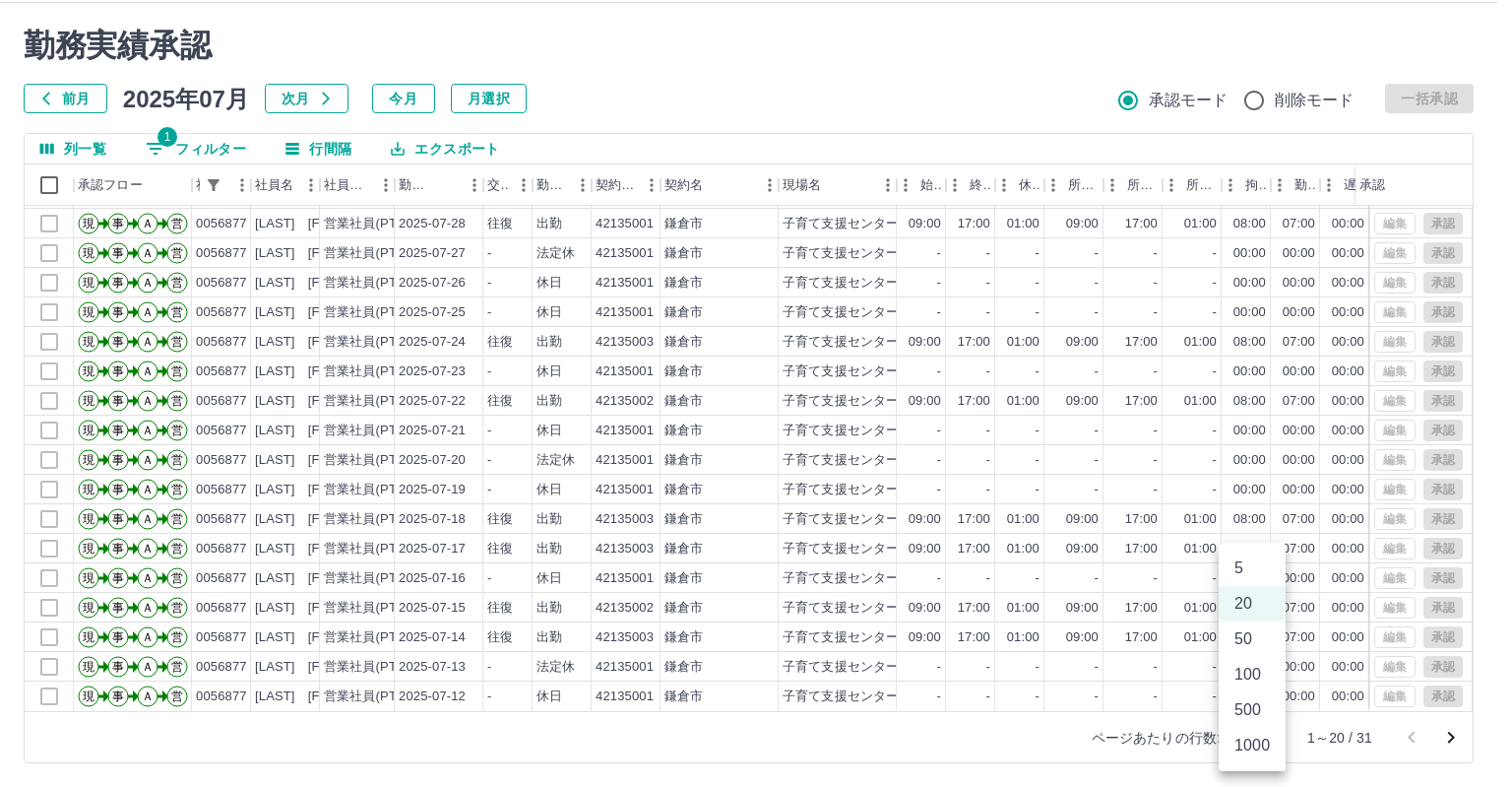 drag, startPoint x: 1262, startPoint y: 630, endPoint x: 915, endPoint y: 707, distance: 355.44057 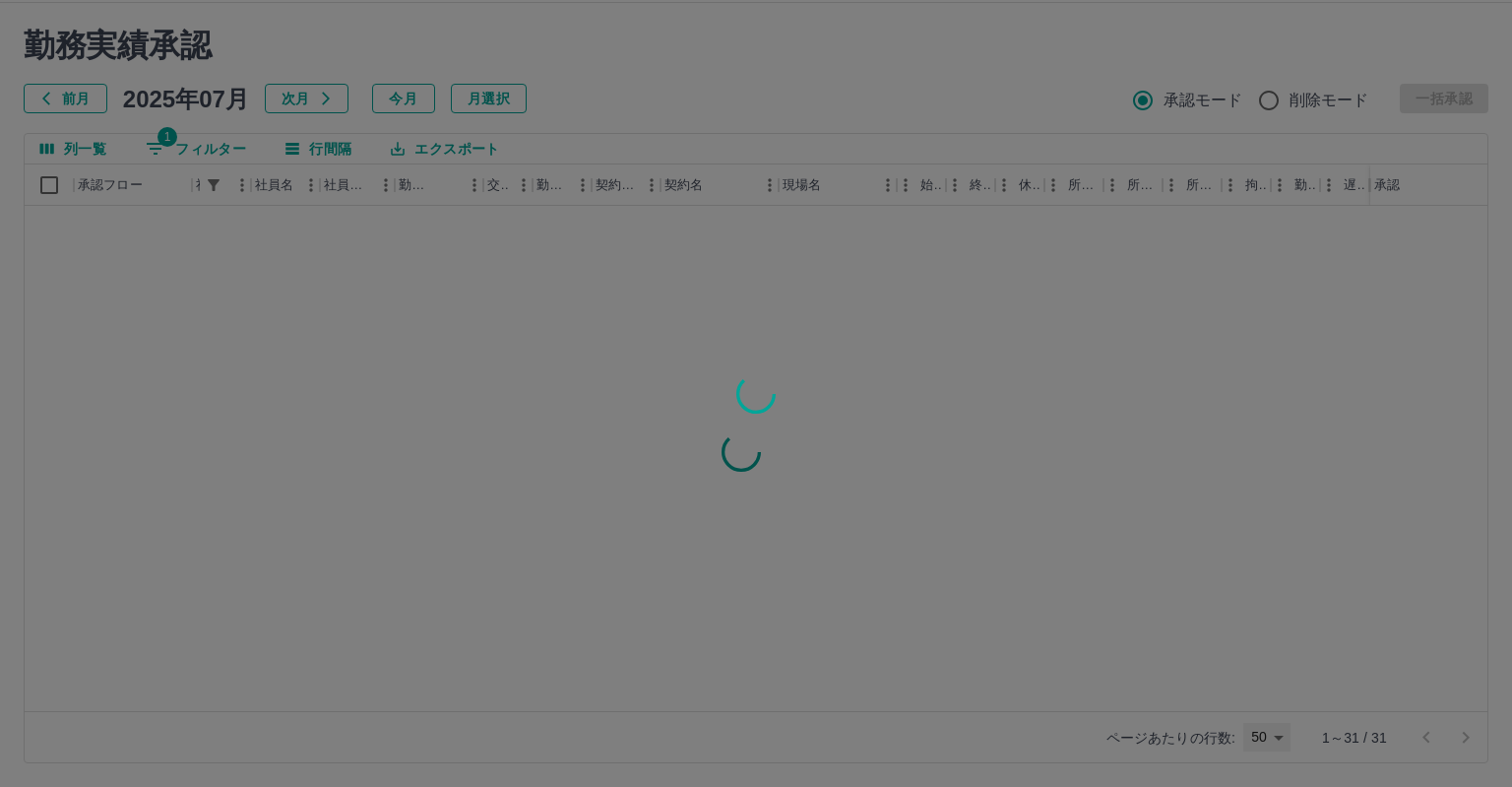 type on "**" 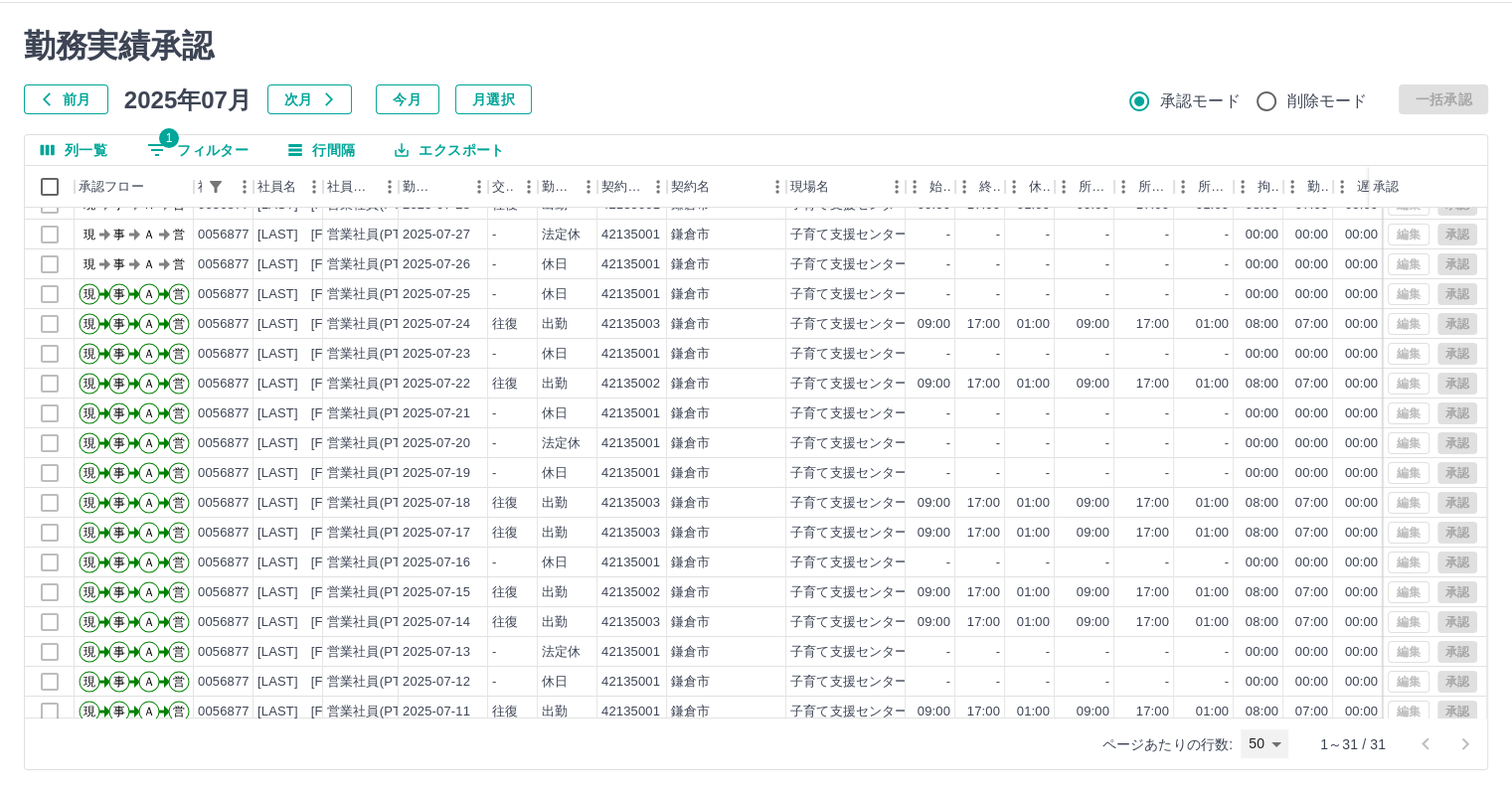 scroll, scrollTop: 0, scrollLeft: 0, axis: both 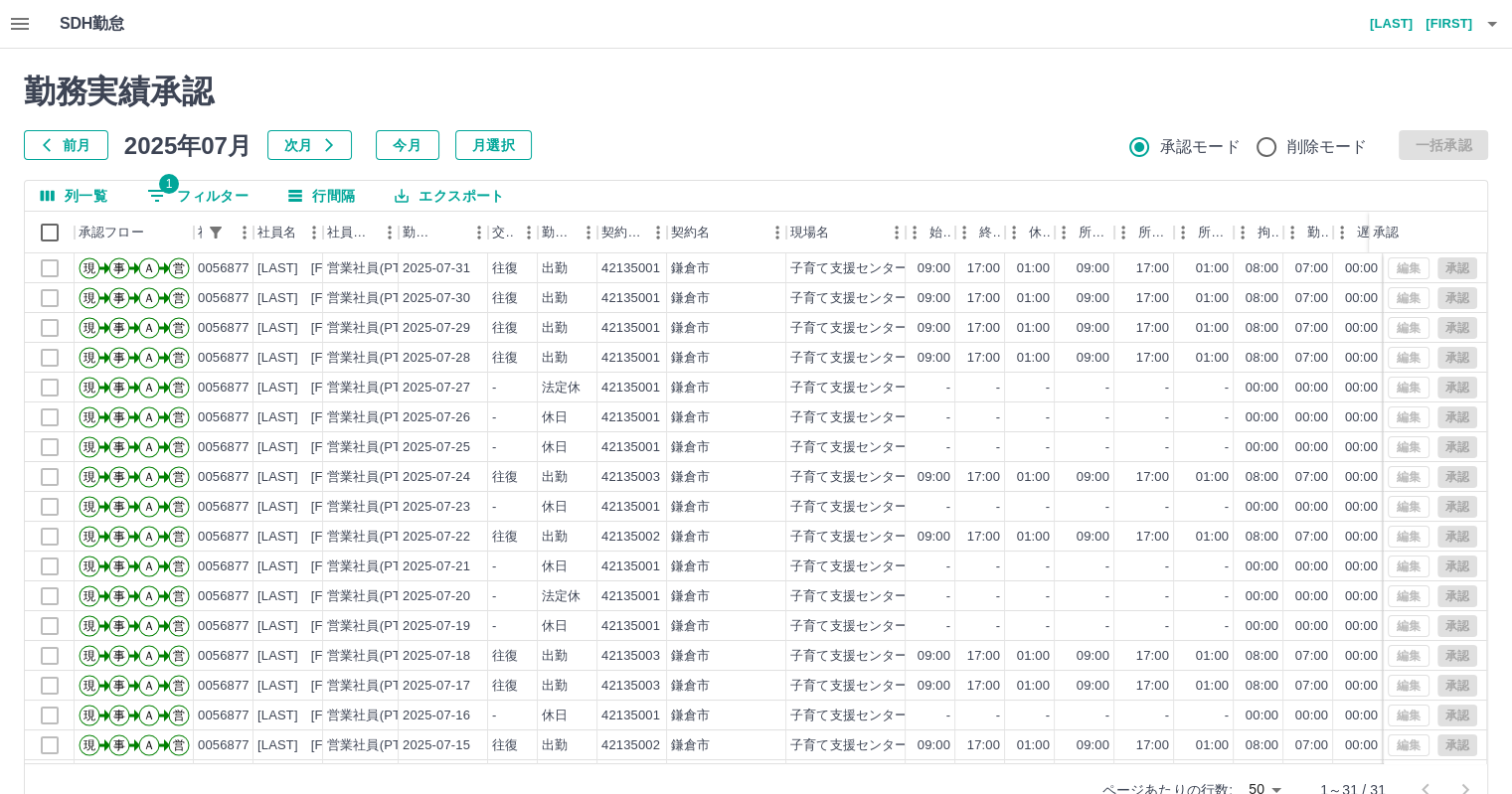 click on "1 フィルター" at bounding box center (198, 196) 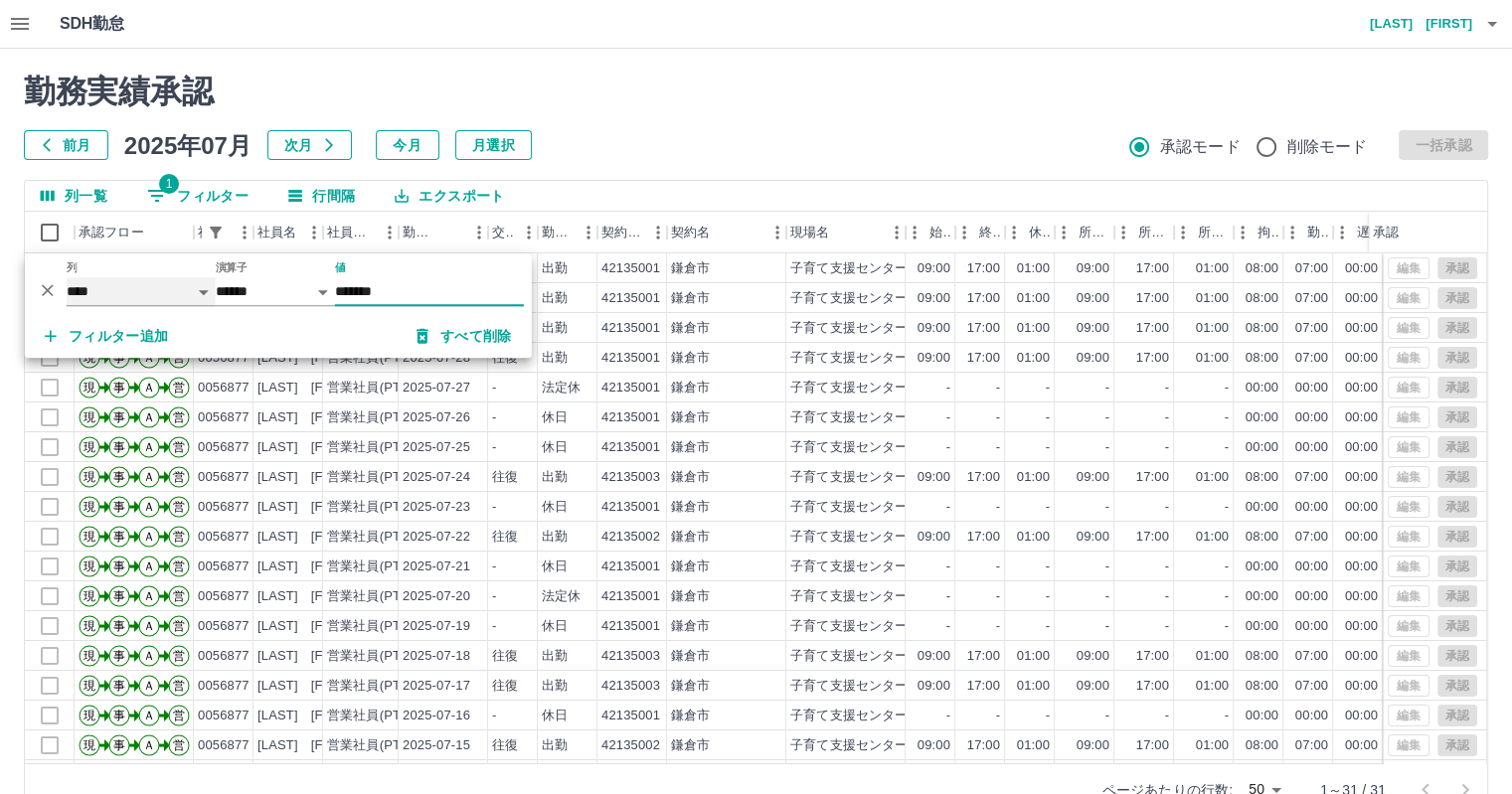 click on "**** *** **** *** *** **** ***** *** *** ** ** ** **** **** **** ** ** *** **** *****" at bounding box center (141, 291) 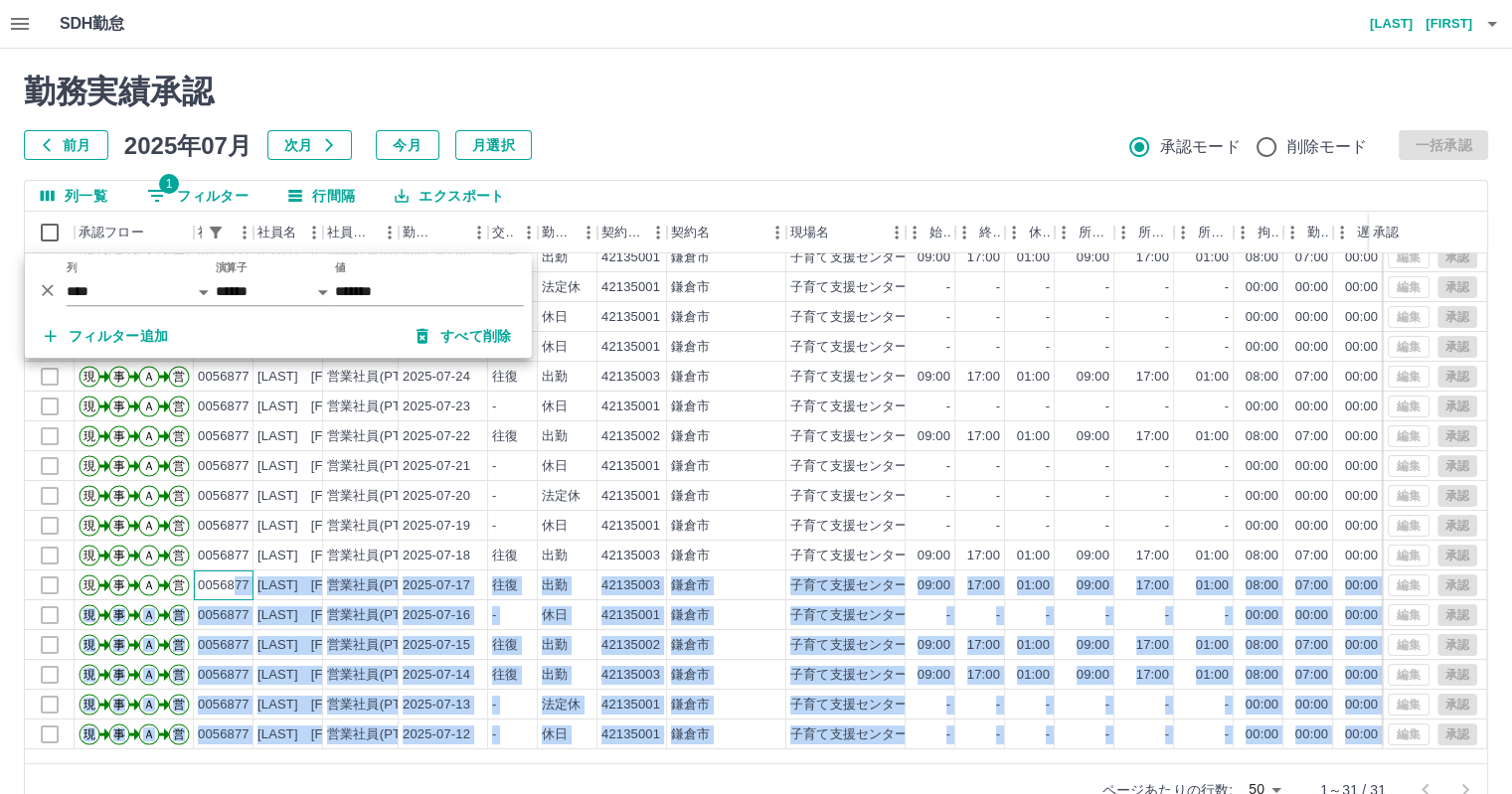 drag, startPoint x: 234, startPoint y: 710, endPoint x: 235, endPoint y: 769, distance: 59.00847 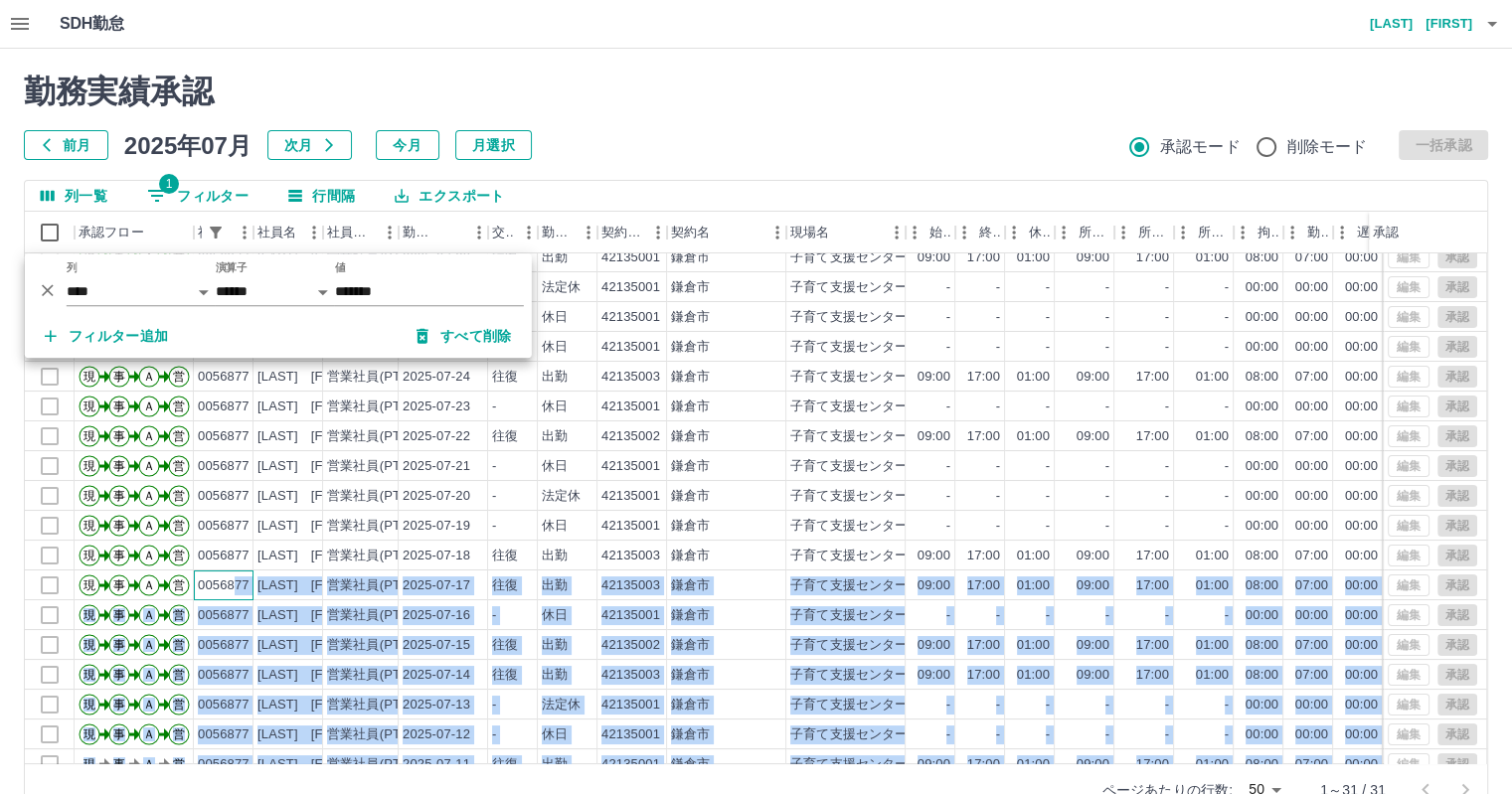 scroll, scrollTop: 138, scrollLeft: 0, axis: vertical 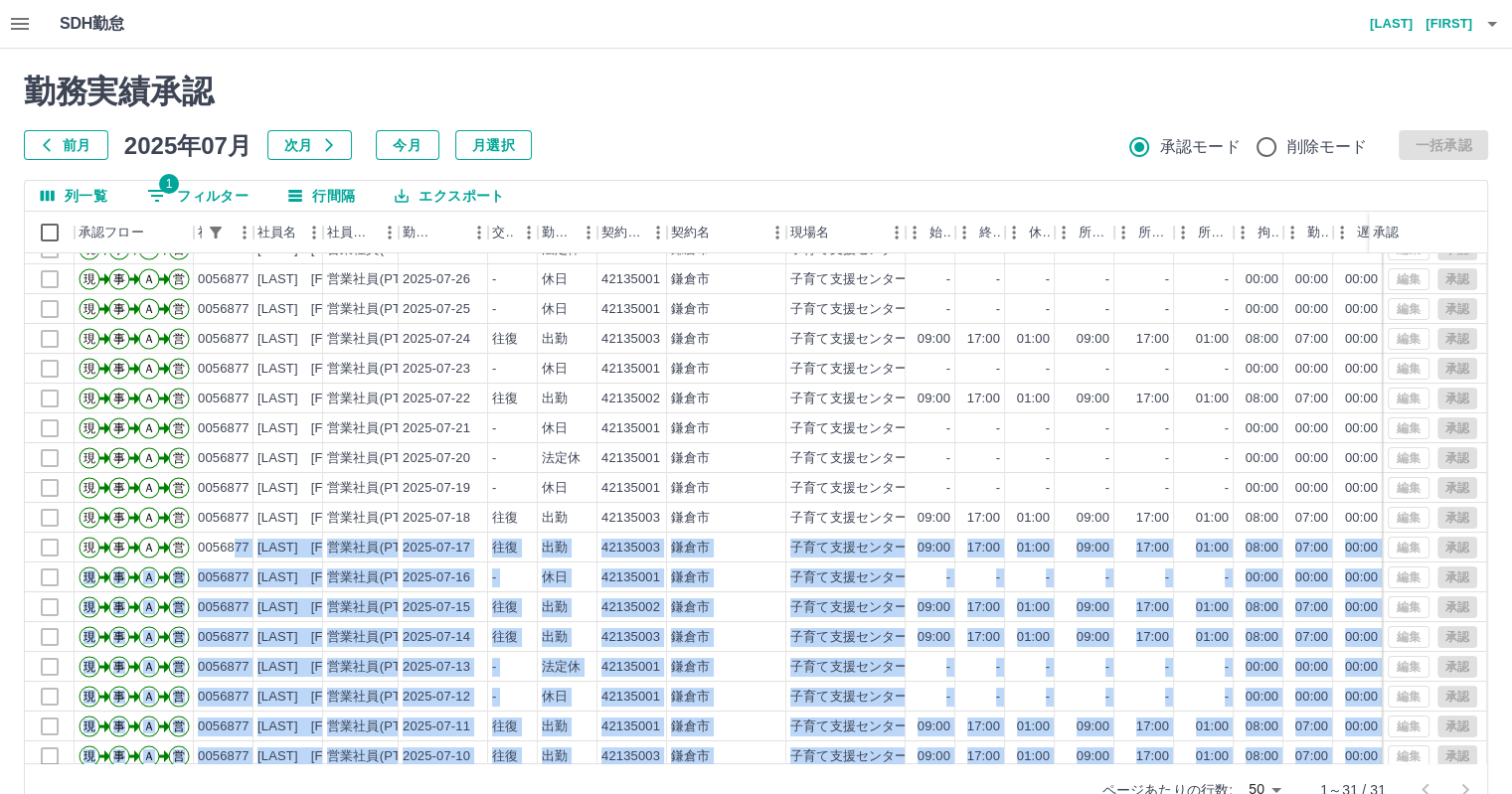 click on "1 フィルター" at bounding box center (198, 196) 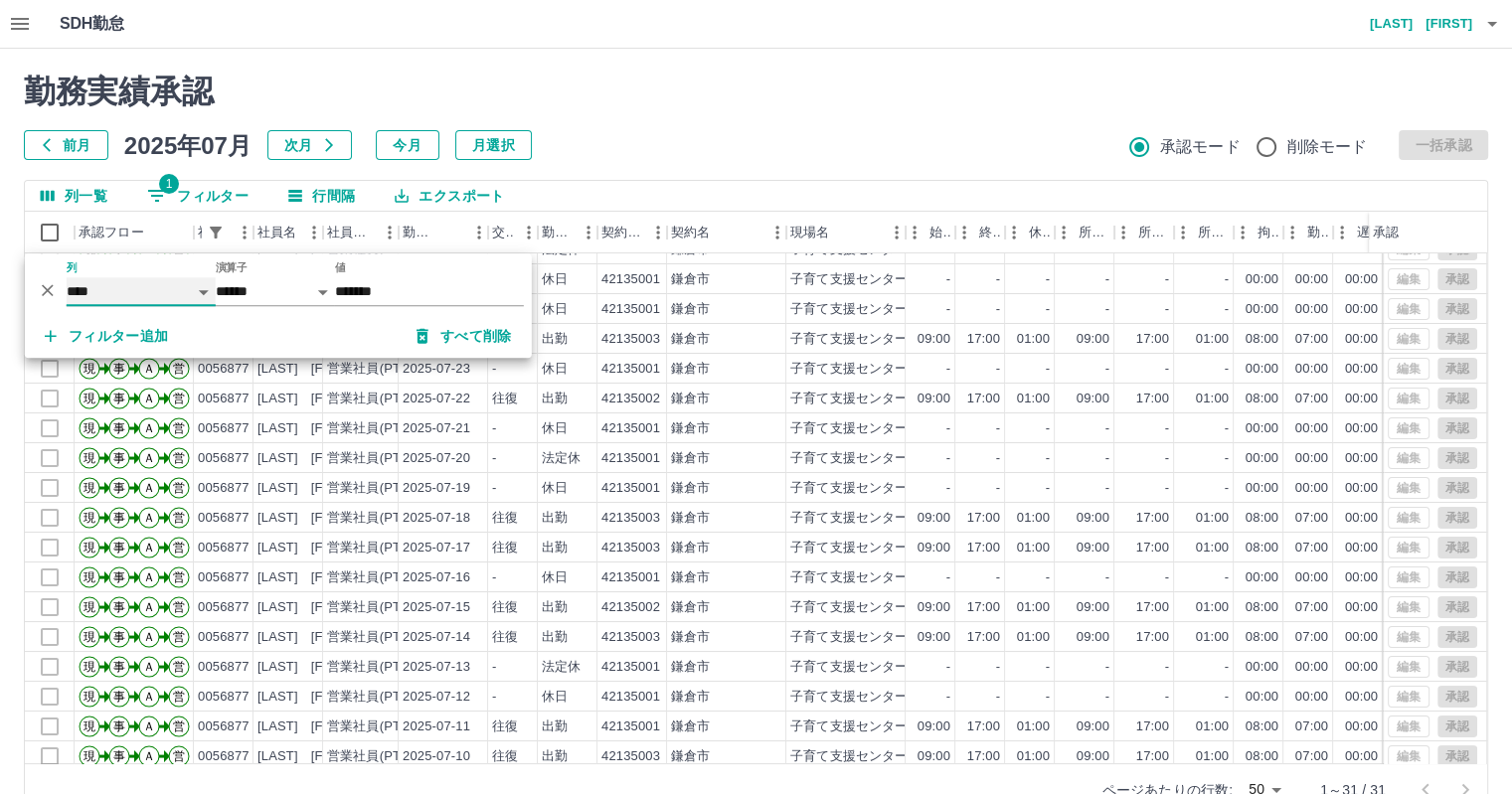 click on "**** *** **** *** *** **** ***** *** *** ** ** ** **** **** **** ** ** *** **** *****" at bounding box center (141, 291) 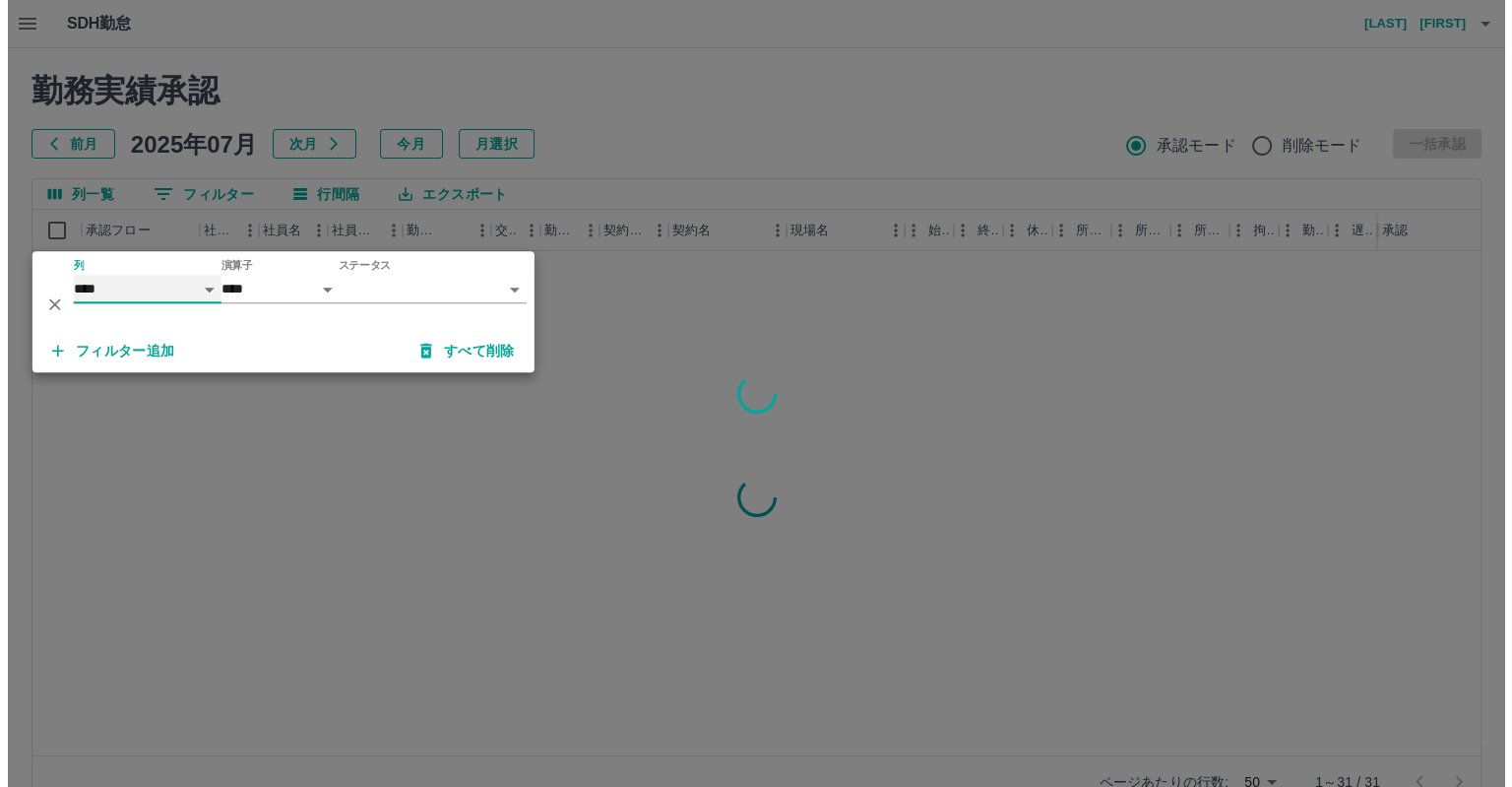 scroll, scrollTop: 0, scrollLeft: 0, axis: both 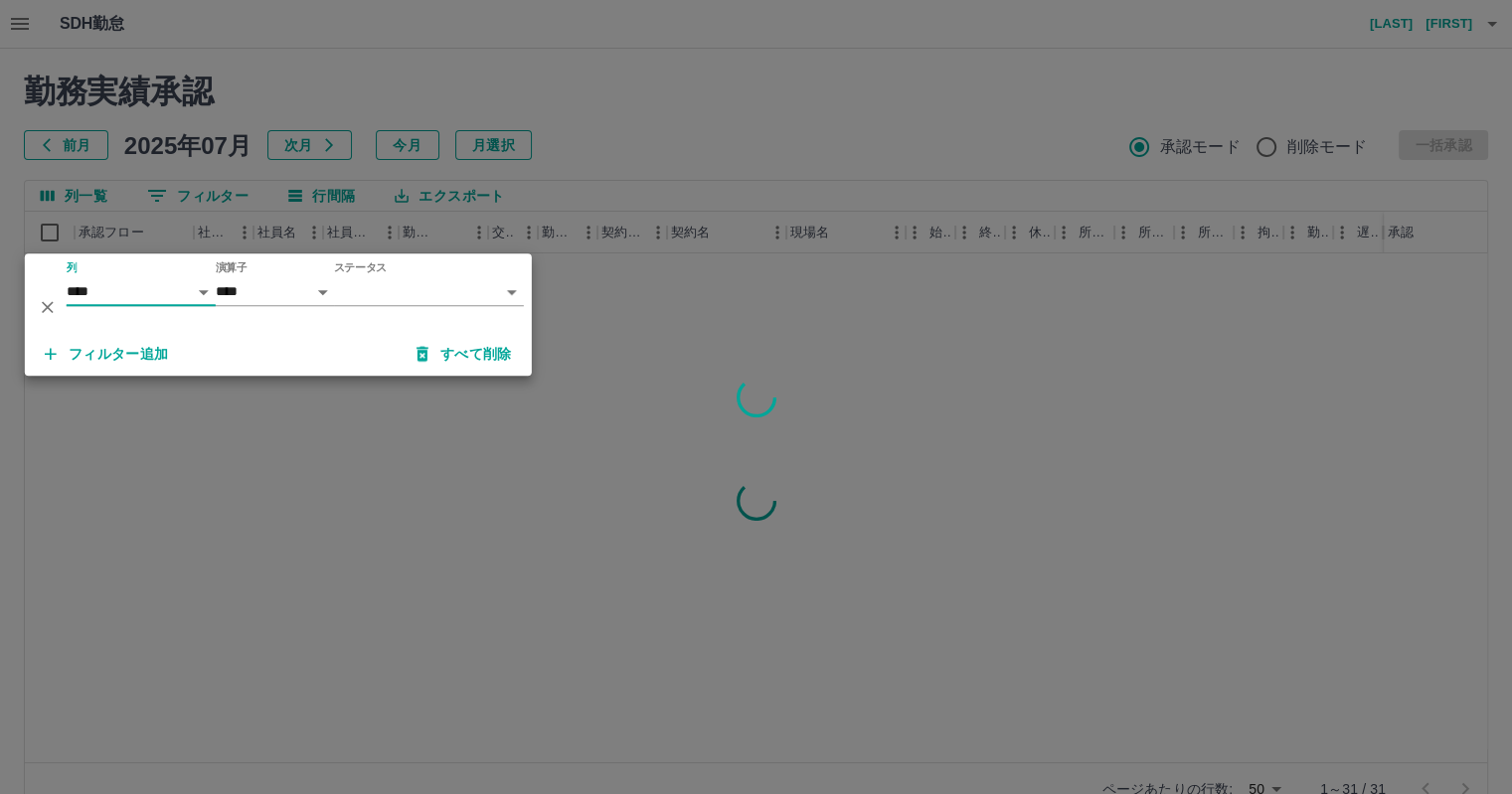 click on "SDH勤怠 田村　美幸 勤務実績承認 前月 2025年07月 次月 今月 月選択 承認モード 削除モード 一括承認 列一覧 0 フィルター 行間隔 エクスポート 承認フロー 社員番号 社員名 社員区分 勤務日 交通費 勤務区分 契約コード 契約名 現場名 始業 終業 休憩 所定開始 所定終業 所定休憩 拘束 勤務 遅刻等 コメント ステータス 承認 ページあたりの行数: 50 ** 1～31 / 31 SDH勤怠 *** ** 列 **** *** **** *** *** **** ***** *** *** ** ** ** **** **** **** ** ** *** **** ***** 演算子 **** ****** ステータス ​ ********* フィルター追加 すべて削除" at bounding box center (756, 419) 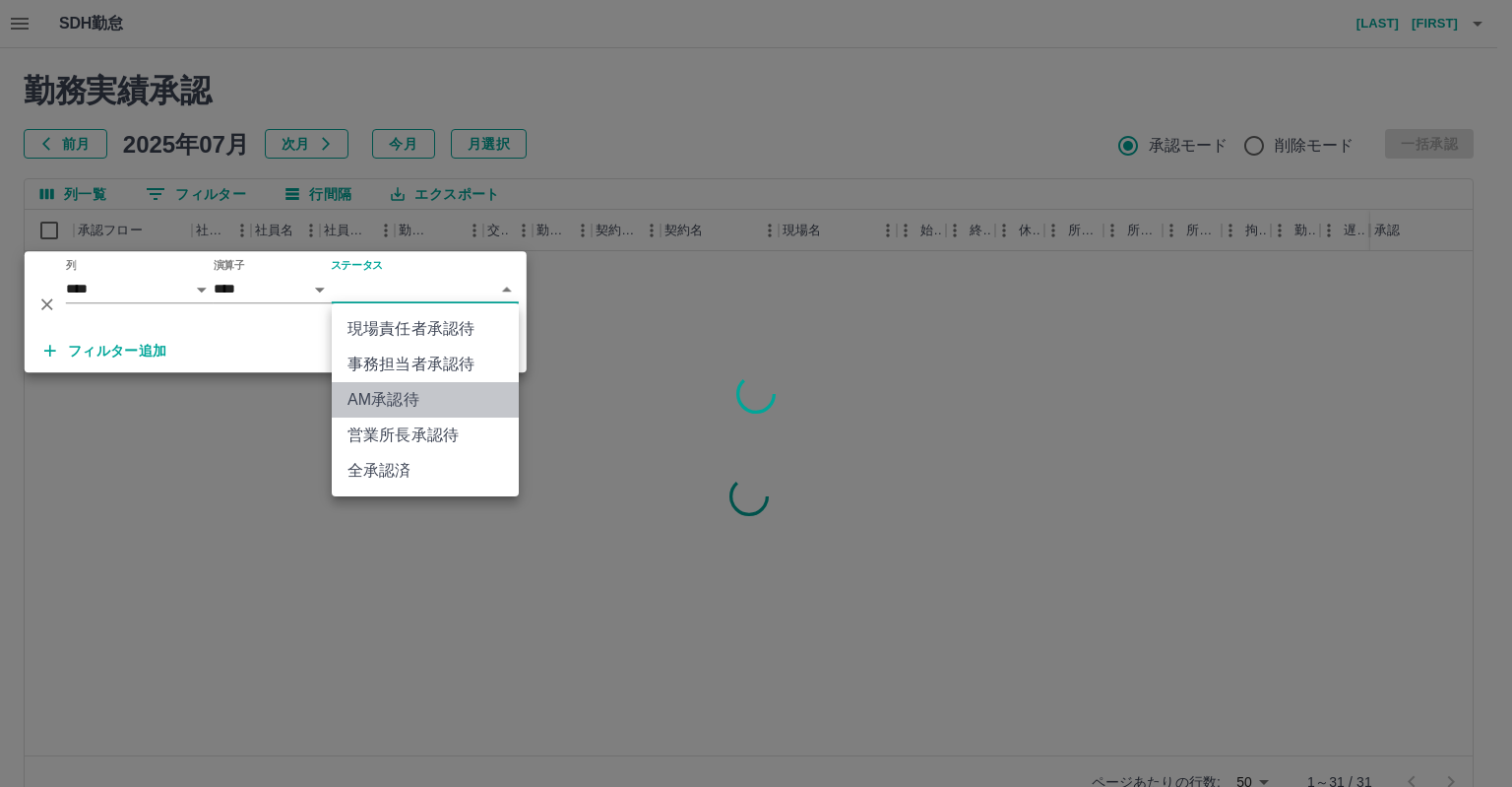click on "AM承認待" at bounding box center [425, 400] 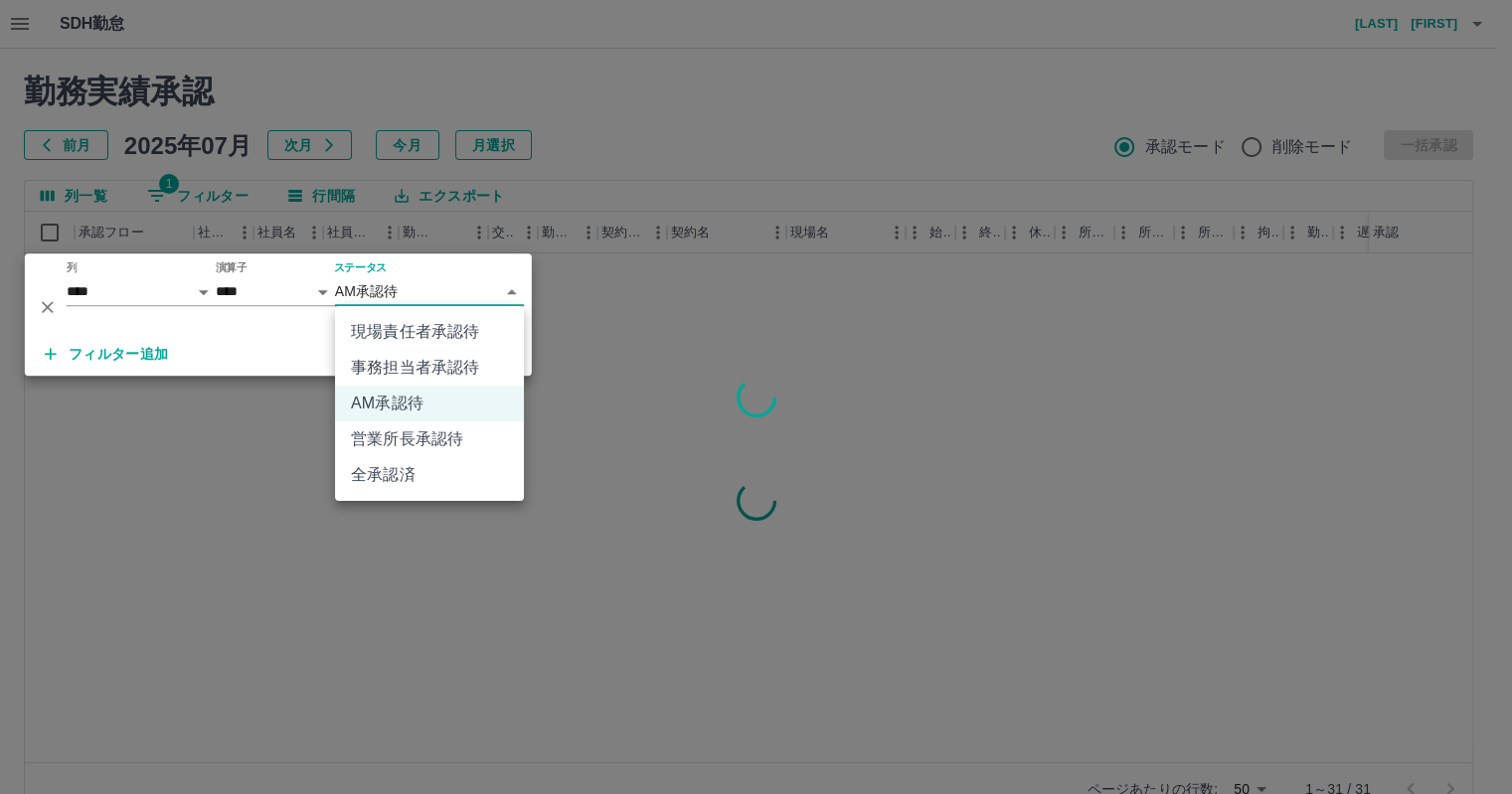click on "**********" at bounding box center (756, 419) 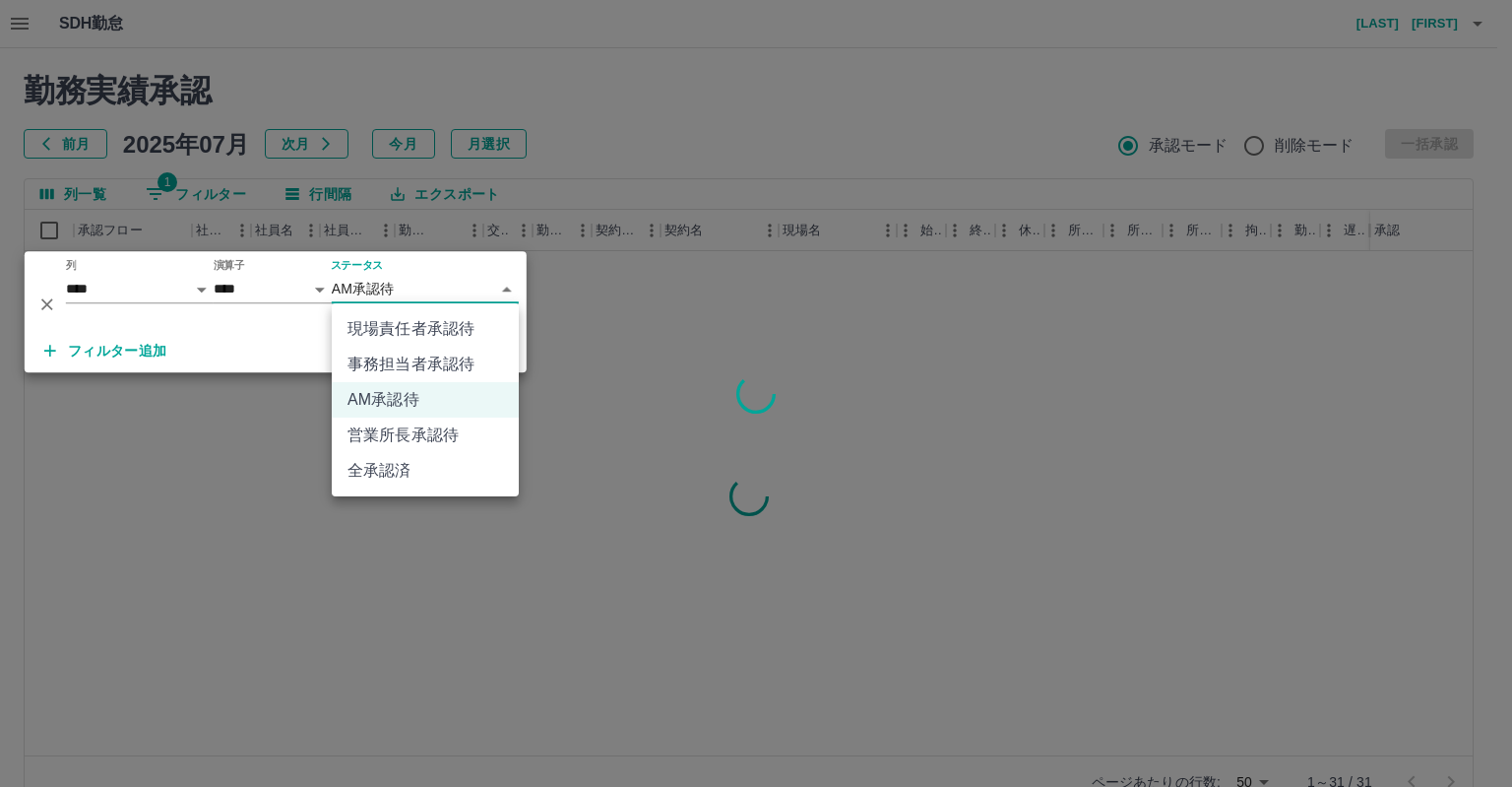 click on "営業所長承認待" at bounding box center (425, 435) 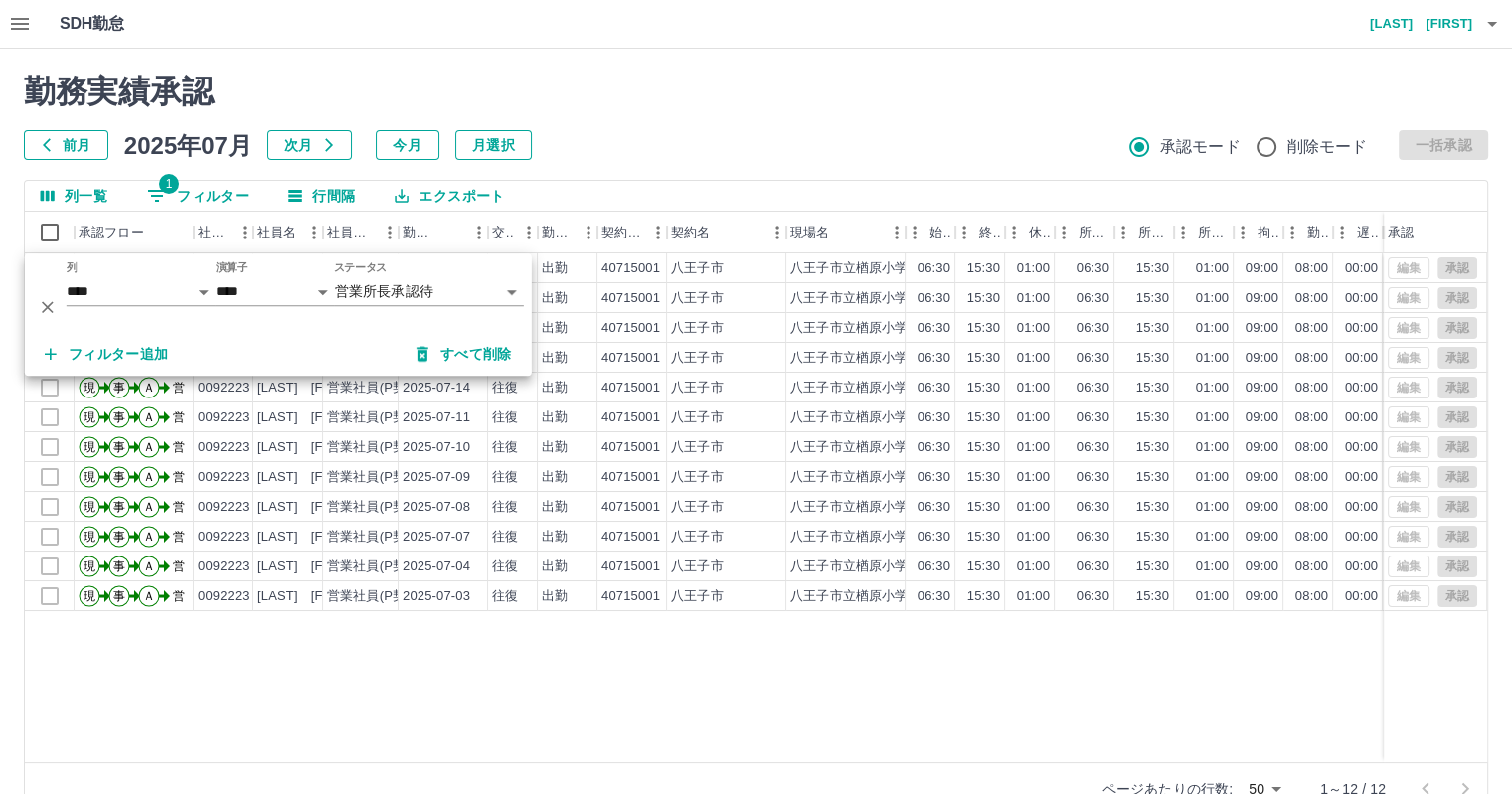 click on "前月 2025年07月 次月 今月 月選択 承認モード 削除モード 一括承認" at bounding box center [756, 145] 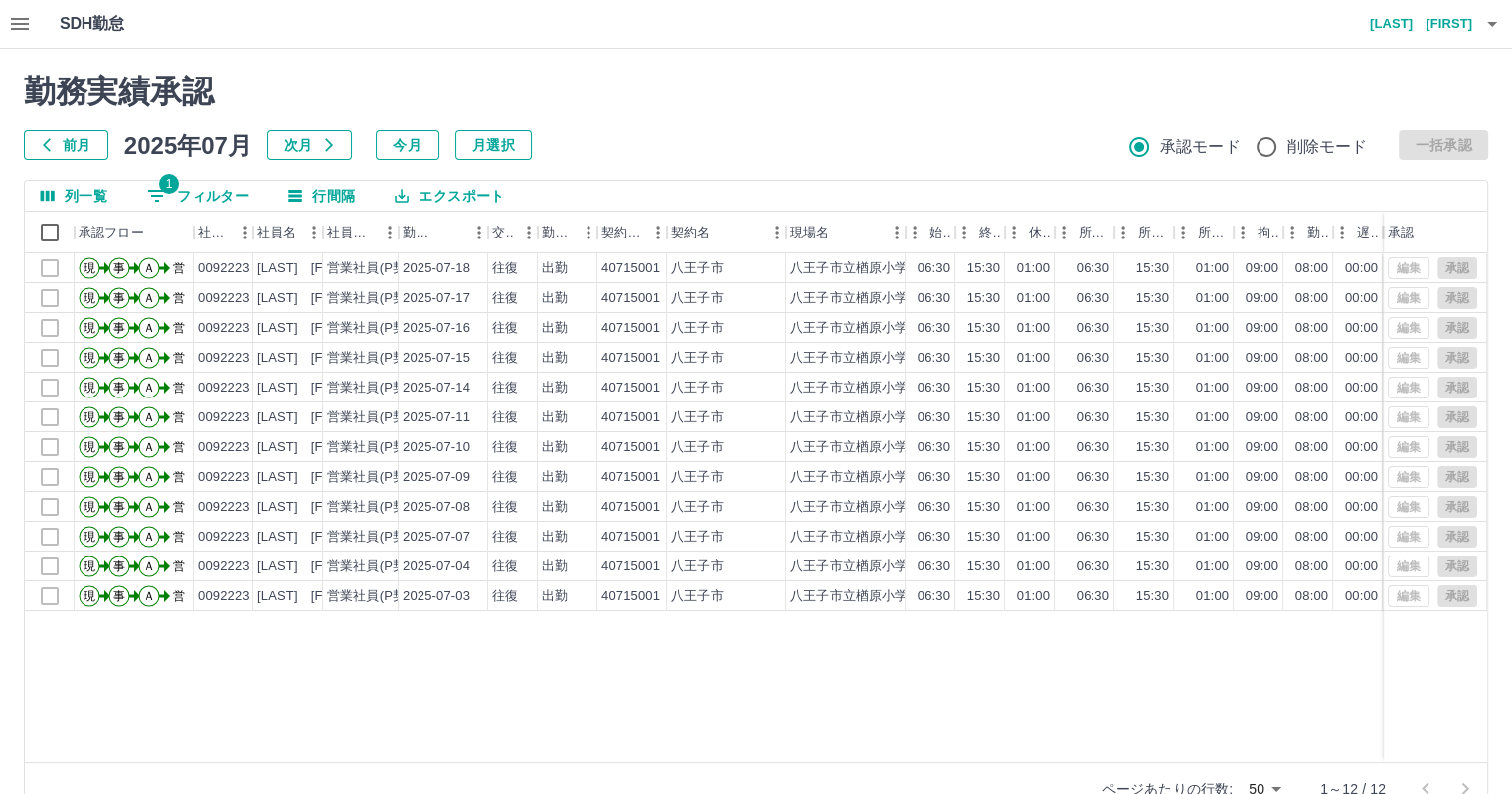 click on "勤務実績承認 前月 2025年07月 次月 今月 月選択 承認モード 削除モード 一括承認 列一覧 1 フィルター 行間隔 エクスポート 承認フロー 社員番号 社員名 社員区分 勤務日 交通費 勤務区分 契約コード 契約名 現場名 始業 終業 休憩 所定開始 所定終業 所定休憩 拘束 勤務 遅刻等 コメント ステータス 承認 現 事 Ａ 営 0092223 小川　和輝 営業社員(P契約) 2025-07-18 往復 出勤 40715001 八王子市 八王子市立楢原小学校 06:30 15:30 01:00 06:30 15:30 01:00 09:00 08:00 00:00 ヘルプ 営業所長承認待 現 事 Ａ 営 0092223 小川　和輝 営業社員(P契約) 2025-07-17 往復 出勤 40715001 八王子市 八王子市立楢原小学校 06:30 15:30 01:00 06:30 15:30 01:00 09:00 08:00 00:00 ヘルプ 営業所長承認待 現 事 Ａ 営 0092223 小川　和輝 営業社員(P契約) 2025-07-16 往復 出勤 40715001 八王子市 八王子市立楢原小学校 06:30 15:30 01:00 06:30 50" at bounding box center (756, 444) 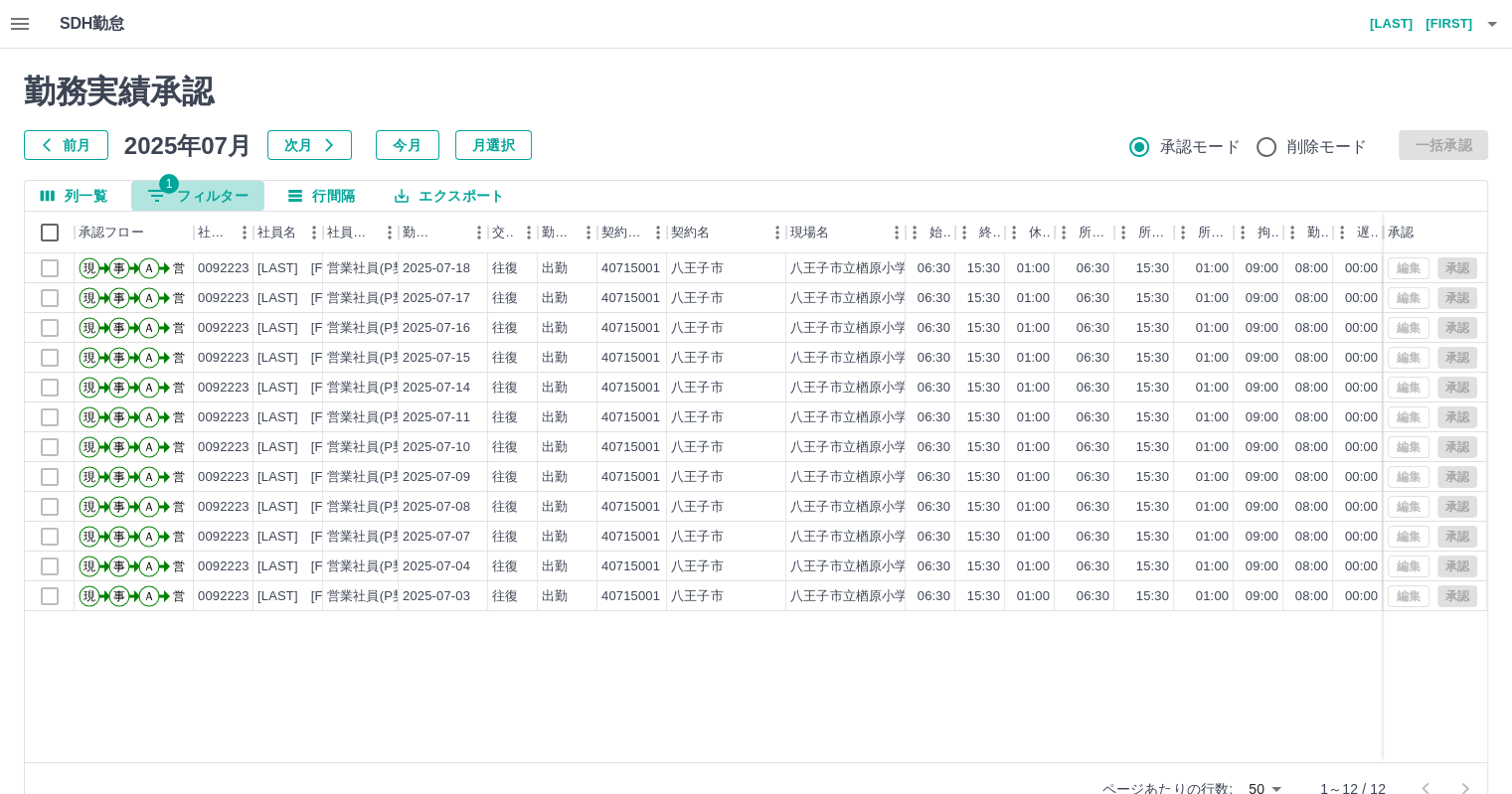 click on "1 フィルター" at bounding box center [198, 196] 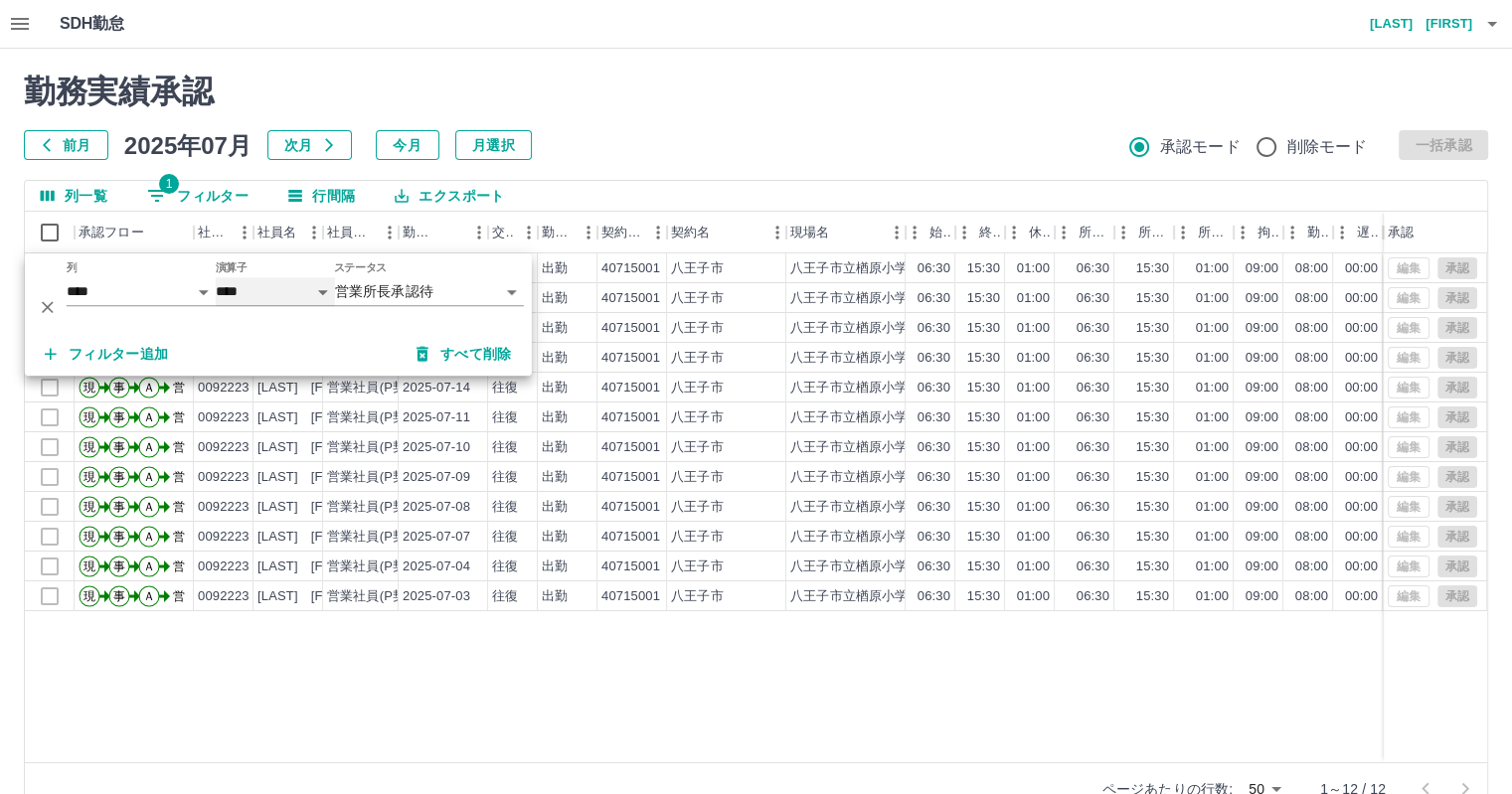 click on "**** ******" at bounding box center [275, 291] 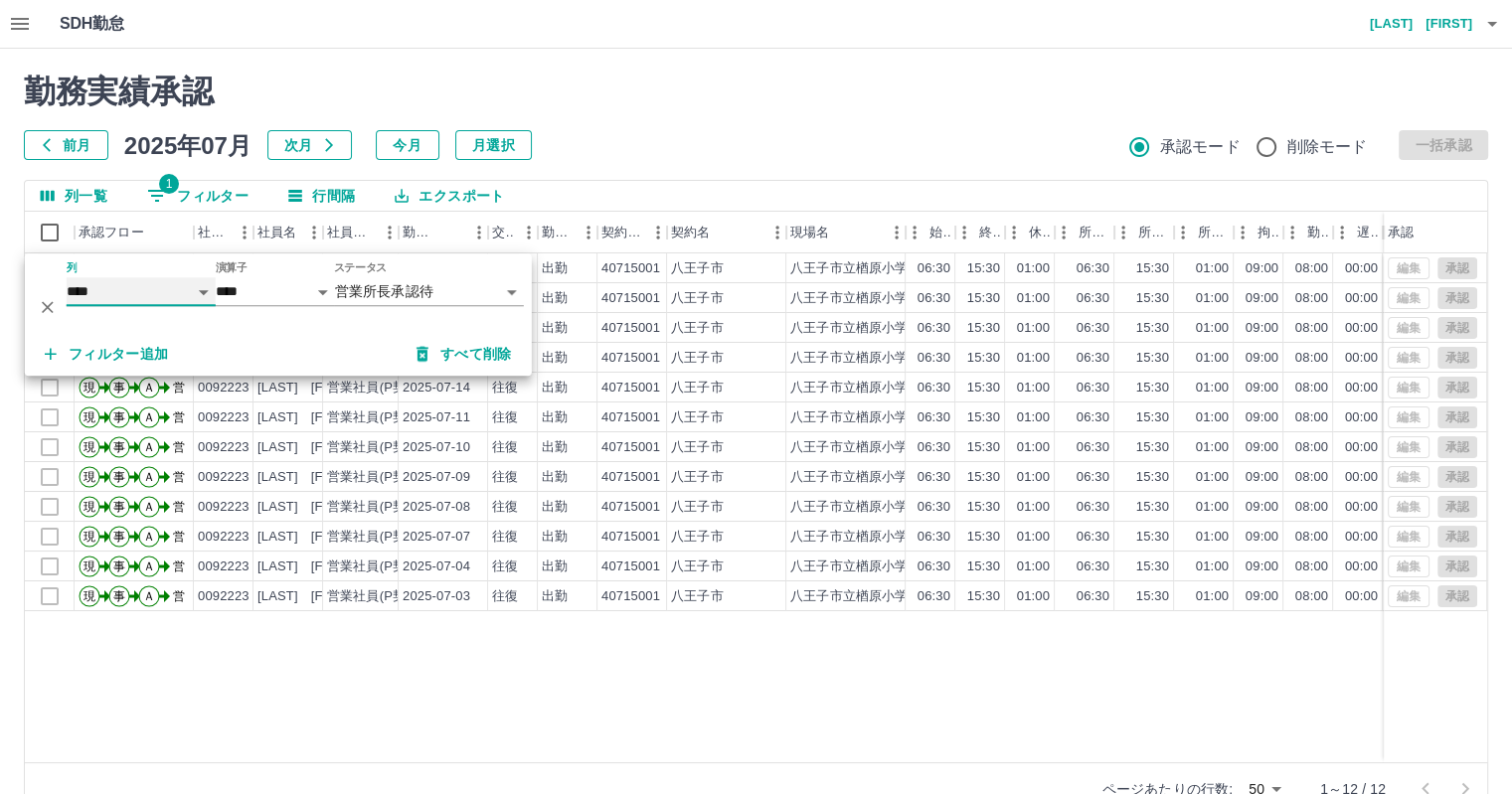 click on "**** *** **** *** *** **** ***** *** *** ** ** ** **** **** **** ** ** *** **** *****" at bounding box center (141, 291) 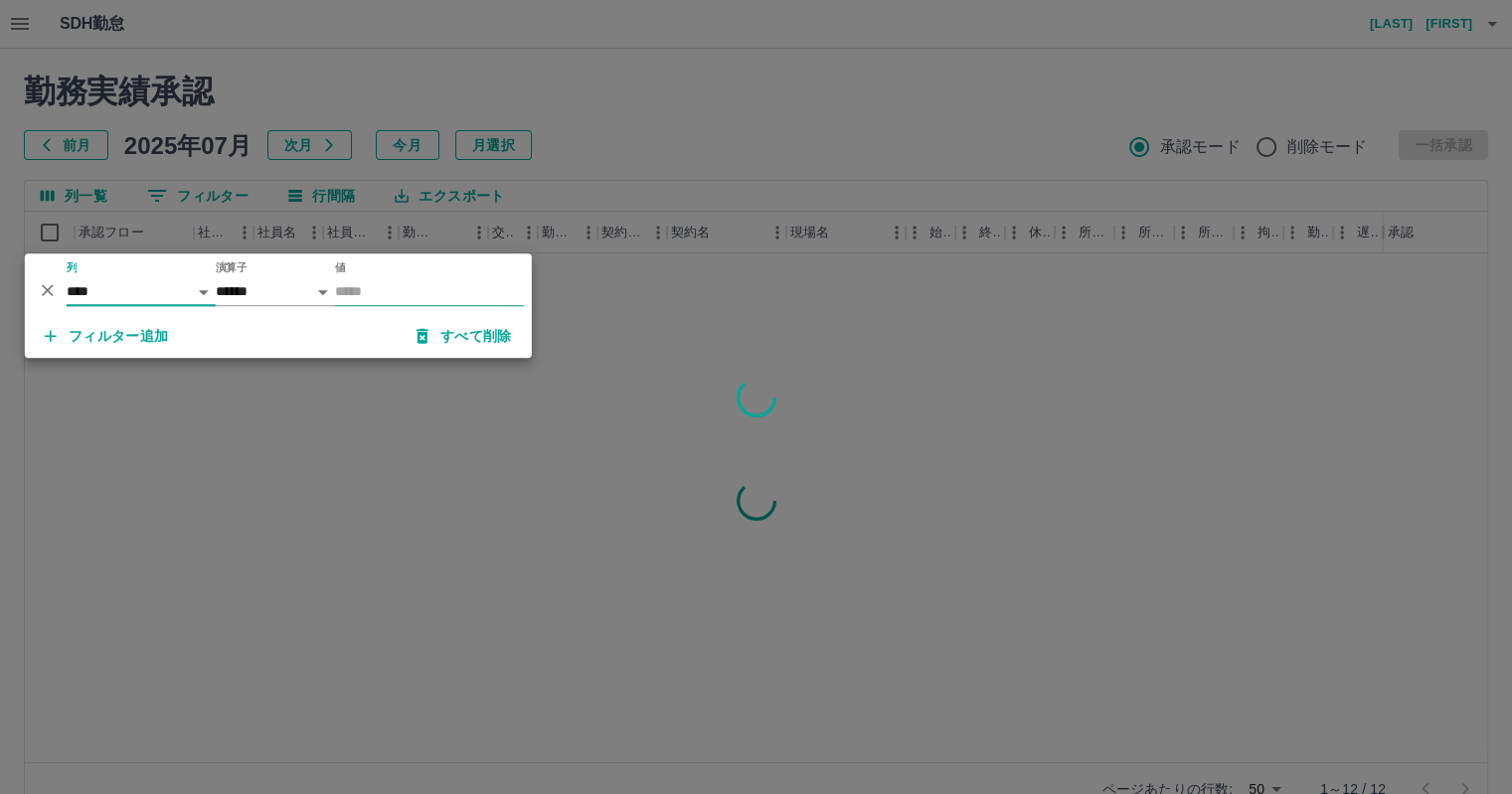click on "値" at bounding box center [429, 291] 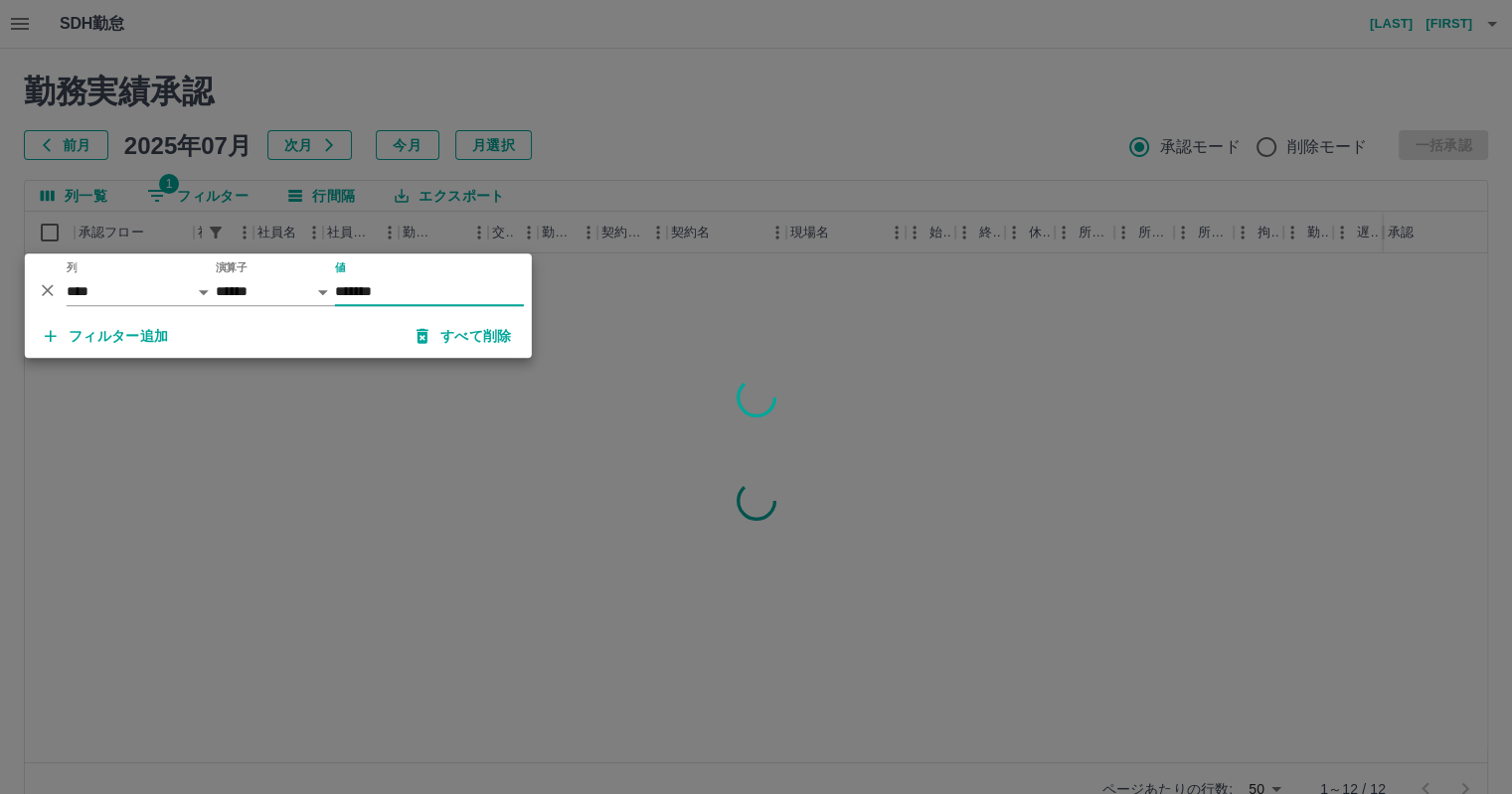 drag, startPoint x: 441, startPoint y: 295, endPoint x: 263, endPoint y: 286, distance: 178.22738 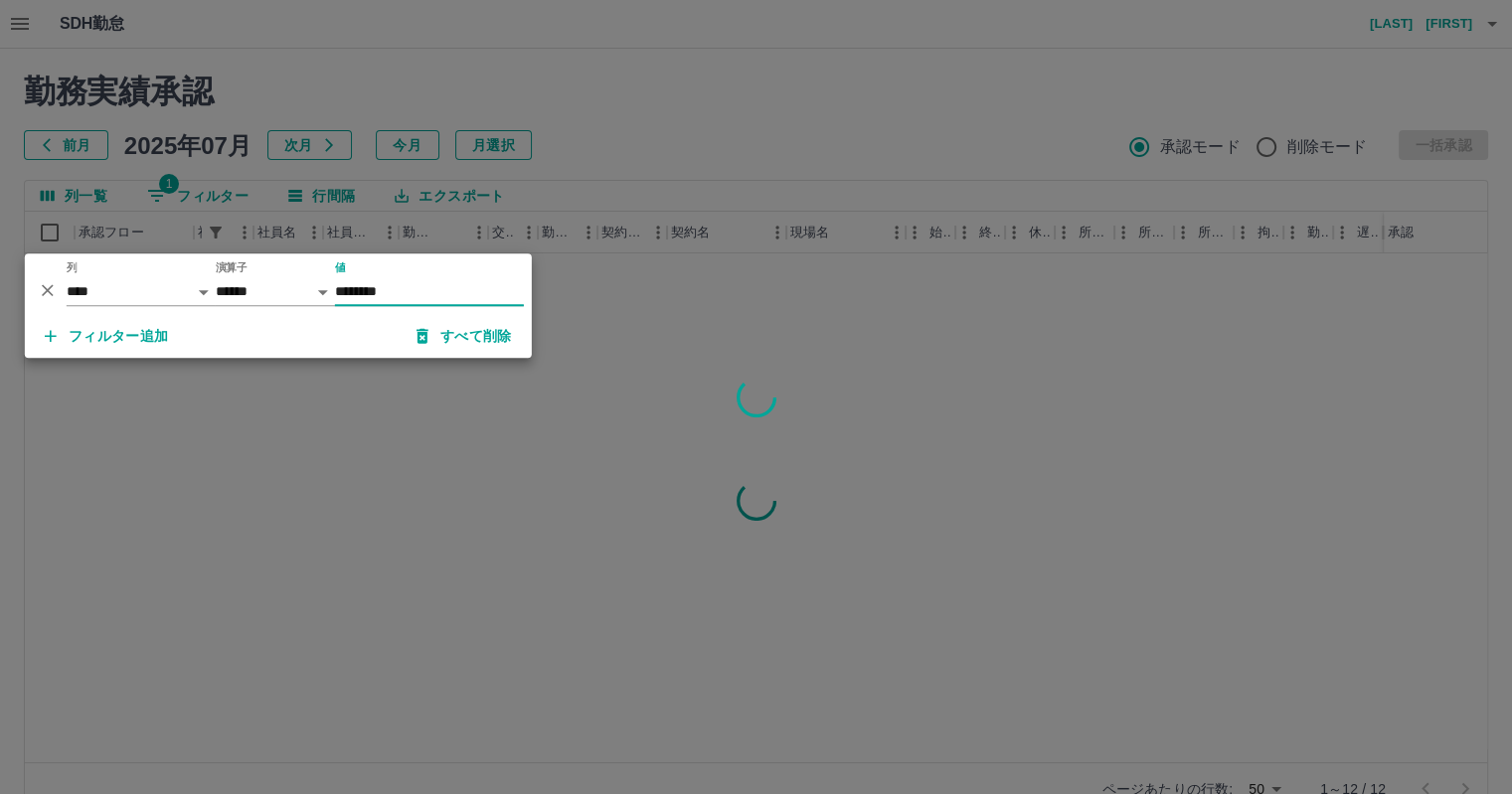 type on "*******" 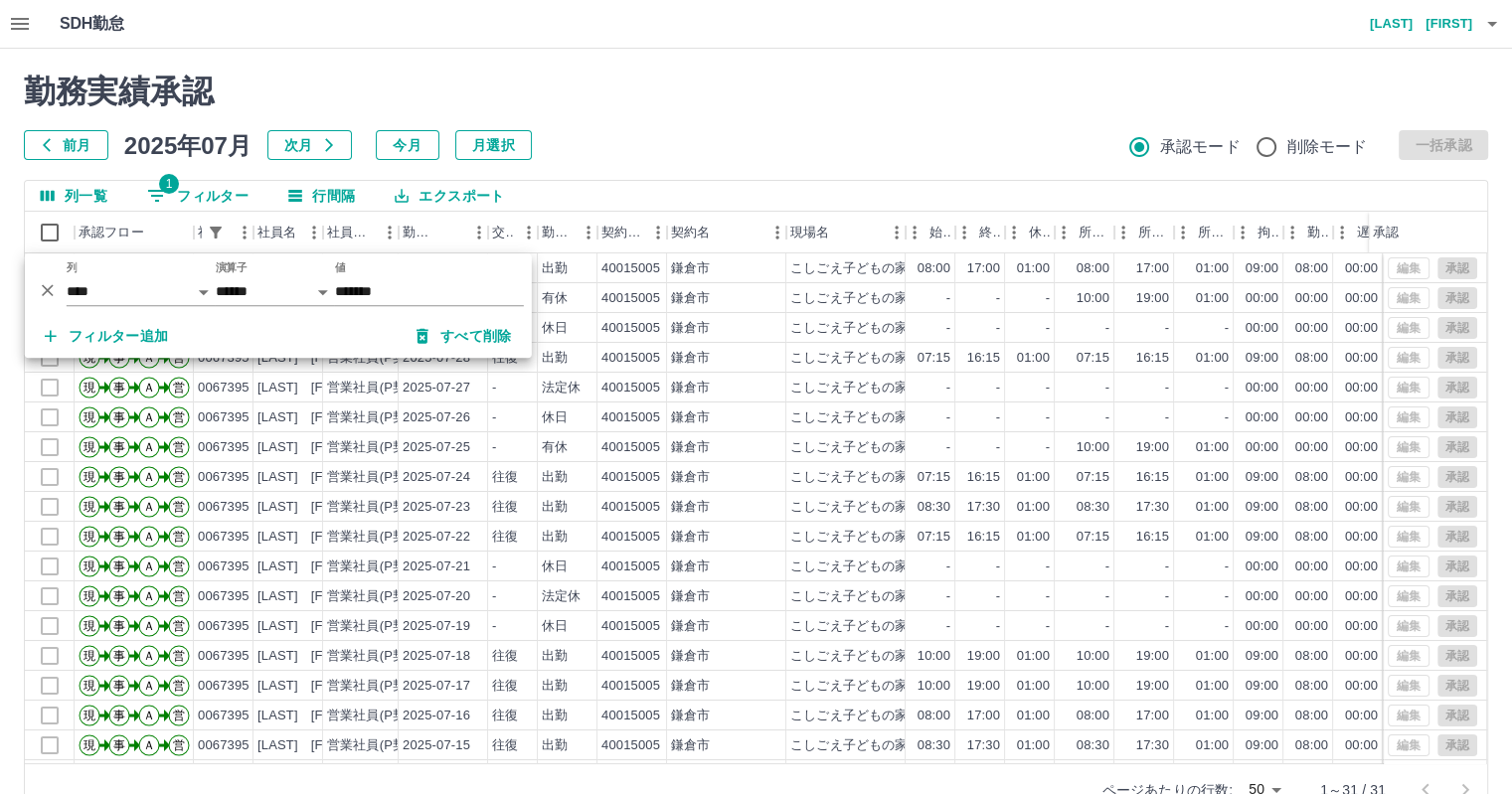 click on "勤務実績承認 前月 2025年07月 次月 今月 月選択 承認モード 削除モード 一括承認 列一覧 1 フィルター 行間隔 エクスポート 承認フロー 社員番号 社員名 社員区分 勤務日 交通費 勤務区分 契約コード 契約名 現場名 始業 終業 休憩 所定開始 所定終業 所定休憩 拘束 勤務 遅刻等 コメント ステータス 承認 現 事 Ａ 営 0067395 渡邊　浩太 営業社員(P契約) 2025-07-31 往復 出勤 40015005 鎌倉市 こしごえ子どもの家 08:00 17:00 01:00 08:00 17:00 01:00 09:00 08:00 00:00 全承認済 現 事 Ａ 営 0067395 渡邊　浩太 営業社員(P契約) 2025-07-30  -  有休 40015005 鎌倉市 こしごえ子どもの家 - - - 10:00 19:00 01:00 00:00 00:00 00:00 全承認済 現 事 Ａ 営 0067395 渡邊　浩太 営業社員(P契約) 2025-07-29  -  休日 40015005 鎌倉市 こしごえ子どもの家 - - - - - - 00:00 00:00 00:00 全承認済 現 事 Ａ 営 0067395 渡邊　浩太 2025-07-28 往復" at bounding box center [756, 444] 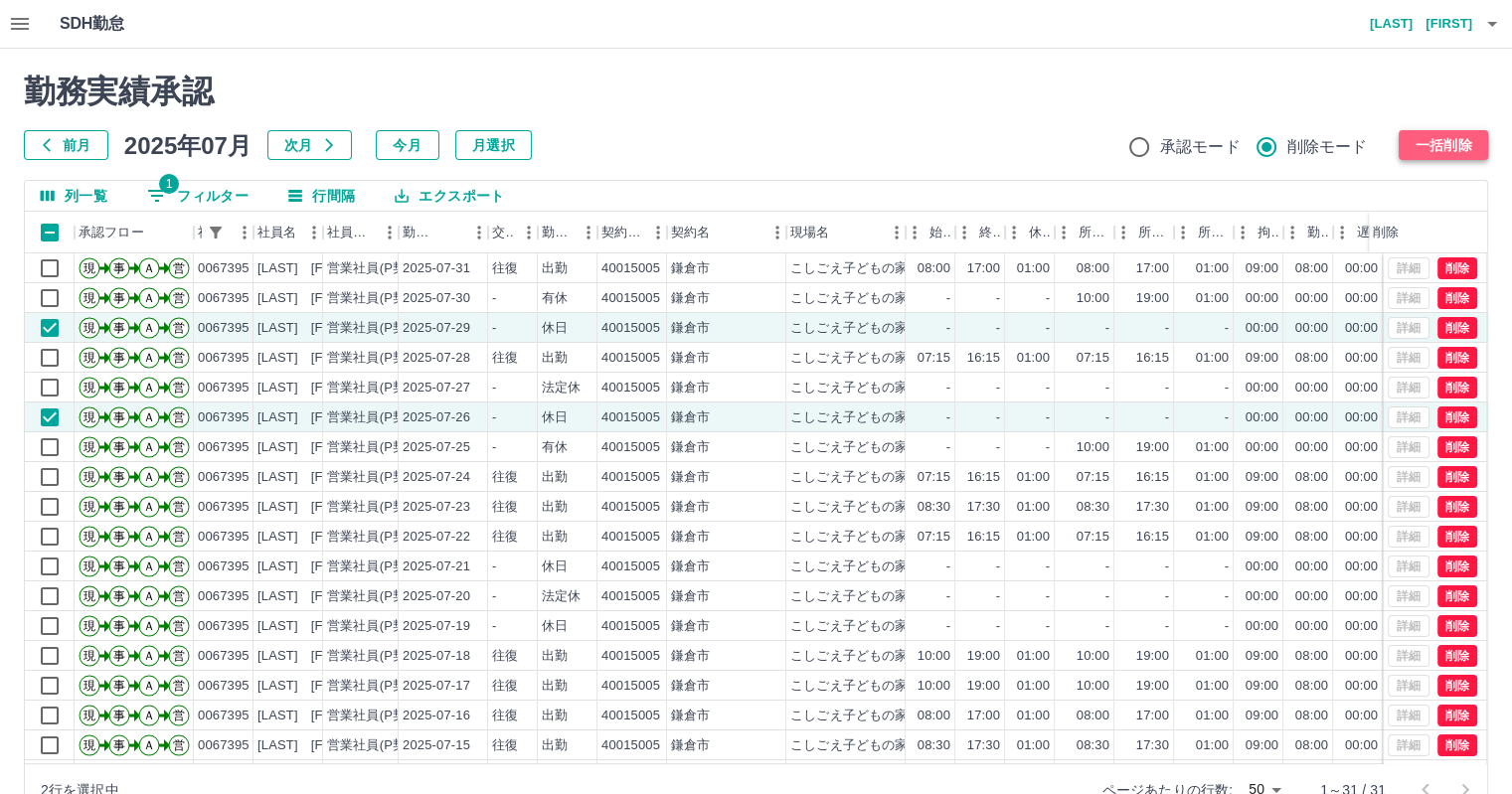 click on "一括削除" at bounding box center [1443, 145] 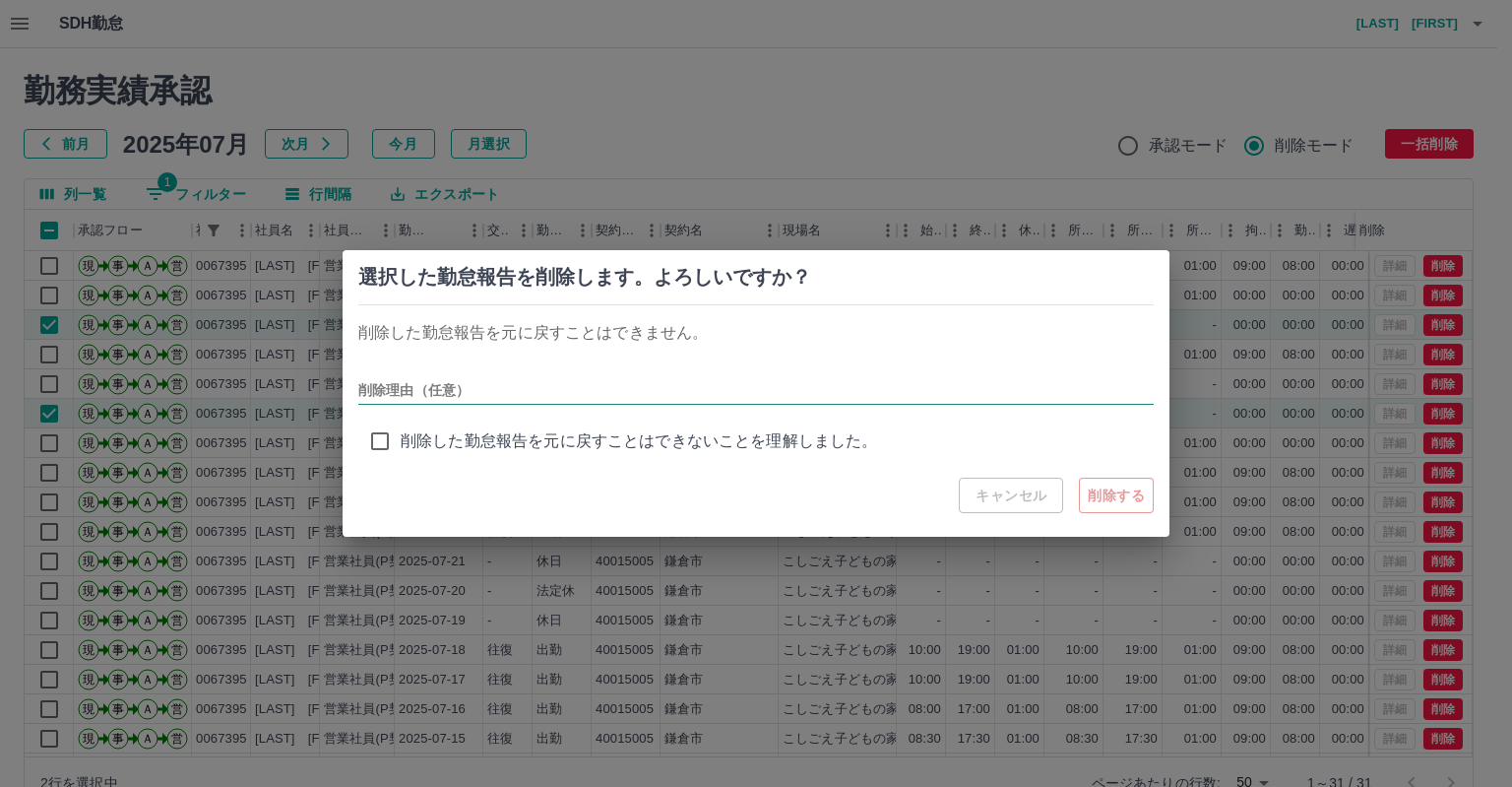 click on "削除理由（任意）" at bounding box center (756, 390) 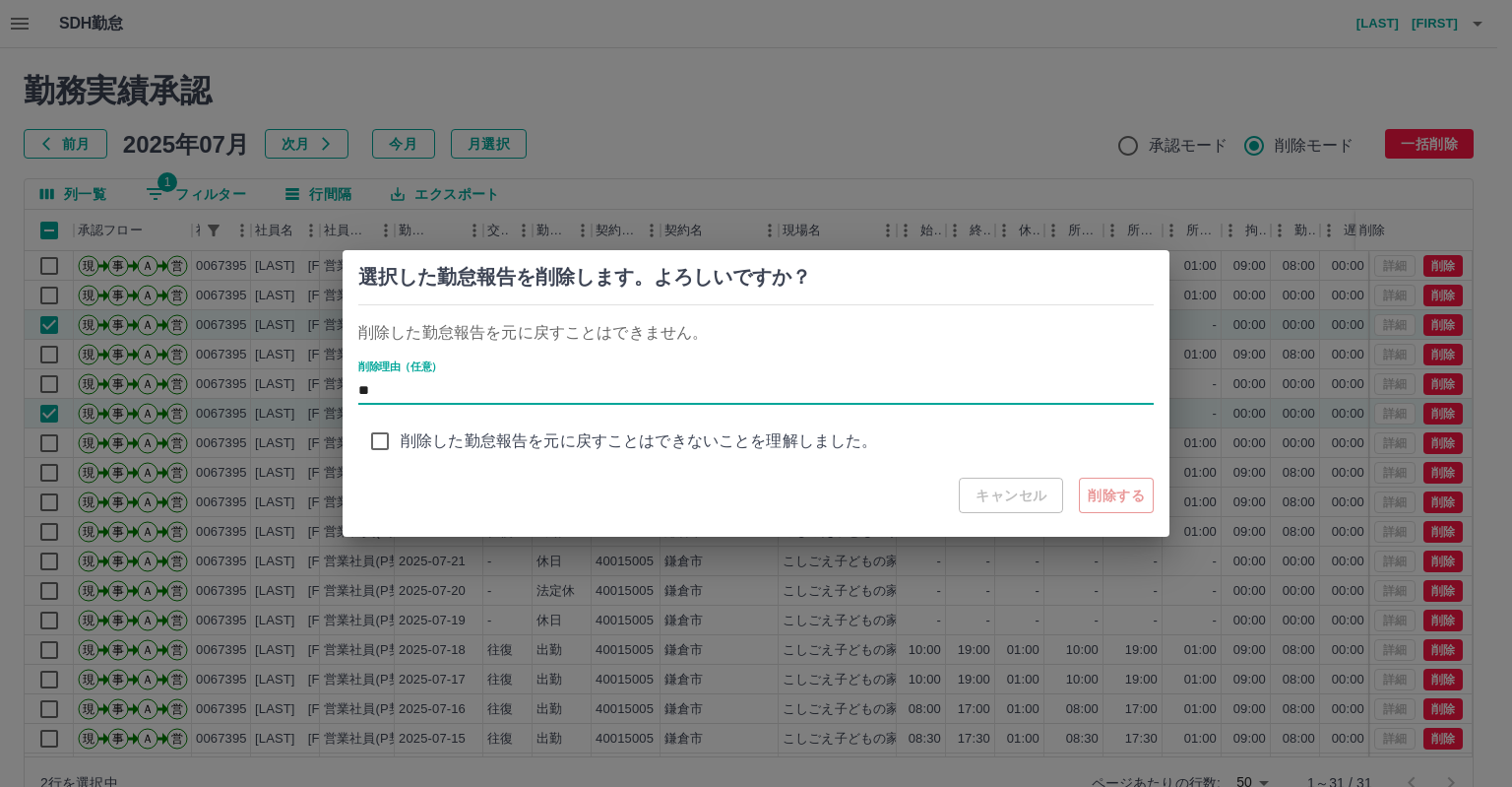 type on "*" 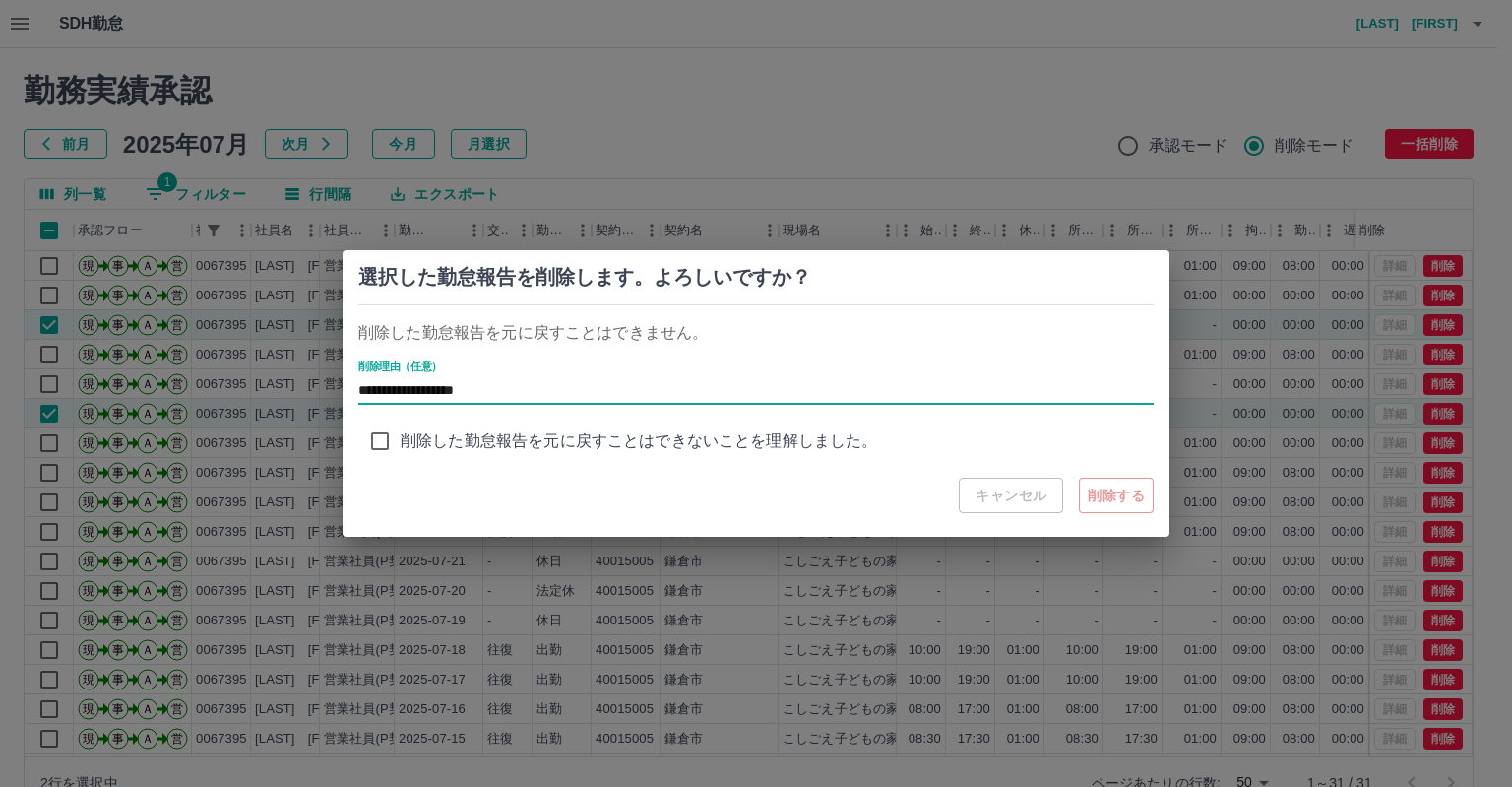click on "**********" at bounding box center (756, 390) 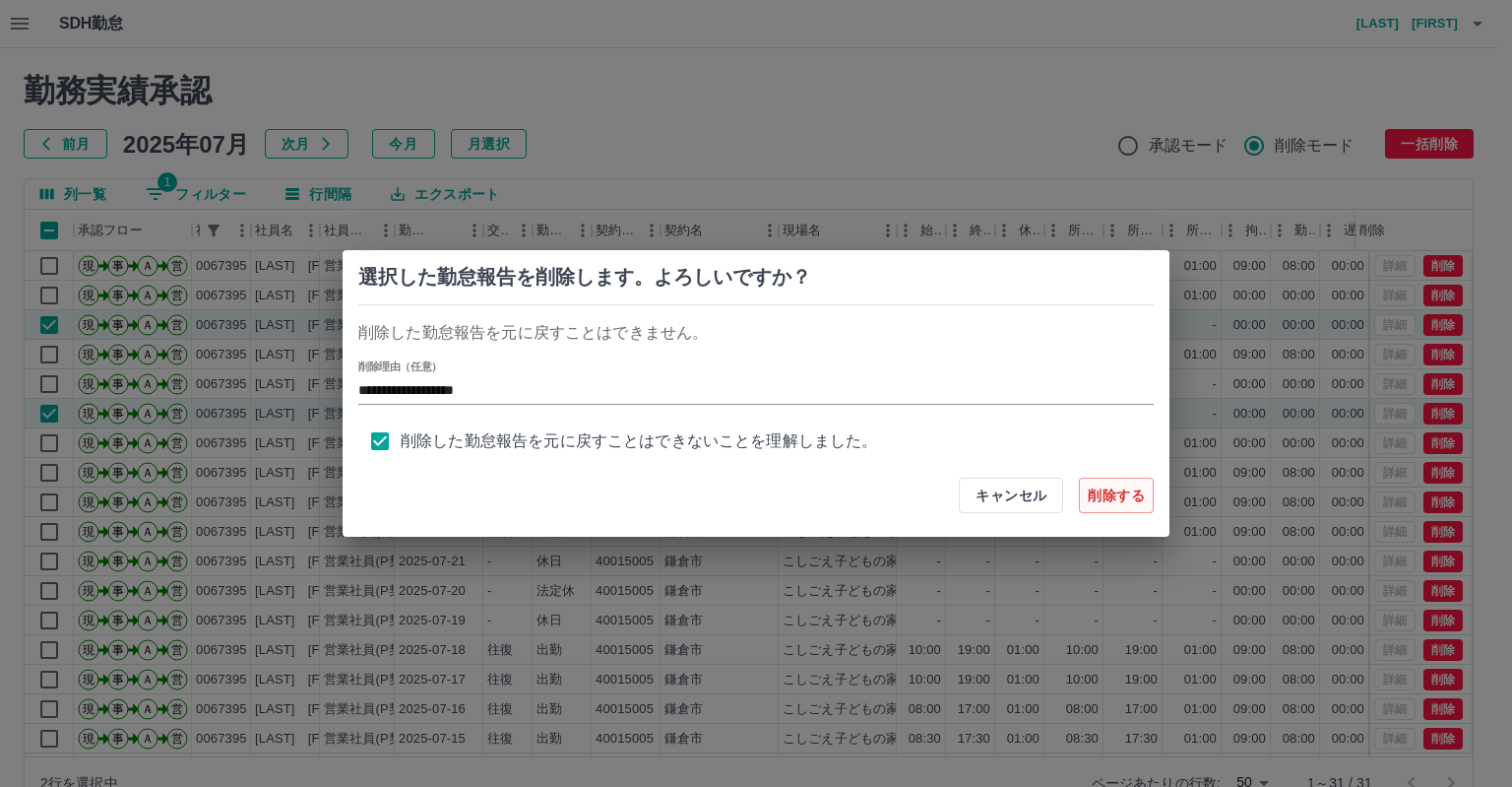 click on "削除する" at bounding box center [1116, 495] 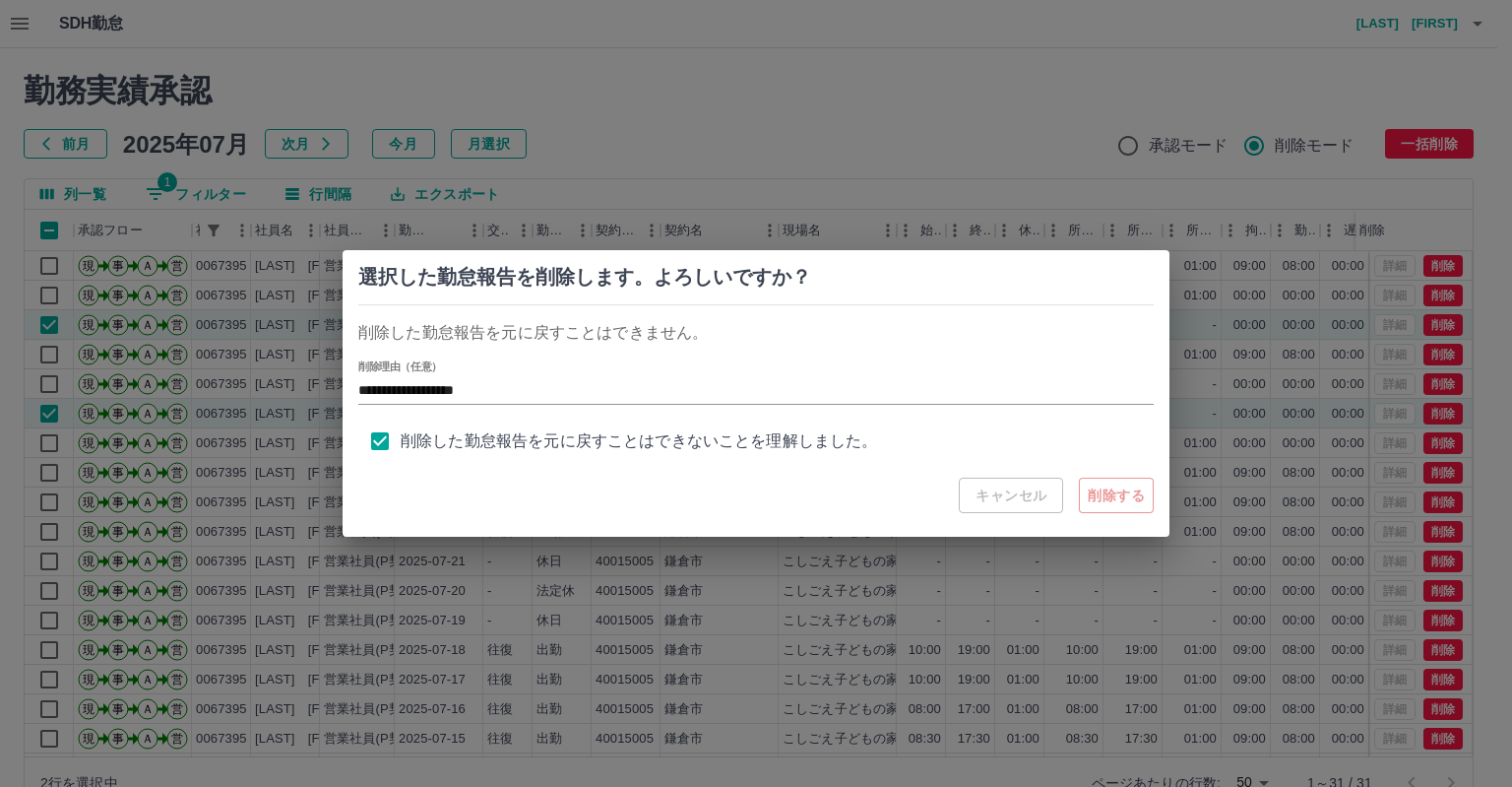 type 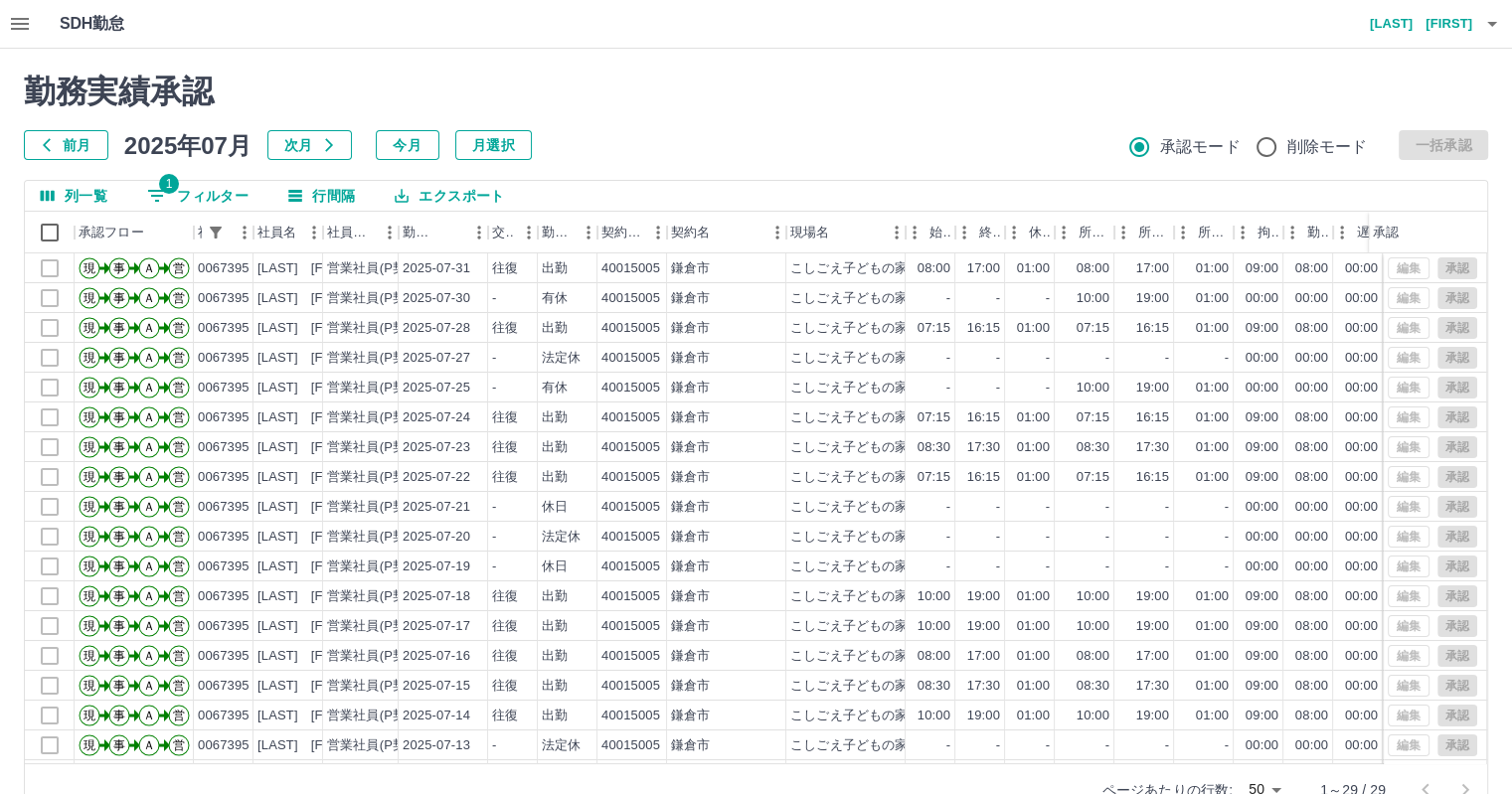 click on "勤務実績承認" at bounding box center (756, 91) 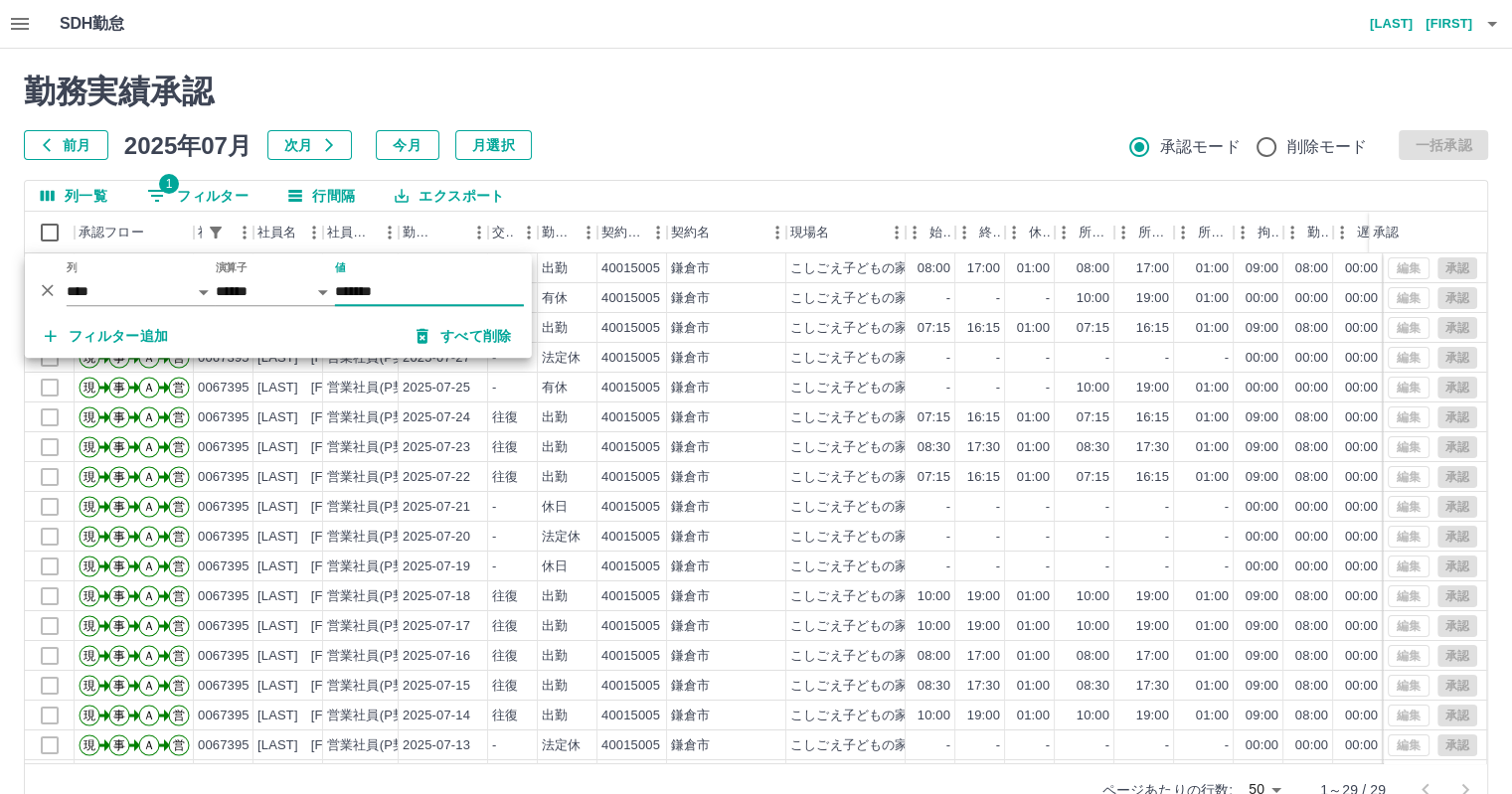 drag, startPoint x: 420, startPoint y: 289, endPoint x: 300, endPoint y: 289, distance: 120 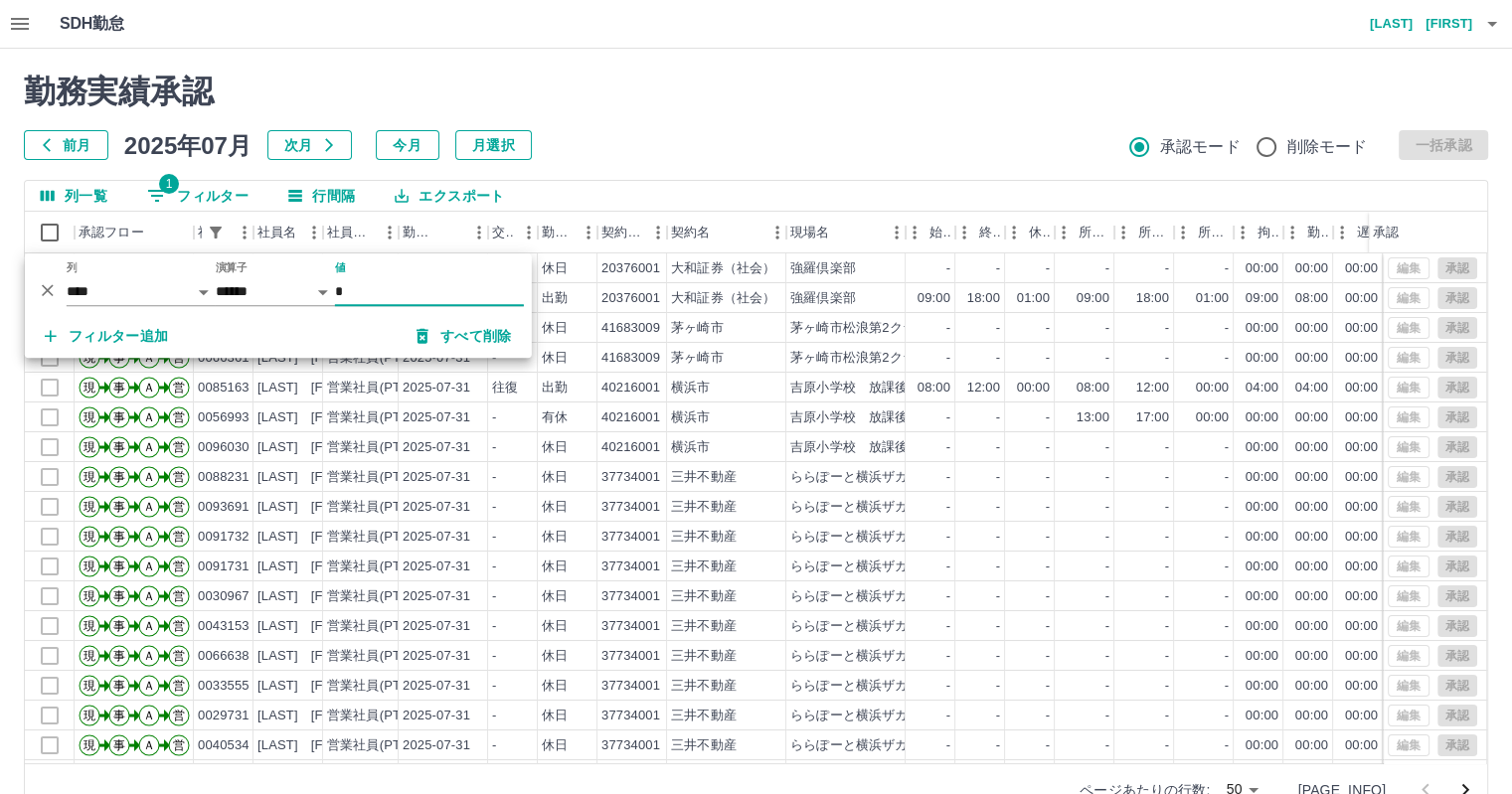 type on "*" 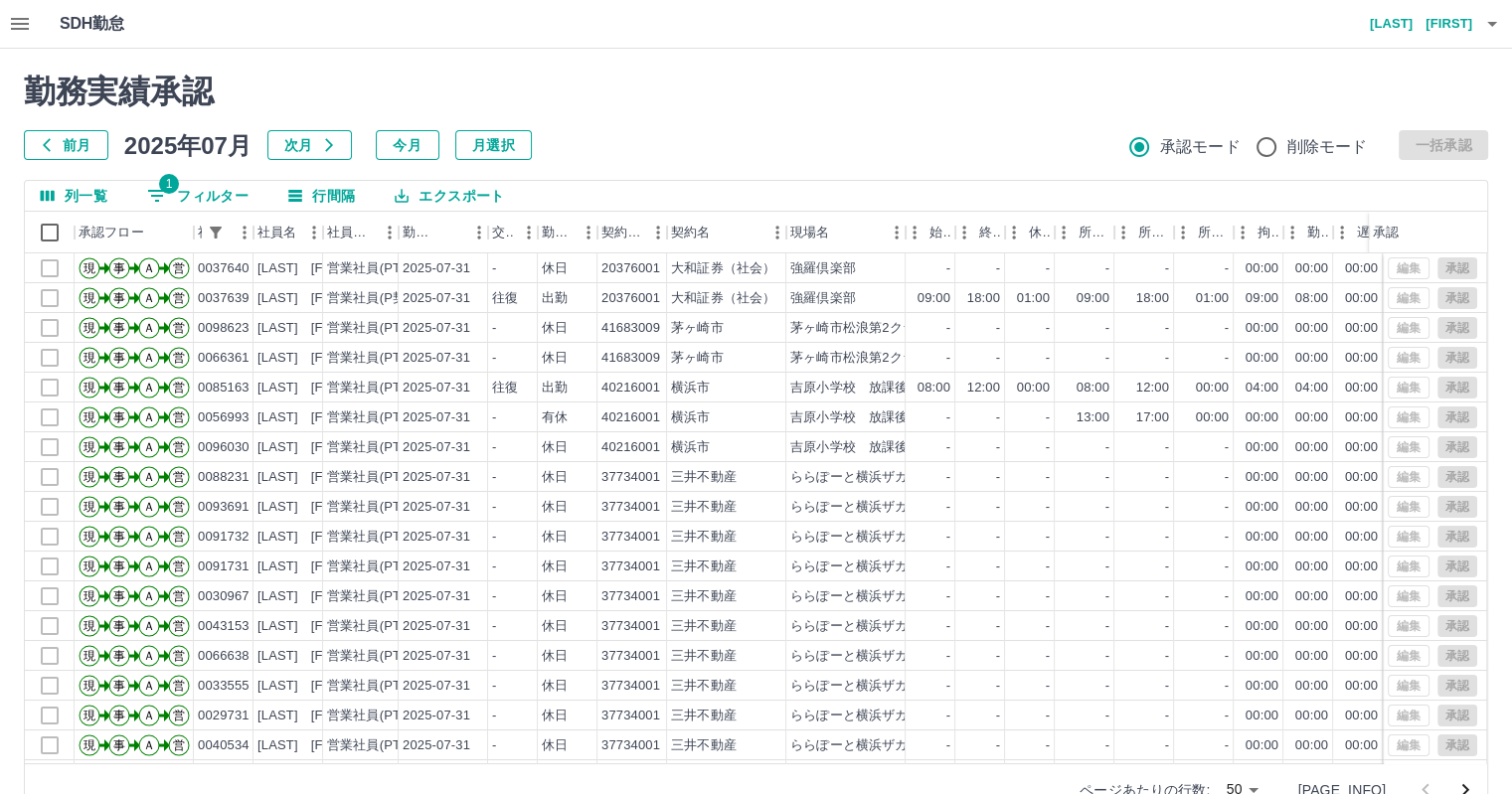 click on "1 フィルター" at bounding box center (198, 196) 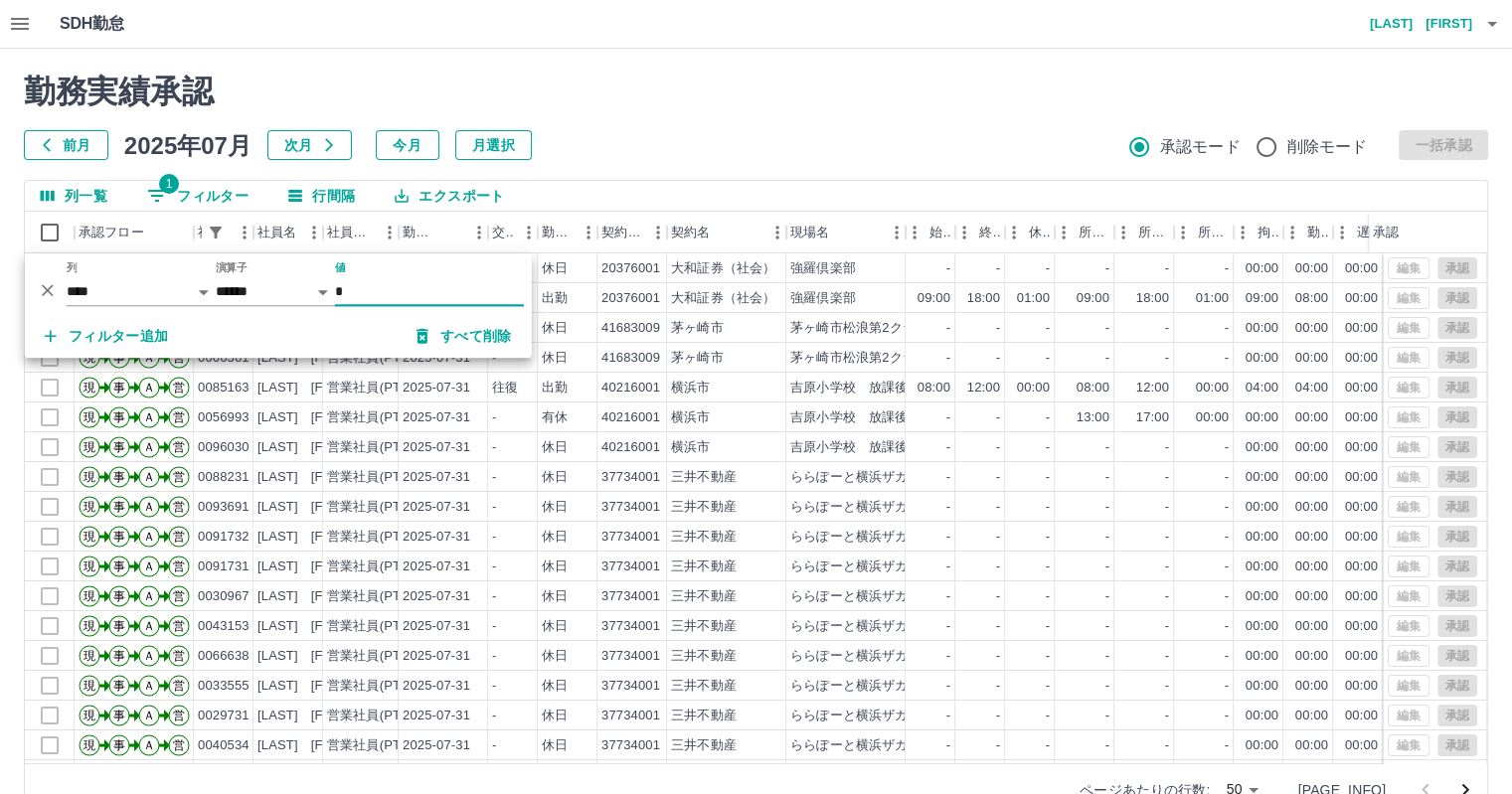 click on "*" at bounding box center [429, 291] 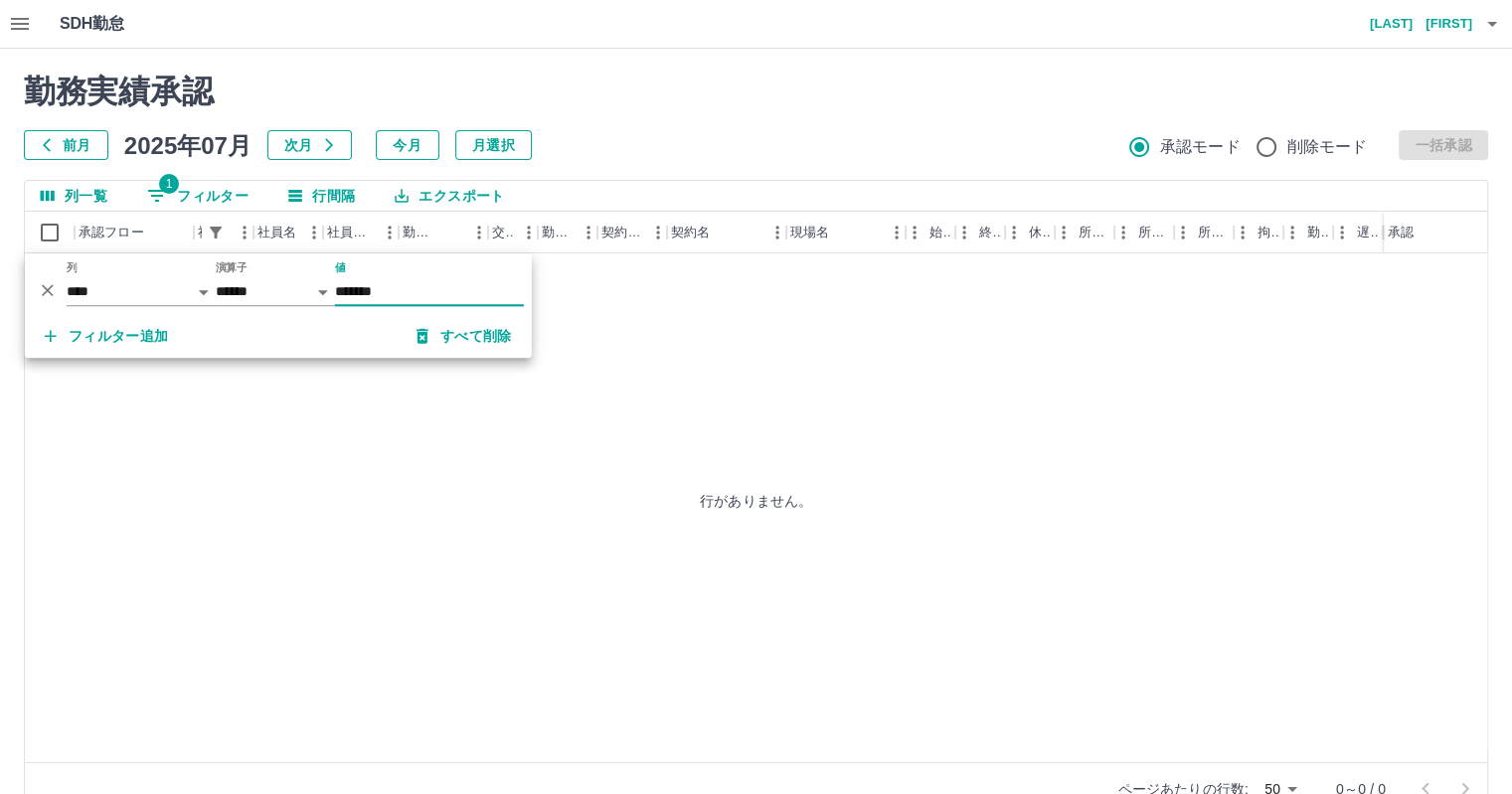type on "*******" 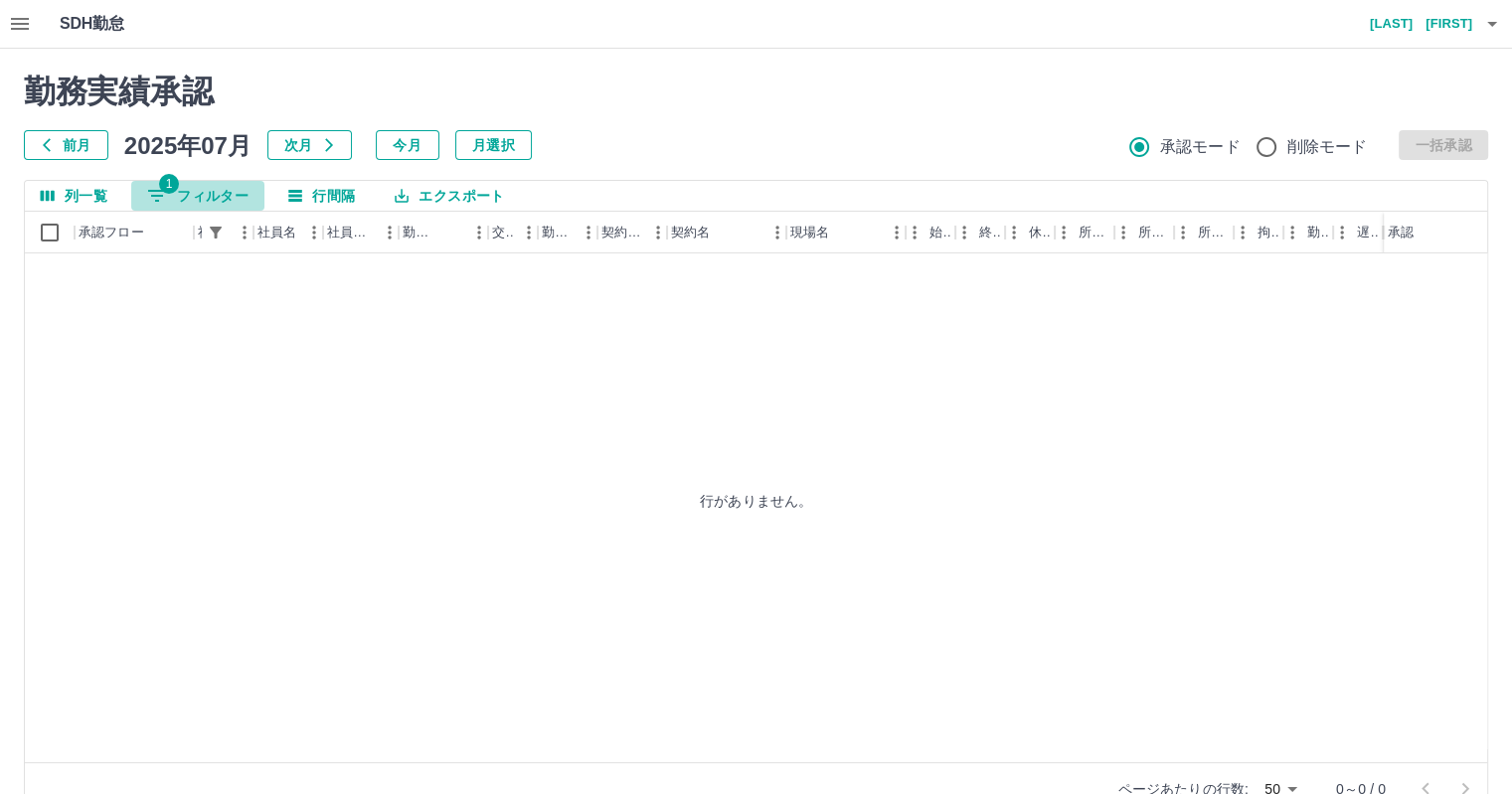click on "1" at bounding box center [169, 184] 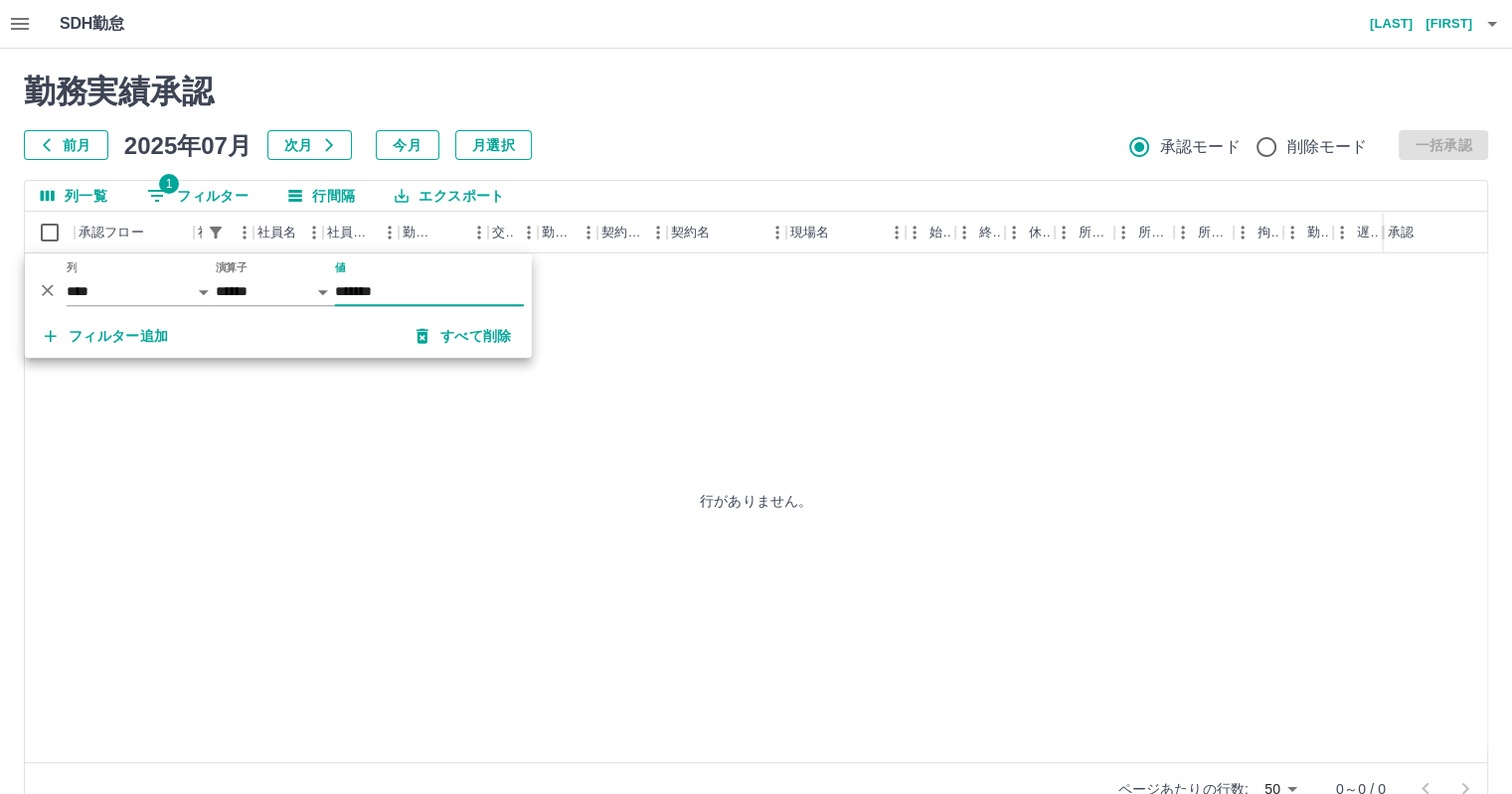 drag, startPoint x: 420, startPoint y: 282, endPoint x: 287, endPoint y: 281, distance: 133.00376 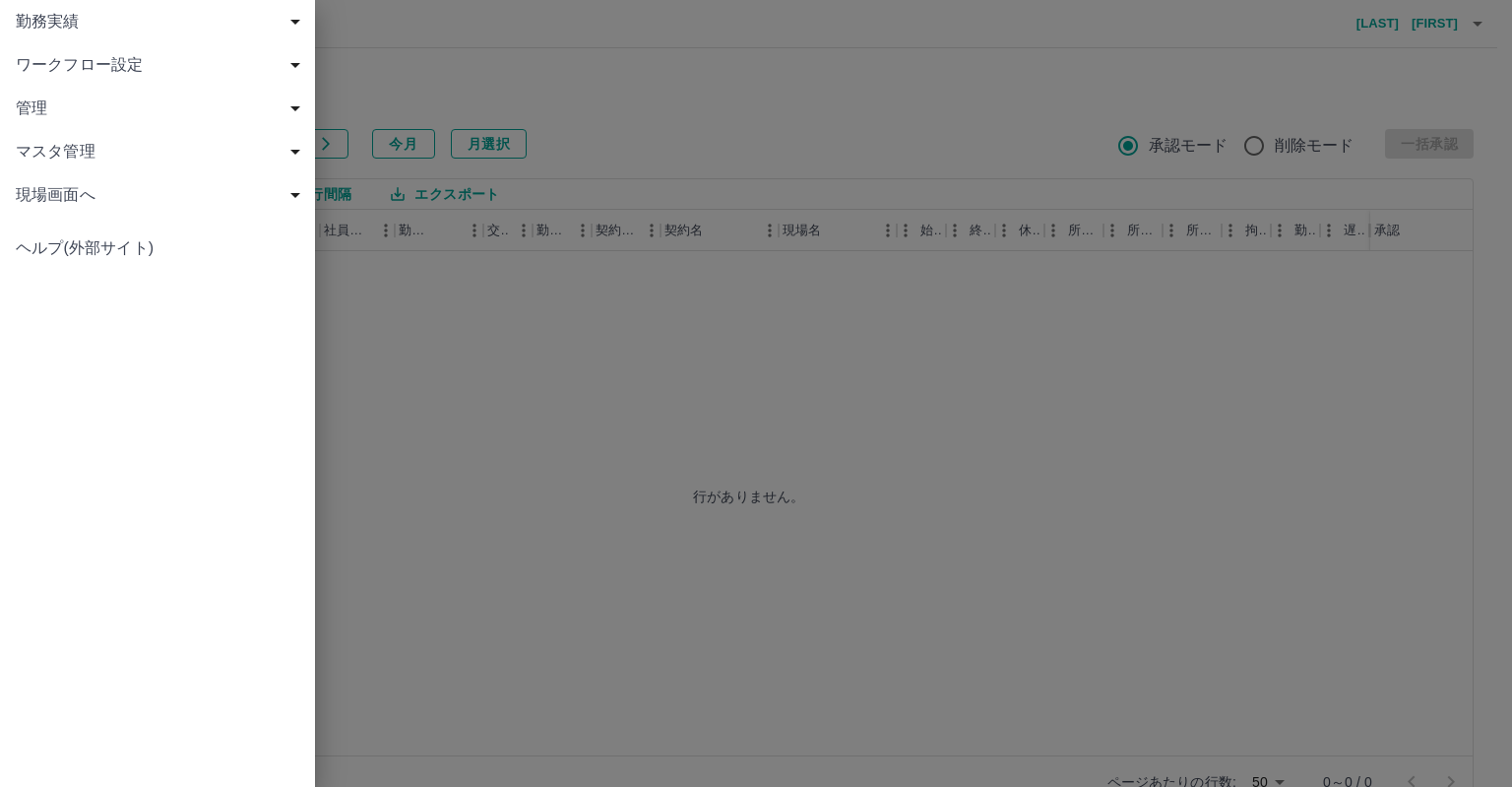 click at bounding box center (756, 393) 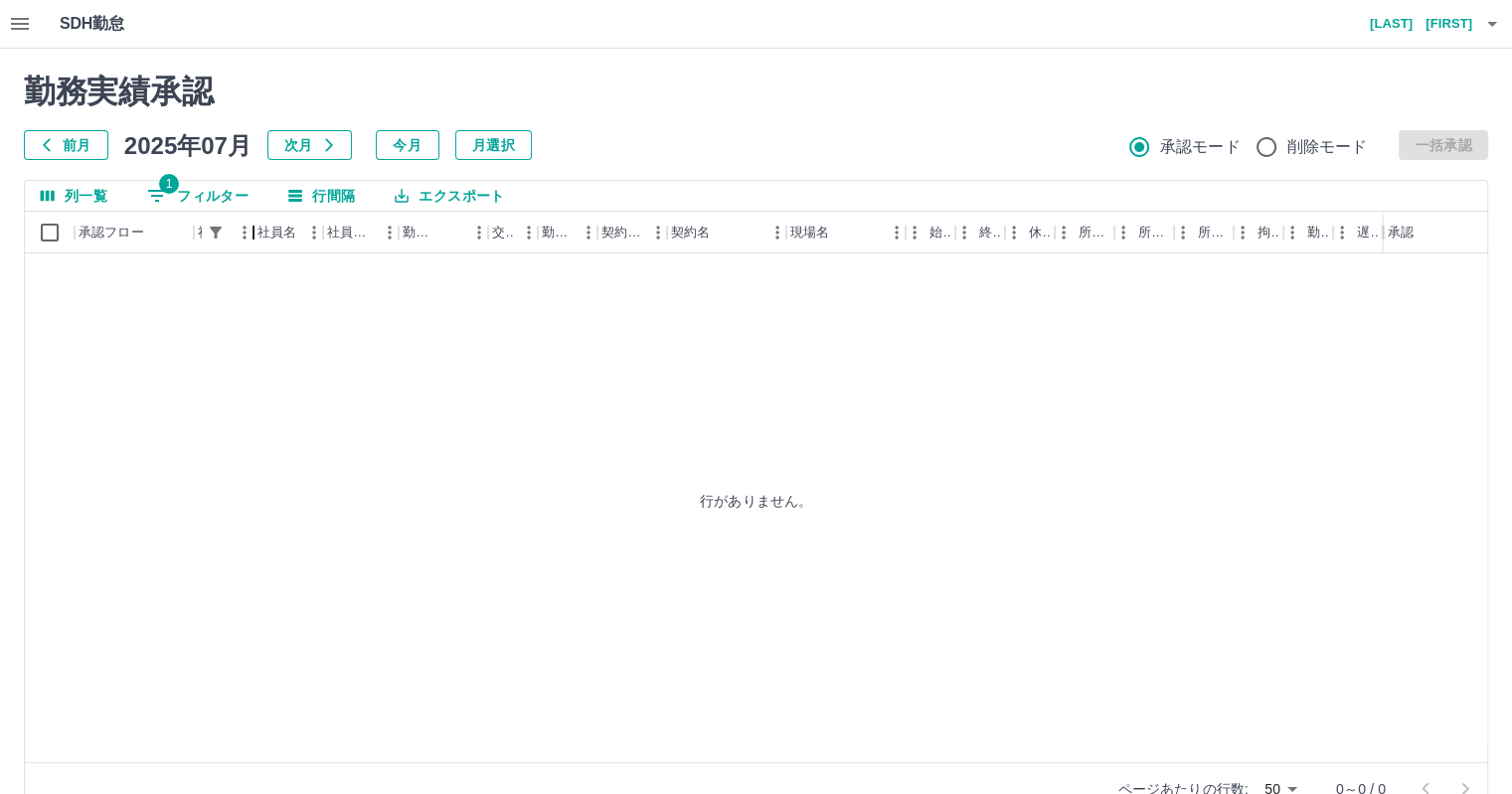 click at bounding box center (253, 233) 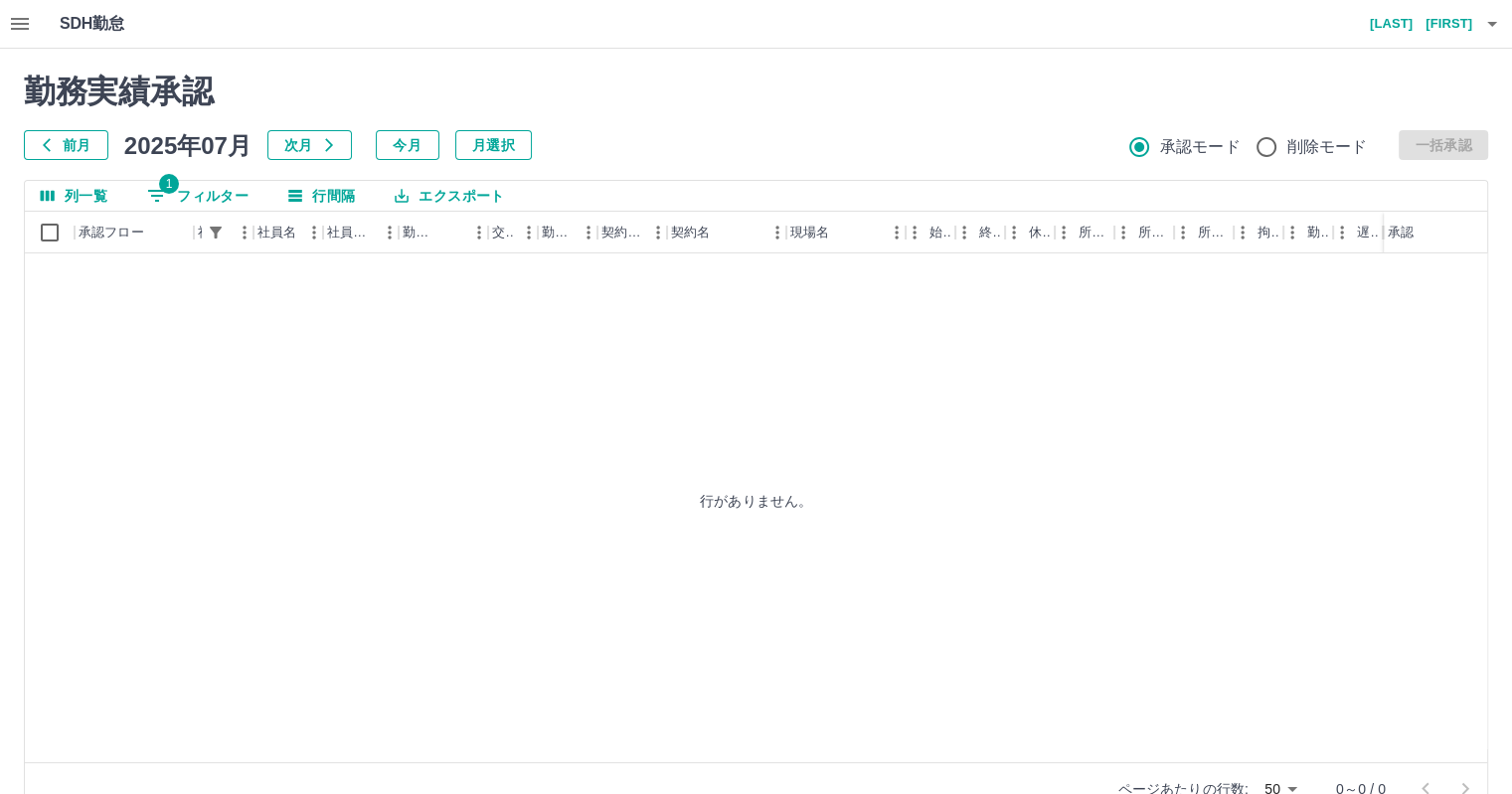 click on "1 フィルター" at bounding box center (198, 196) 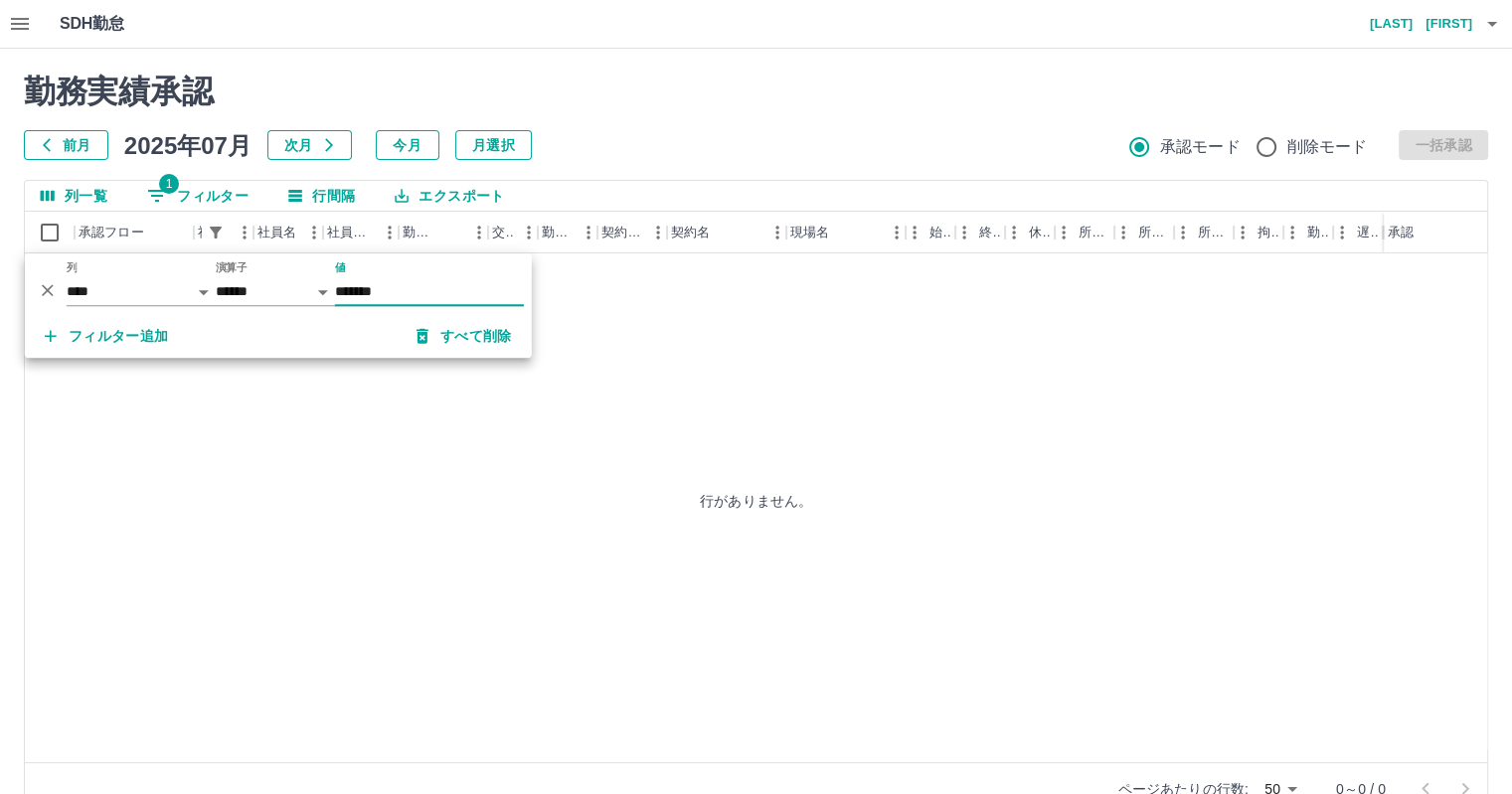 drag, startPoint x: 440, startPoint y: 294, endPoint x: 247, endPoint y: 301, distance: 193.1269 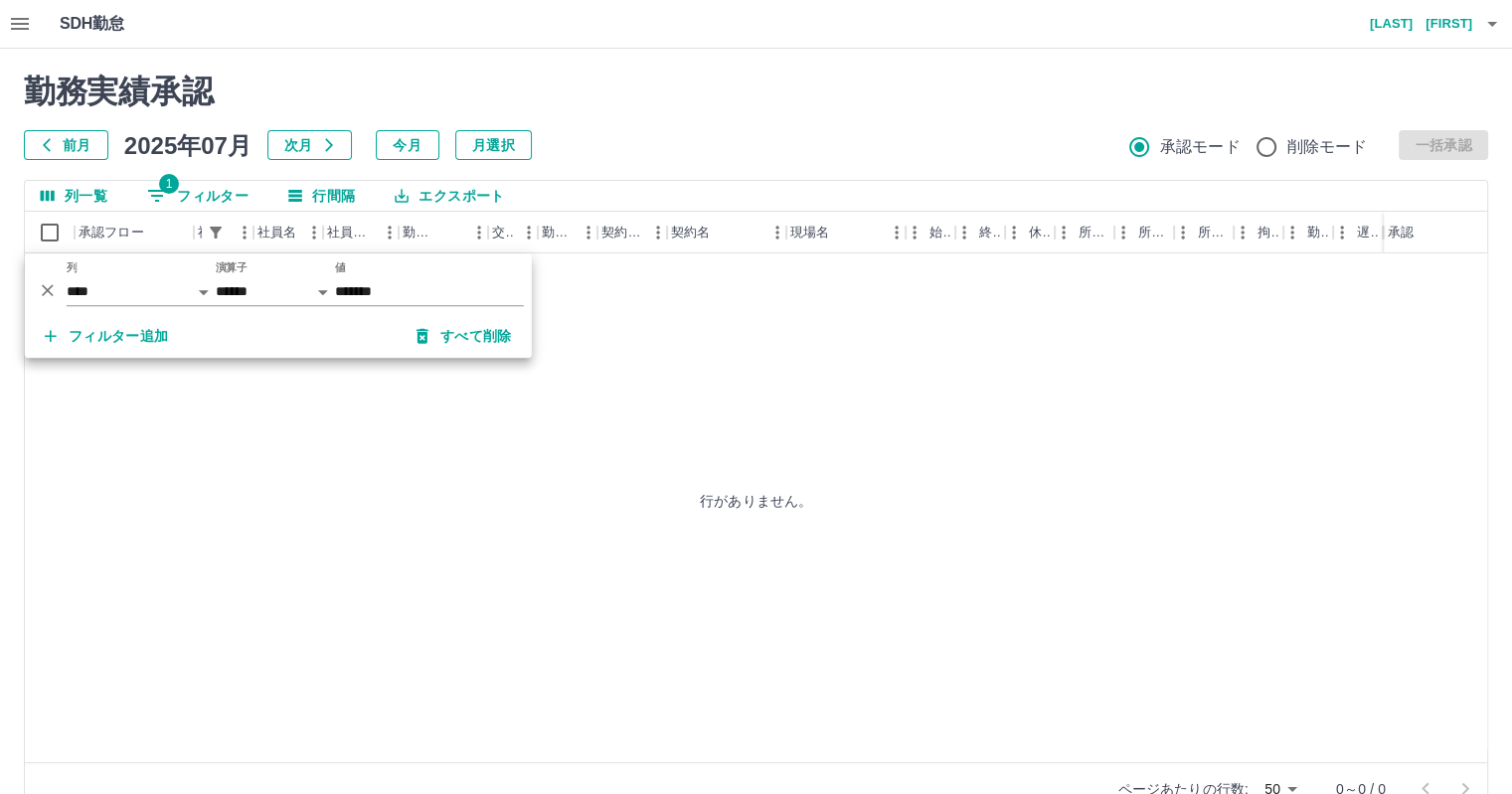 click on "[LAST]　[FIRST]" at bounding box center (1413, 24) 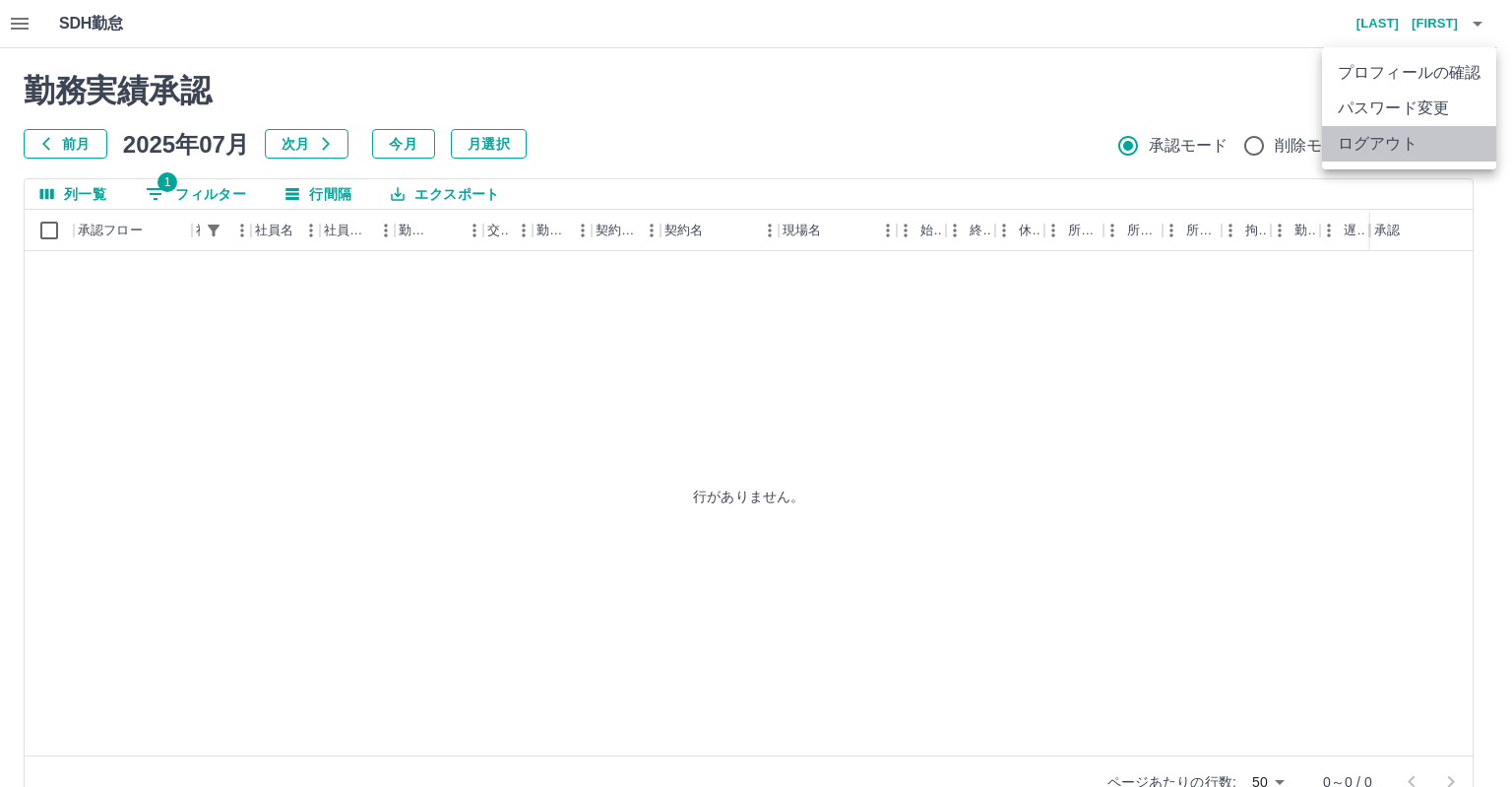click on "ログアウト" at bounding box center [1409, 144] 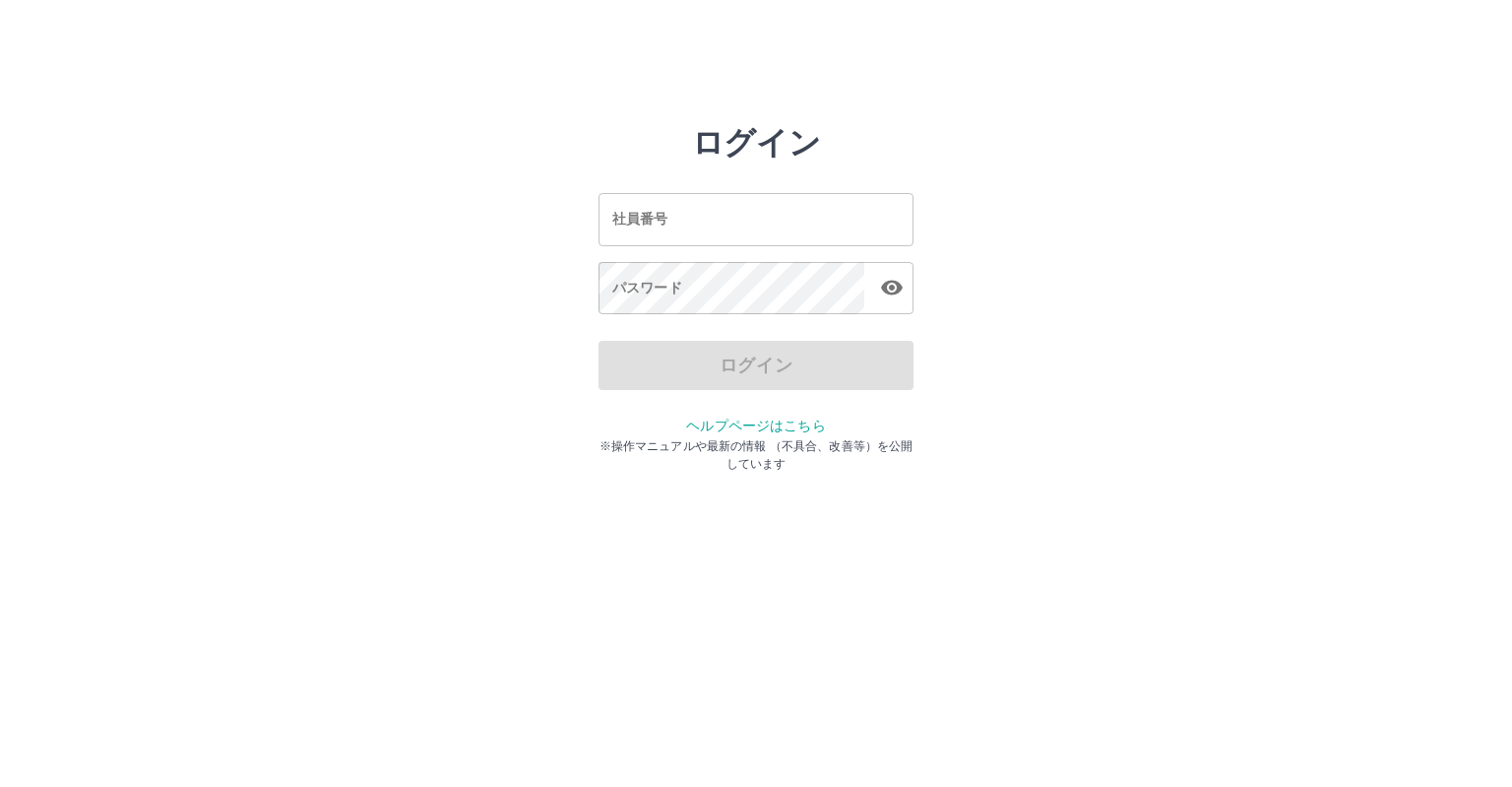 scroll, scrollTop: 0, scrollLeft: 0, axis: both 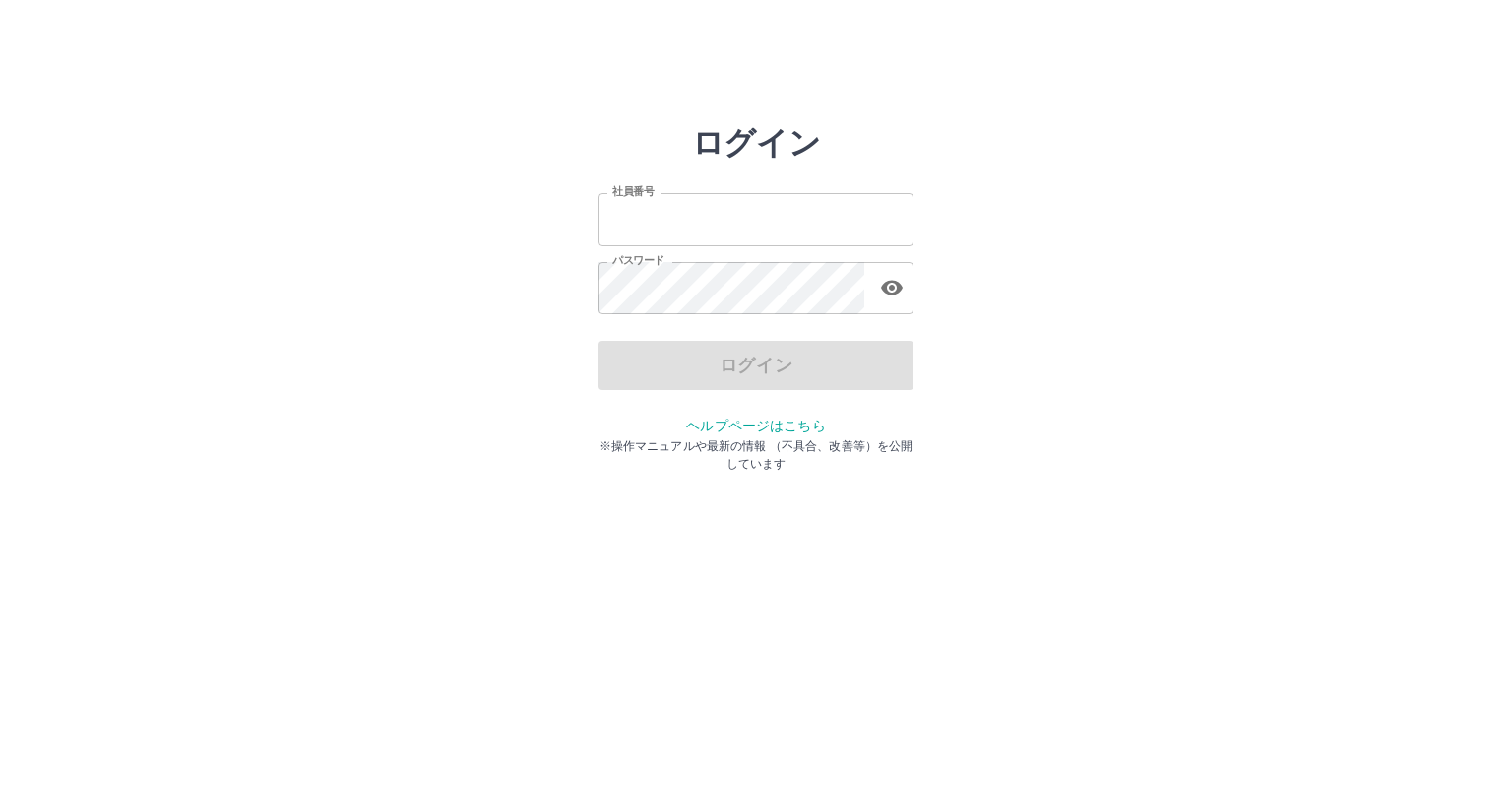 type on "*******" 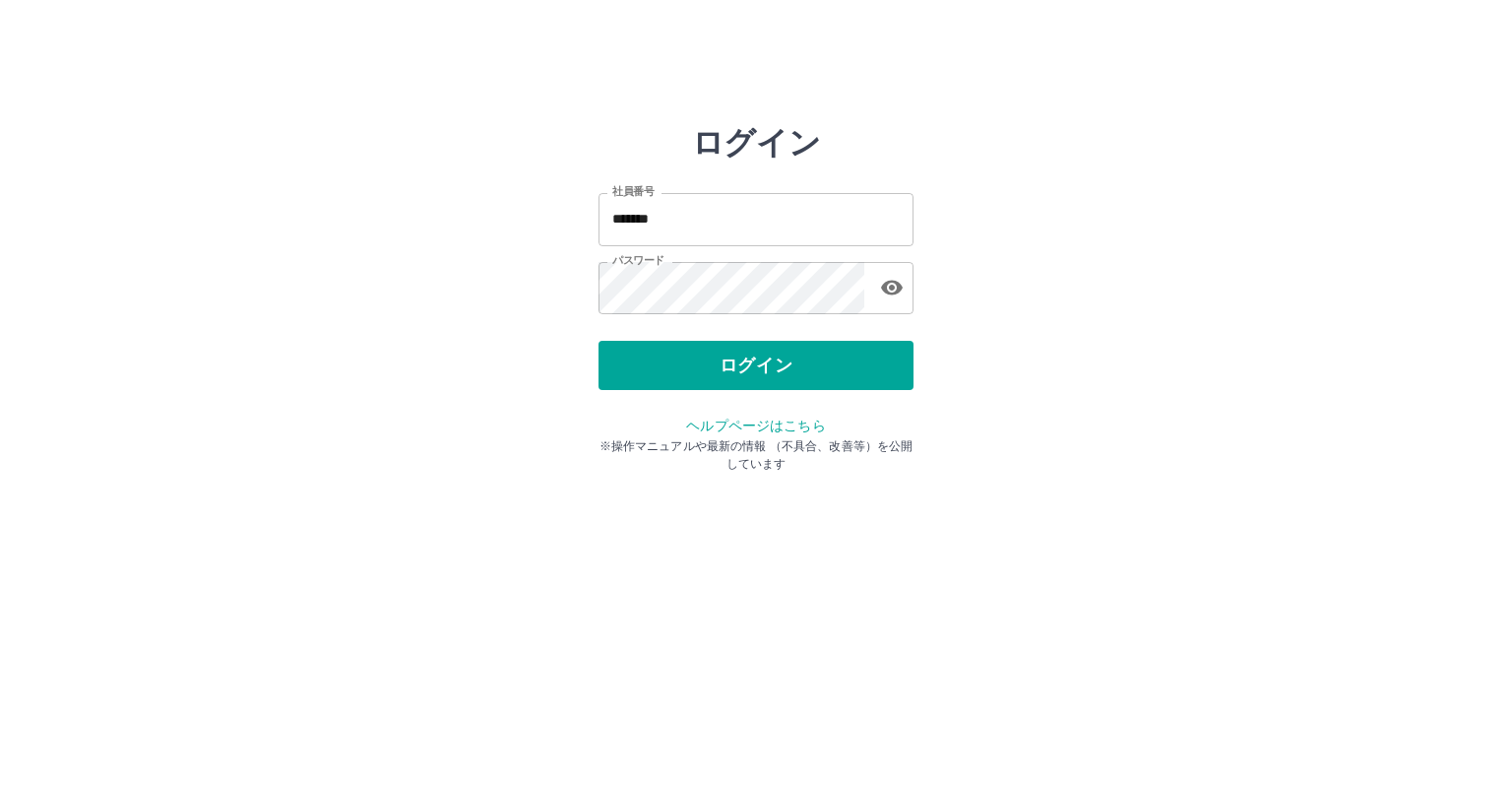 click on "ログイン" at bounding box center [756, 365] 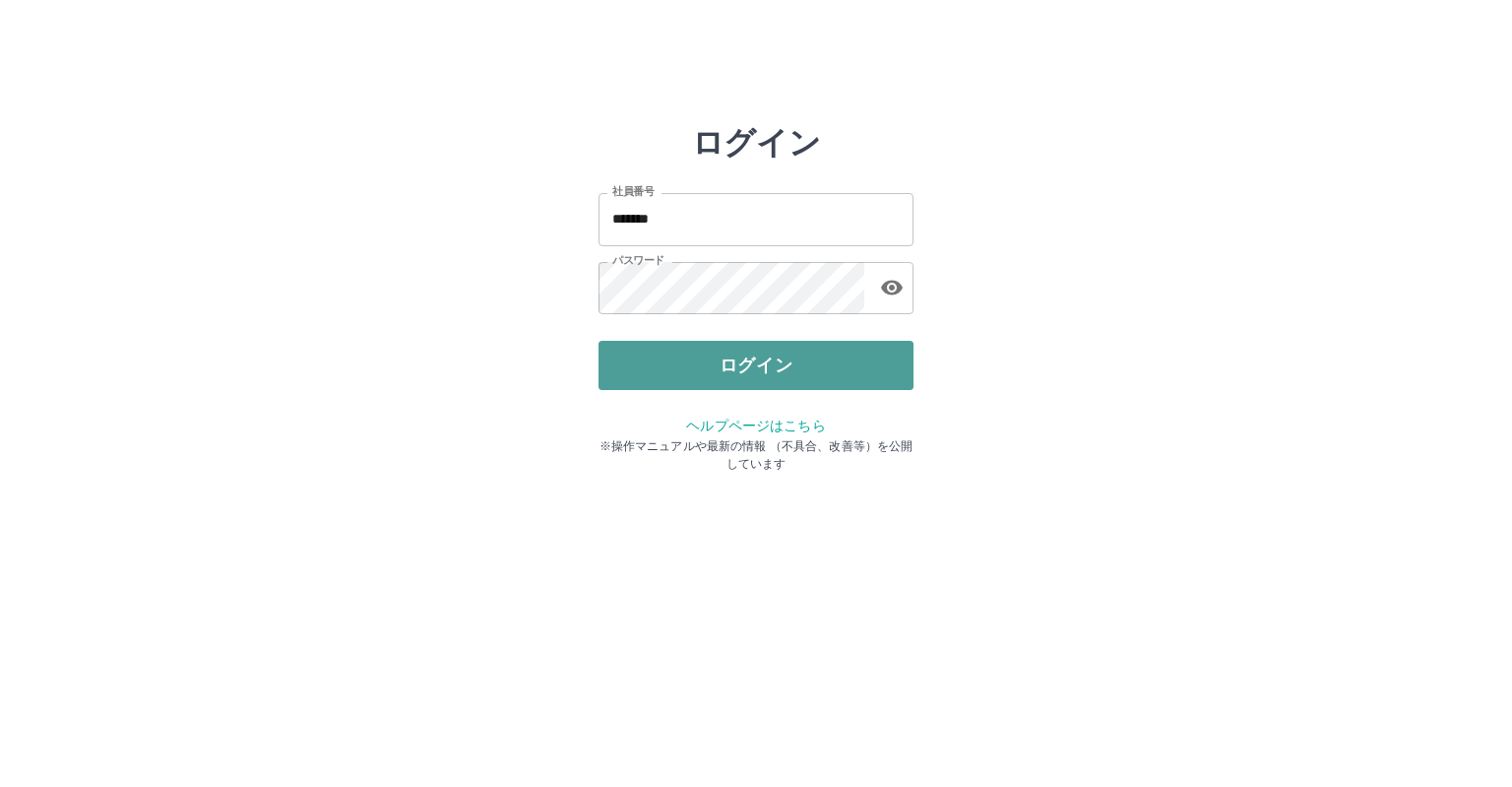 click on "ログイン" at bounding box center [756, 365] 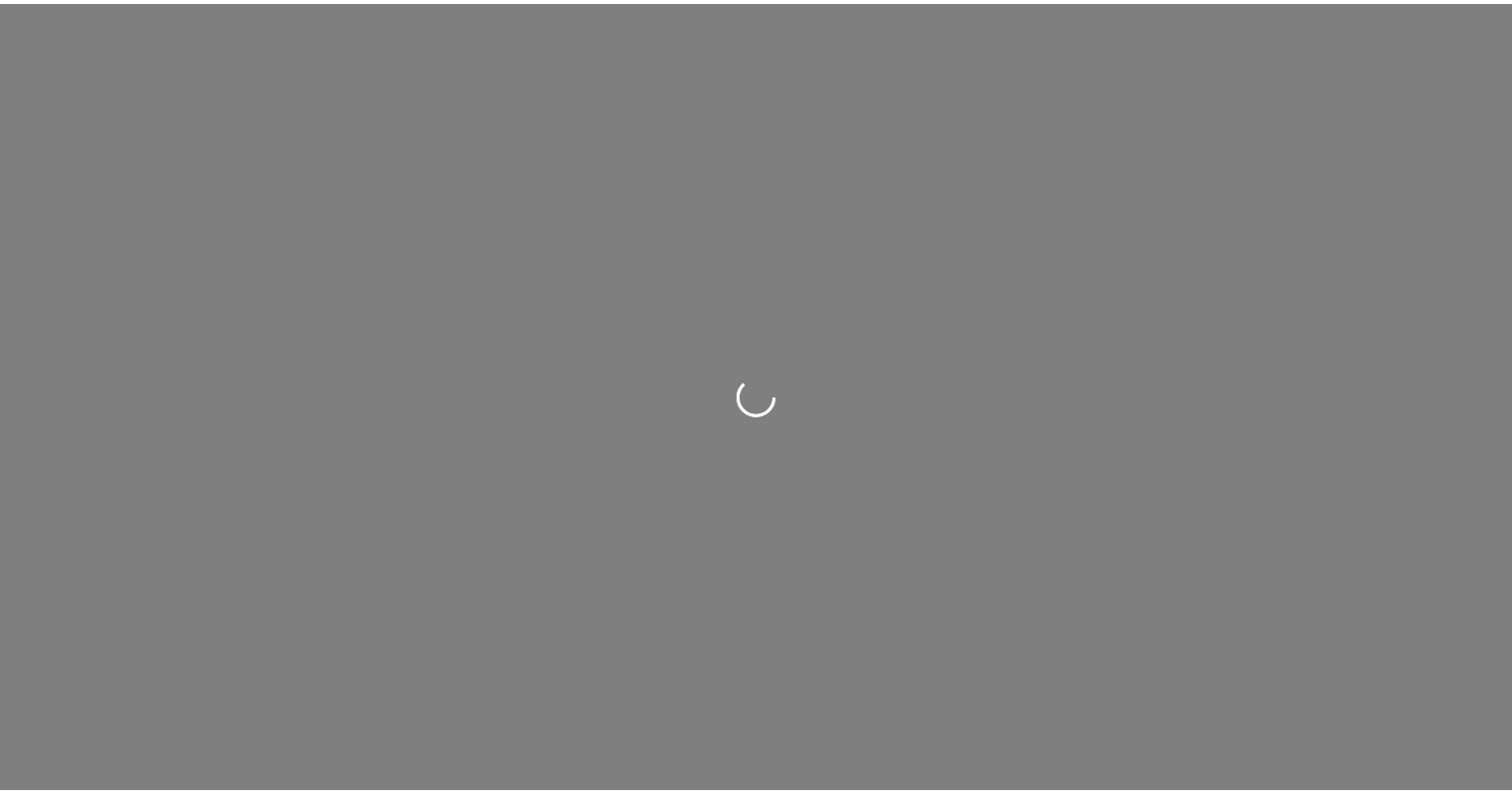 scroll, scrollTop: 0, scrollLeft: 0, axis: both 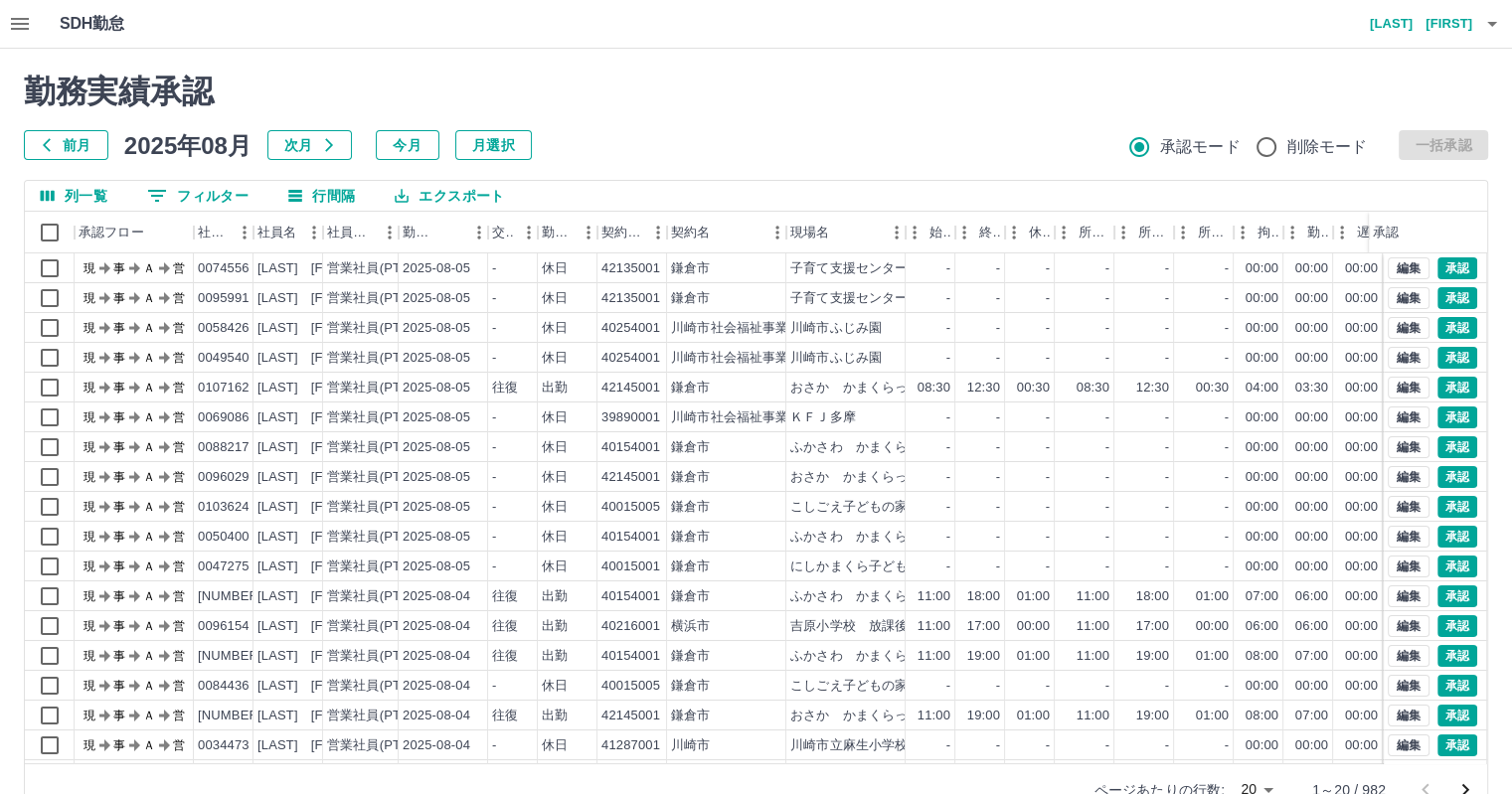click on "前月" at bounding box center (66, 145) 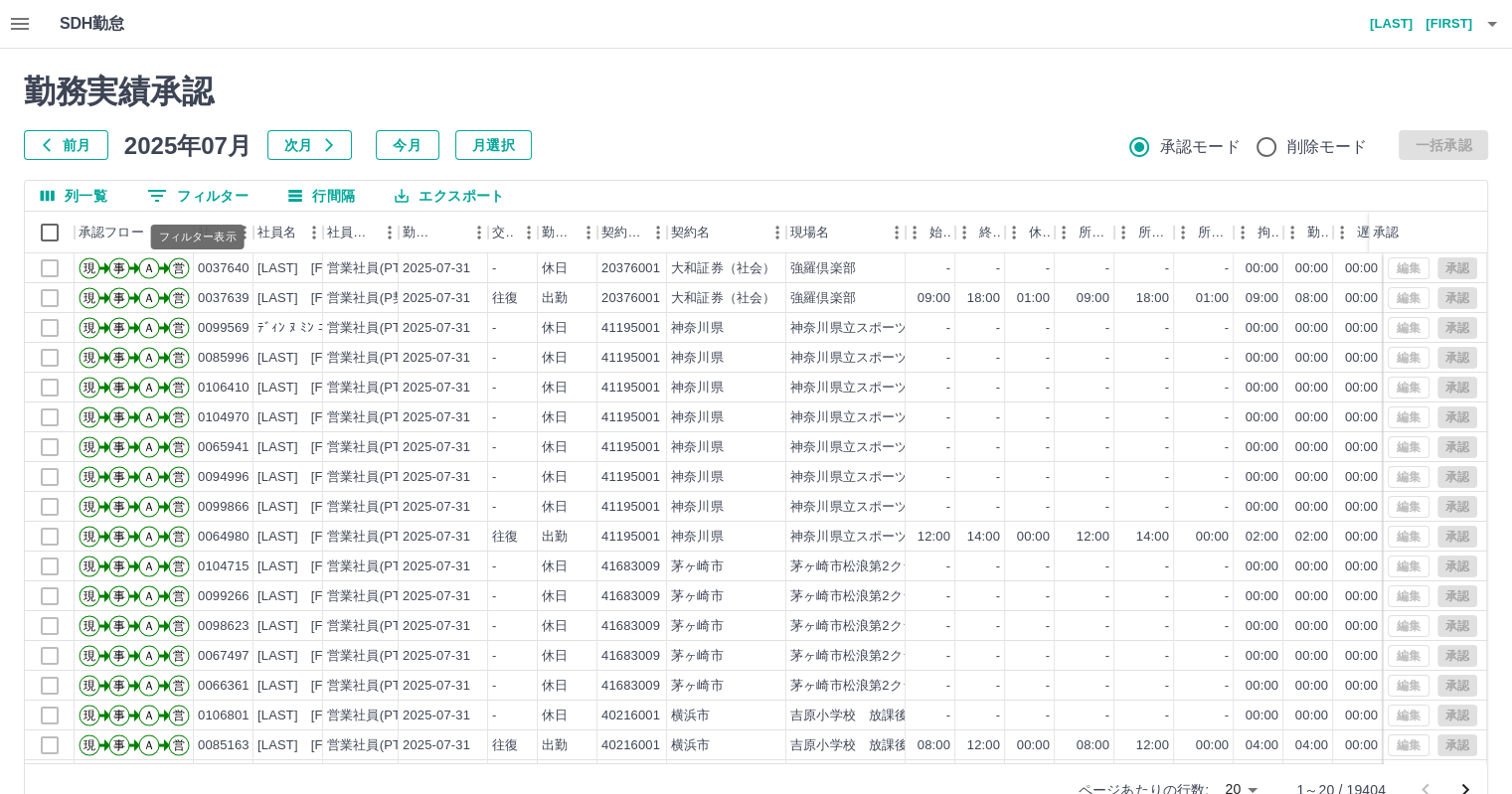 click on "0 フィルター" at bounding box center [198, 196] 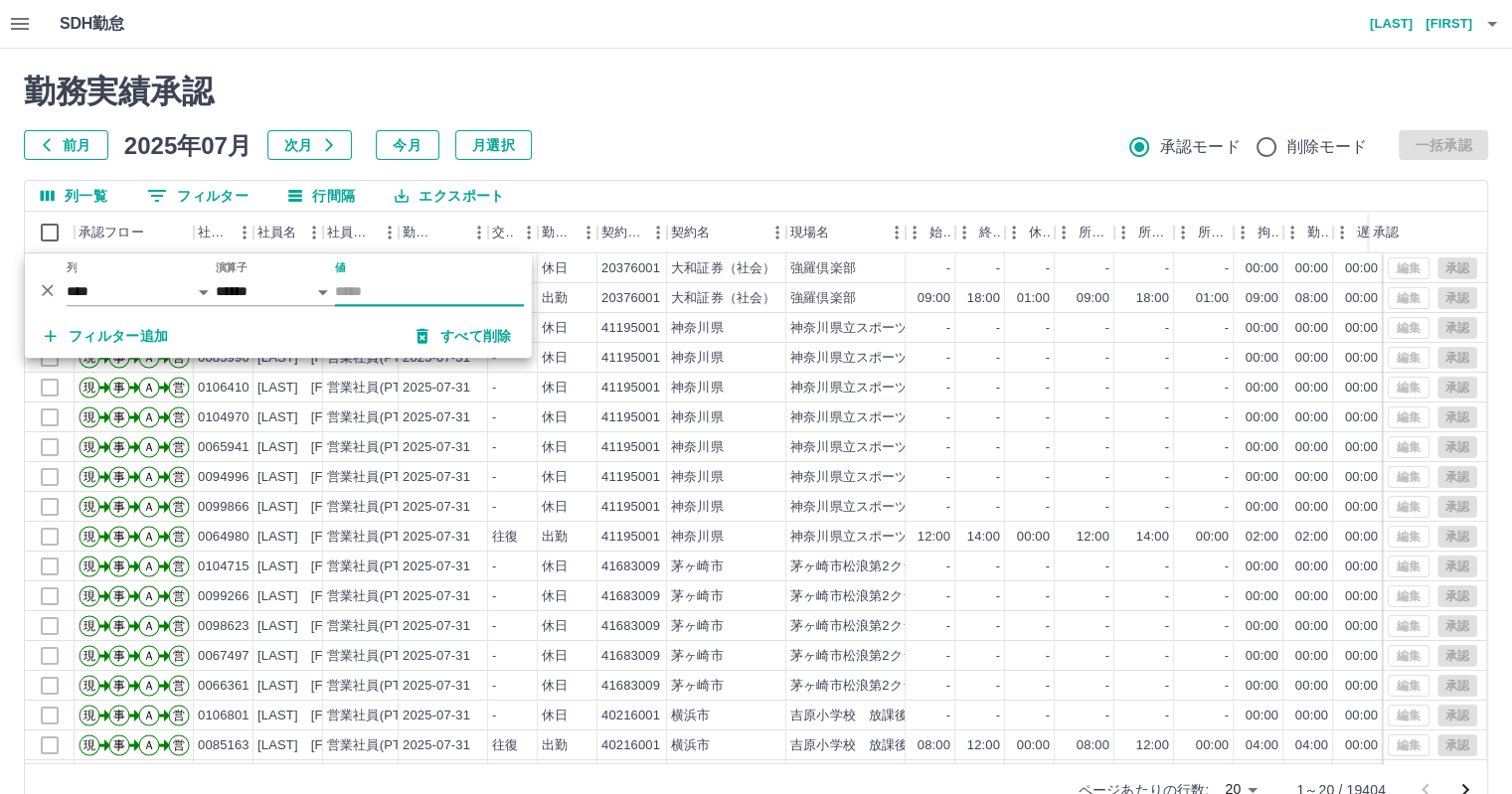 click on "値" at bounding box center (429, 291) 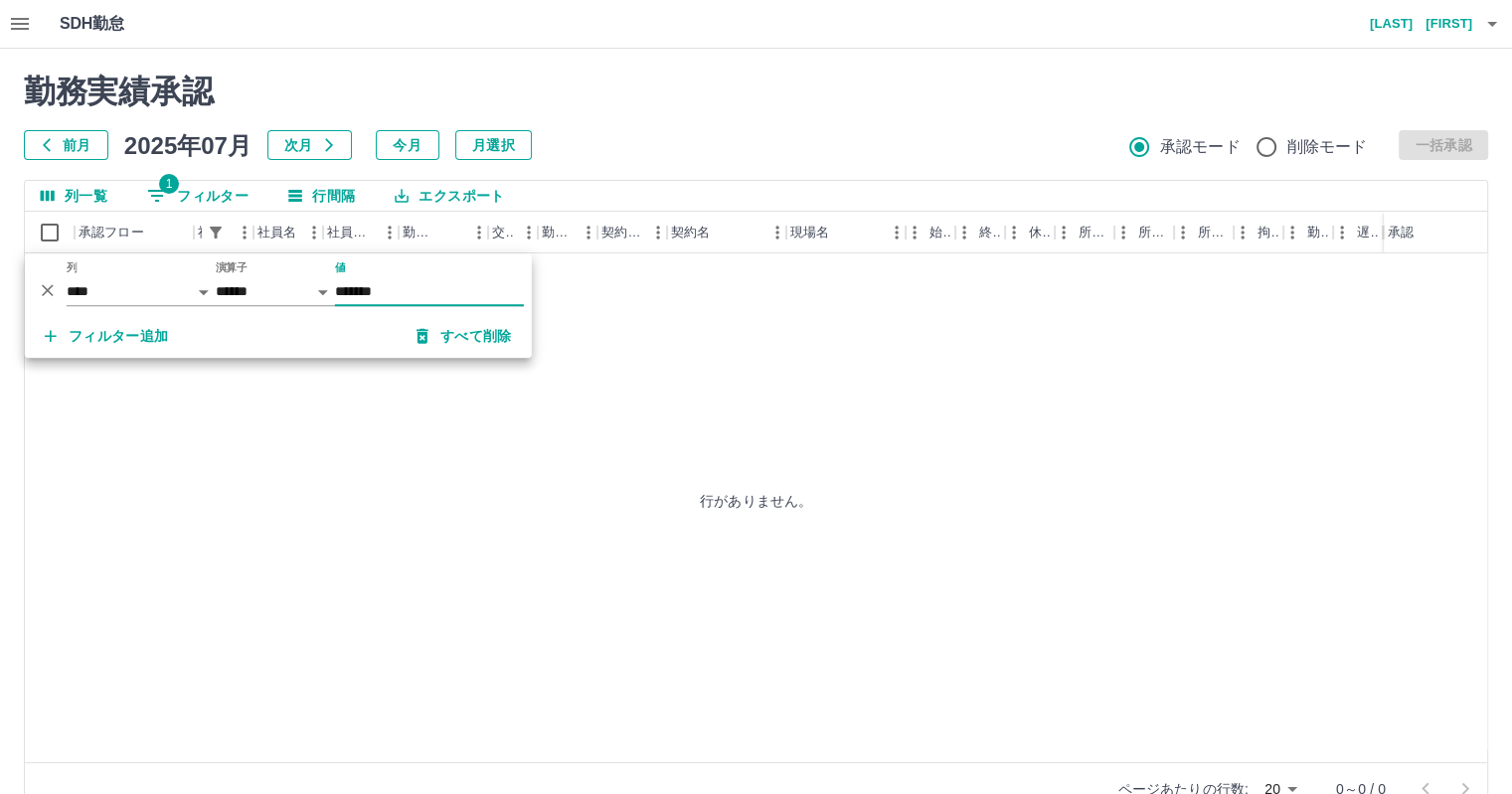 drag, startPoint x: 404, startPoint y: 285, endPoint x: 304, endPoint y: 295, distance: 100.49876 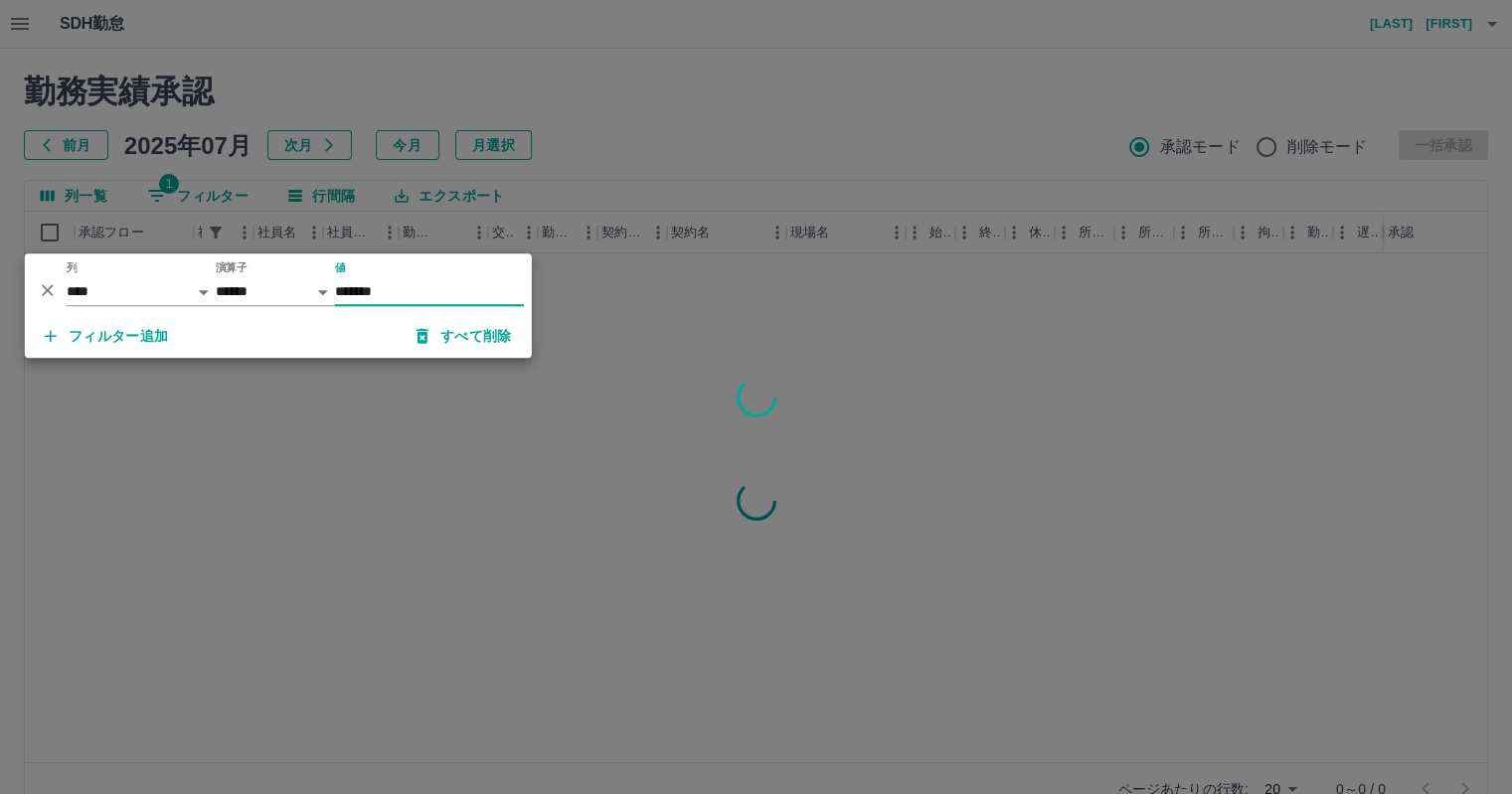 type on "*******" 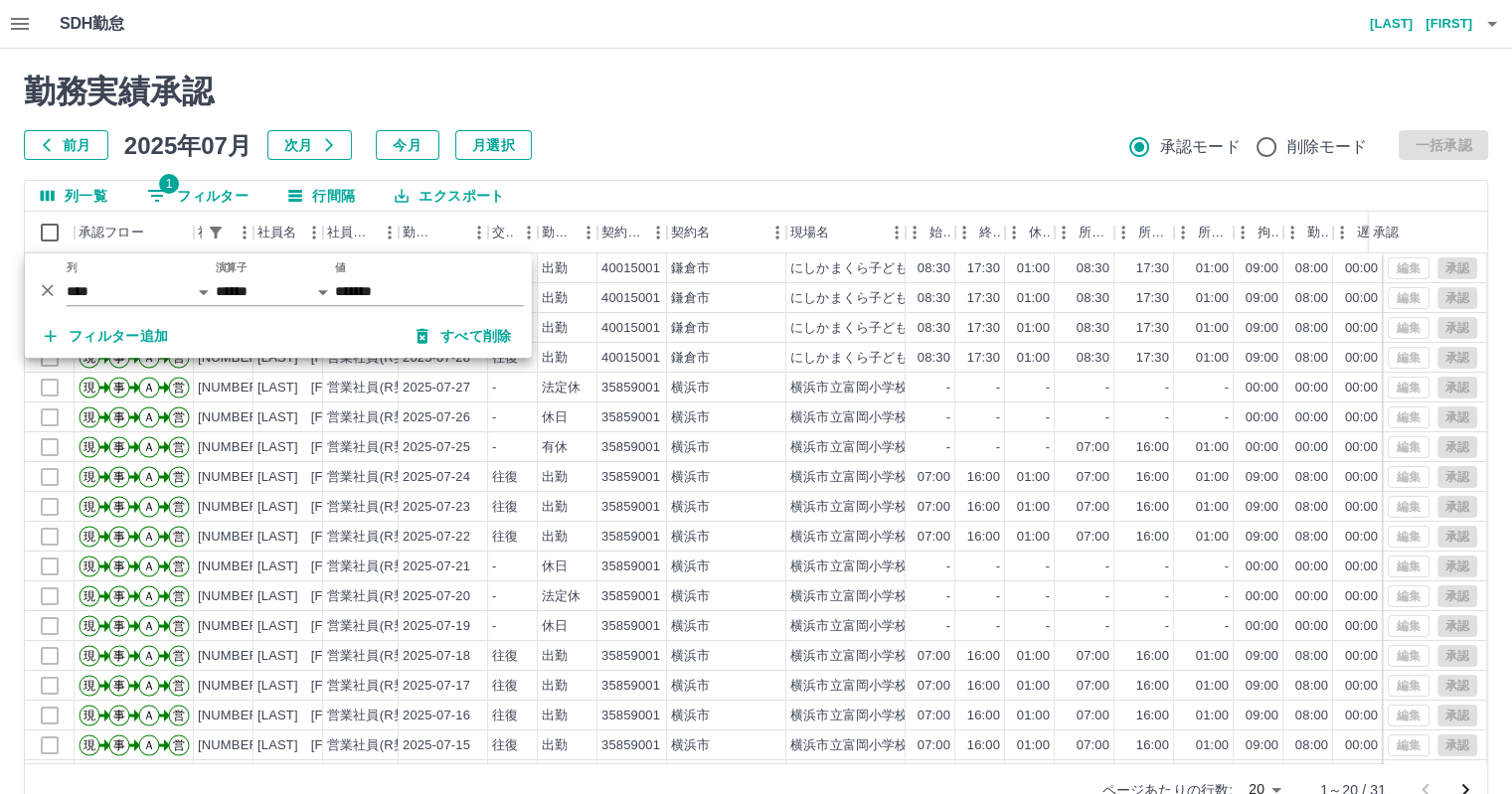 click on "勤務実績承認 前月 2025年07月 次月 今月 月選択 承認モード 削除モード 一括承認" at bounding box center [756, 116] 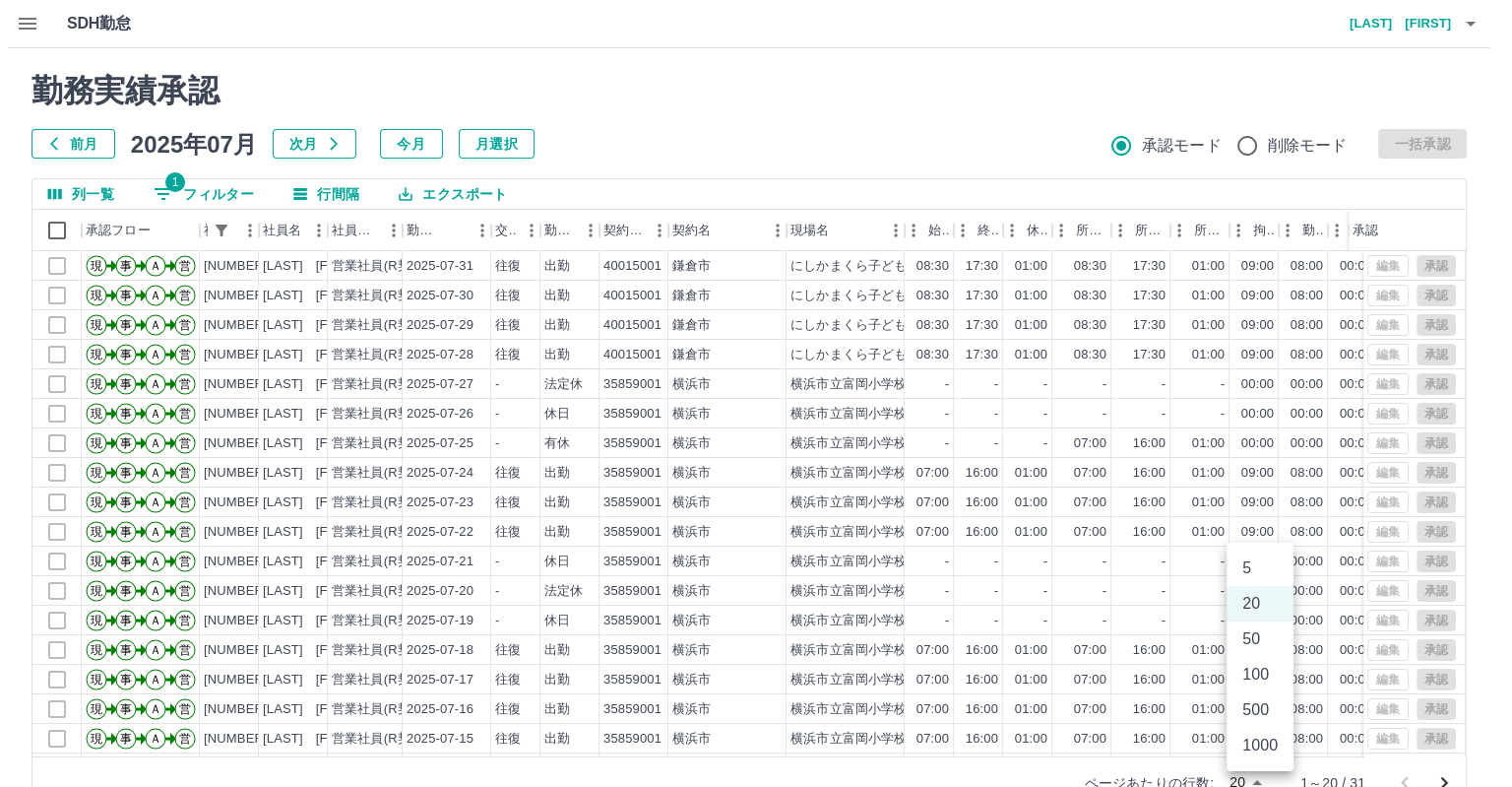 scroll, scrollTop: 9, scrollLeft: 0, axis: vertical 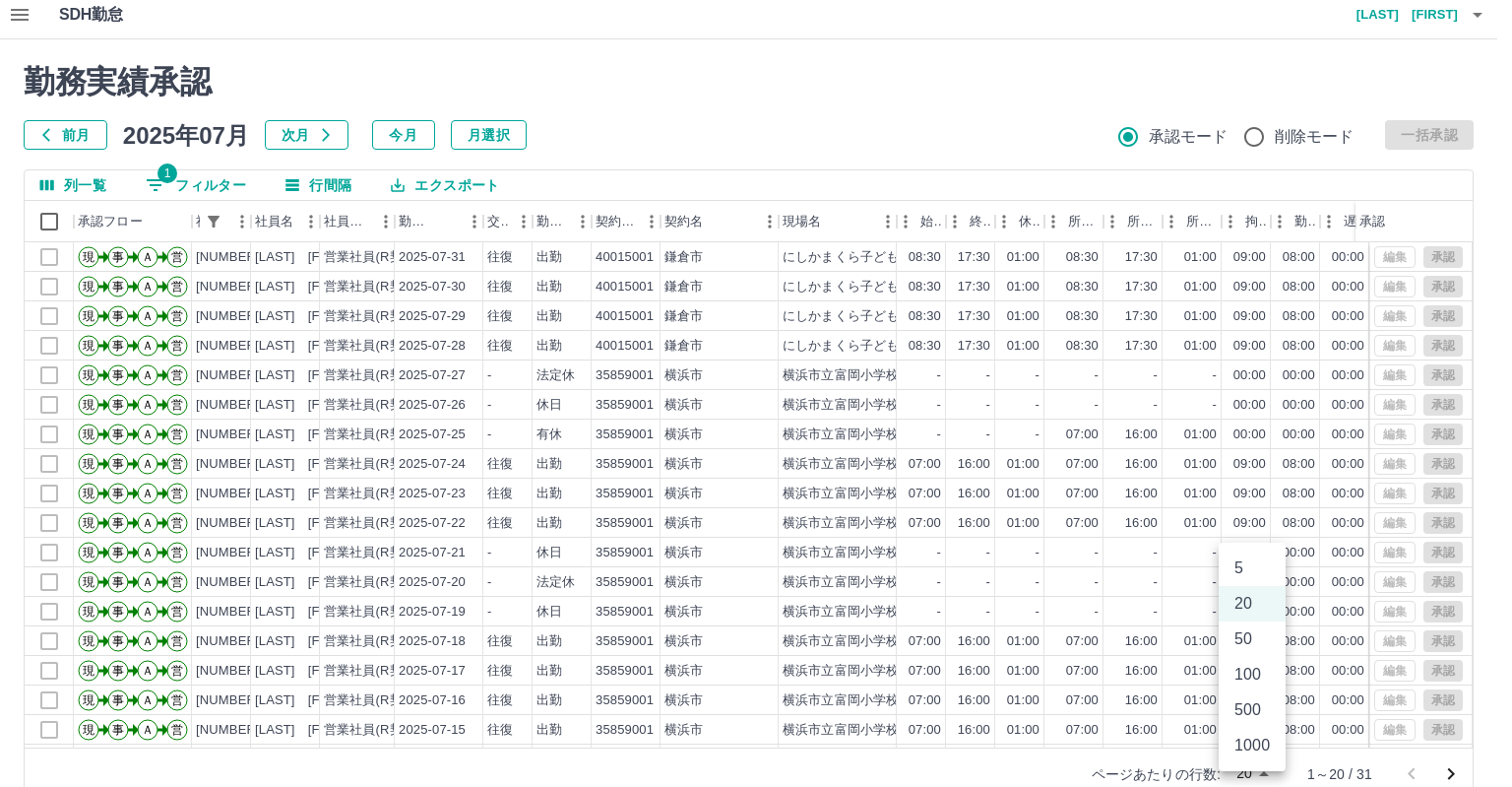 click on "SDH勤怠 田村　美幸 勤務実績承認 前月 2025年07月 次月 今月 月選択 承認モード 削除モード 一括承認 列一覧 1 フィルター 行間隔 エクスポート 承認フロー 社員番号 社員名 社員区分 勤務日 交通費 勤務区分 契約コード 契約名 現場名 始業 終業 休憩 所定開始 所定終業 所定休憩 拘束 勤務 遅刻等 コメント ステータス 承認 現 事 Ａ 営 3239489 狩野　汐里 営業社員(R契約) 2025-07-31 往復 出勤 40015001 鎌倉市 にしかまくら子どもの家 08:30 17:30 01:00 08:30 17:30 01:00 09:00 08:00 00:00 全承認済 現 事 Ａ 営 3239489 狩野　汐里 営業社員(R契約) 2025-07-30 往復 出勤 40015001 鎌倉市 にしかまくら子どもの家 08:30 17:30 01:00 08:30 17:30 01:00 09:00 08:00 00:00 全承認済 現 事 Ａ 営 3239489 狩野　汐里 営業社員(R契約) 2025-07-29 往復 出勤 40015001 鎌倉市 にしかまくら子どもの家 08:30 17:30 01:00 08:30 17:30 01:00 -" at bounding box center [756, 407] 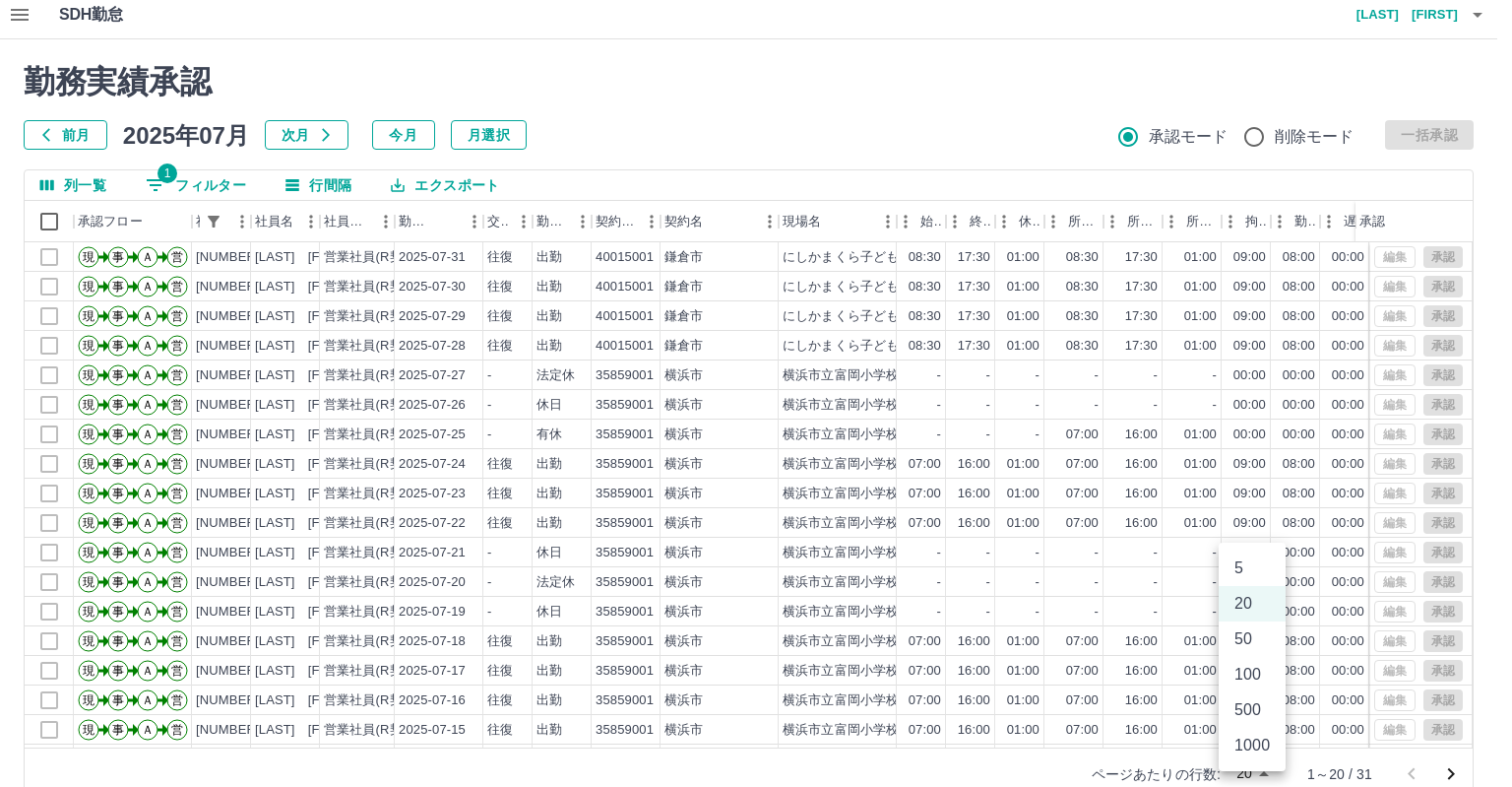 click on "50" at bounding box center [1252, 639] 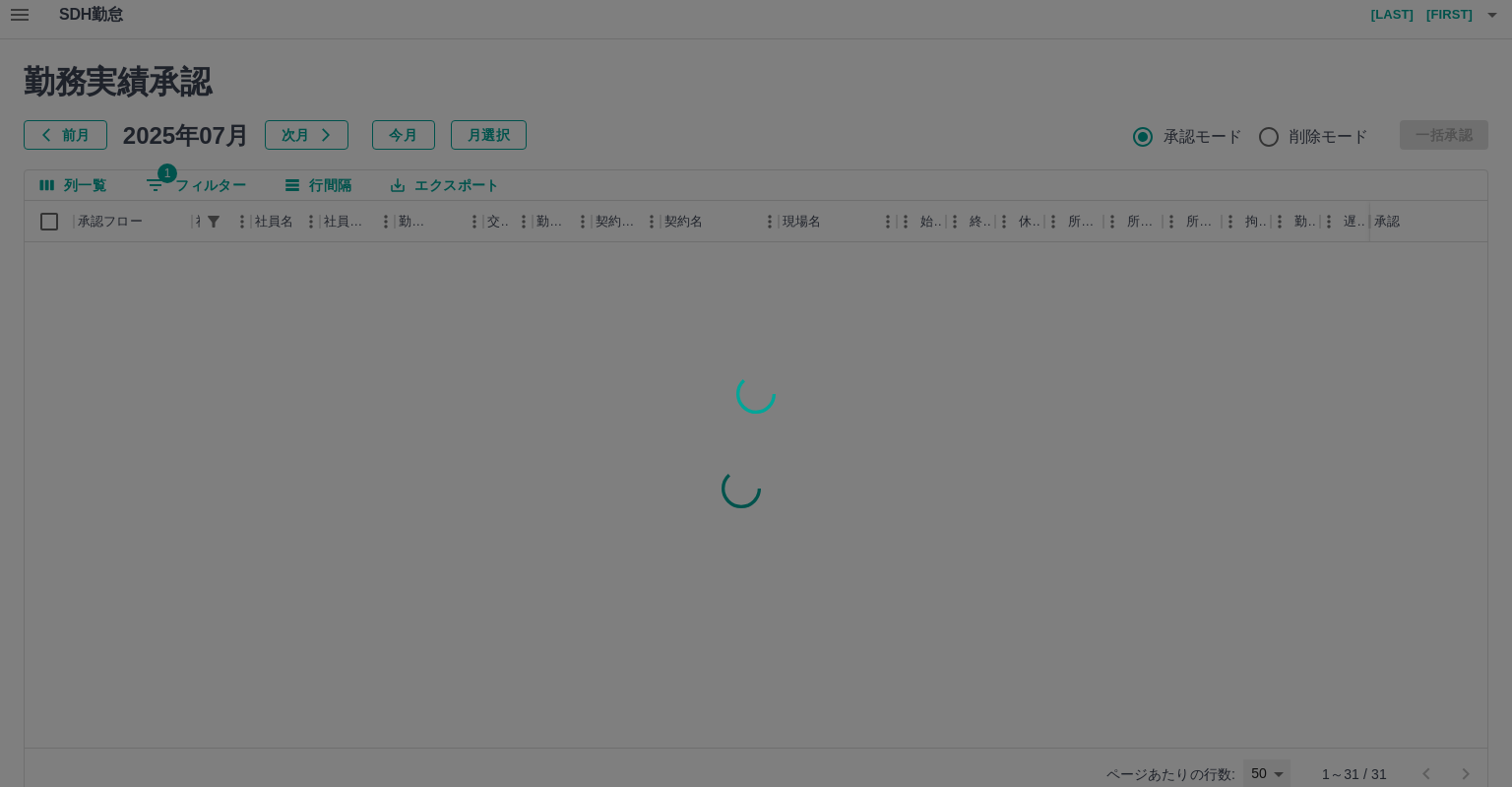 type on "**" 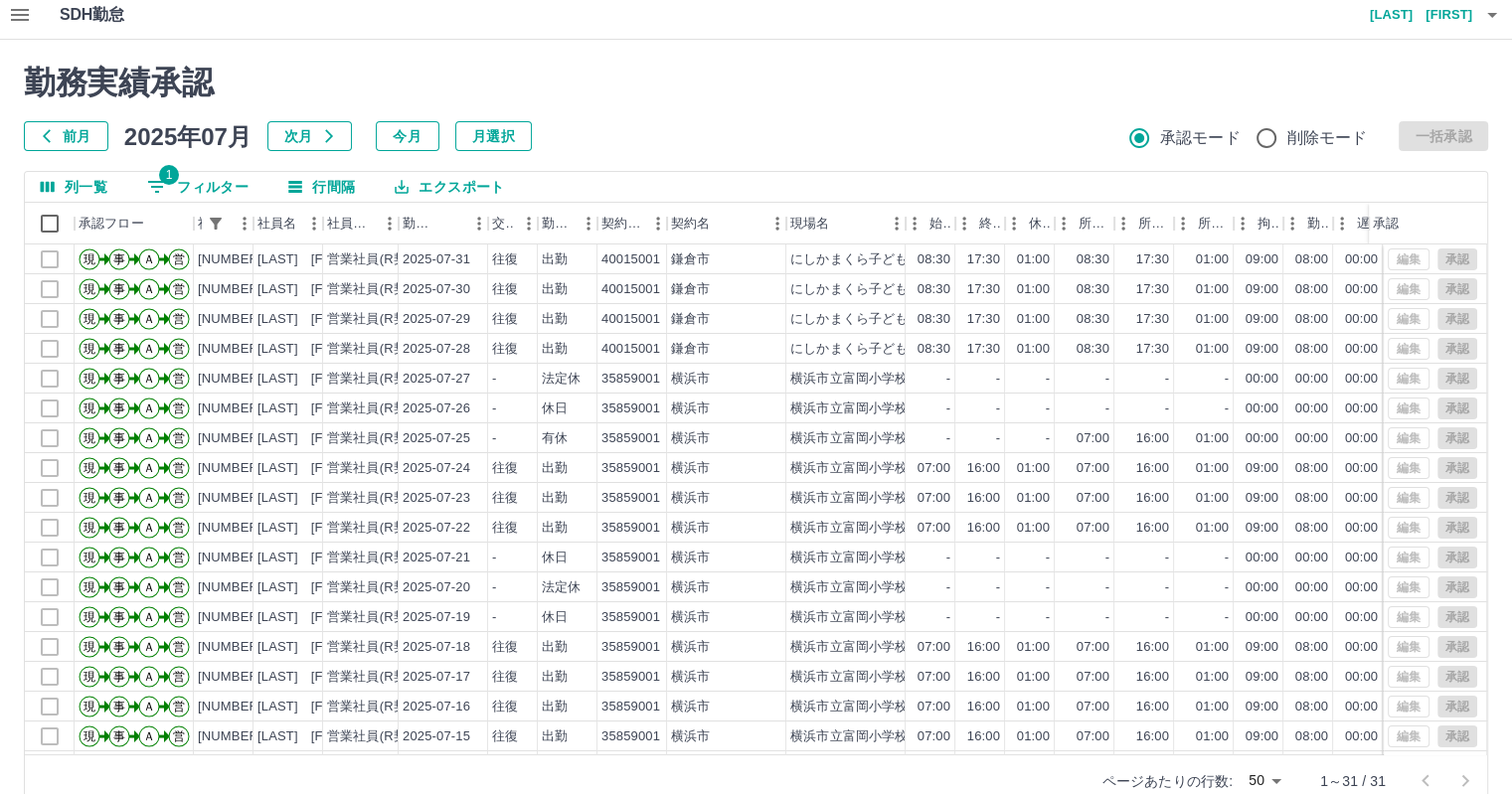 click on "削除モード" at bounding box center [1327, 138] 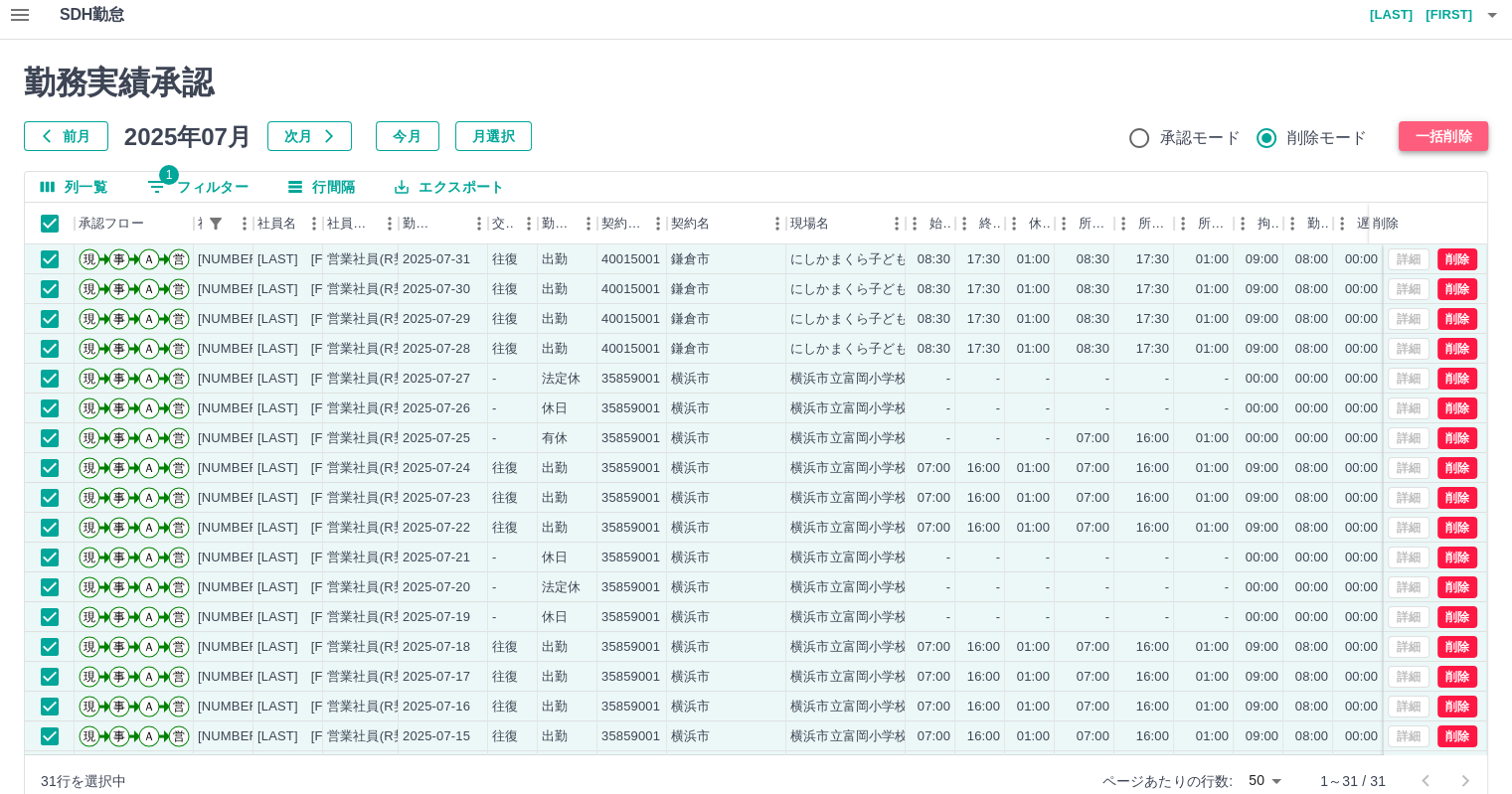 click on "一括削除" at bounding box center [1443, 136] 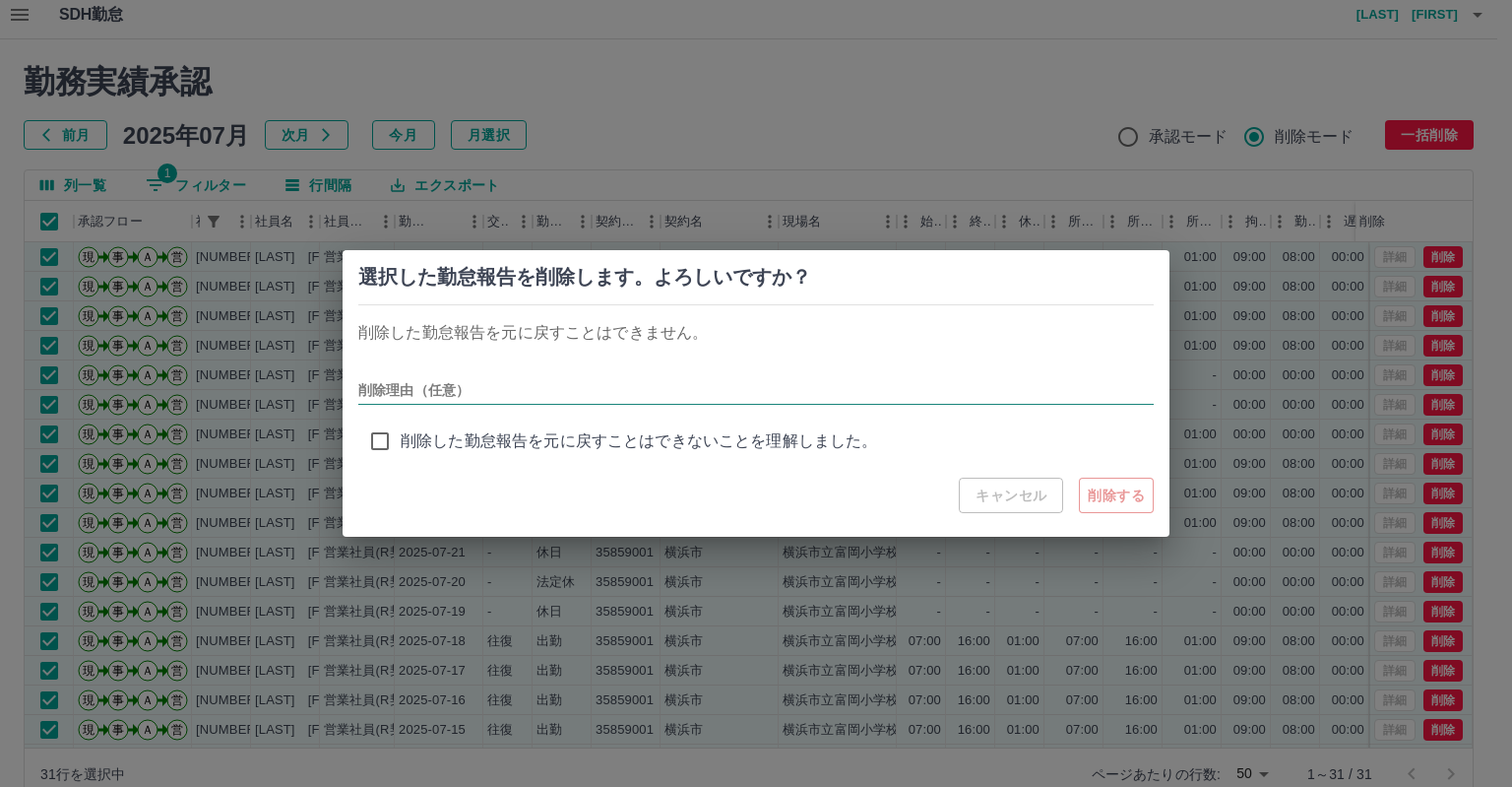click on "削除理由（任意）" at bounding box center (756, 390) 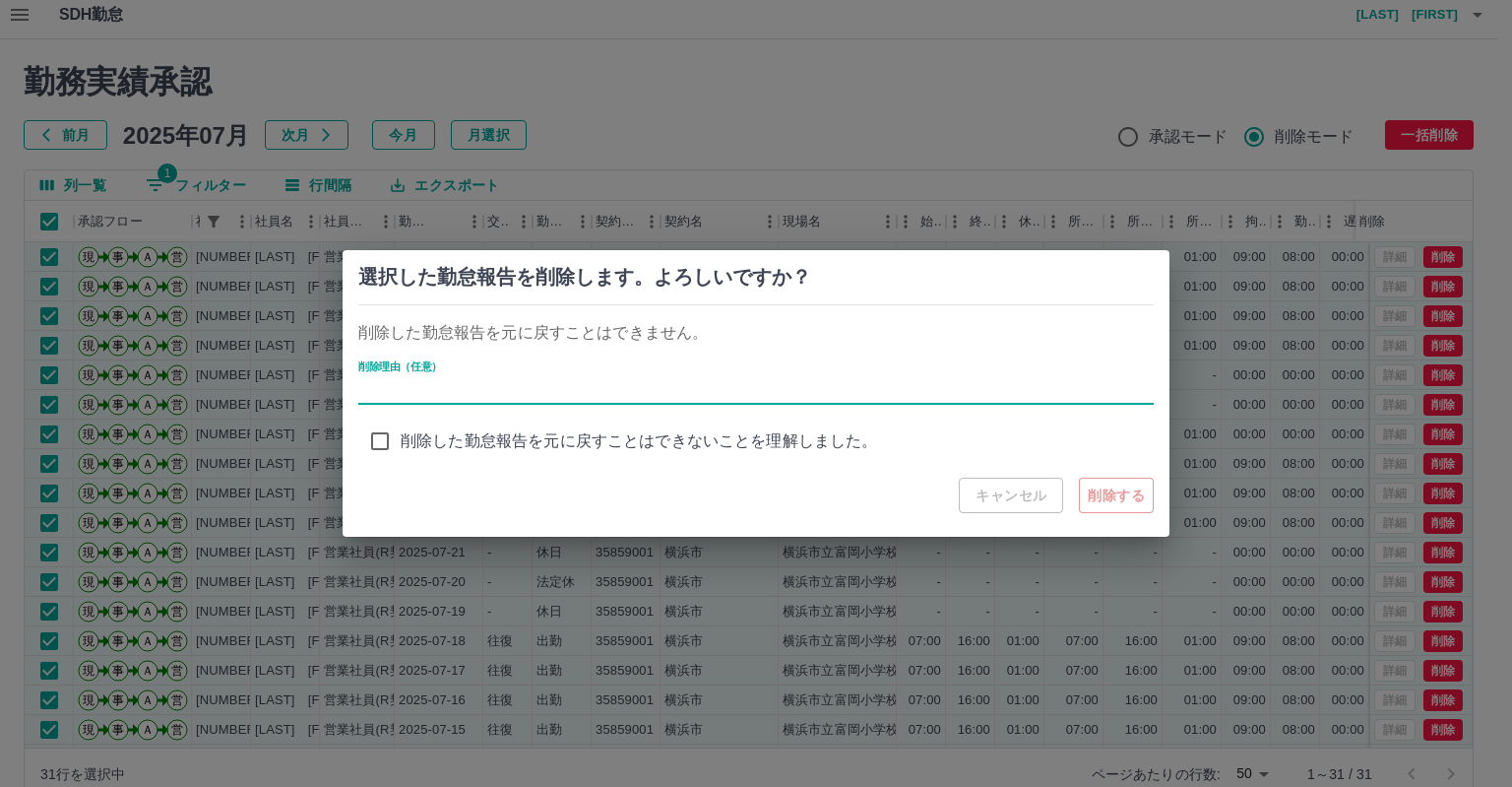 type on "*" 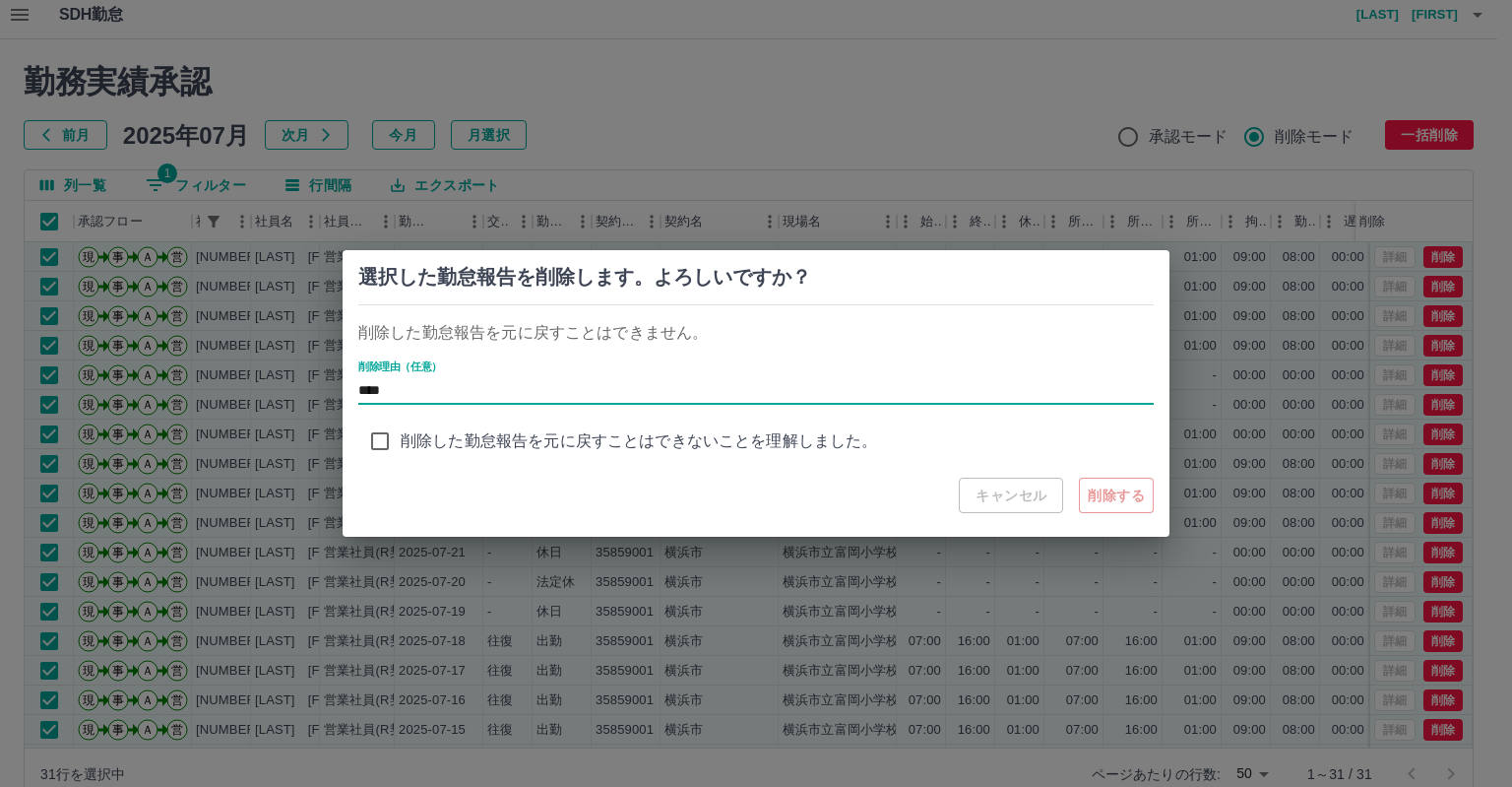 type on "****" 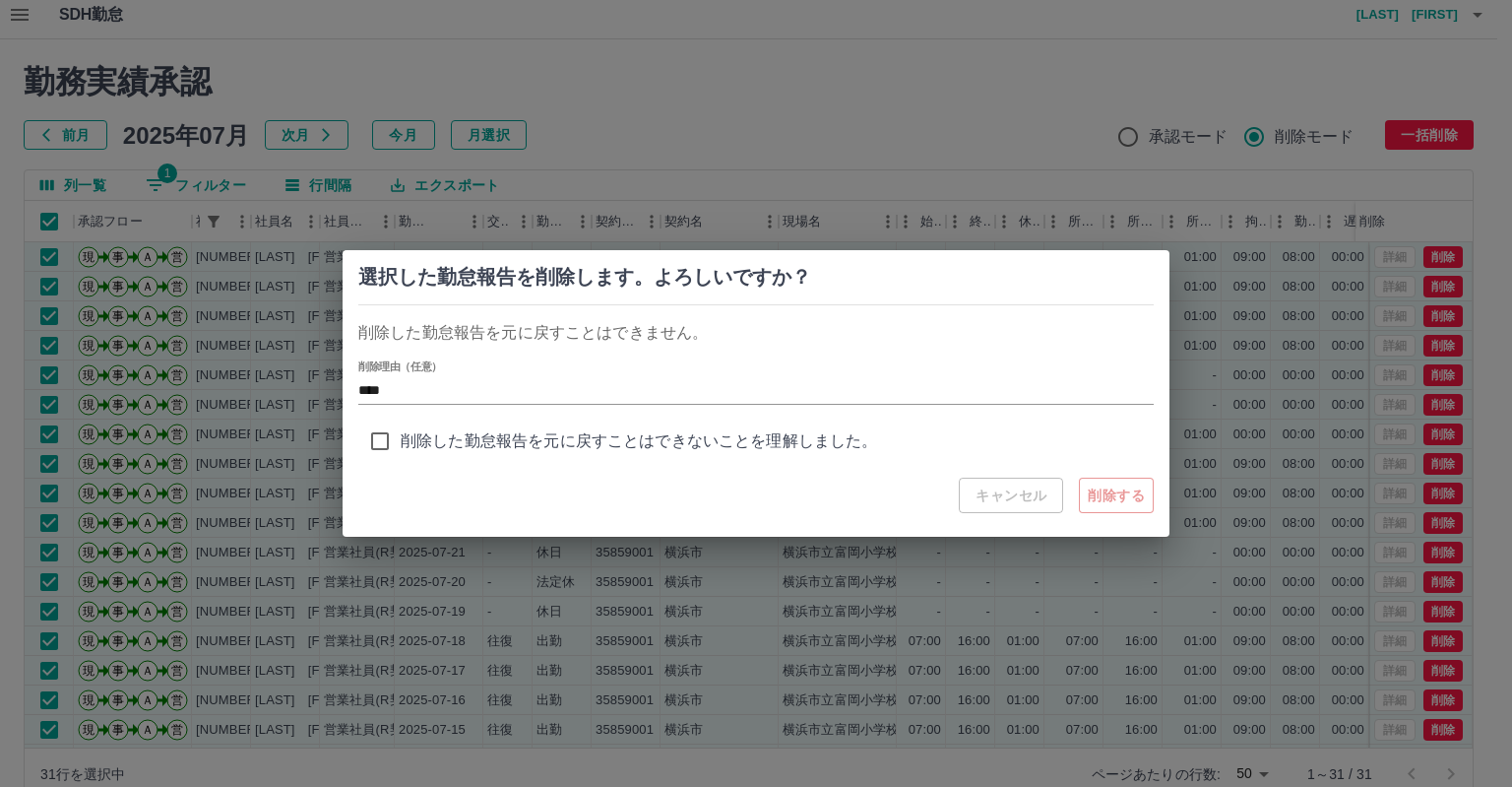 click on "削除した勤怠報告を元に戻すことはできないことを理解しました。" at bounding box center (639, 441) 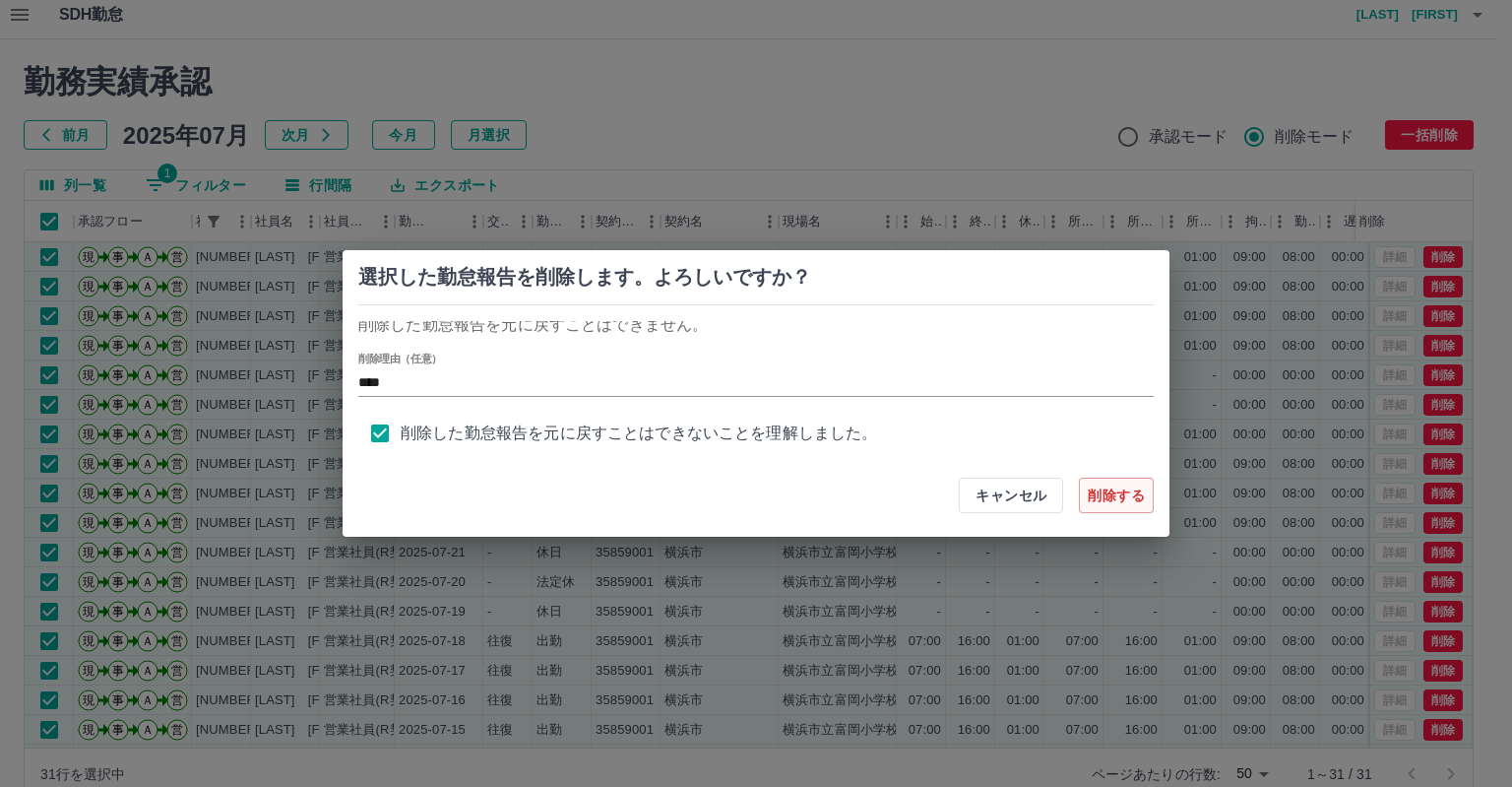 click on "削除する" at bounding box center (1116, 495) 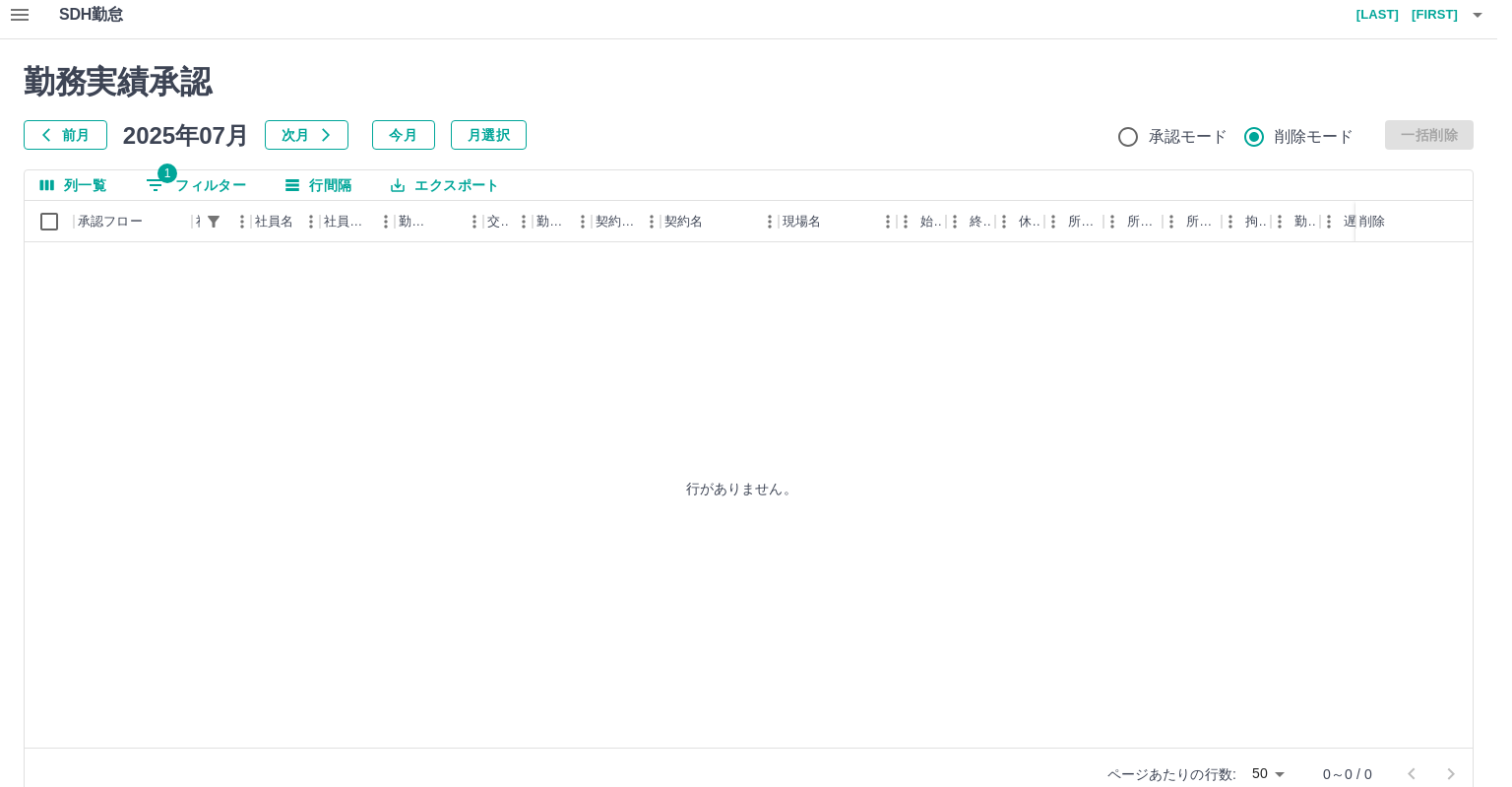 type 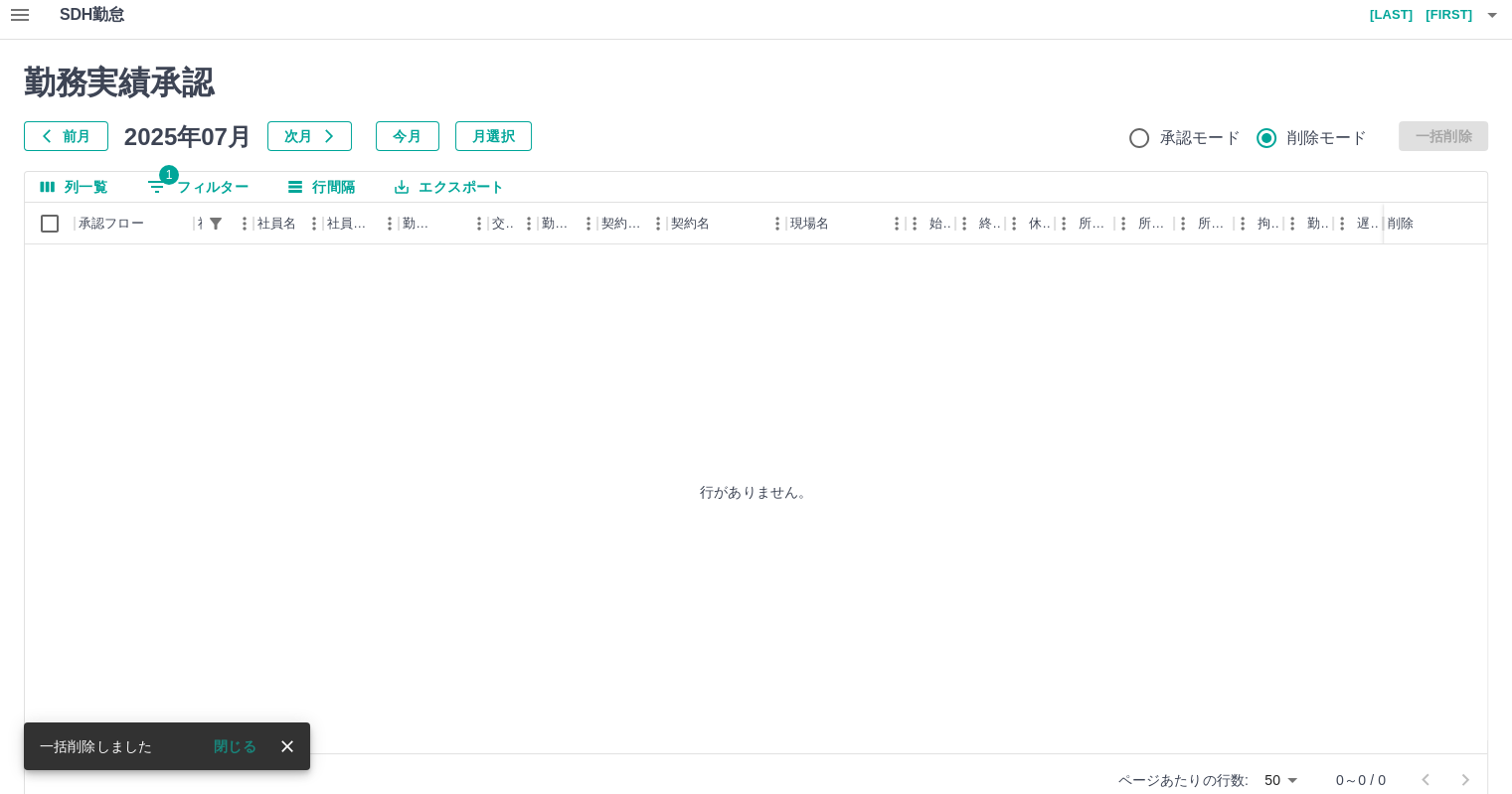 click on "1 フィルター" at bounding box center [198, 187] 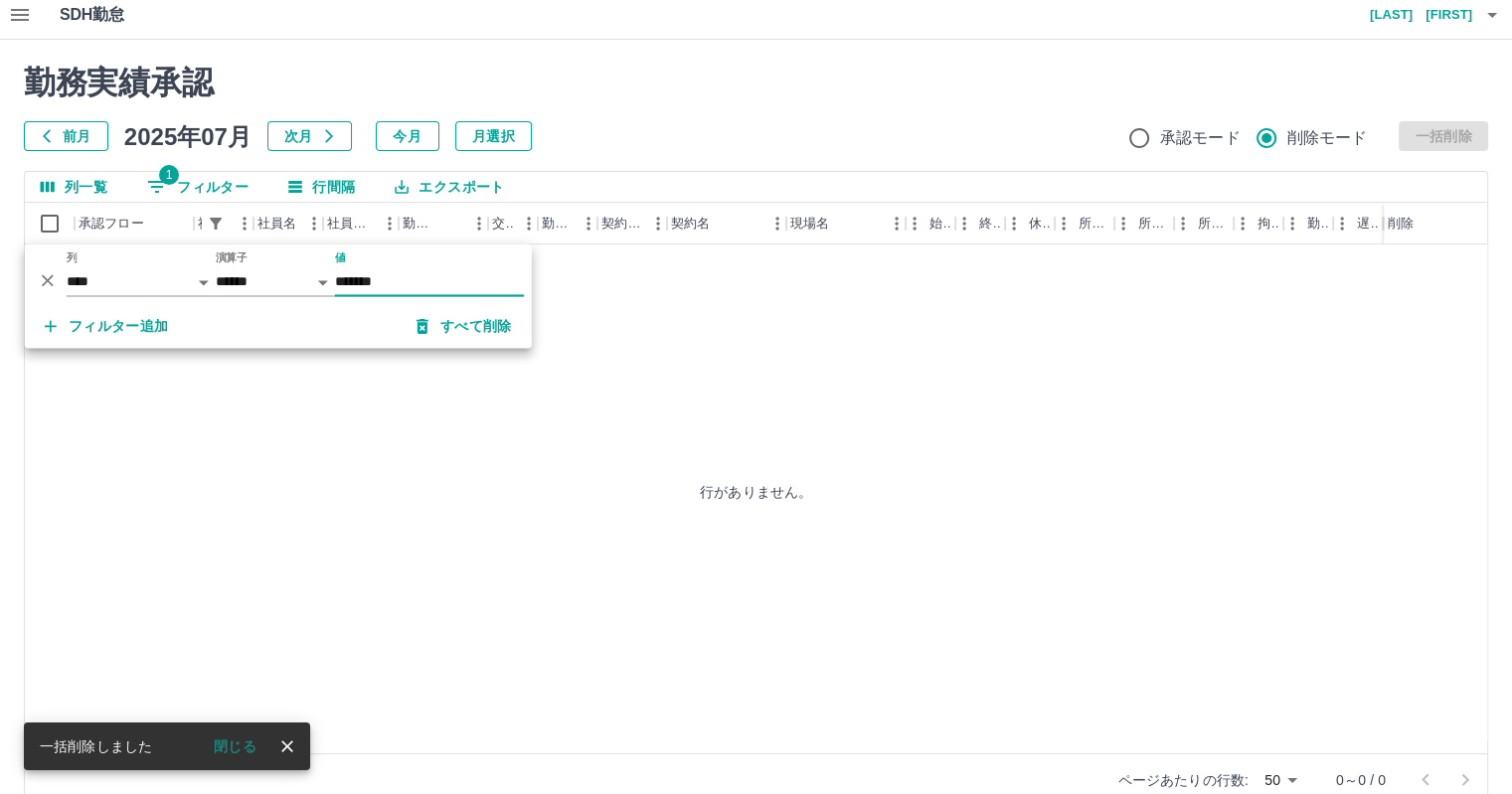 drag, startPoint x: 419, startPoint y: 281, endPoint x: 236, endPoint y: 284, distance: 183.02459 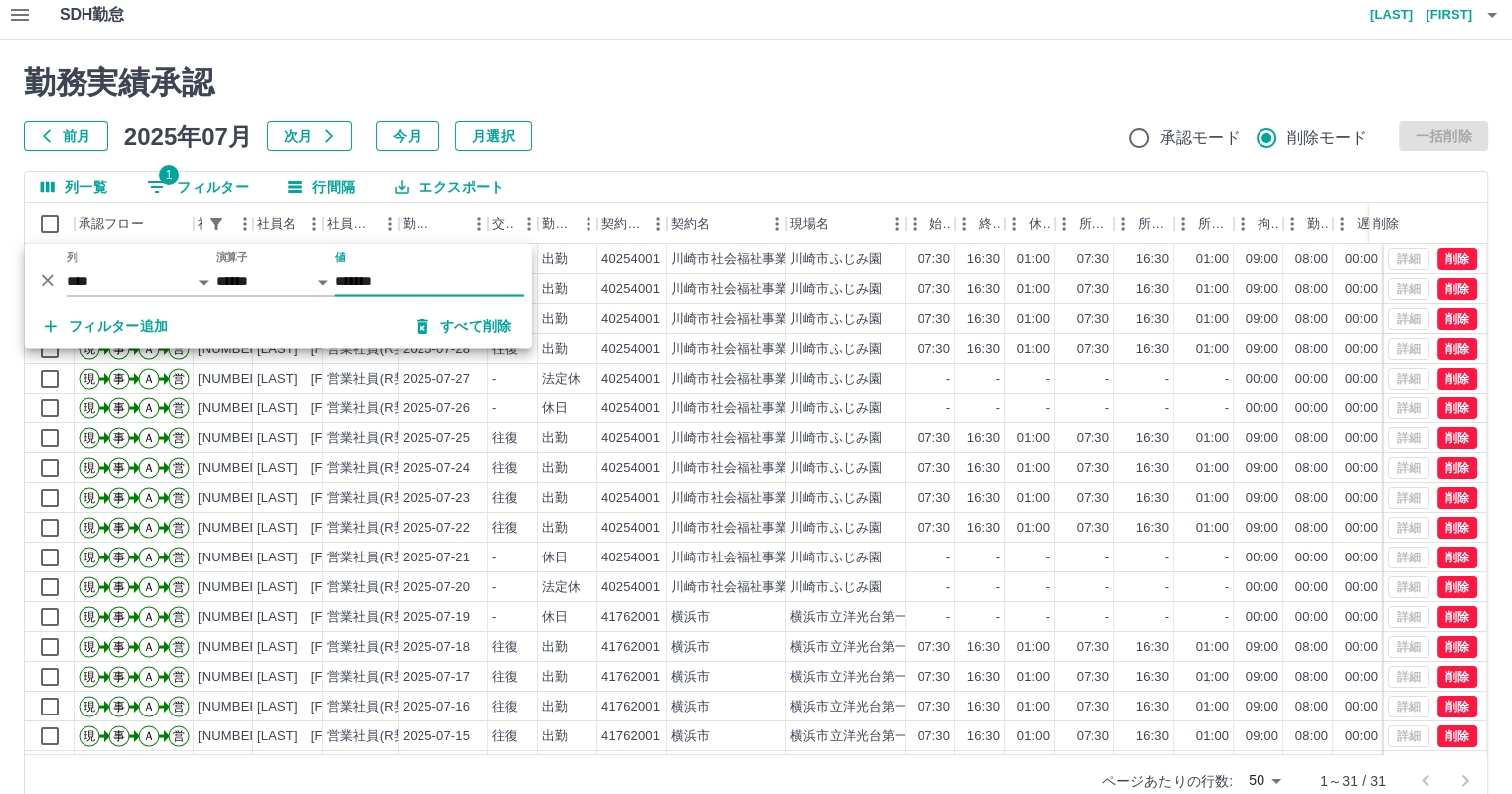 type on "*******" 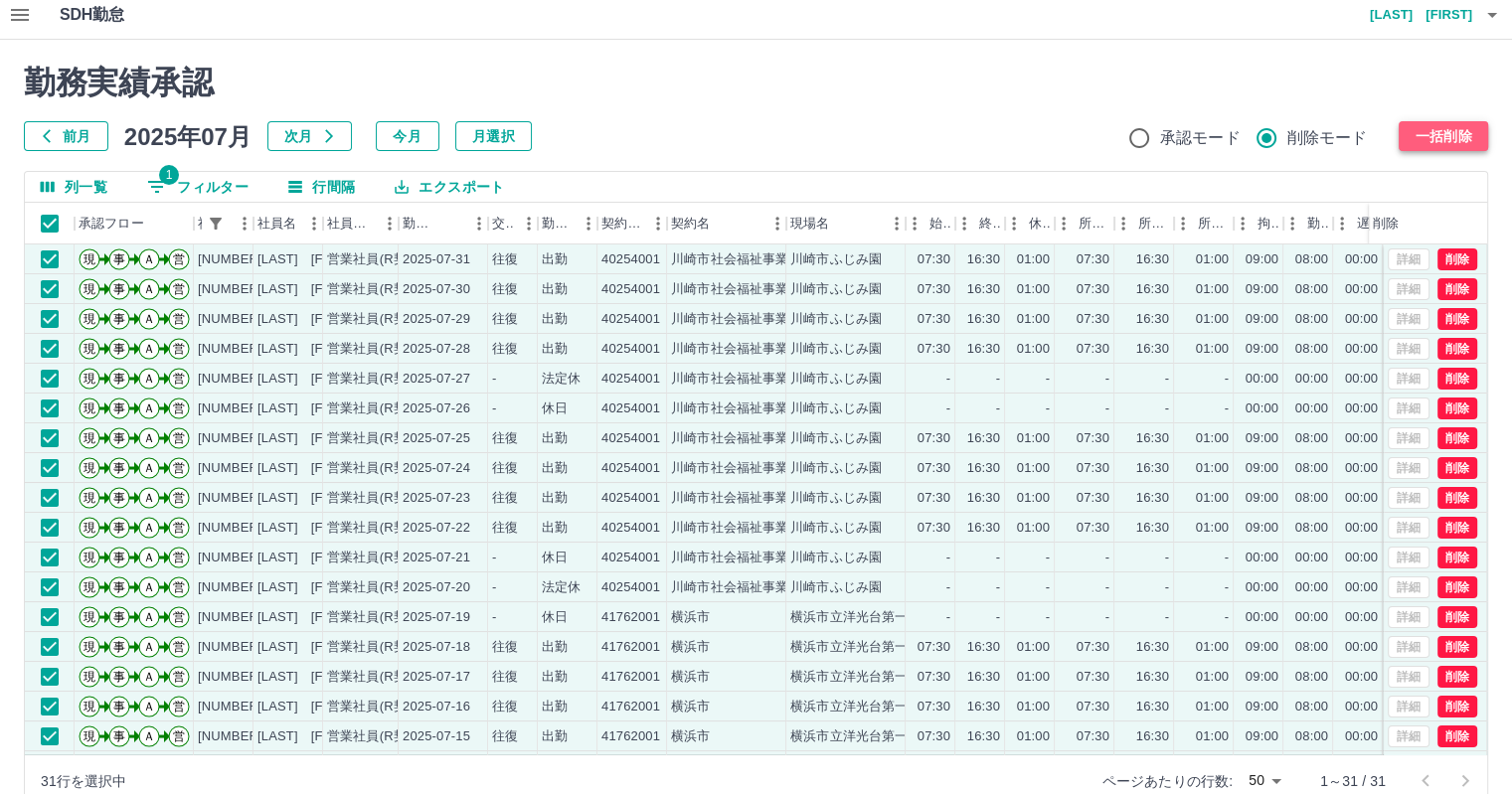 click on "一括削除" at bounding box center (1443, 136) 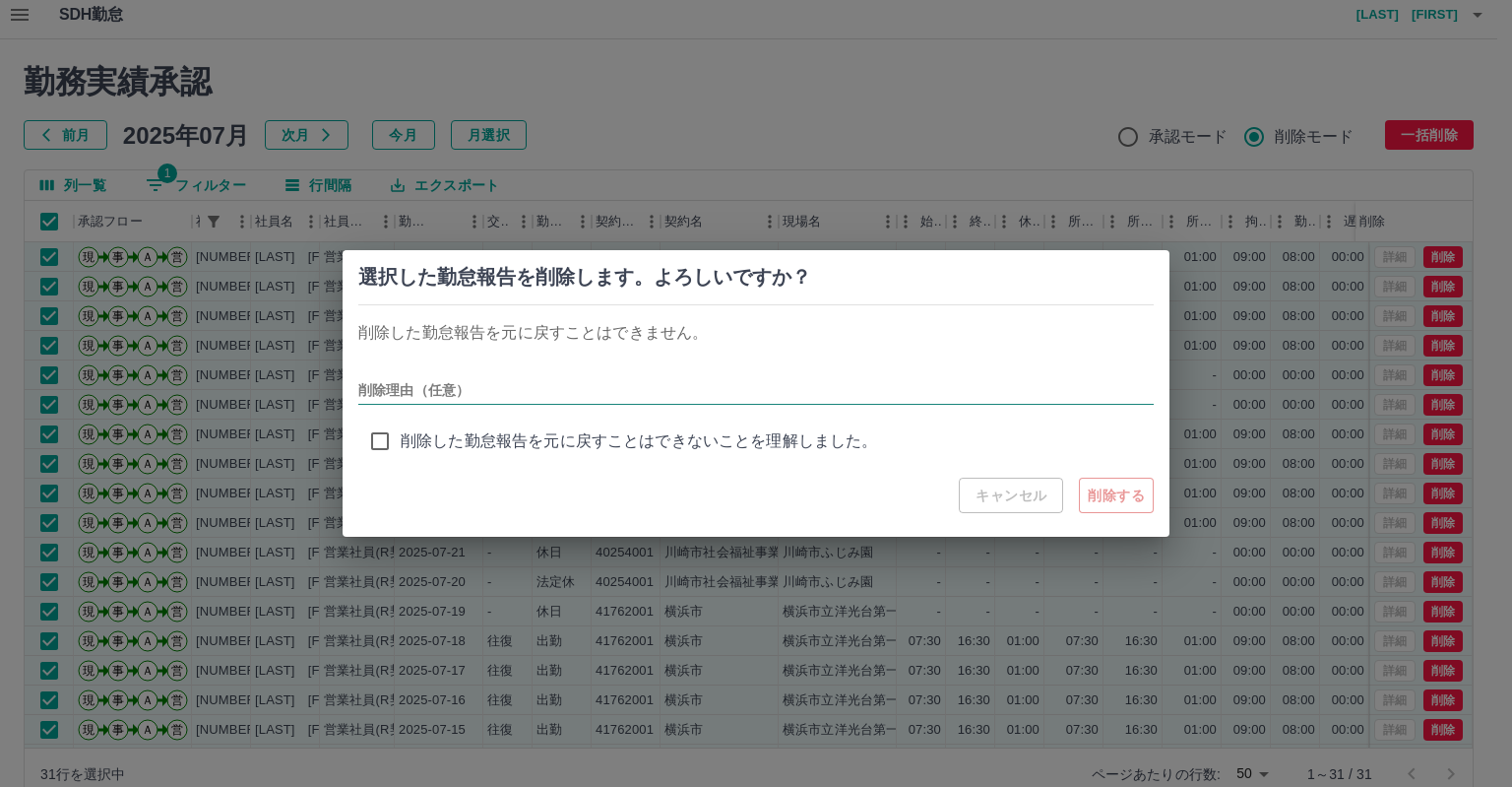 click on "削除理由（任意）" at bounding box center (756, 390) 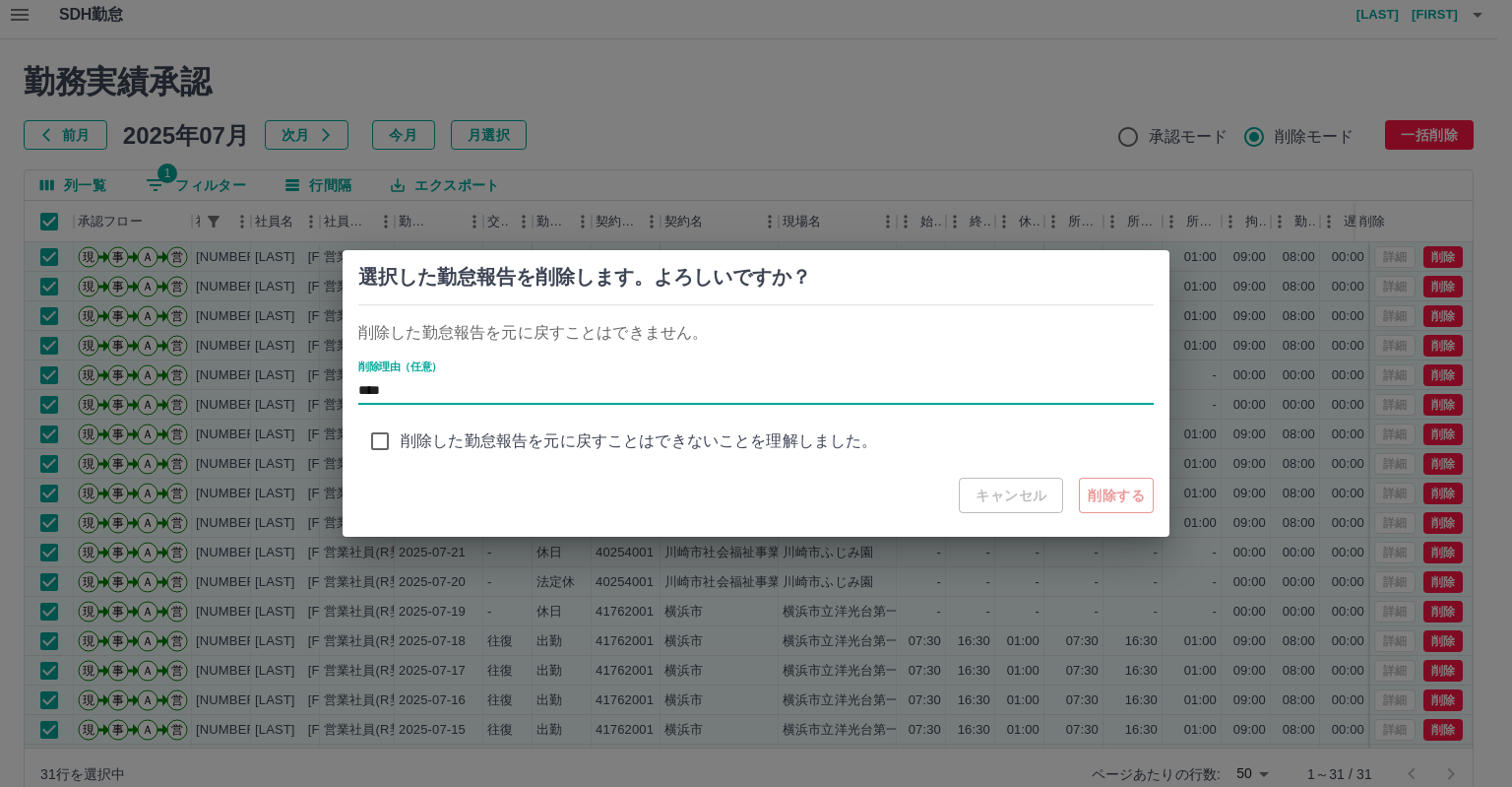 type on "****" 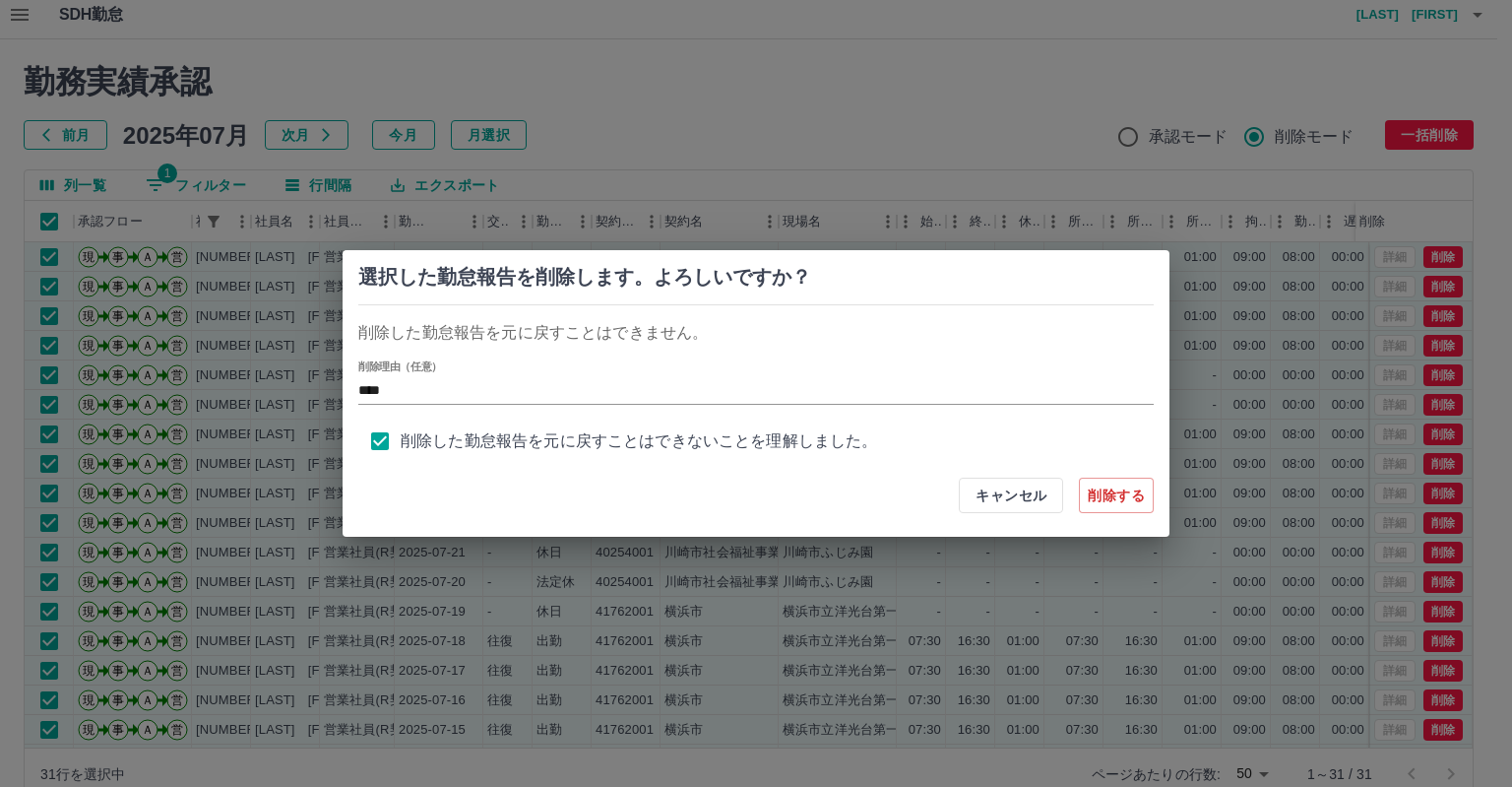 scroll, scrollTop: 8, scrollLeft: 0, axis: vertical 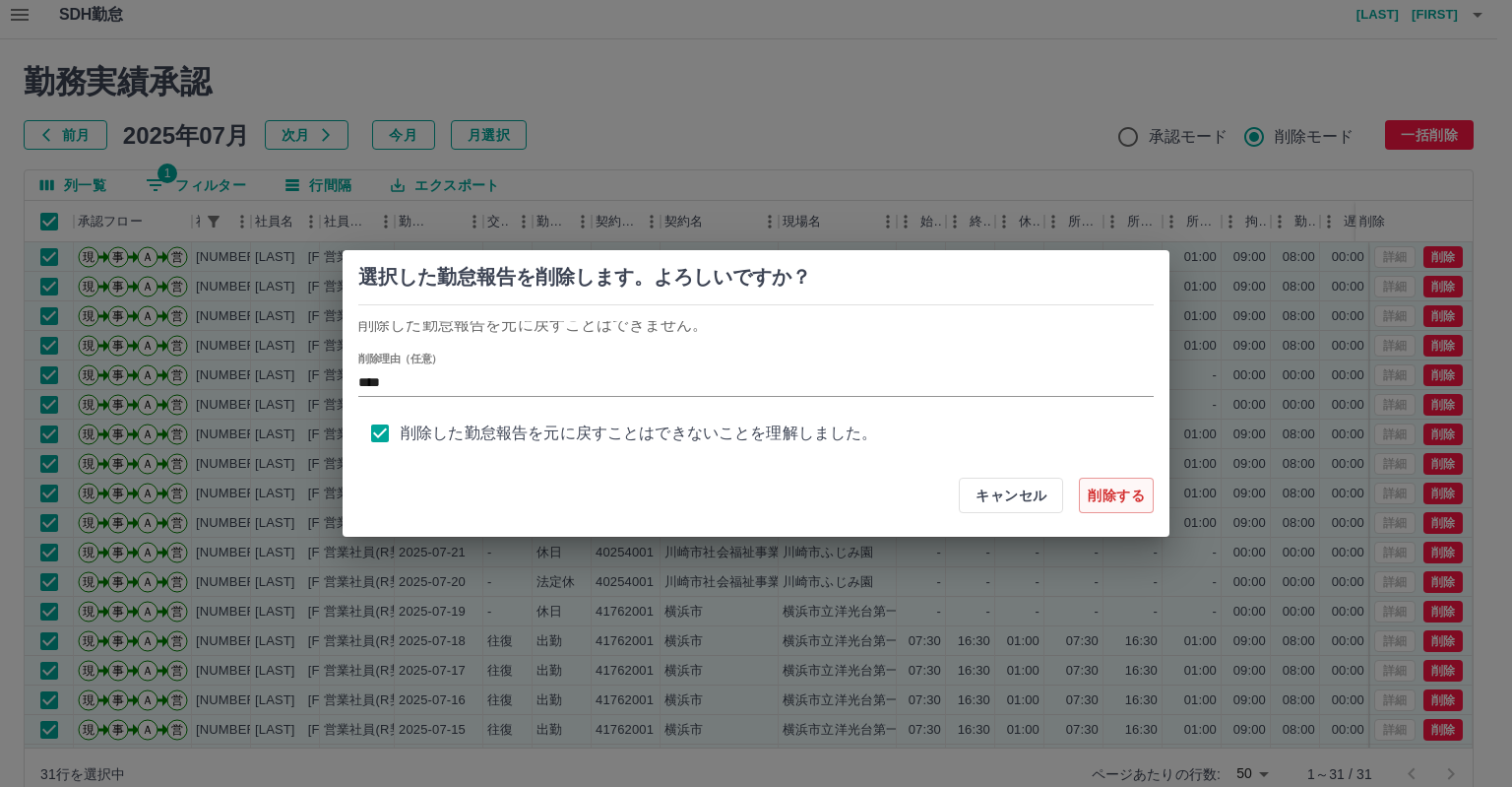 click on "削除する" at bounding box center [1116, 495] 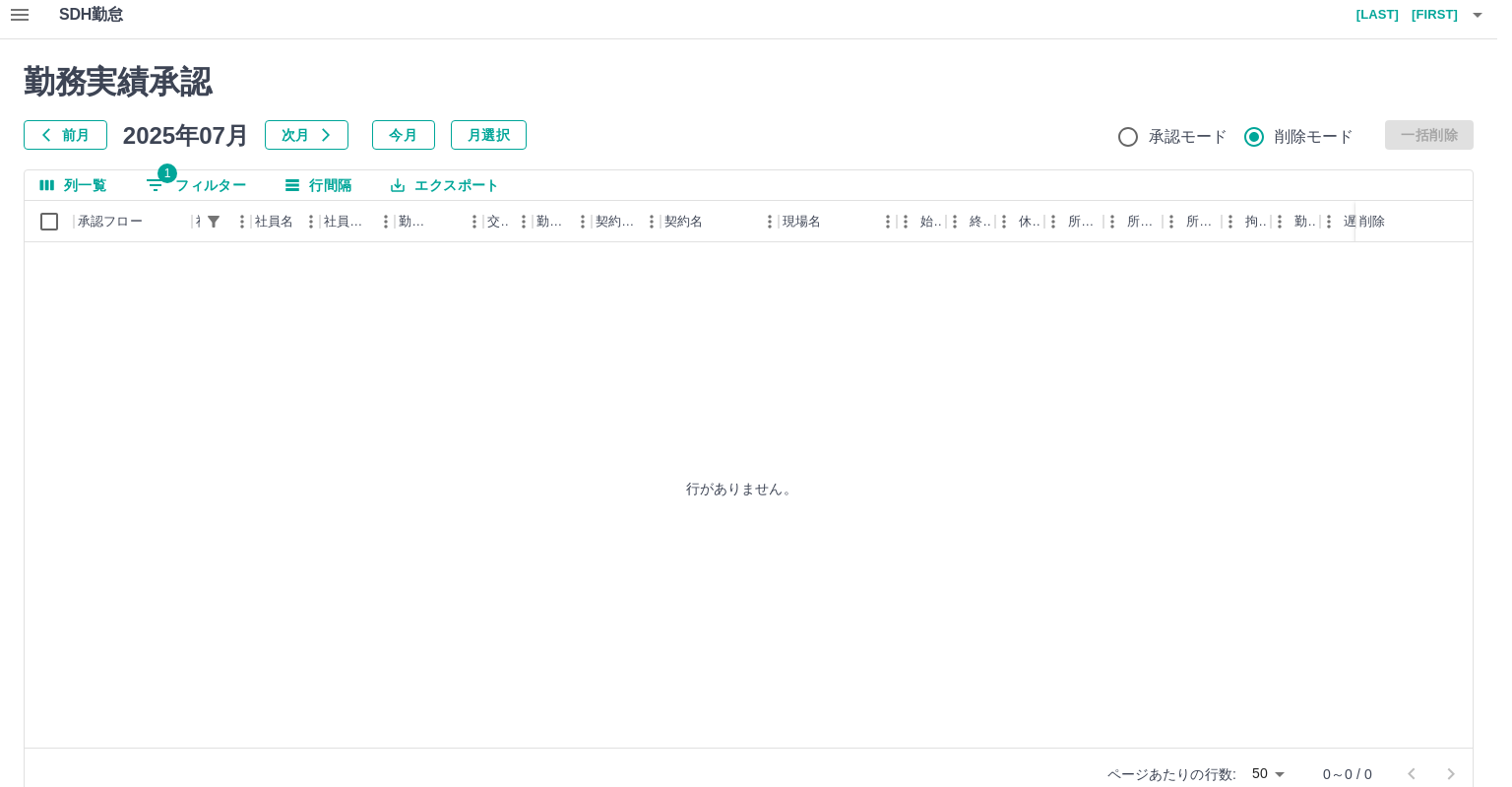 type 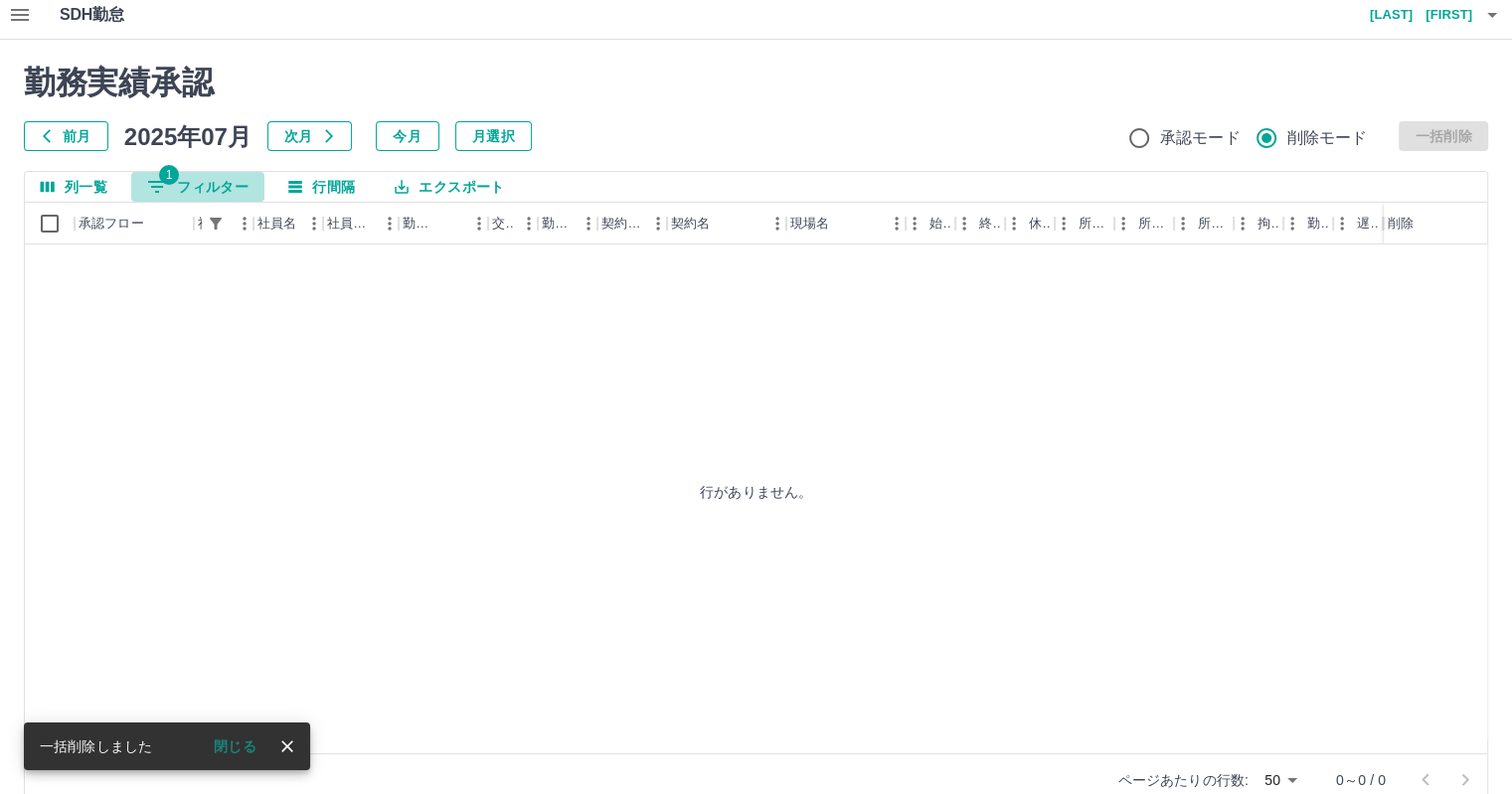 click on "1 フィルター" at bounding box center [198, 187] 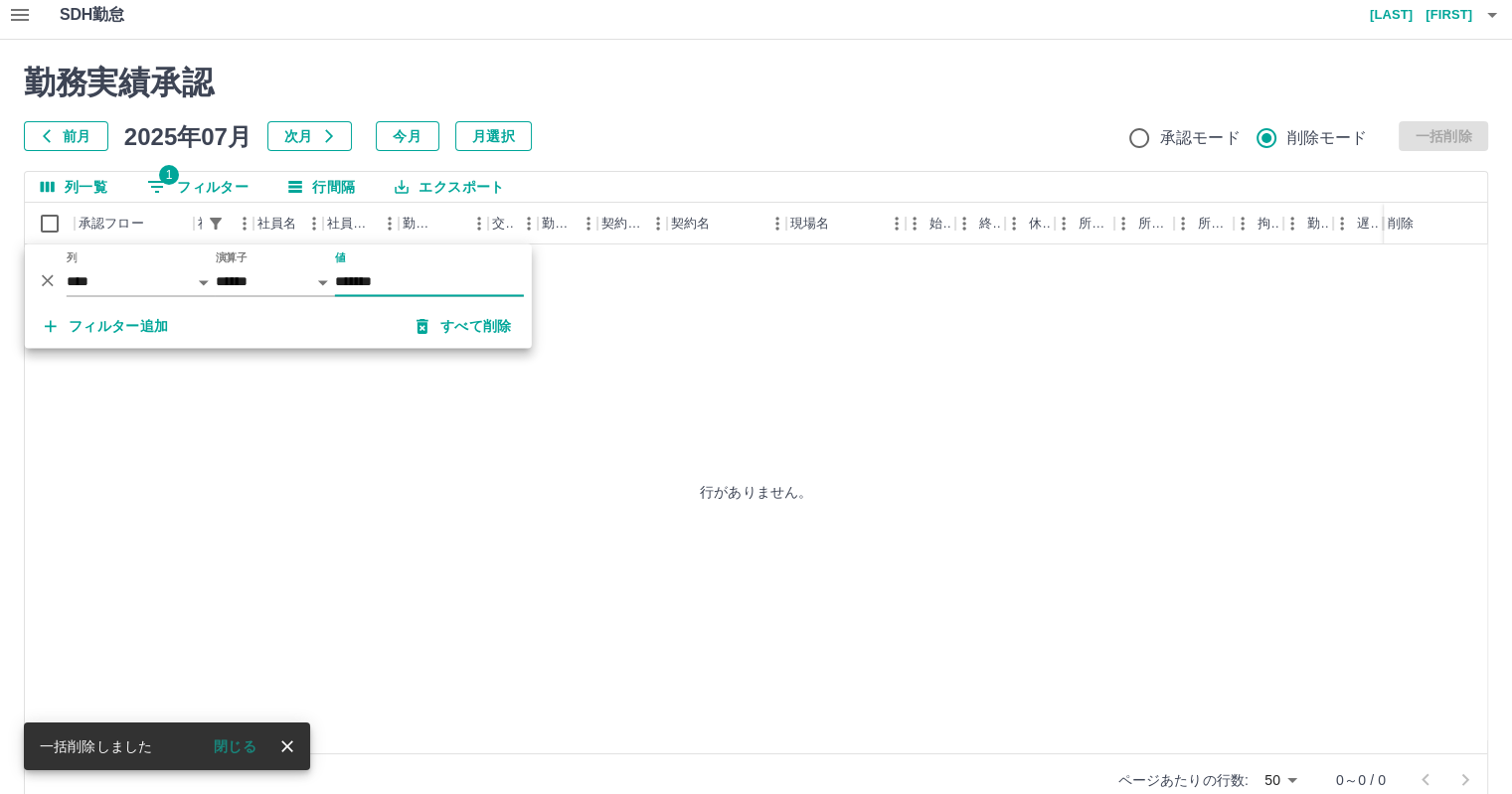 drag, startPoint x: 406, startPoint y: 281, endPoint x: 297, endPoint y: 279, distance: 109.01835 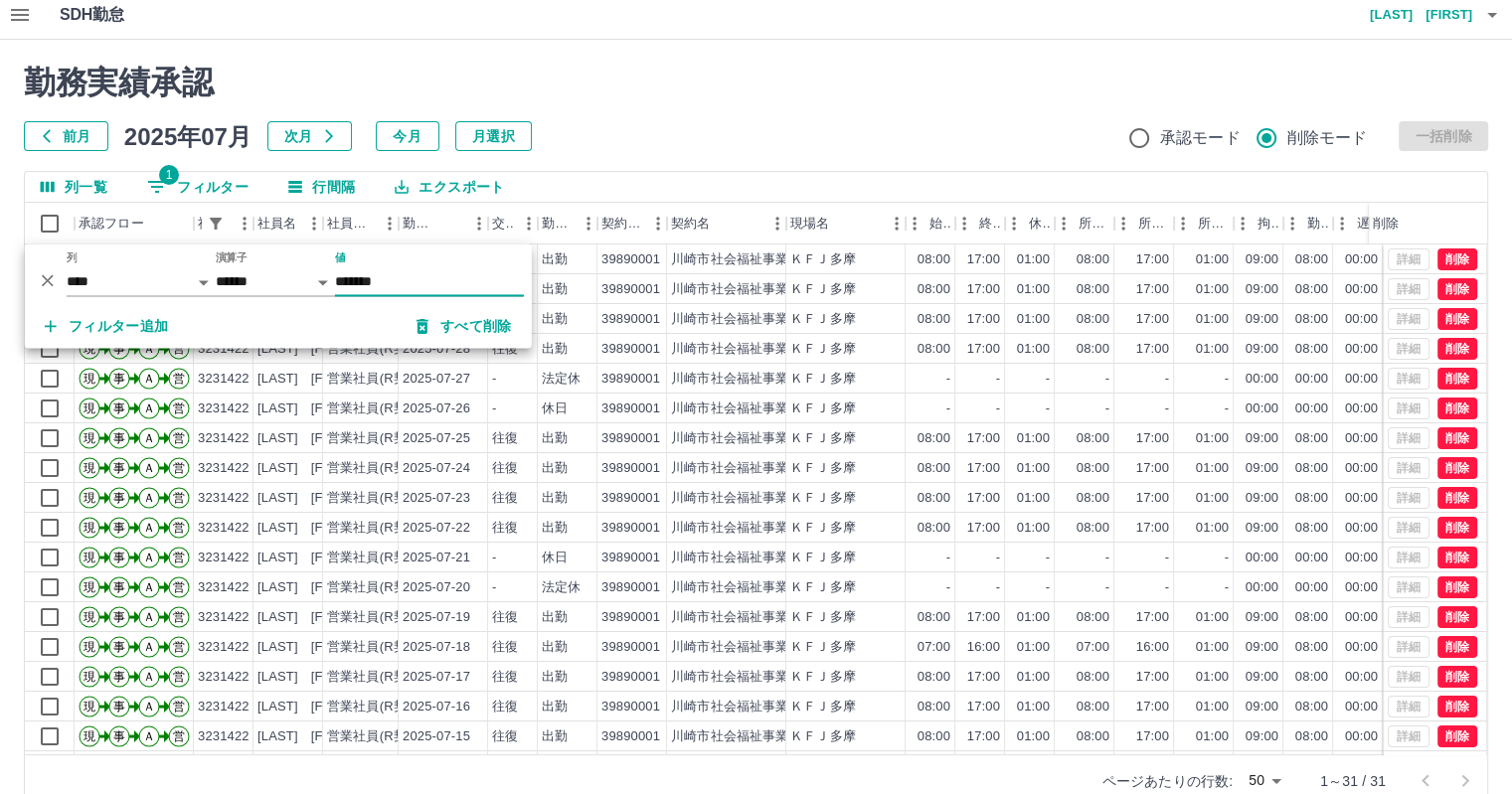 type on "*******" 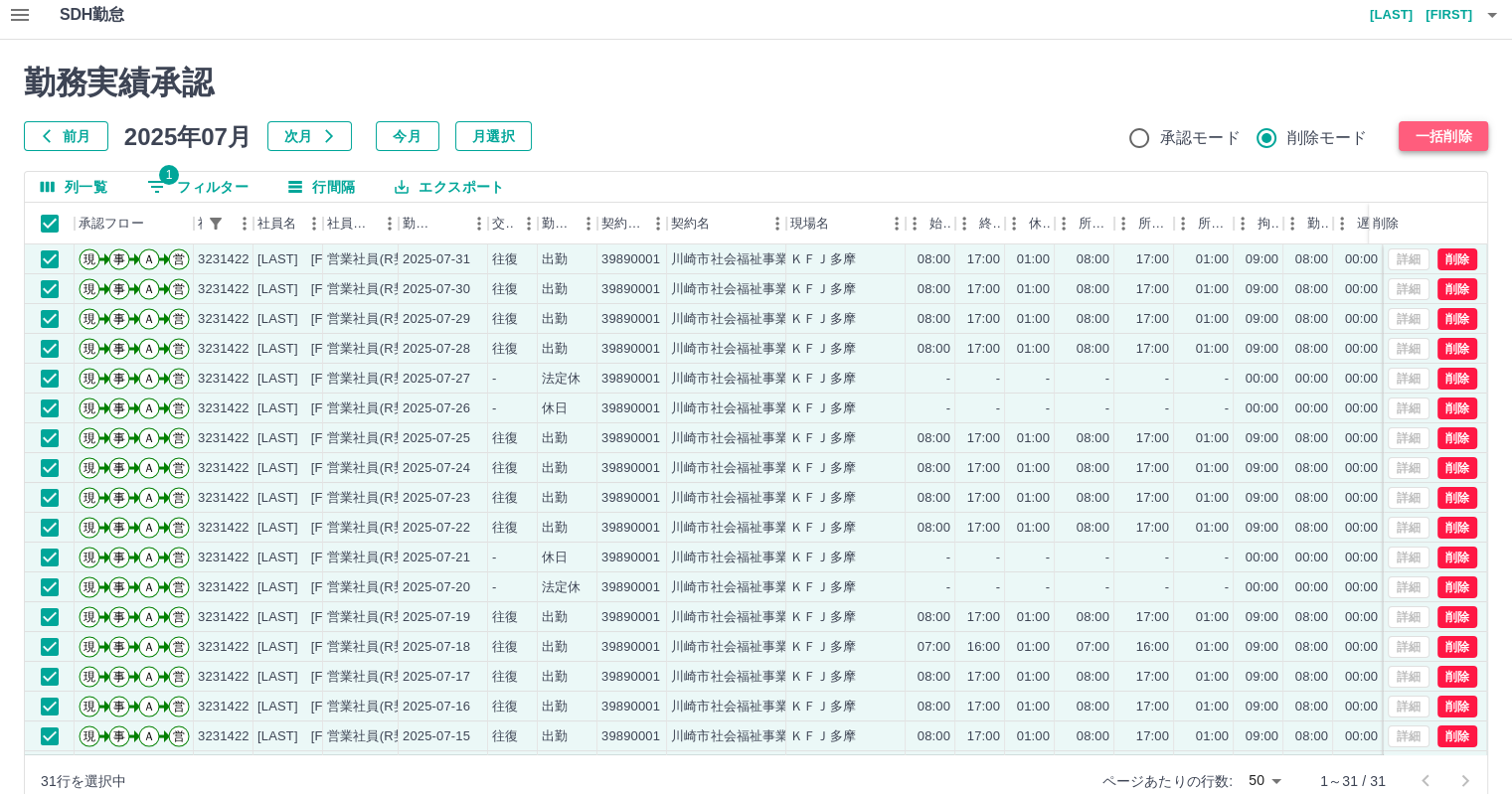 click on "一括削除" at bounding box center (1443, 136) 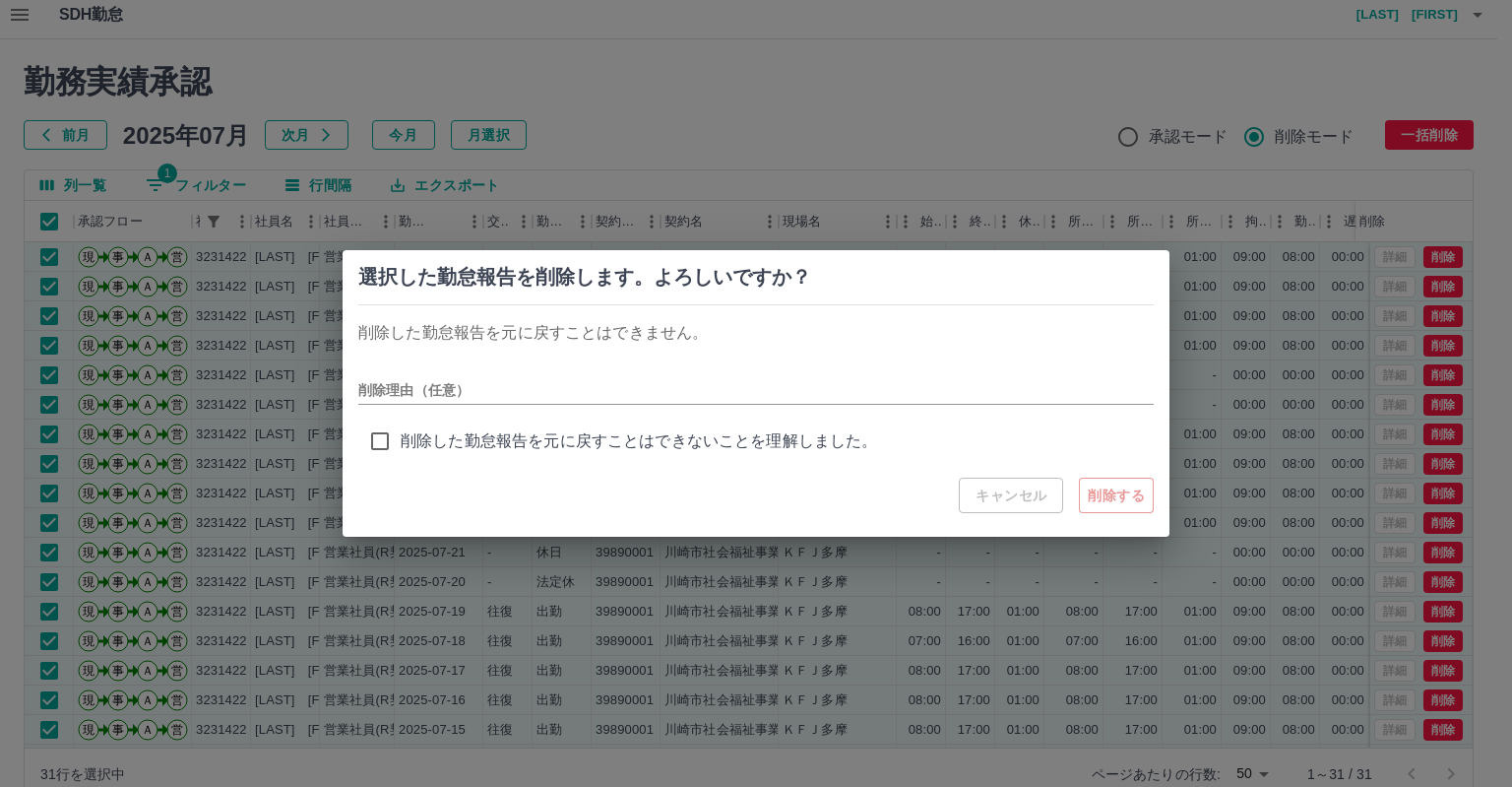 click on "削除理由（任意）" at bounding box center (756, 382) 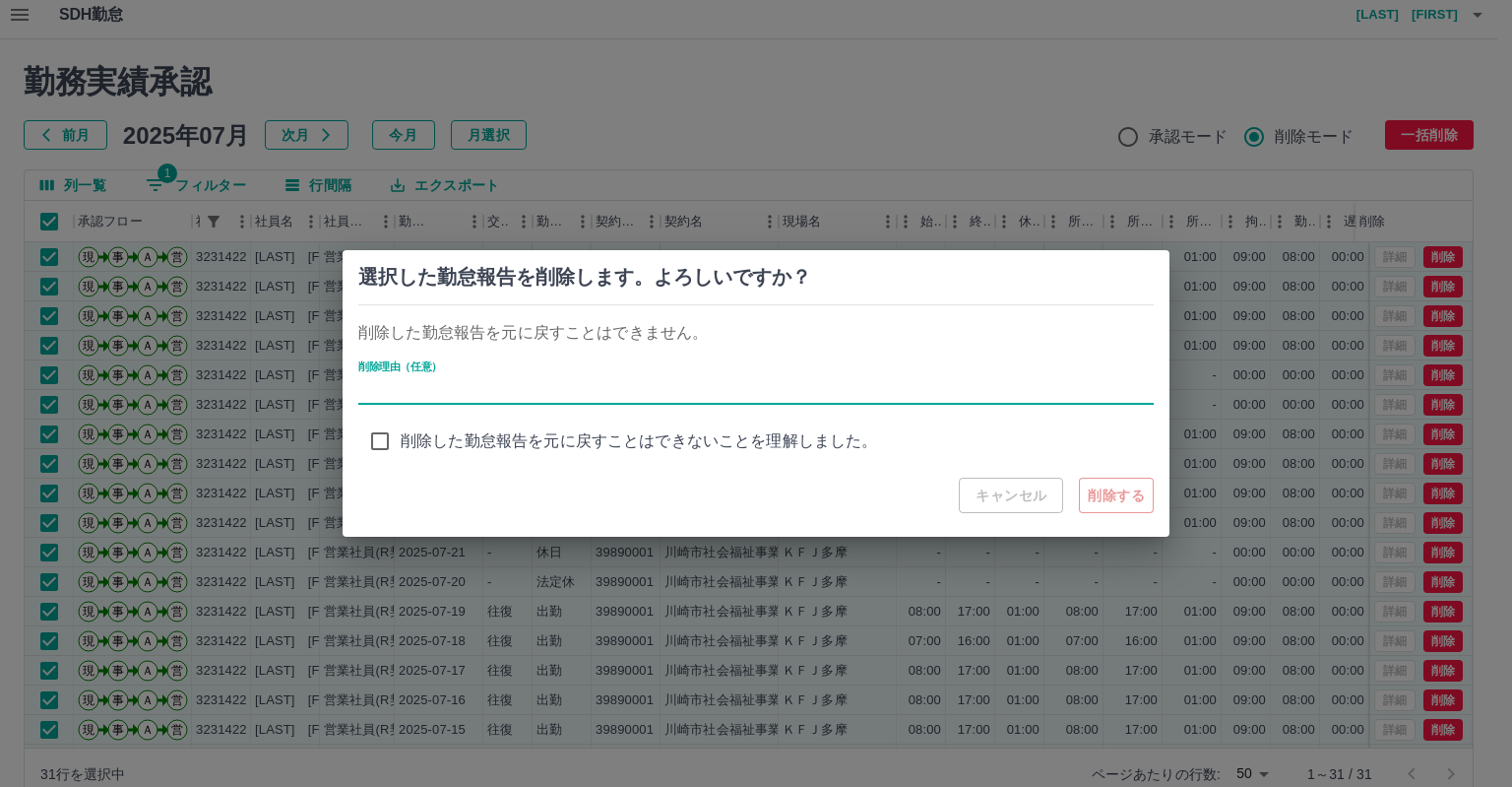 click on "削除理由（任意）" at bounding box center [756, 390] 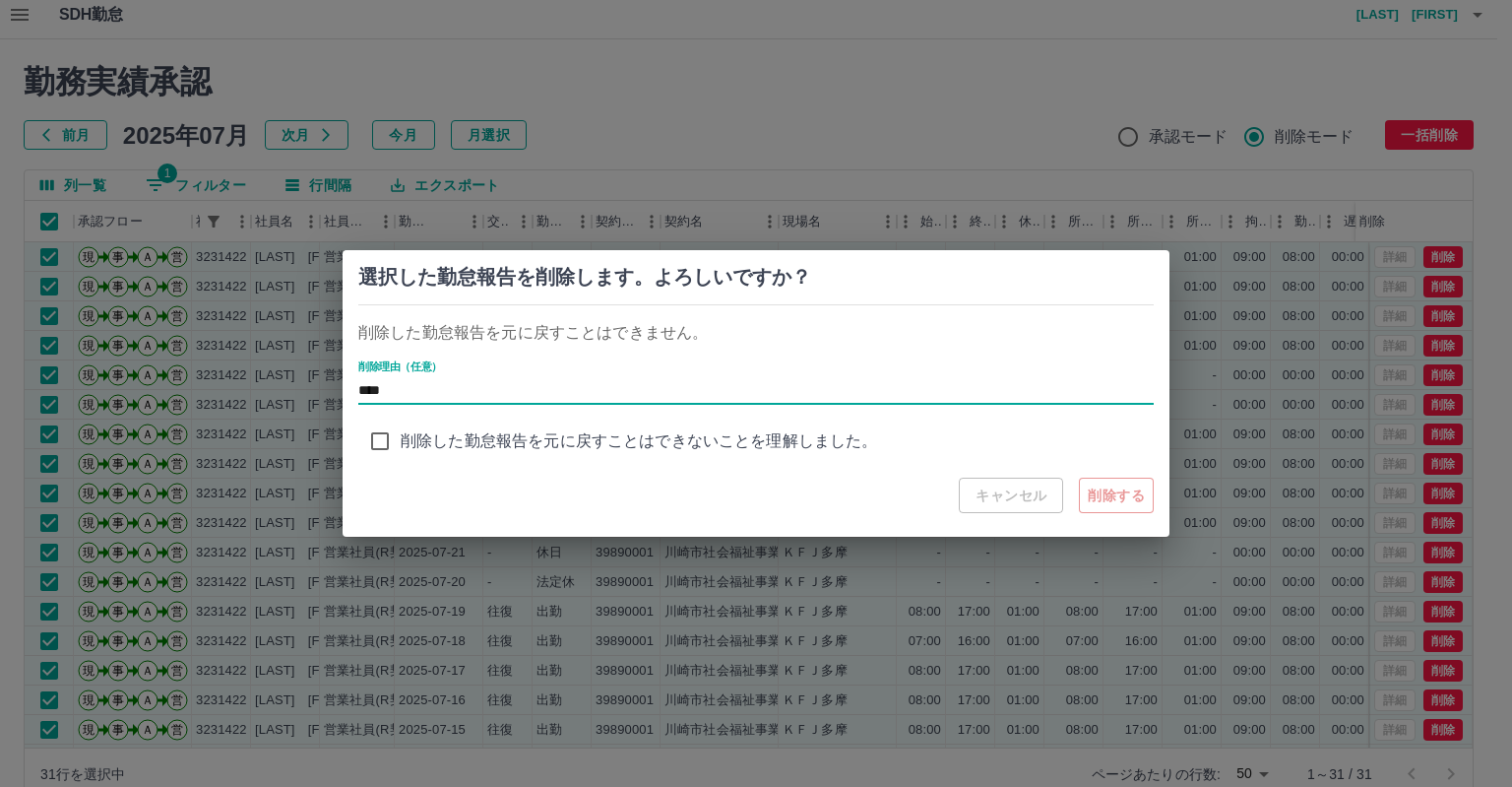 type on "****" 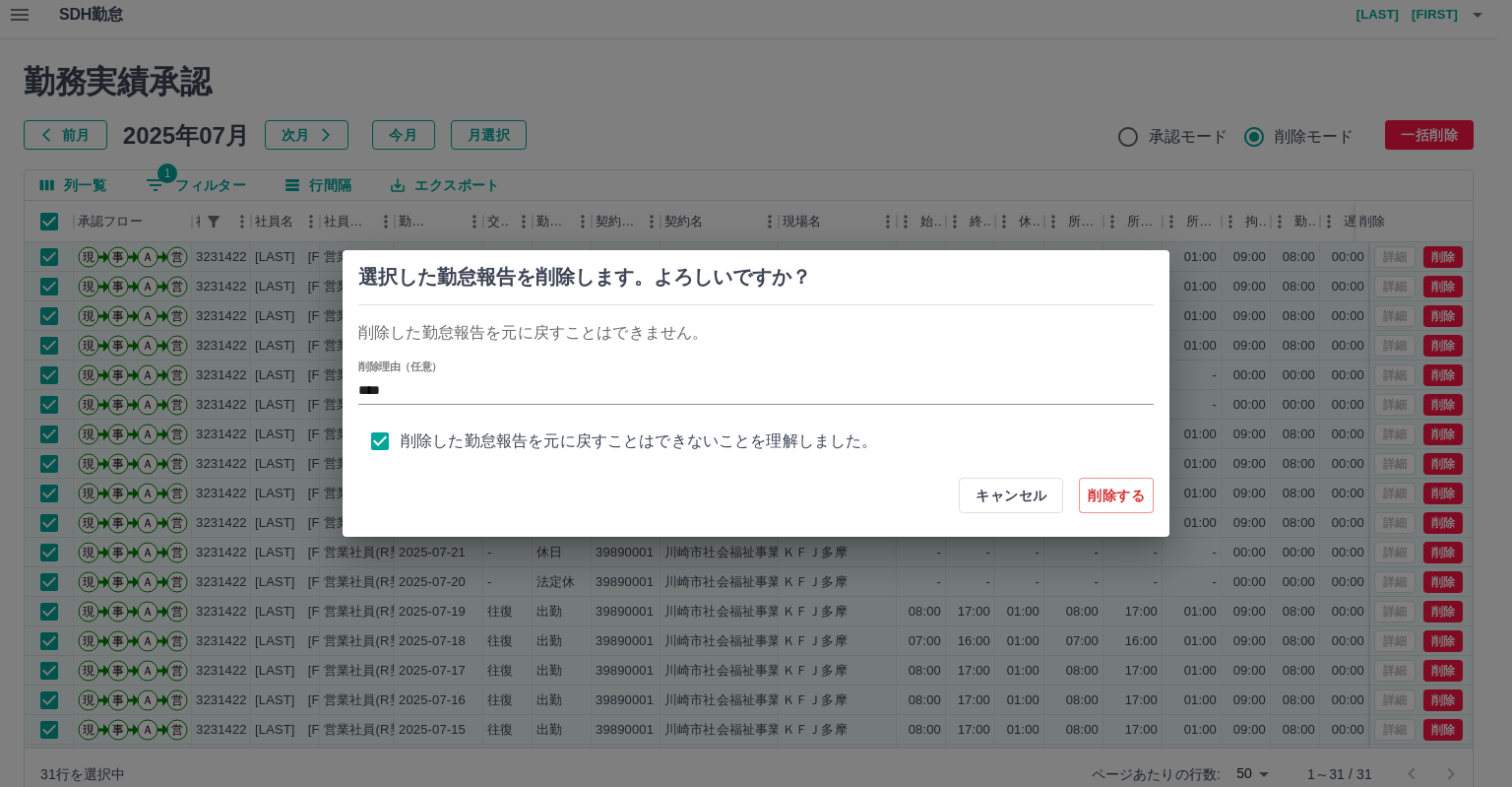 scroll, scrollTop: 8, scrollLeft: 0, axis: vertical 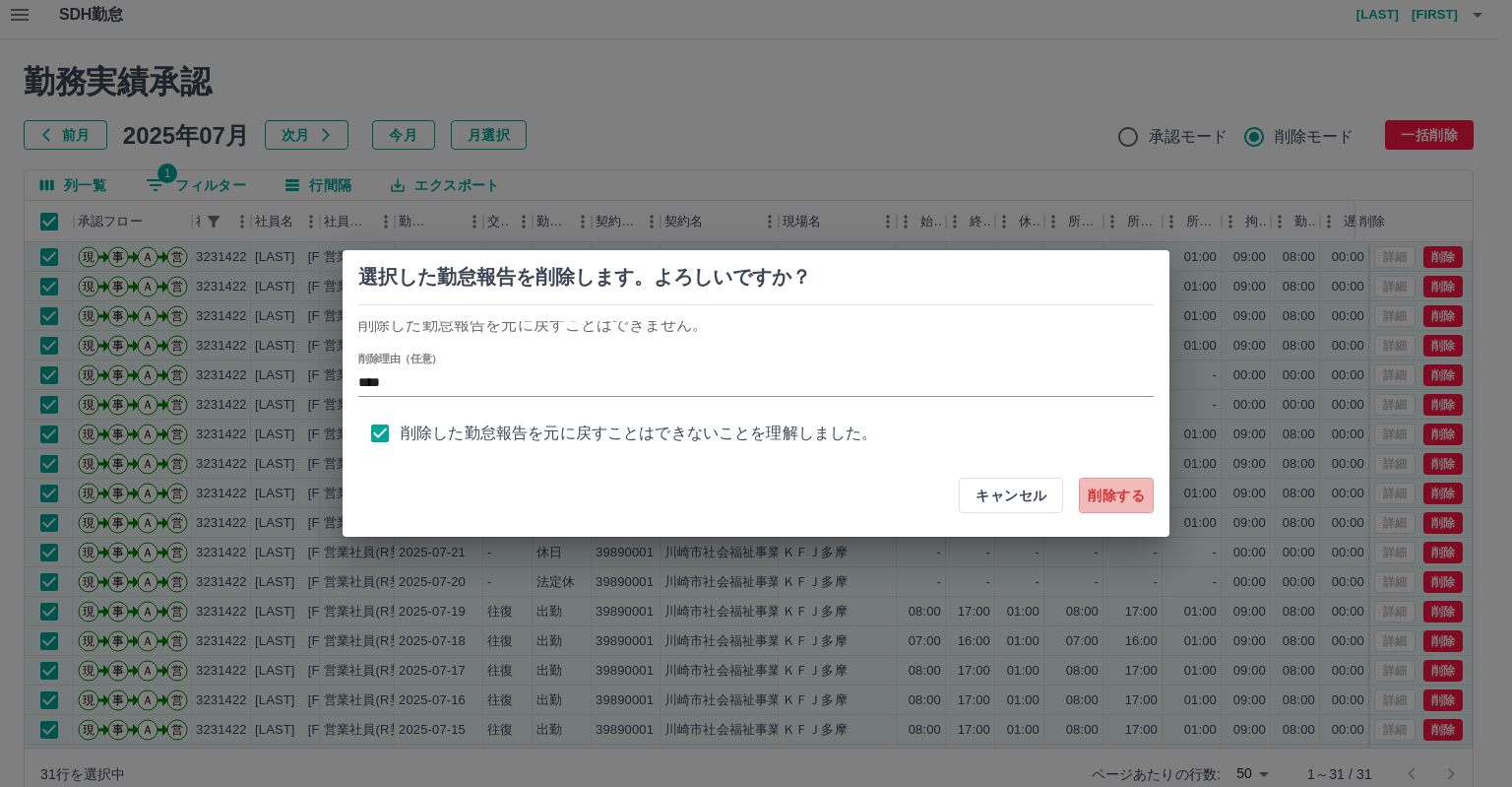 click on "削除する" at bounding box center [1116, 495] 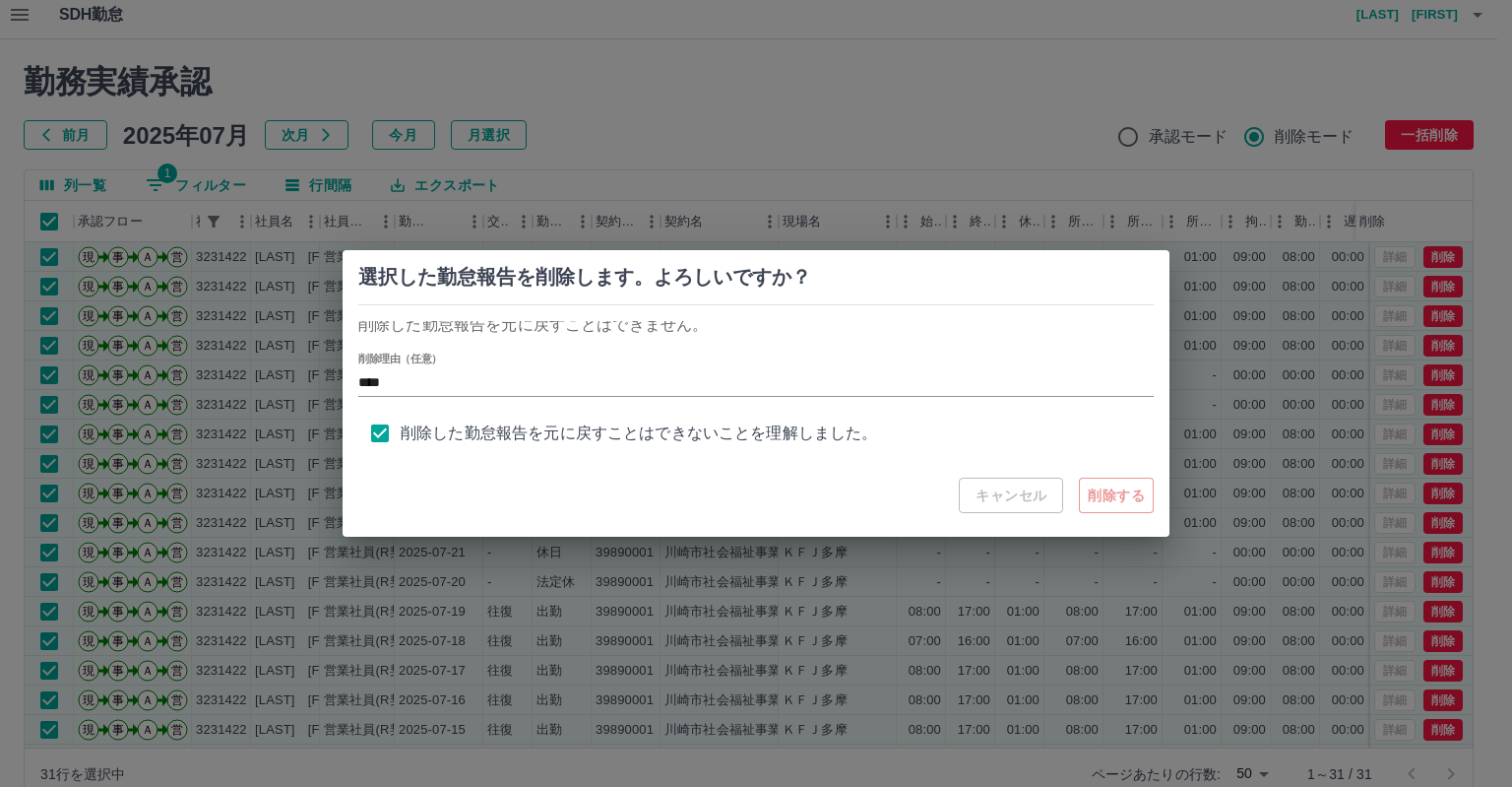 type 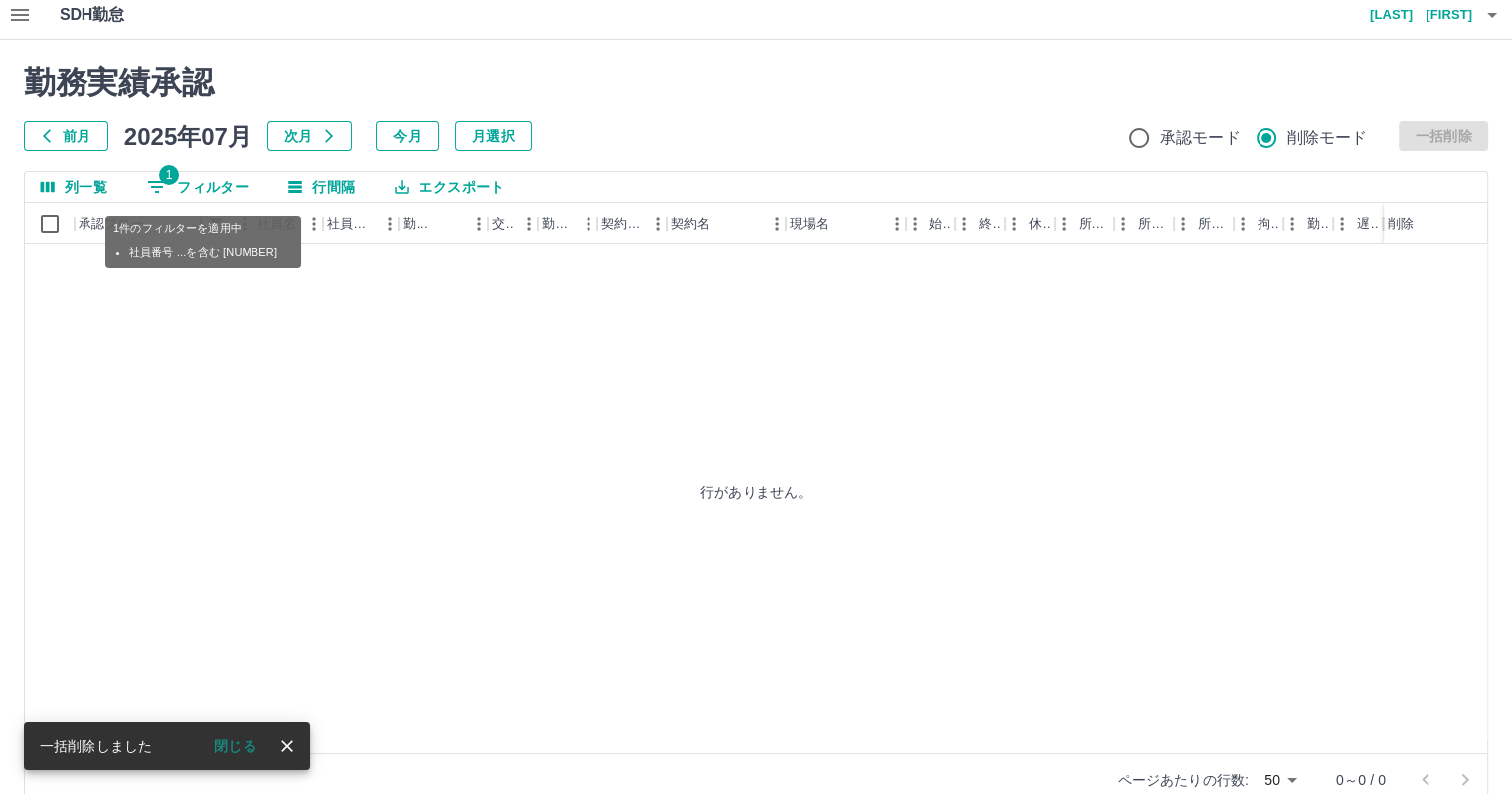 click on "1 フィルター" at bounding box center [198, 187] 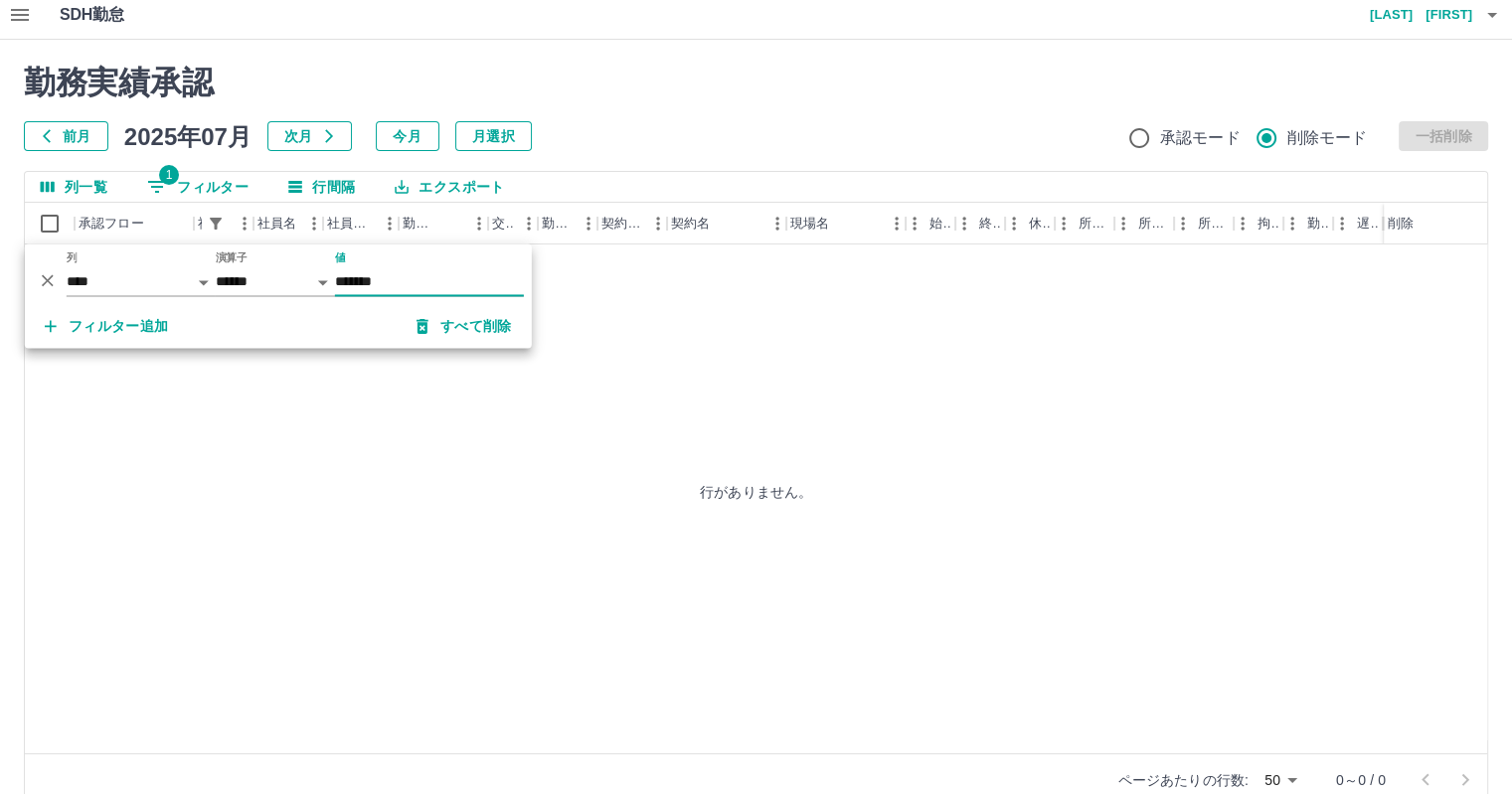 drag, startPoint x: 433, startPoint y: 274, endPoint x: 220, endPoint y: 274, distance: 213 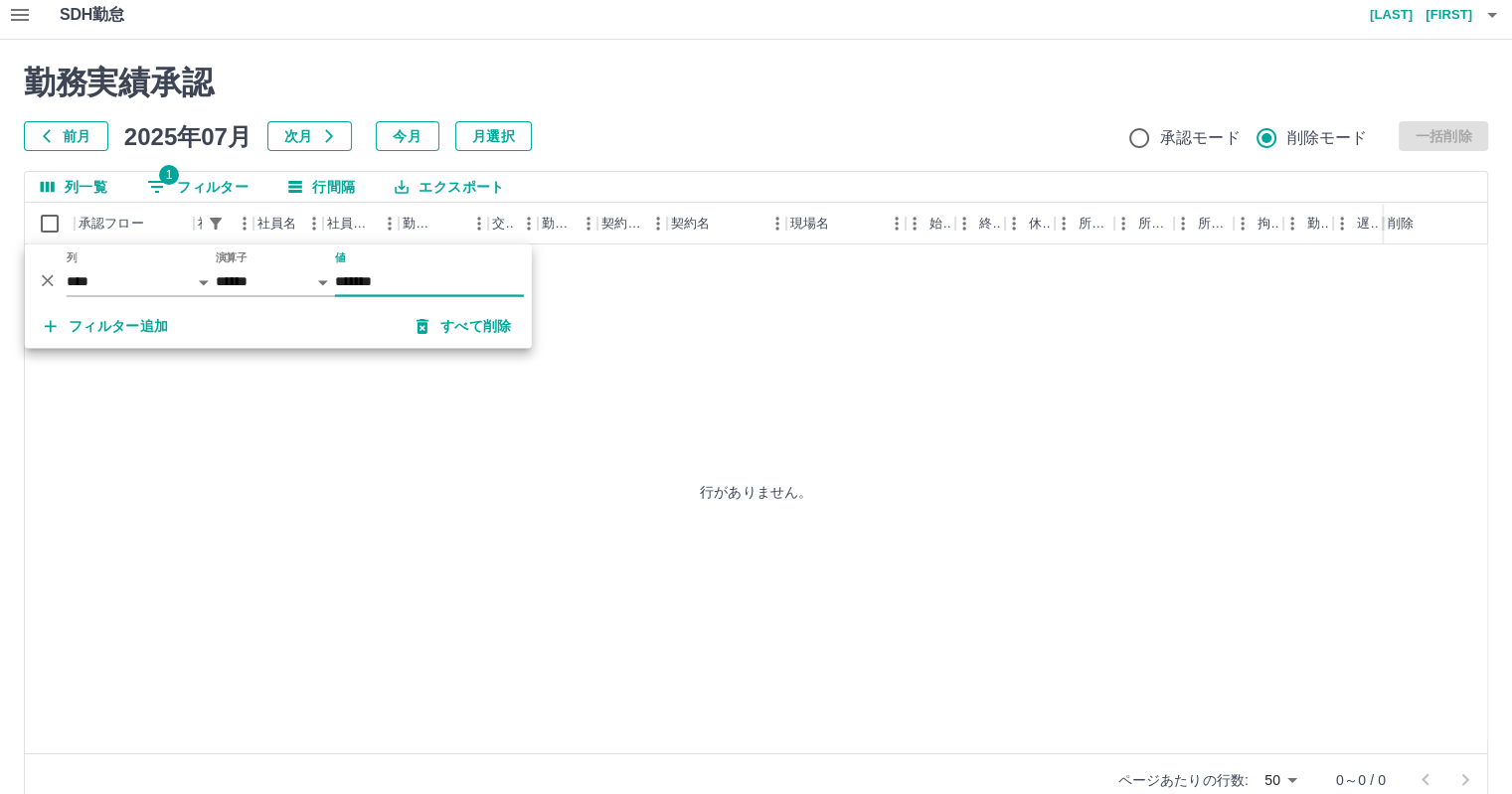 click on "*******" at bounding box center [429, 281] 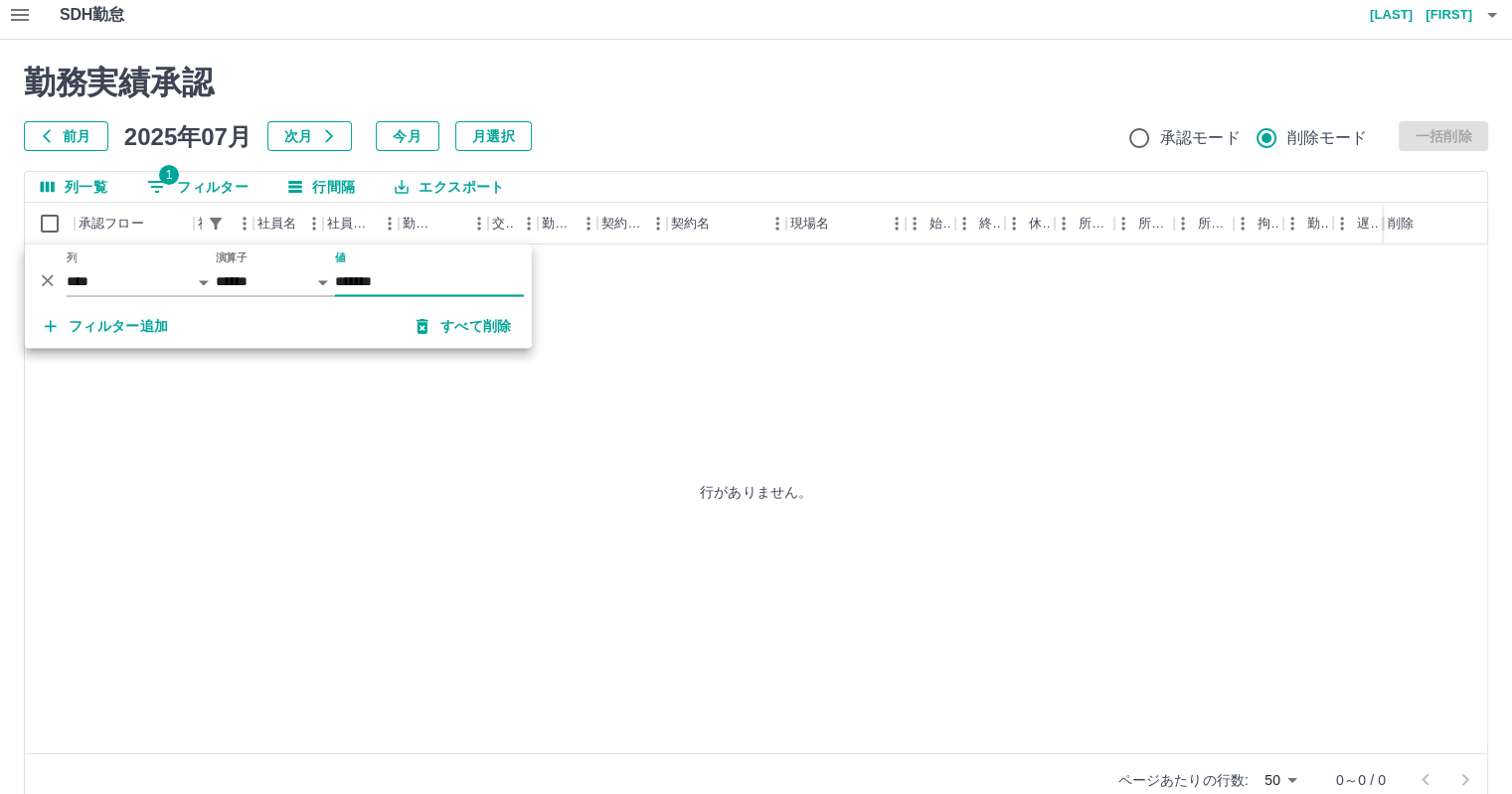 drag, startPoint x: 416, startPoint y: 275, endPoint x: 226, endPoint y: 284, distance: 190.21304 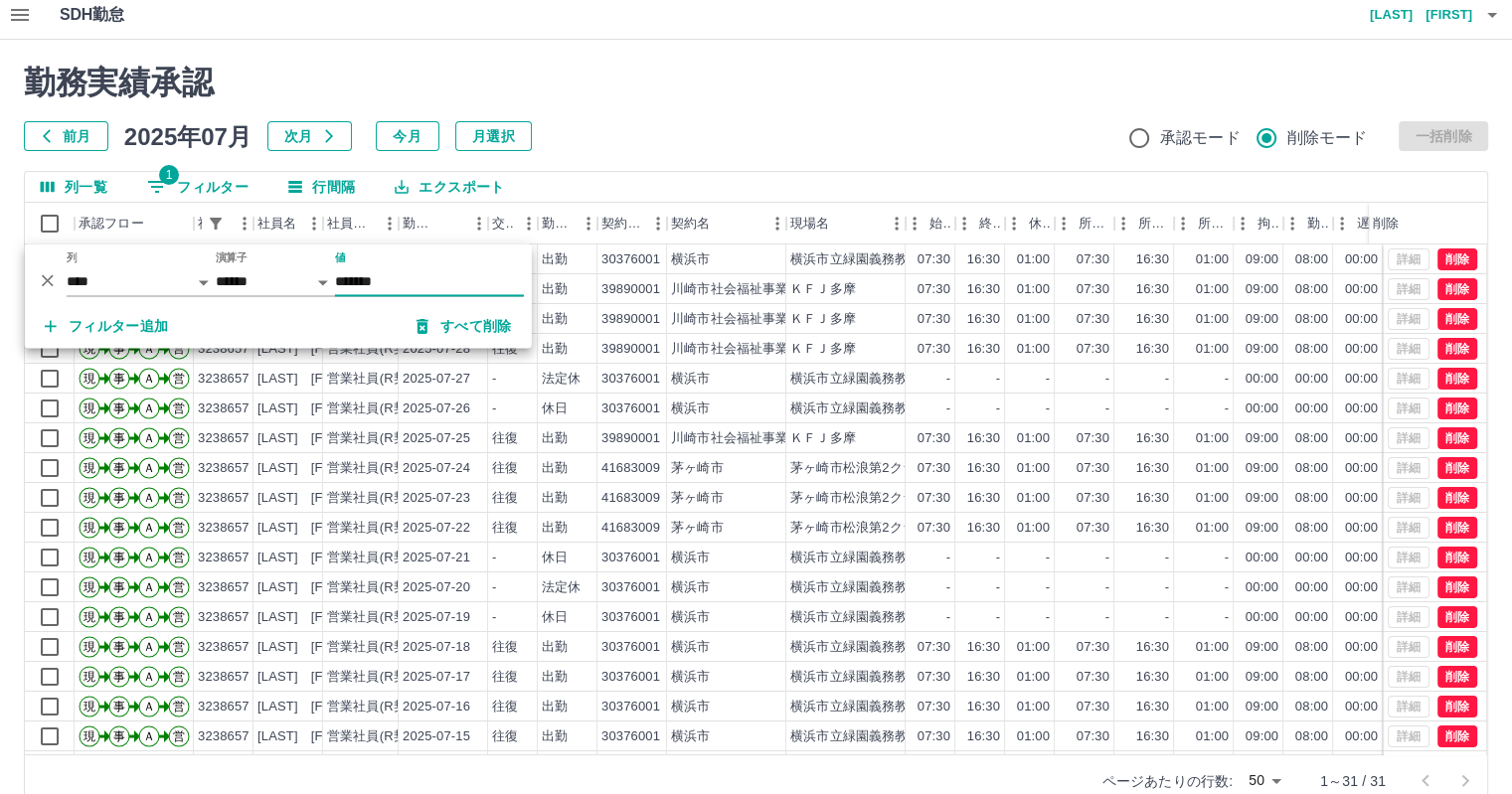type on "*******" 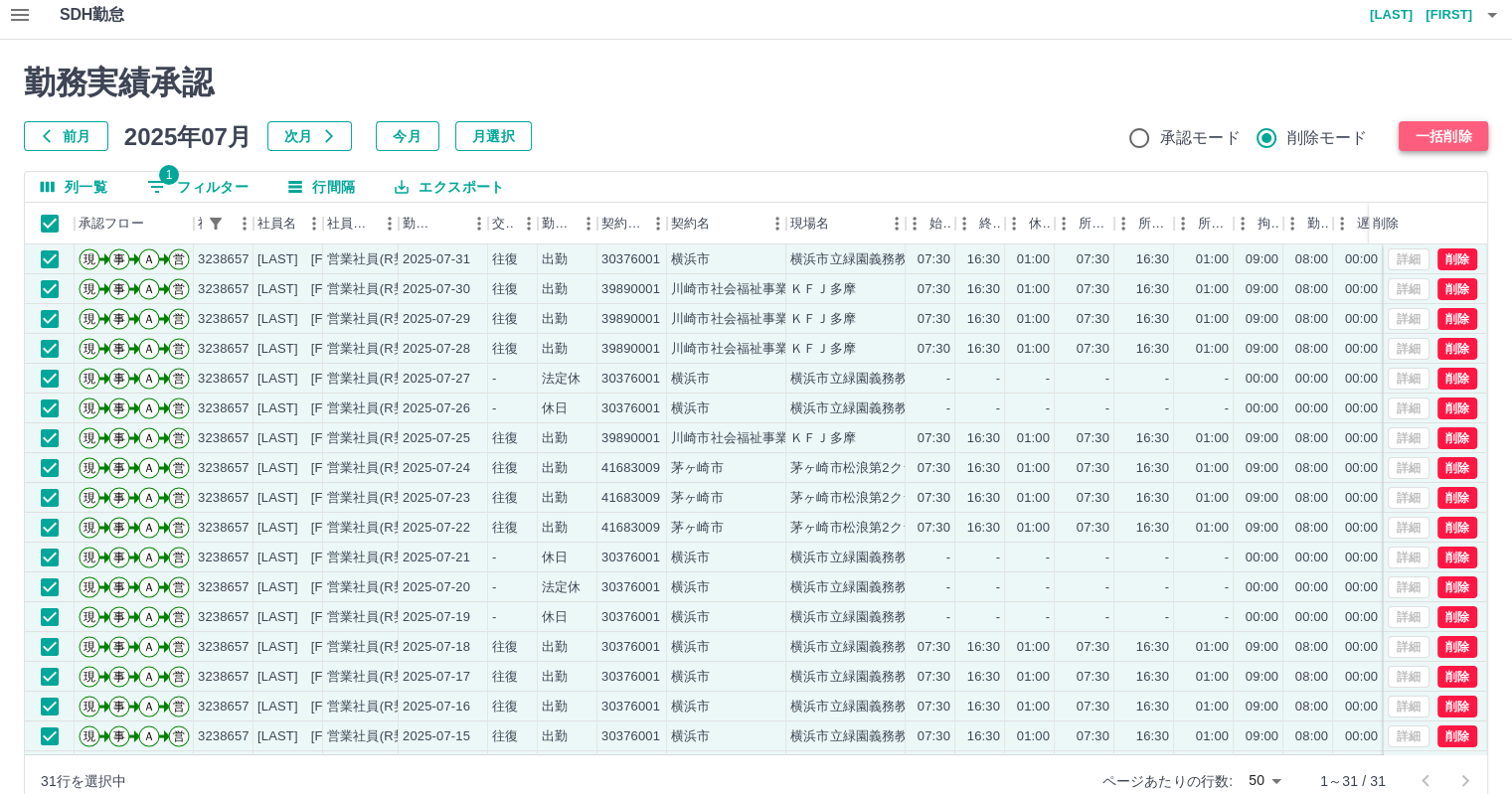 click on "一括削除" at bounding box center (1443, 136) 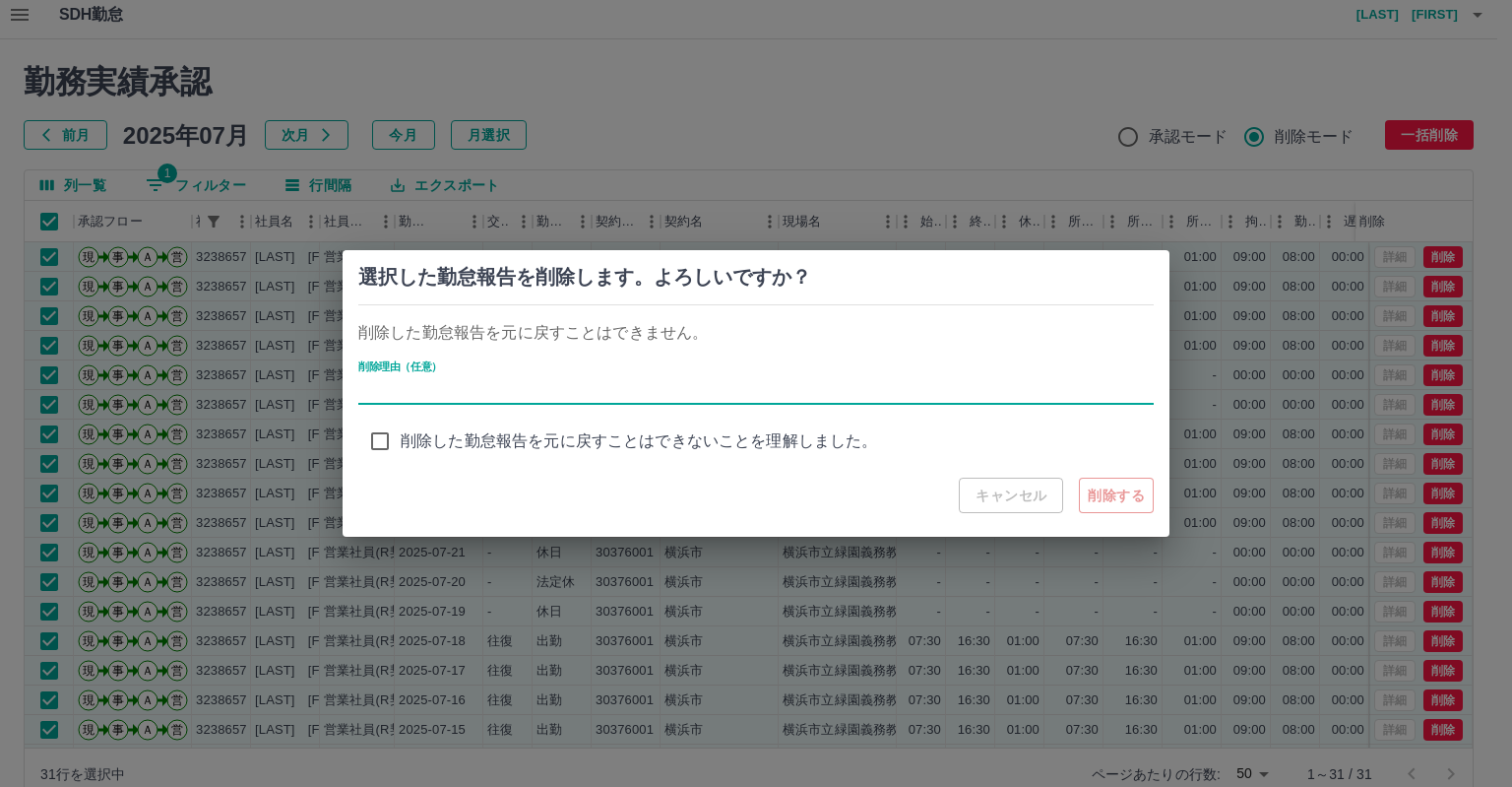 click on "削除理由（任意）" at bounding box center [756, 390] 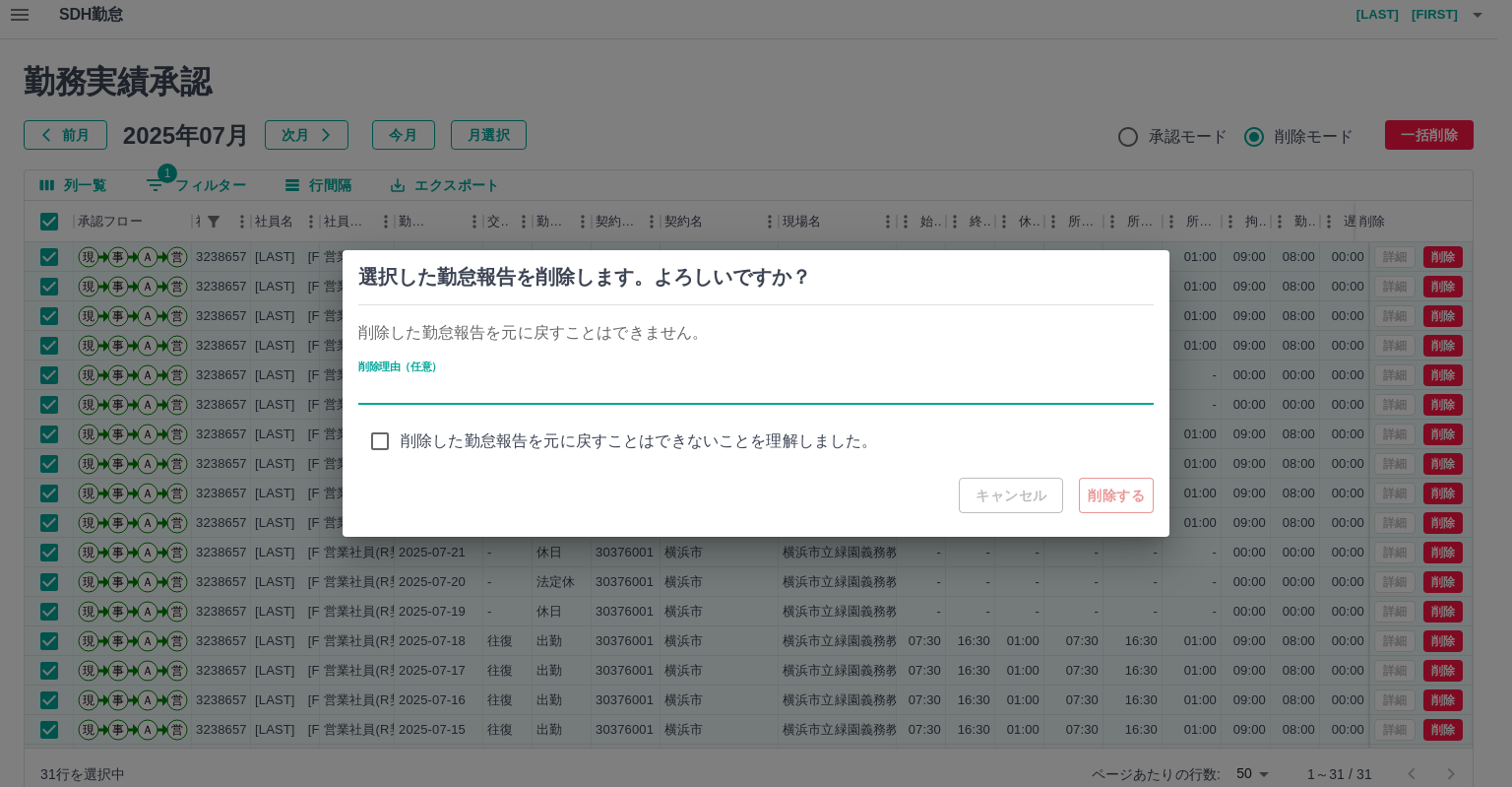 type on "****" 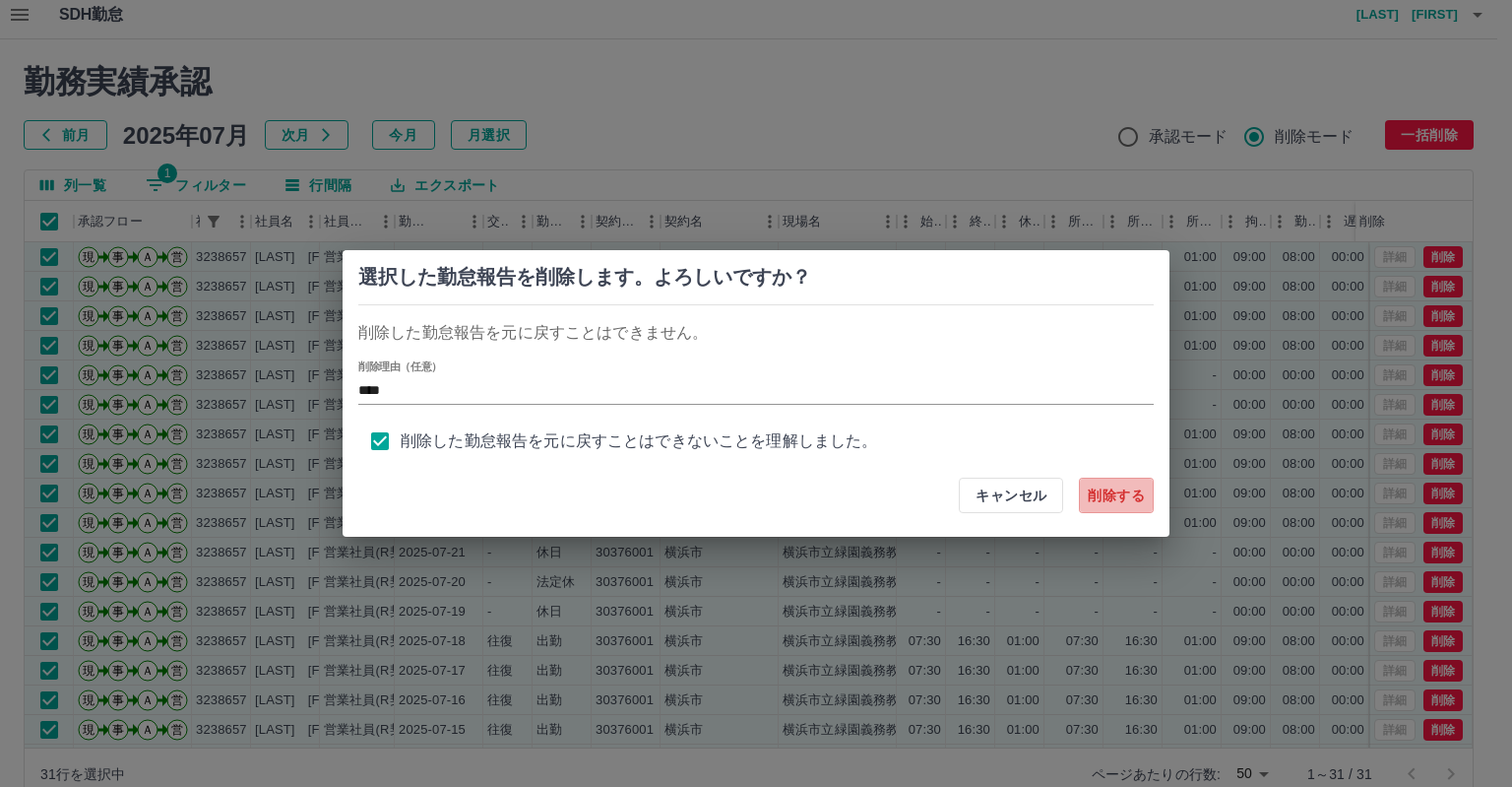 click on "削除する" at bounding box center [1116, 495] 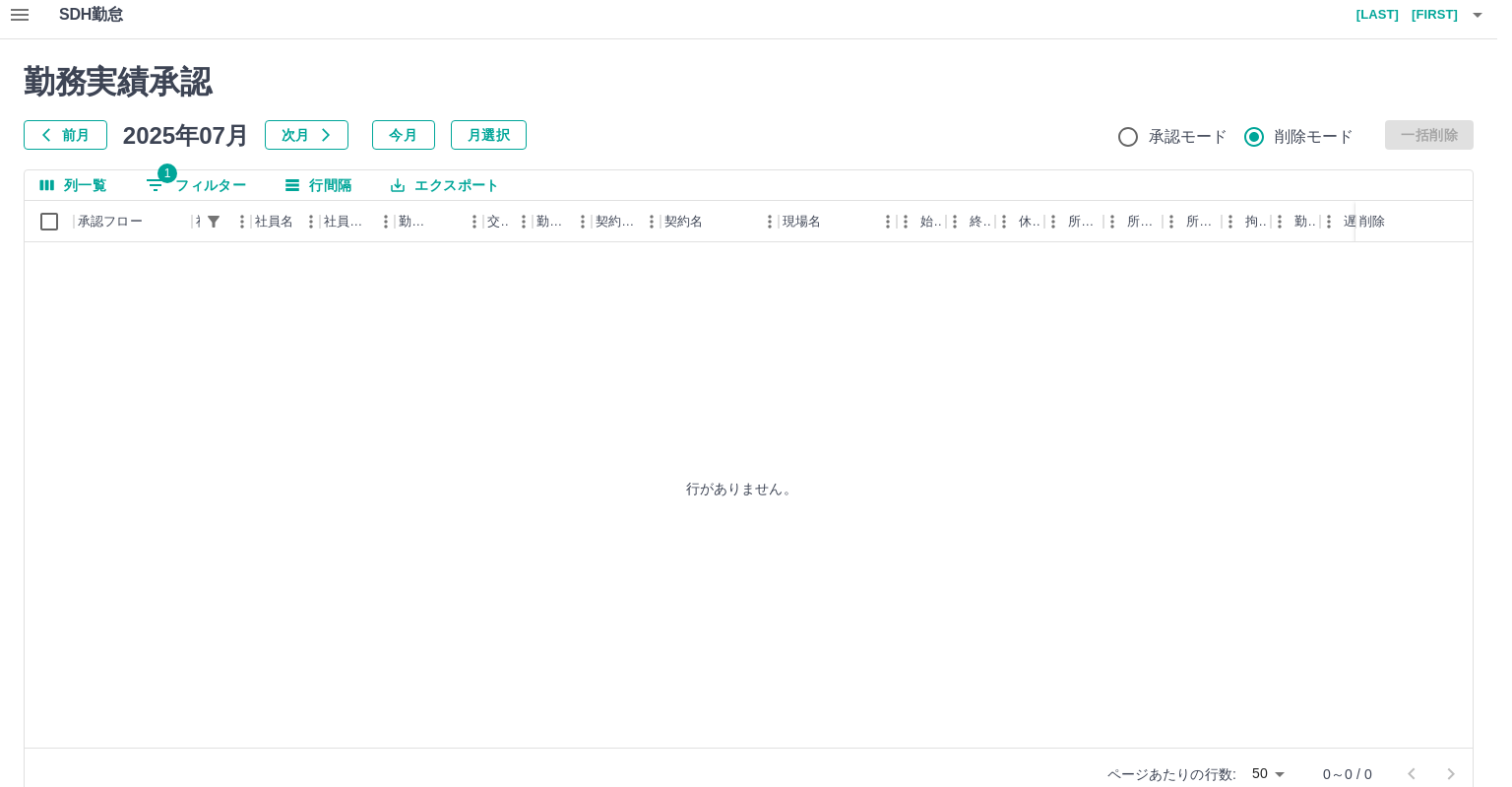 type 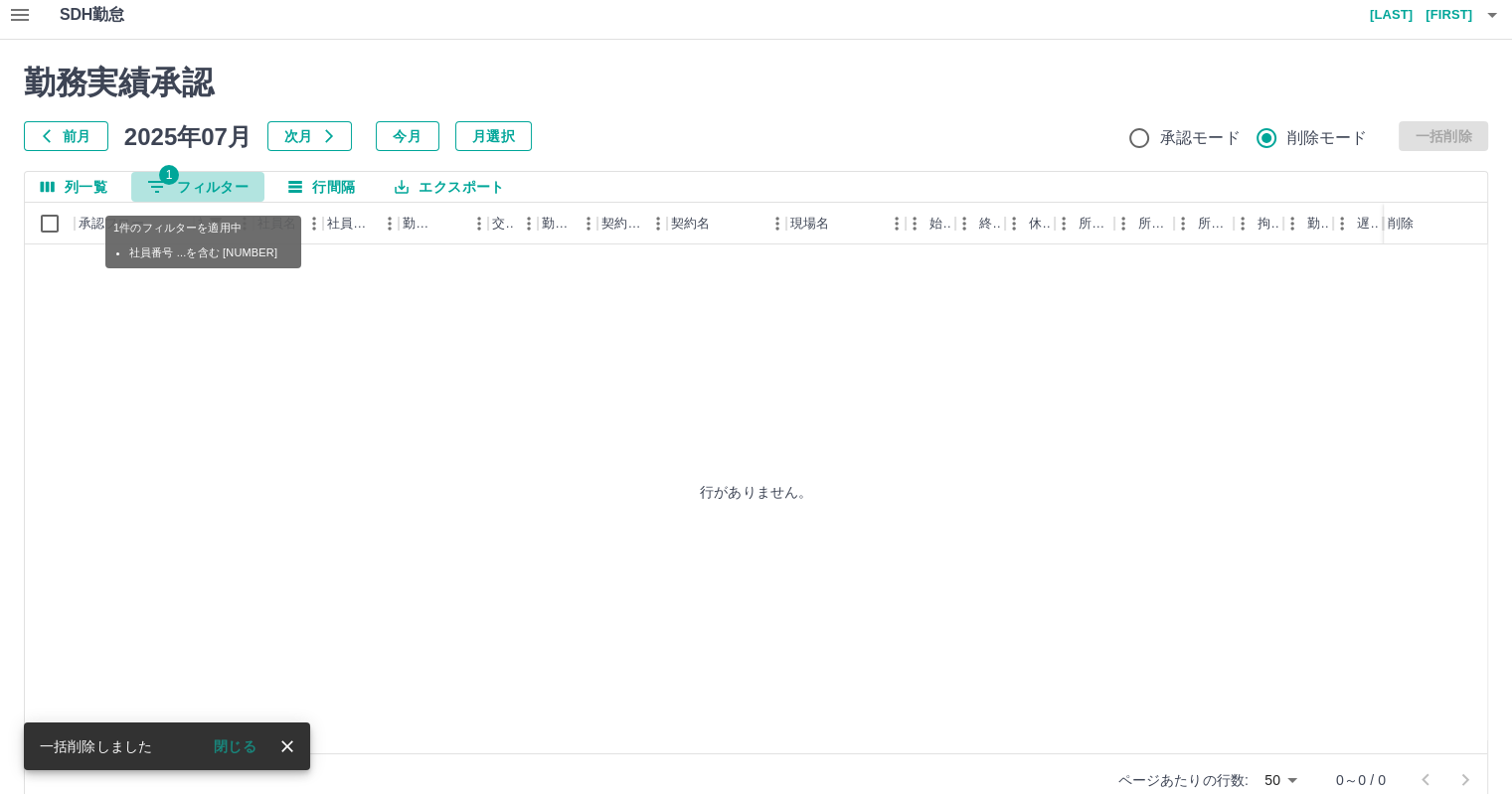 click on "1 フィルター" at bounding box center (198, 187) 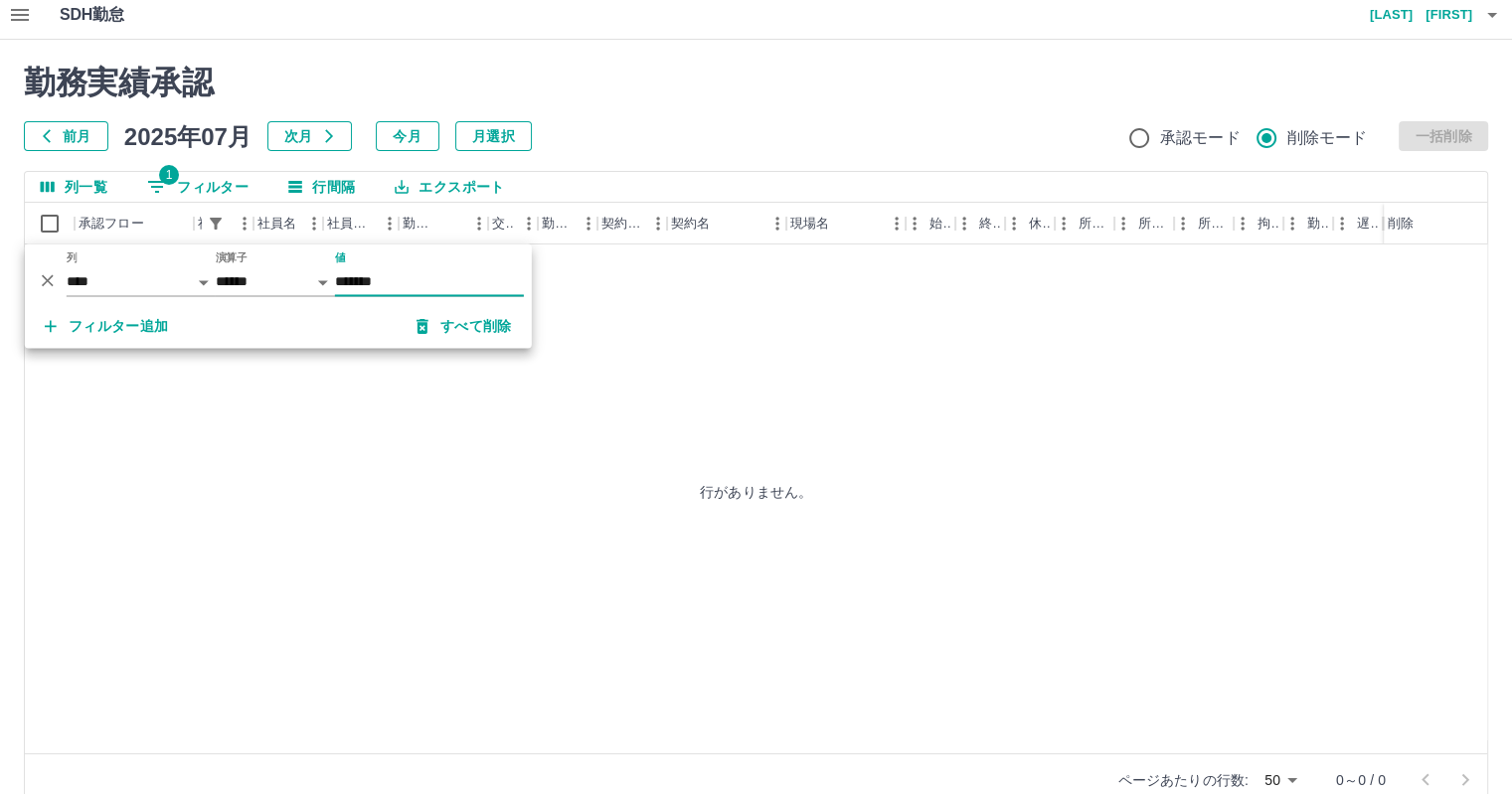 drag, startPoint x: 407, startPoint y: 281, endPoint x: 270, endPoint y: 271, distance: 137.36448 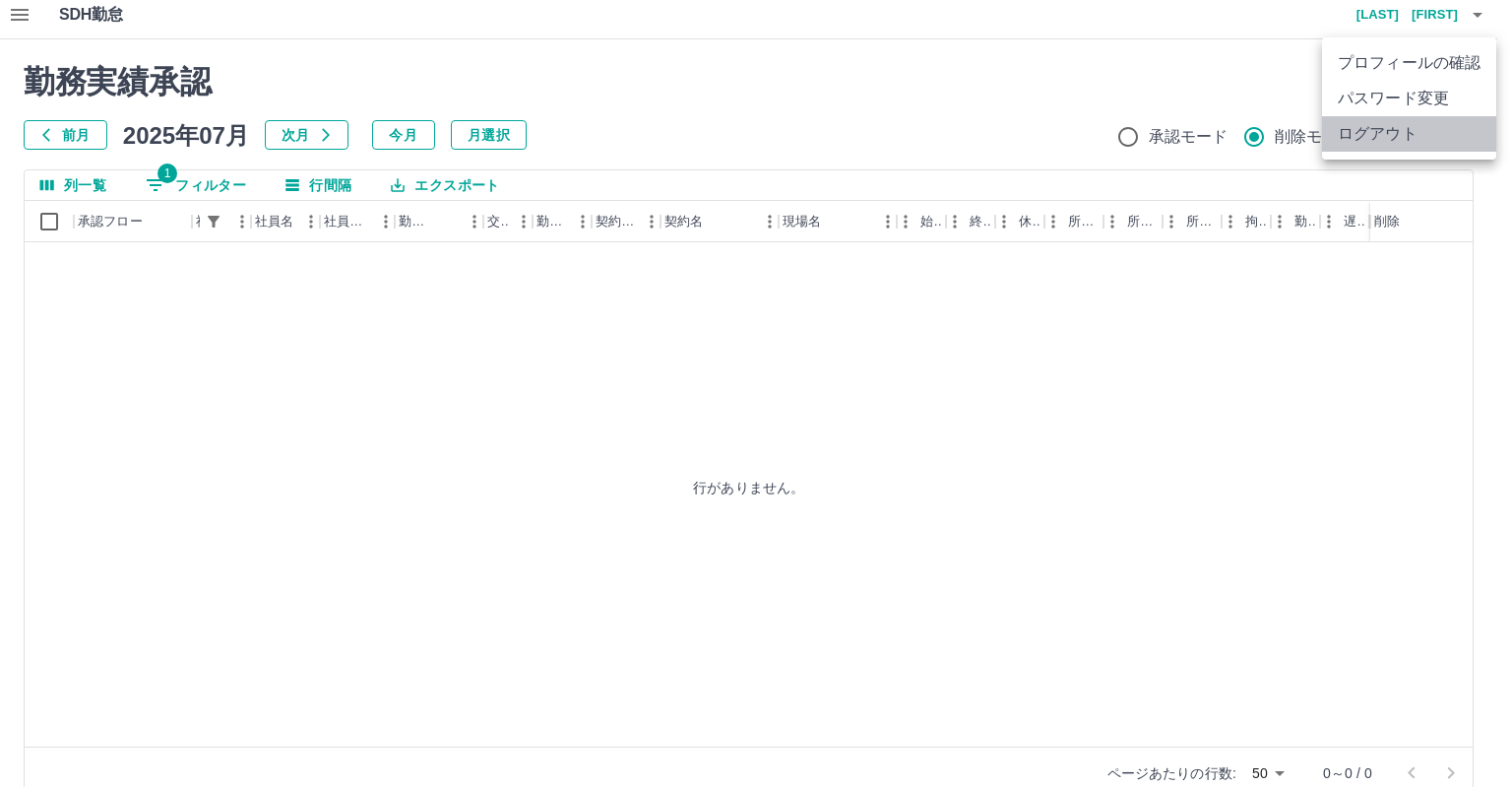click on "ログアウト" at bounding box center [1409, 134] 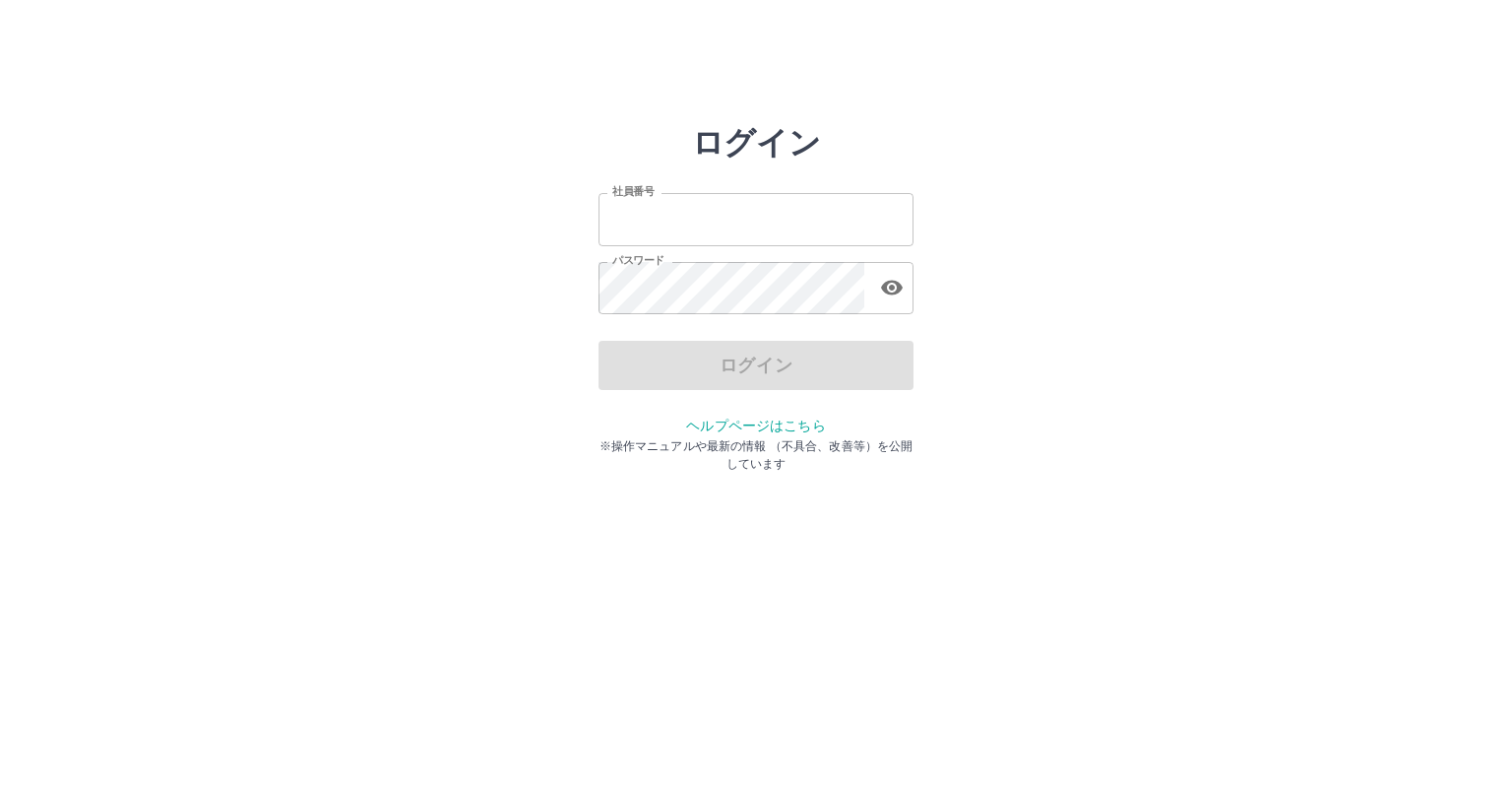 scroll, scrollTop: 0, scrollLeft: 0, axis: both 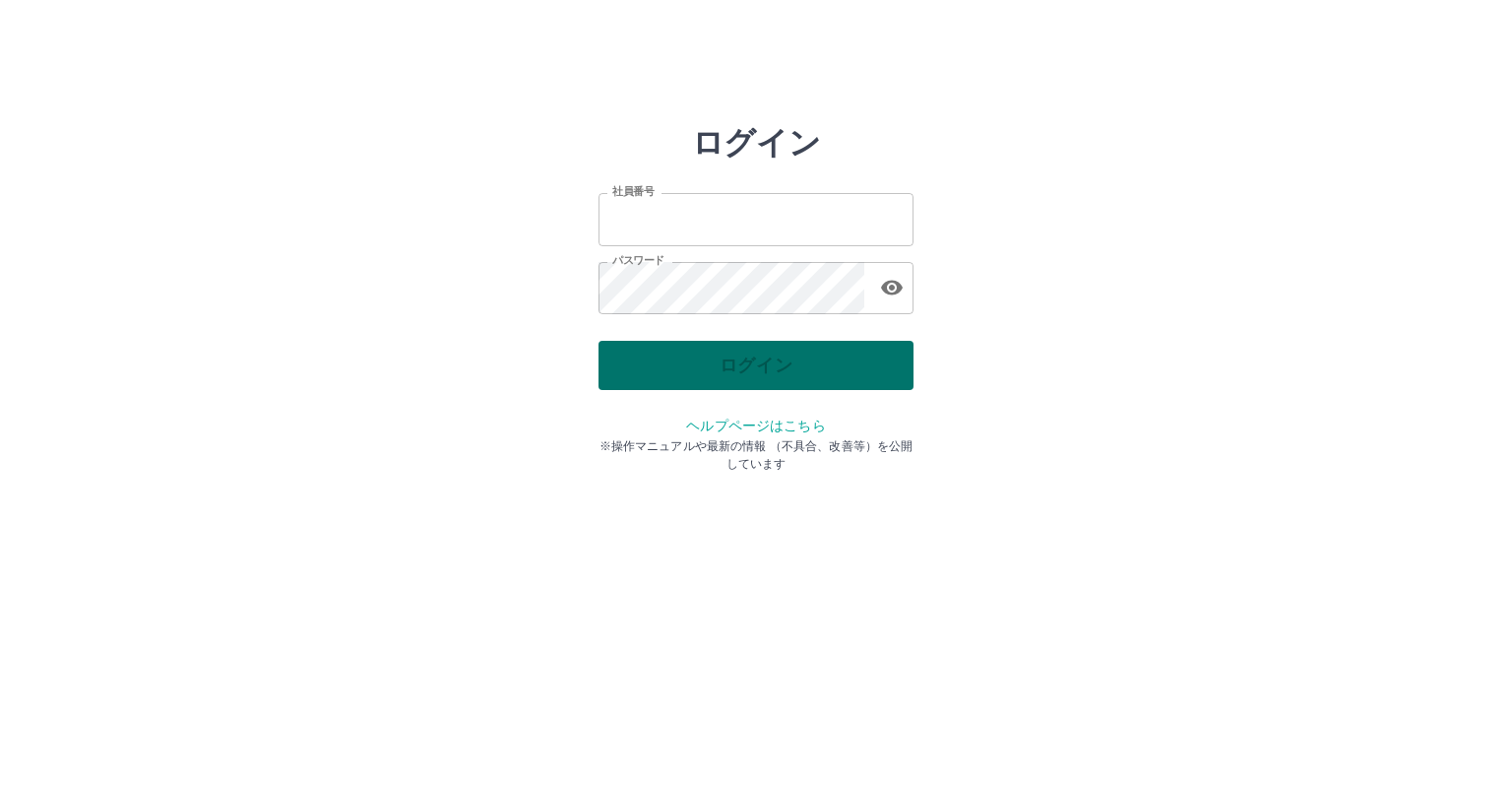 type on "*******" 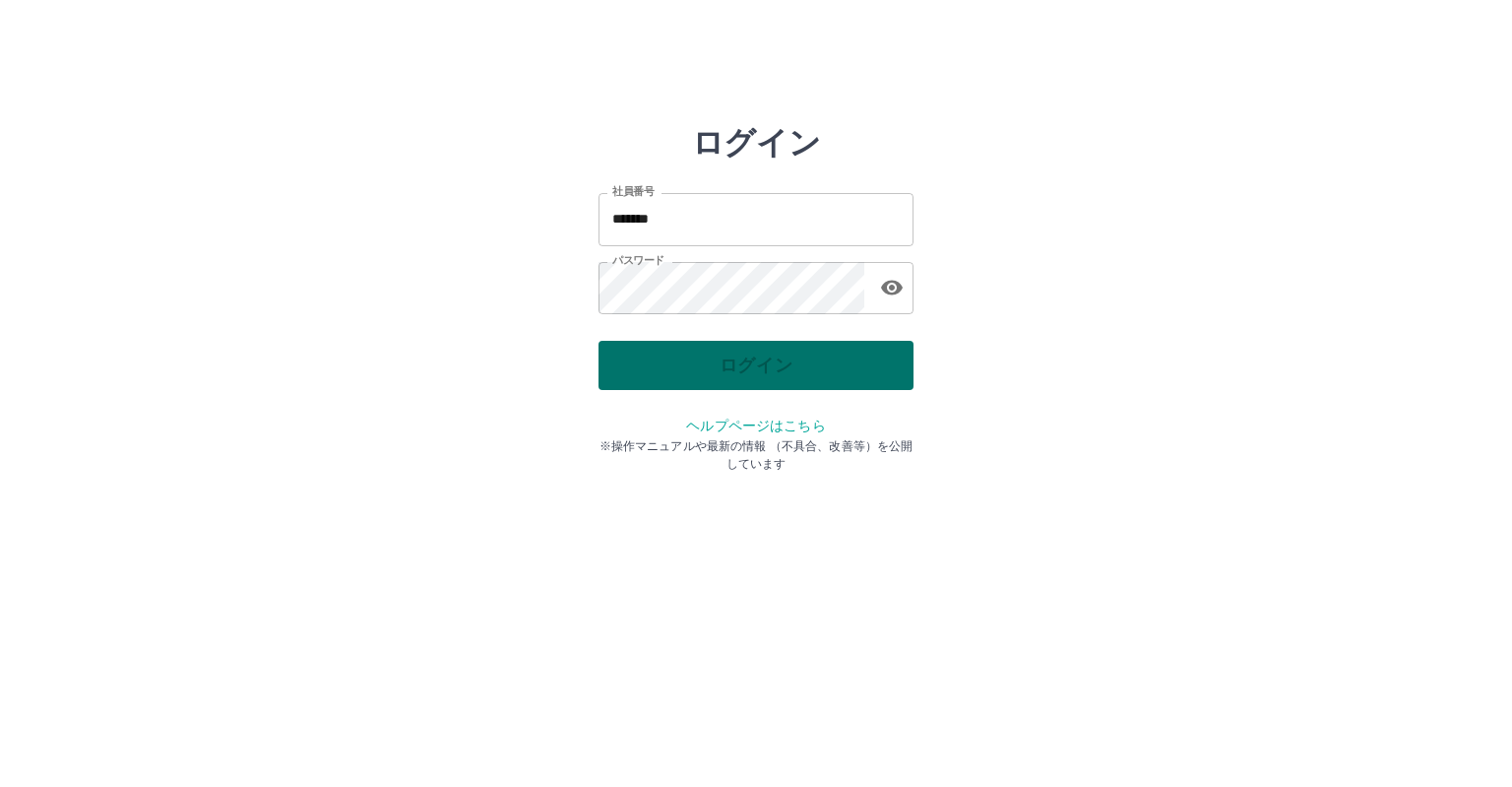 click on "ログイン" at bounding box center (756, 365) 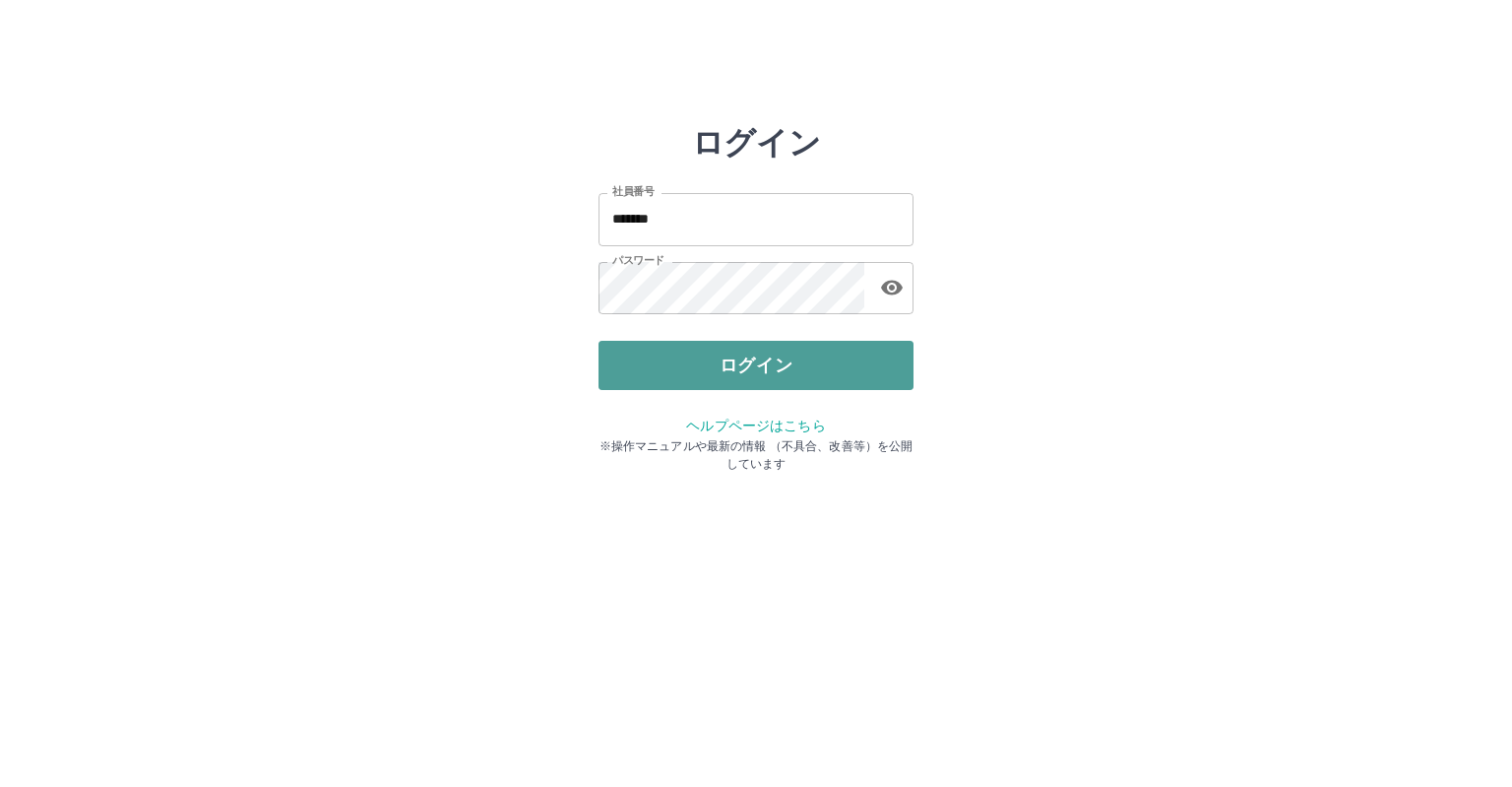 click on "ログイン" at bounding box center [756, 365] 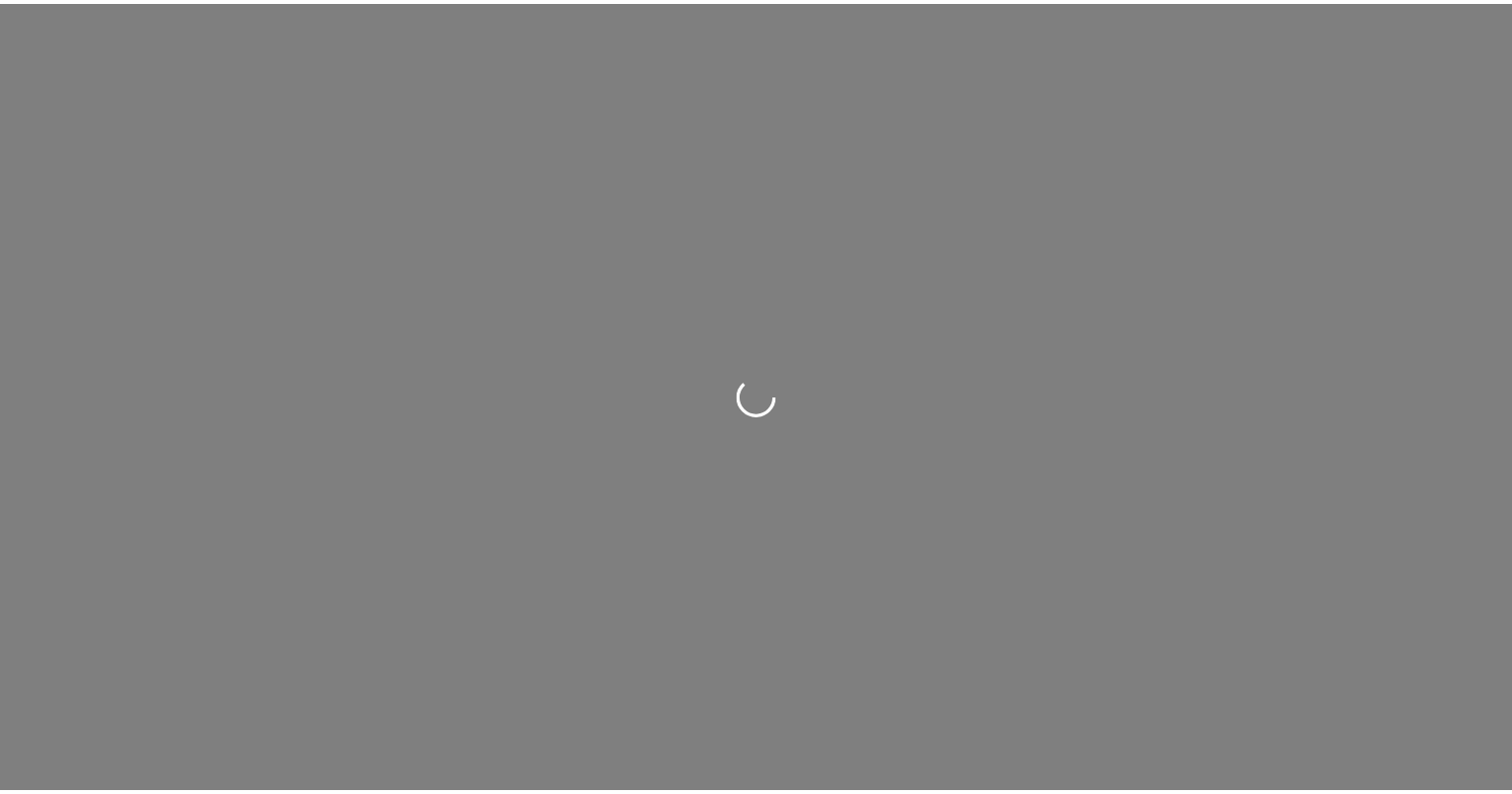 scroll, scrollTop: 0, scrollLeft: 0, axis: both 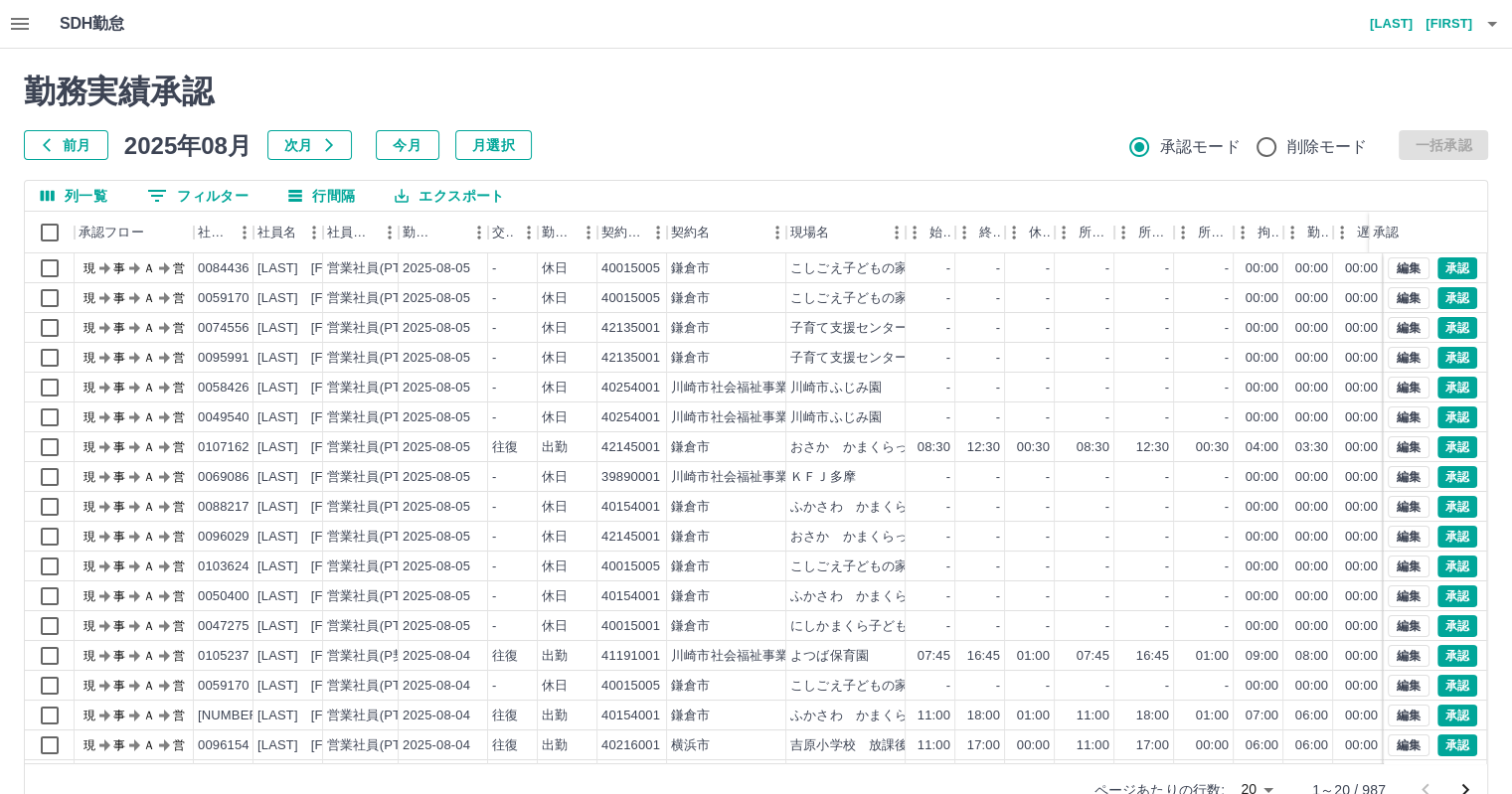 click on "0 フィルター" at bounding box center [198, 196] 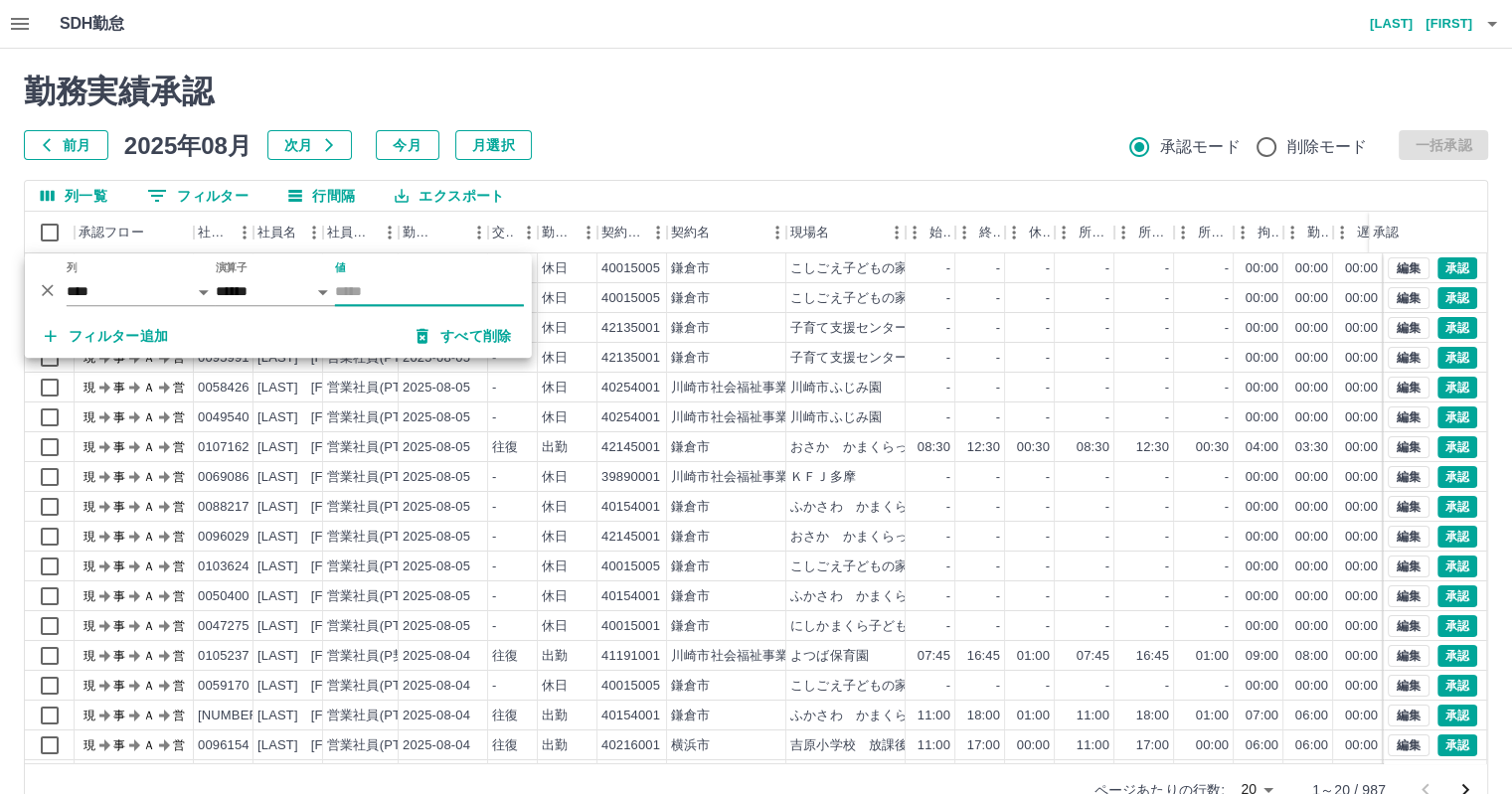 drag, startPoint x: 392, startPoint y: 282, endPoint x: 402, endPoint y: 280, distance: 10.198039 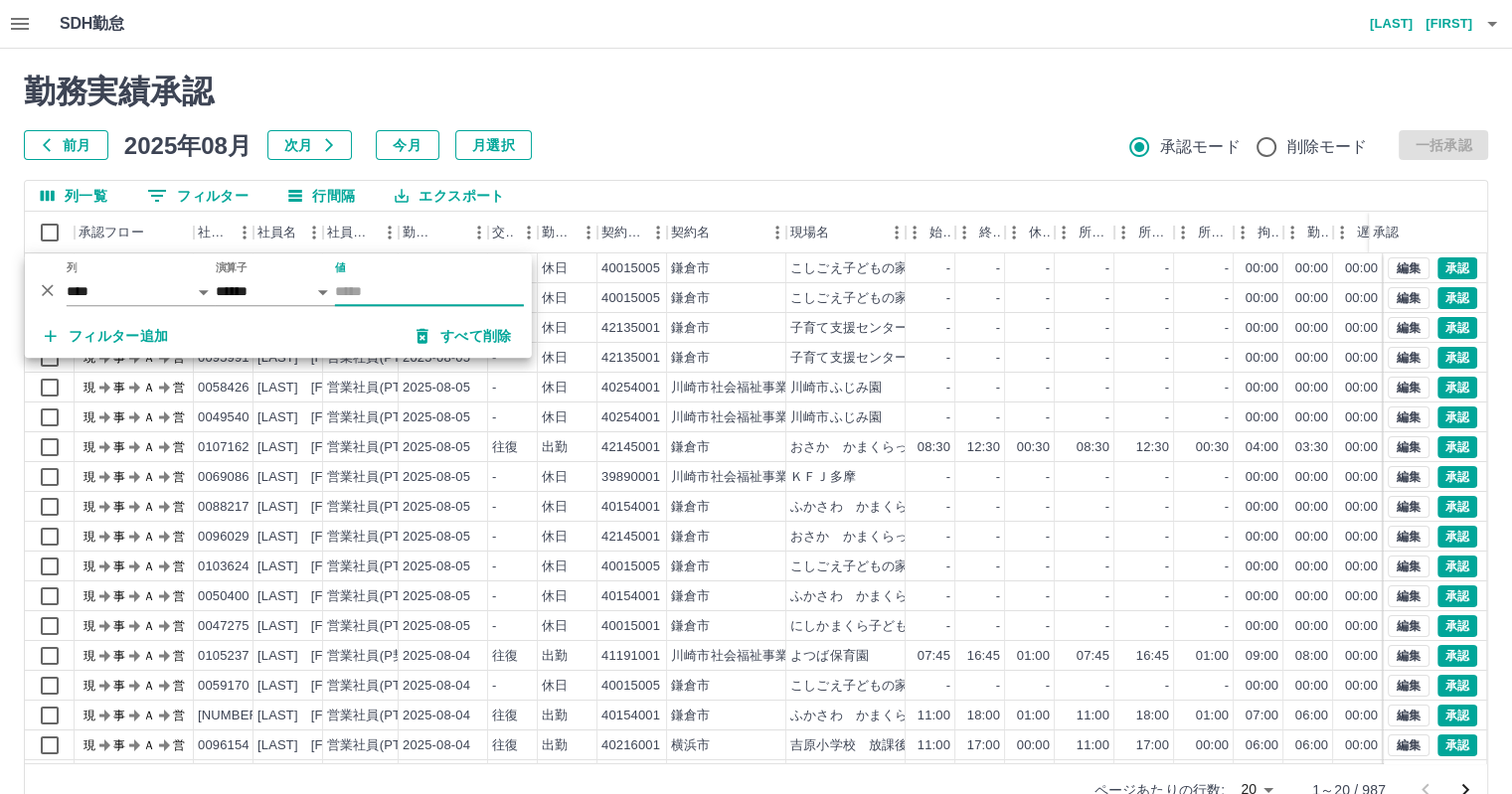 click on "前月" at bounding box center [66, 145] 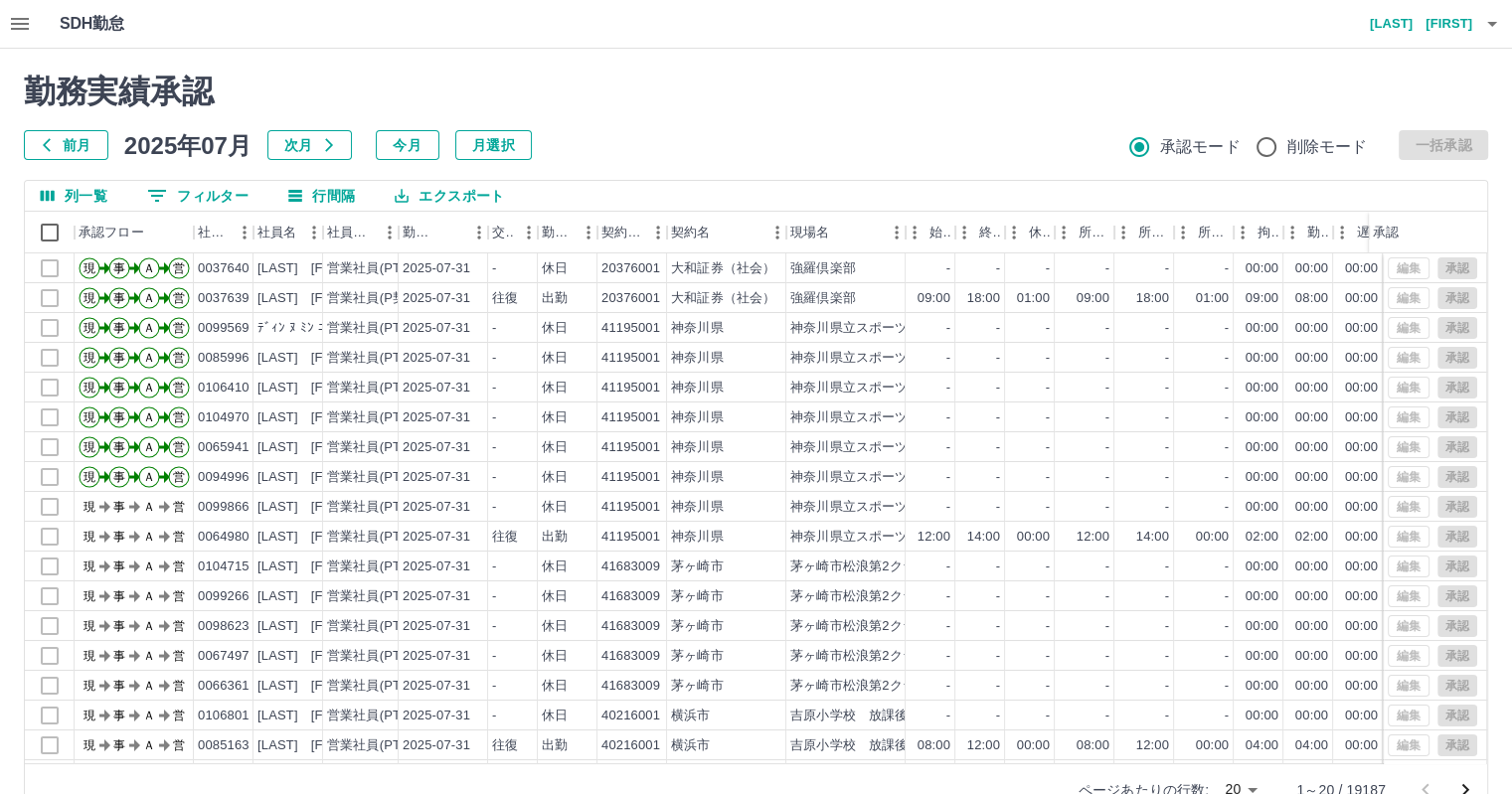 click at bounding box center (756, 397) 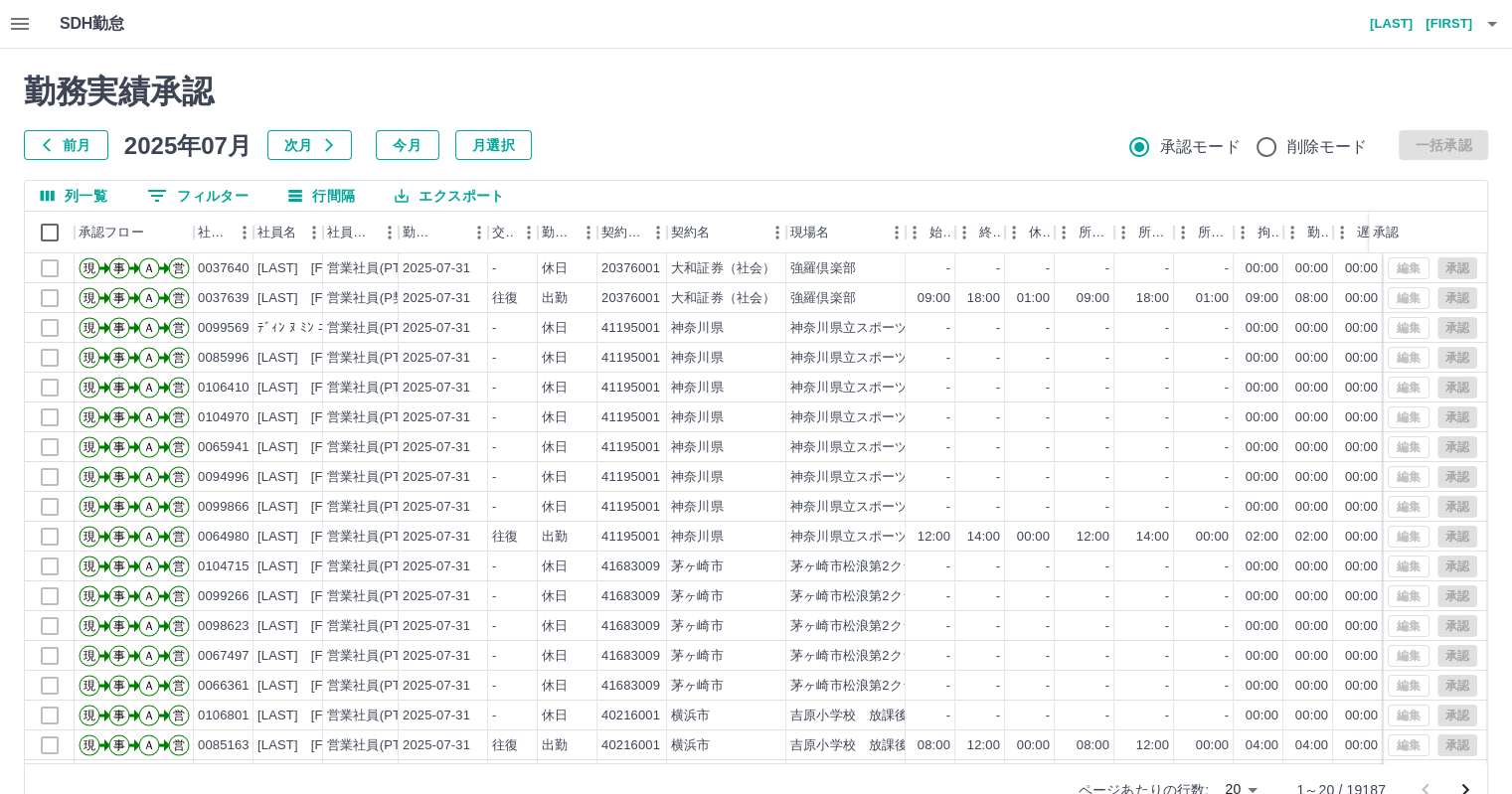 click on "0 フィルター" at bounding box center (198, 196) 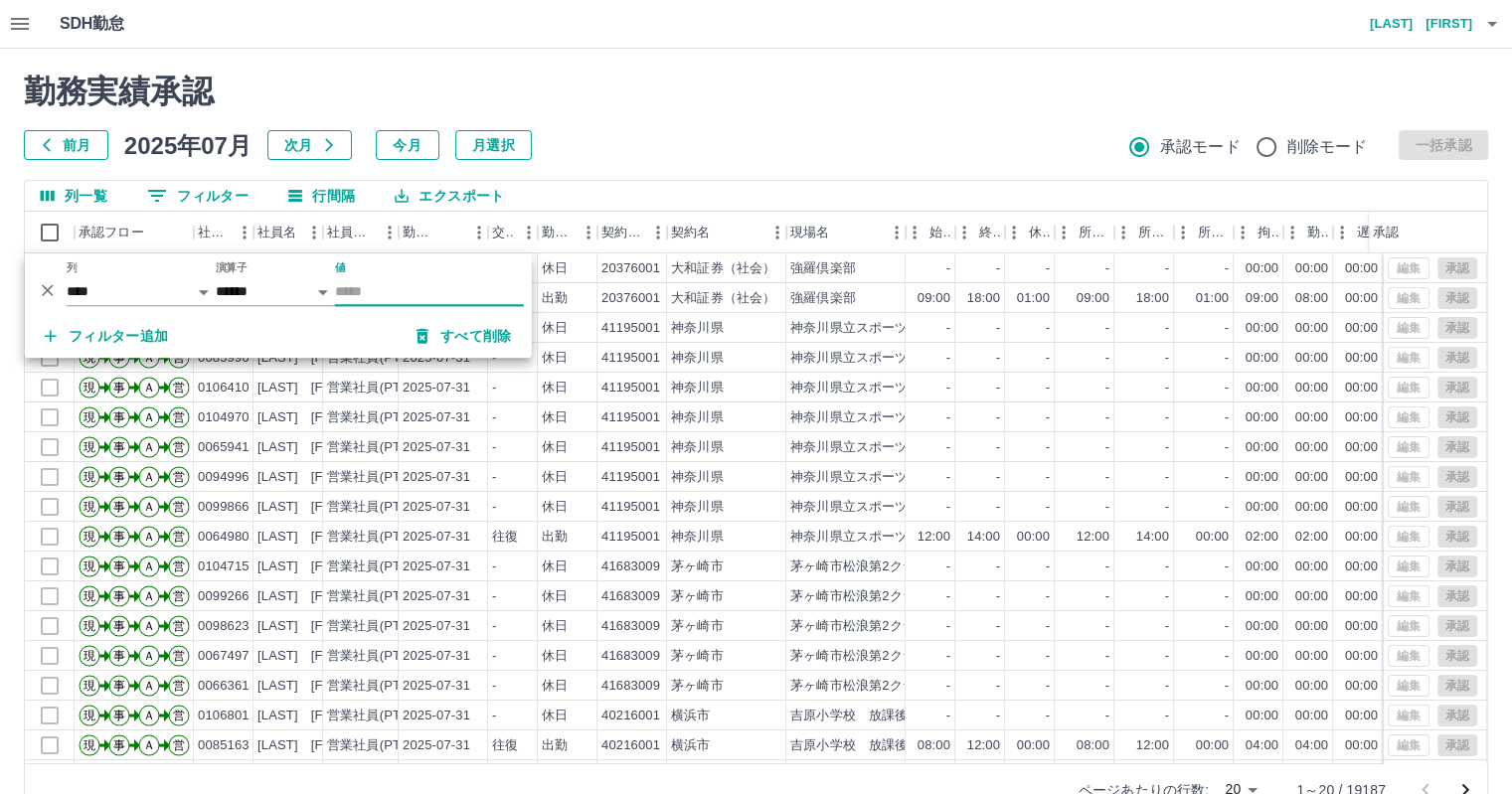 click on "値" at bounding box center (429, 291) 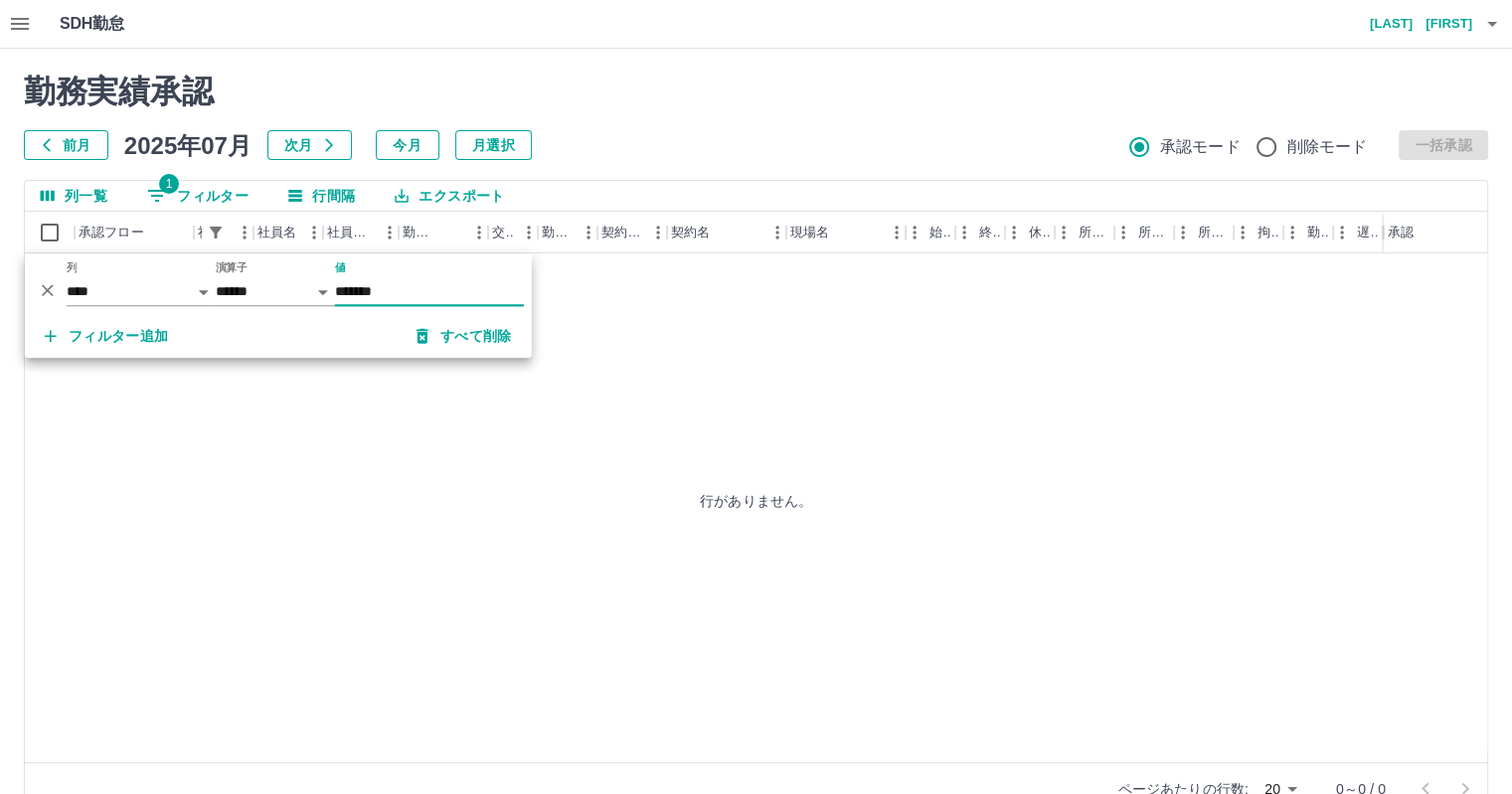 click on "*******" at bounding box center (429, 291) 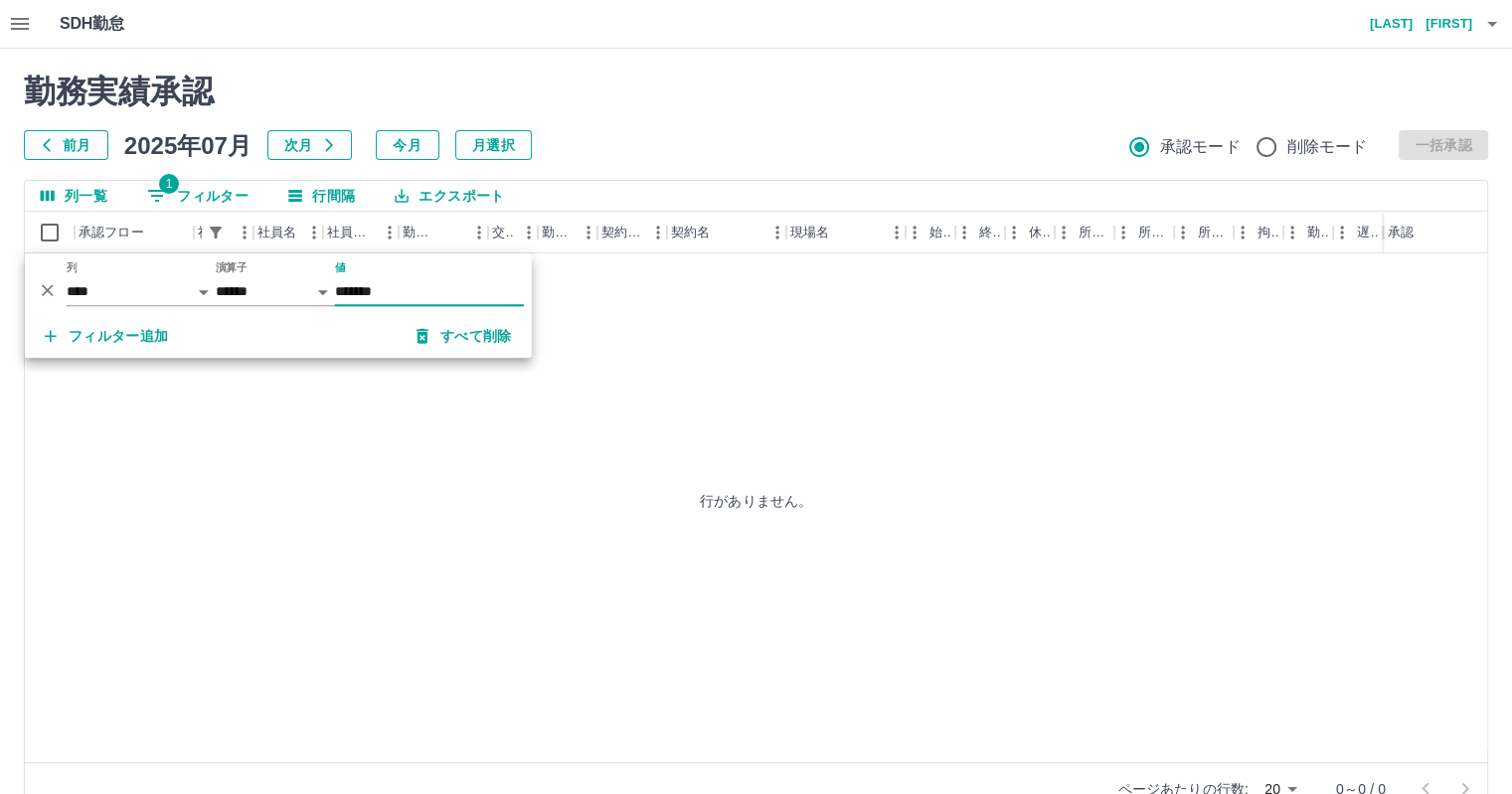 drag, startPoint x: 444, startPoint y: 293, endPoint x: 12, endPoint y: 281, distance: 432.1666 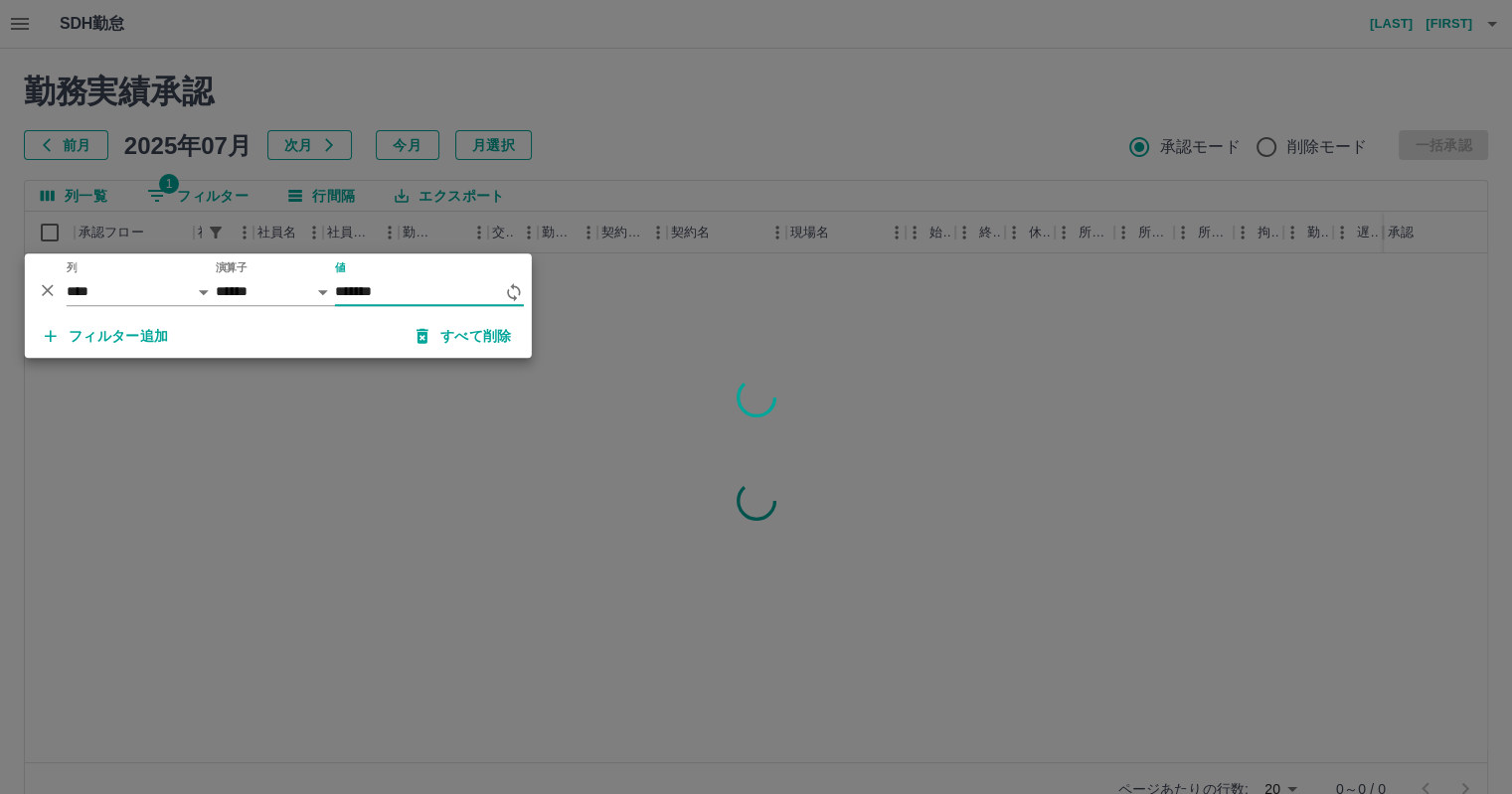 type on "*******" 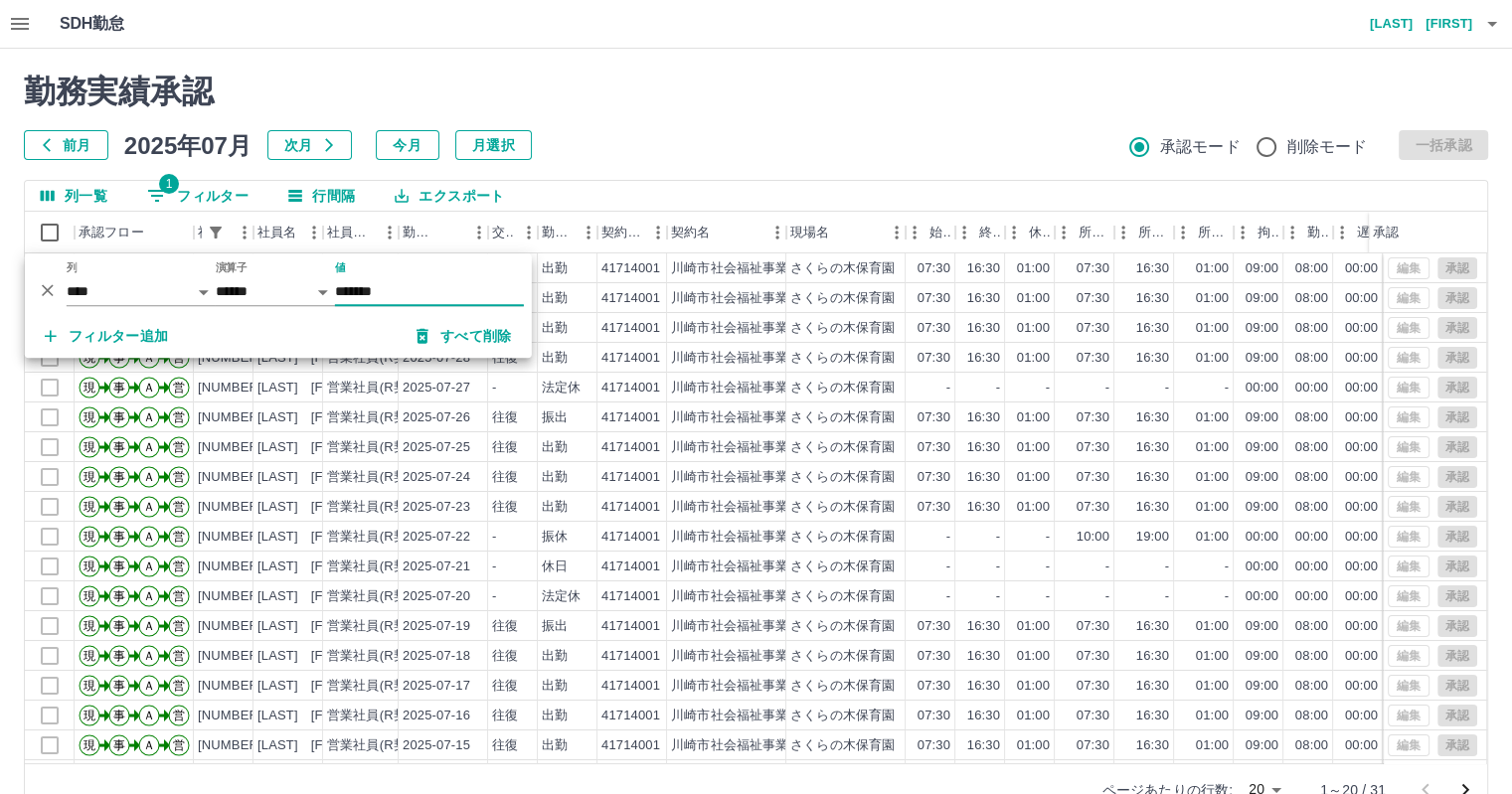 click on "前月 2025年07月 次月 今月 月選択 承認モード 削除モード 一括承認" at bounding box center [756, 145] 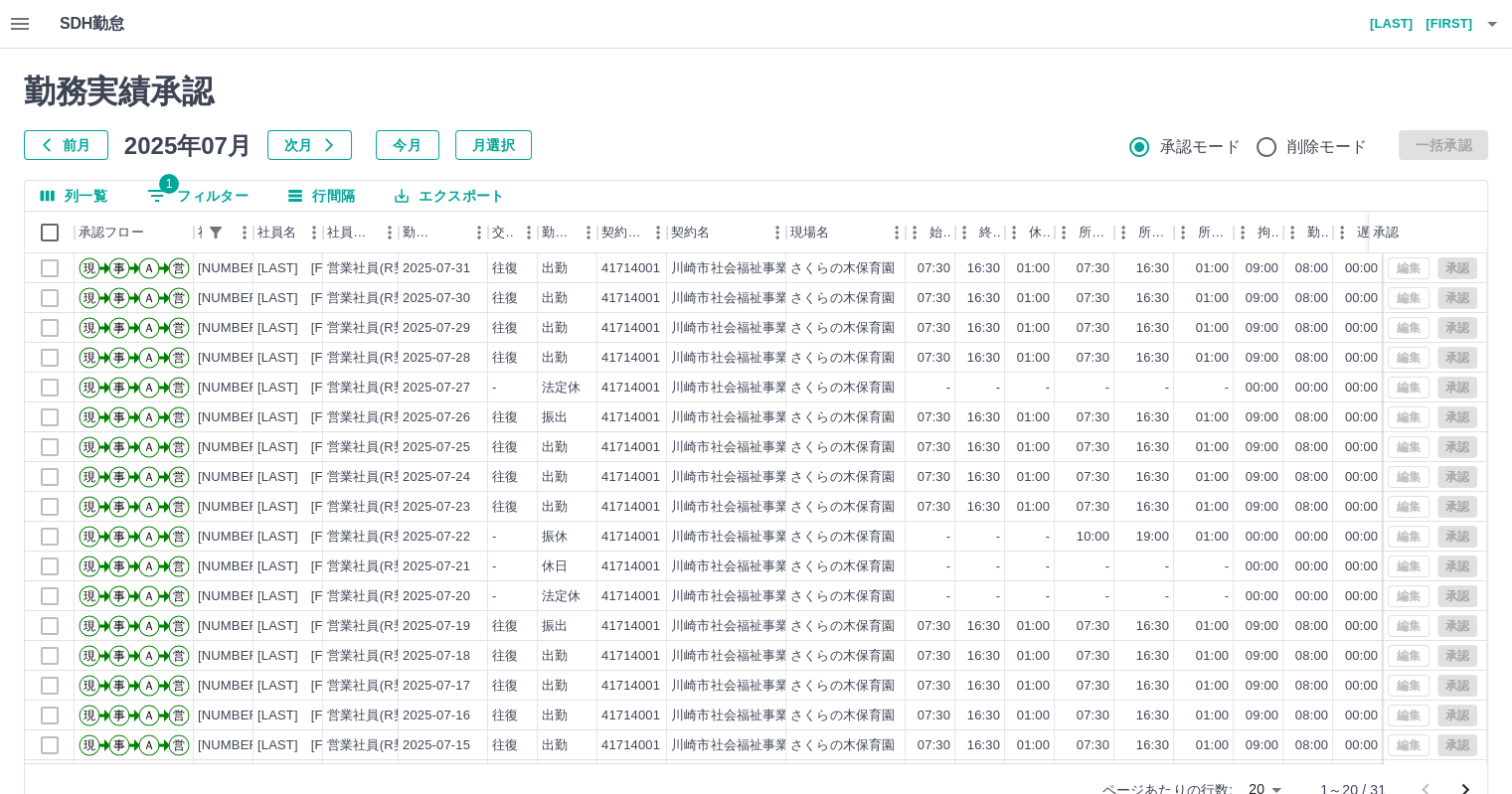 click on "1 フィルター" at bounding box center [198, 196] 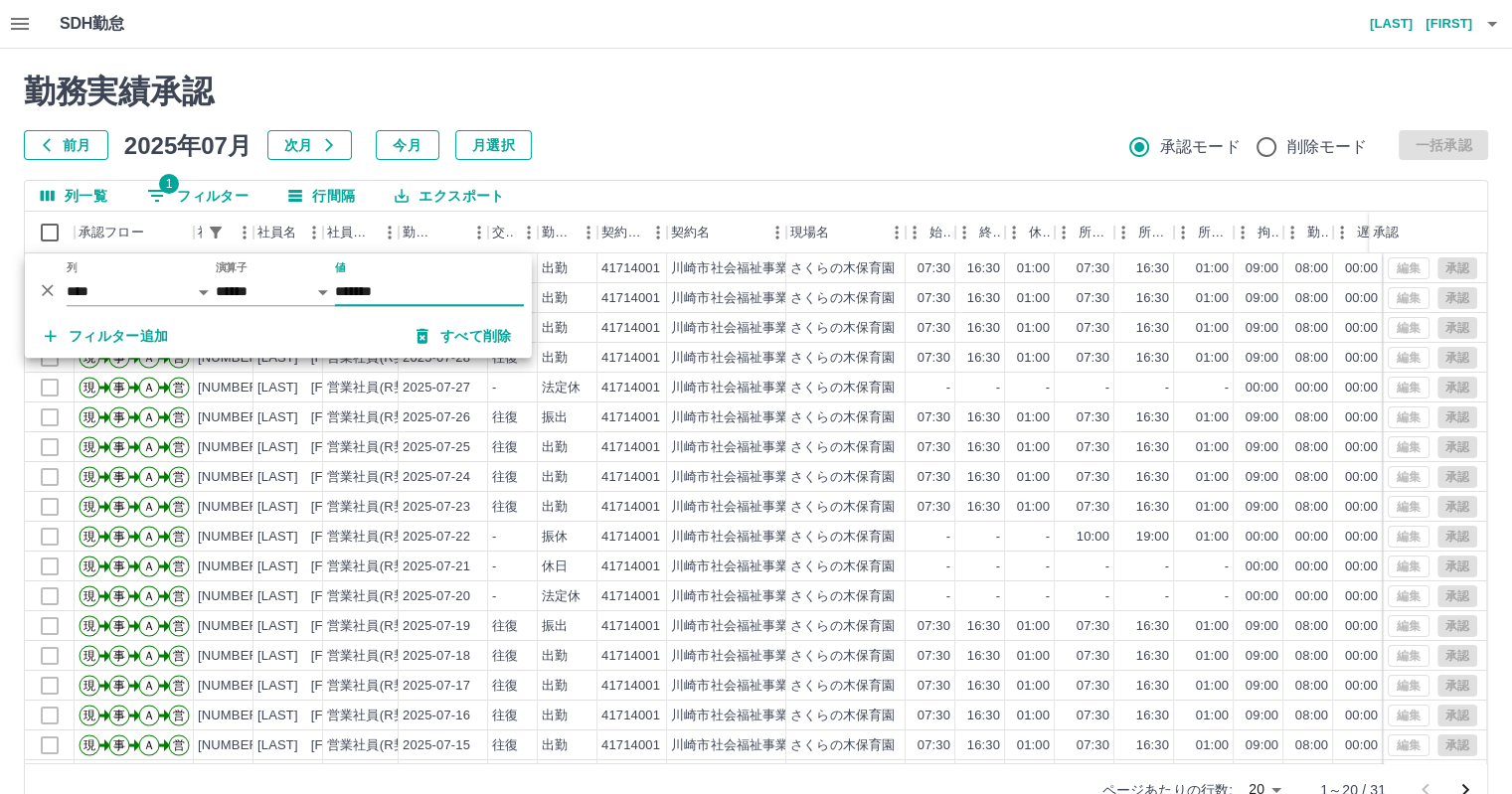 drag, startPoint x: 444, startPoint y: 294, endPoint x: 249, endPoint y: 294, distance: 195 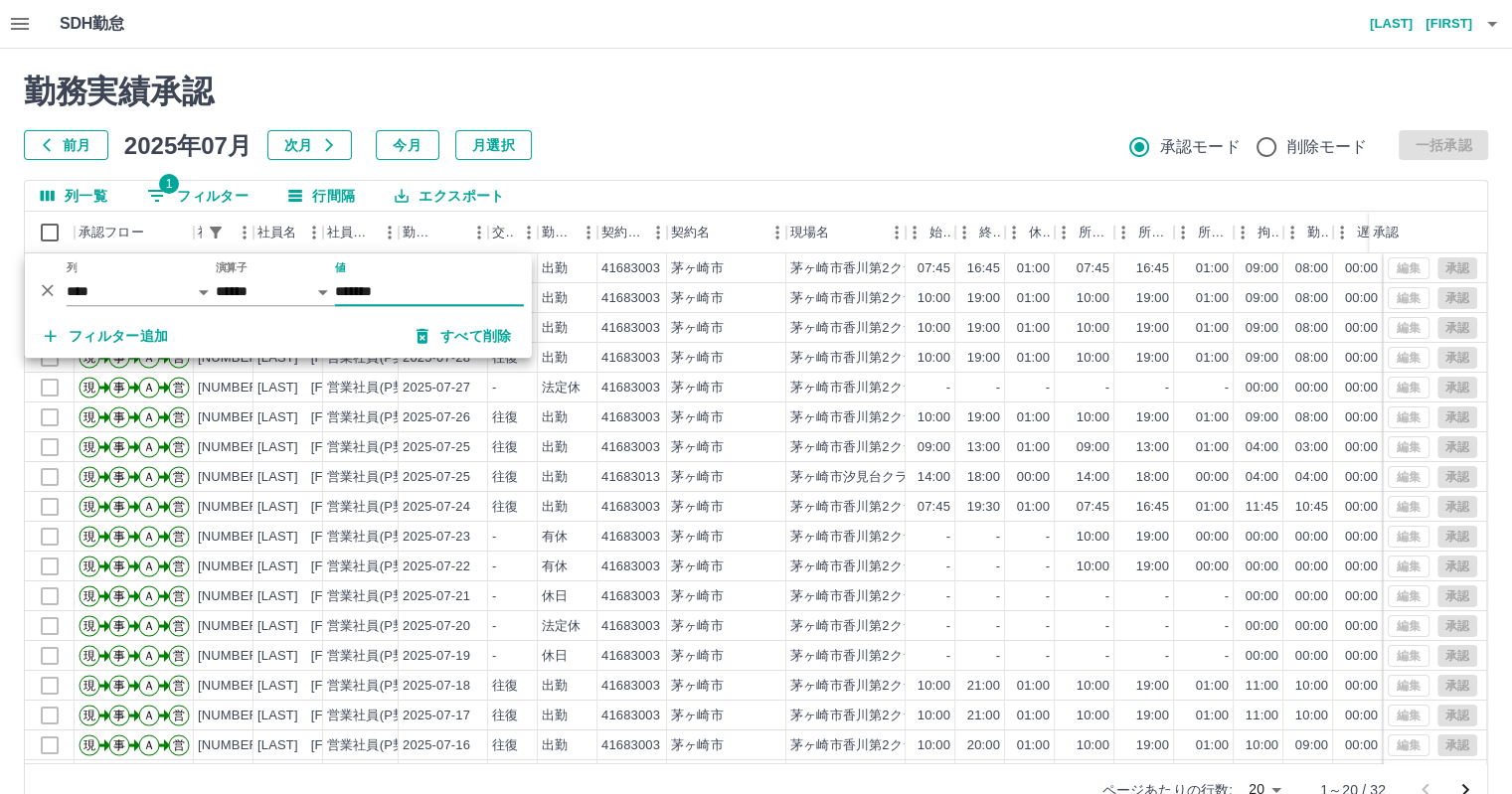 type on "*******" 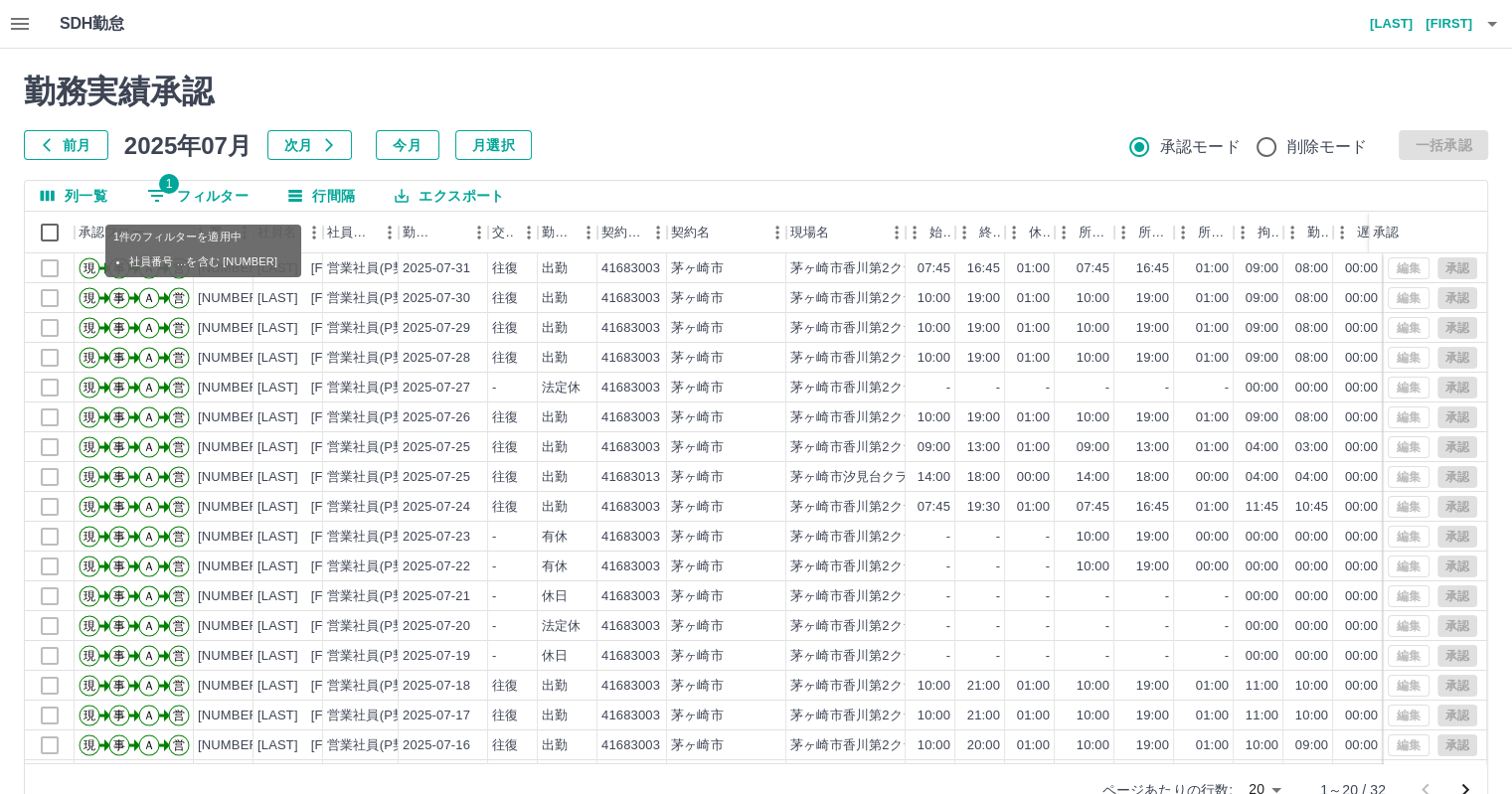 click on "1 フィルター" at bounding box center (198, 196) 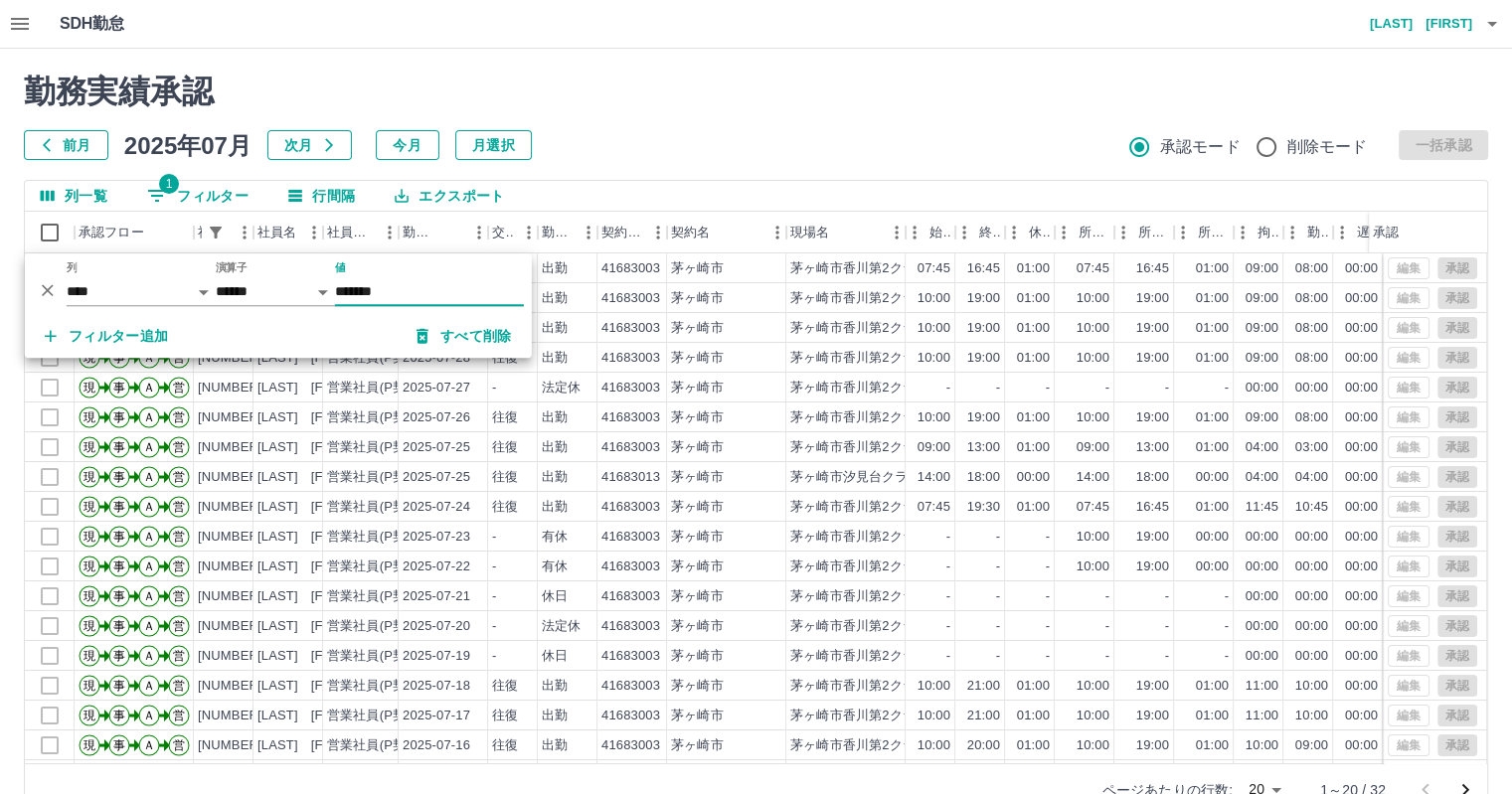 drag, startPoint x: 438, startPoint y: 295, endPoint x: 91, endPoint y: 299, distance: 347.02305 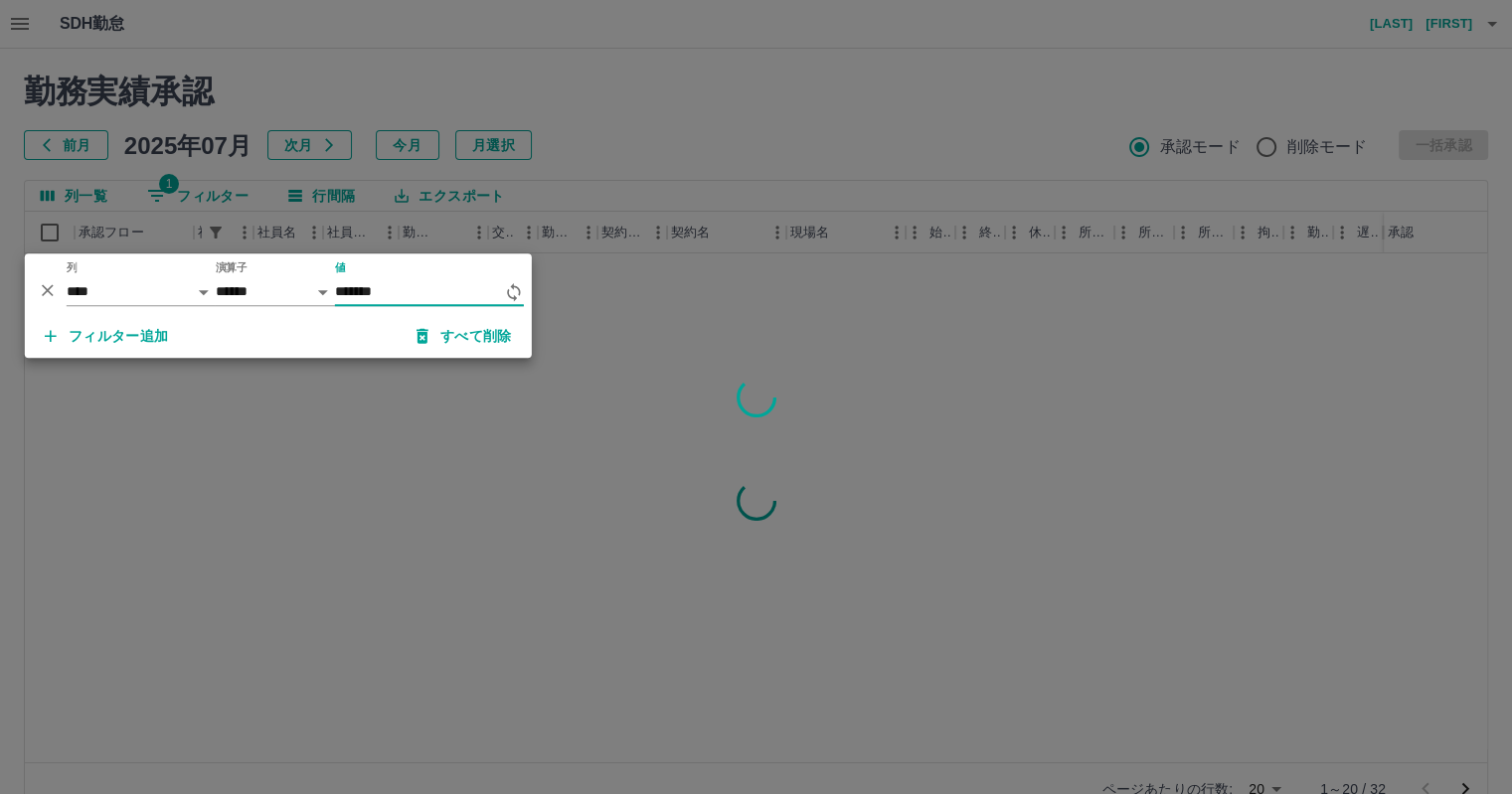 type on "*******" 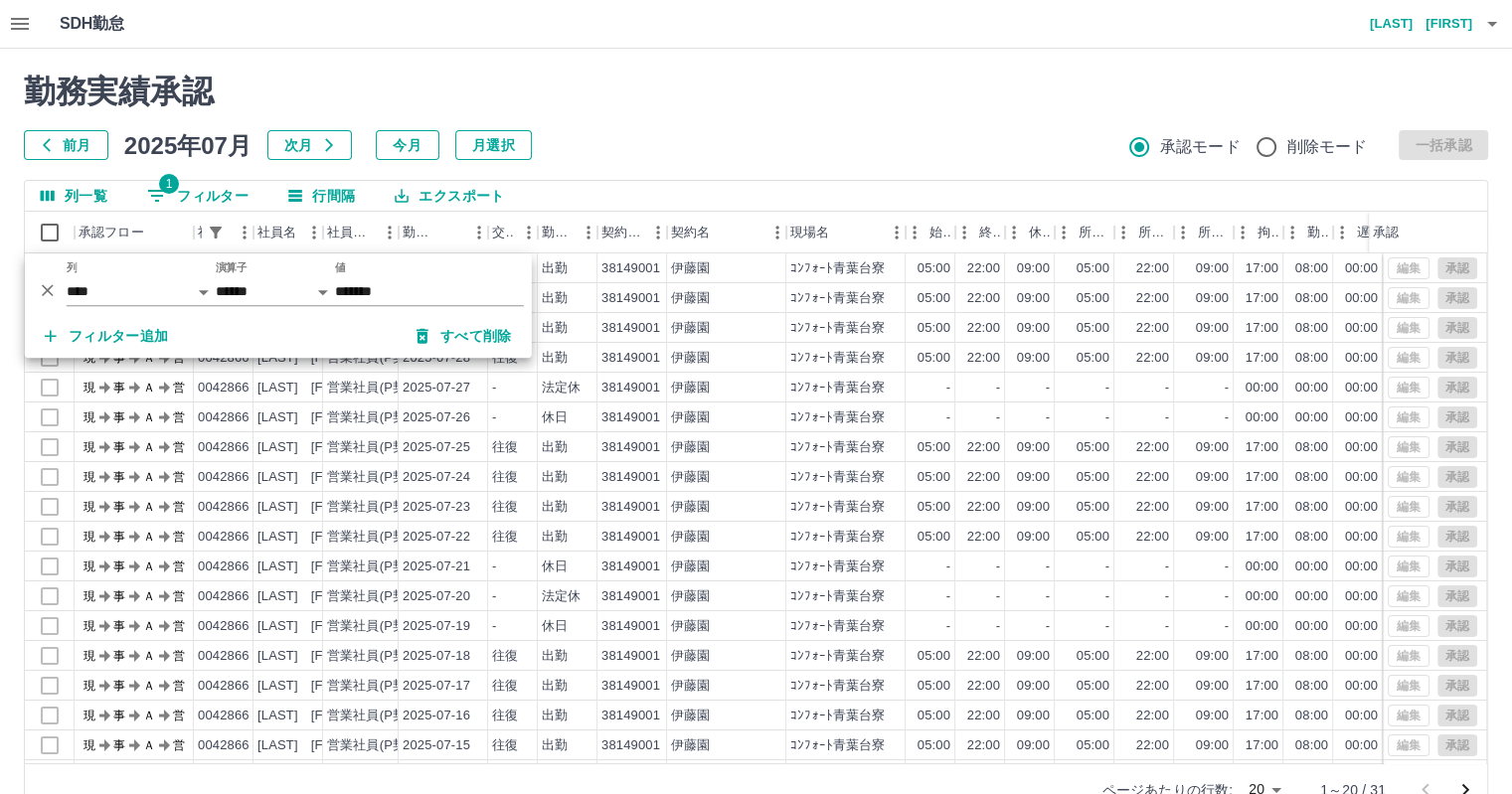 click at bounding box center [756, 397] 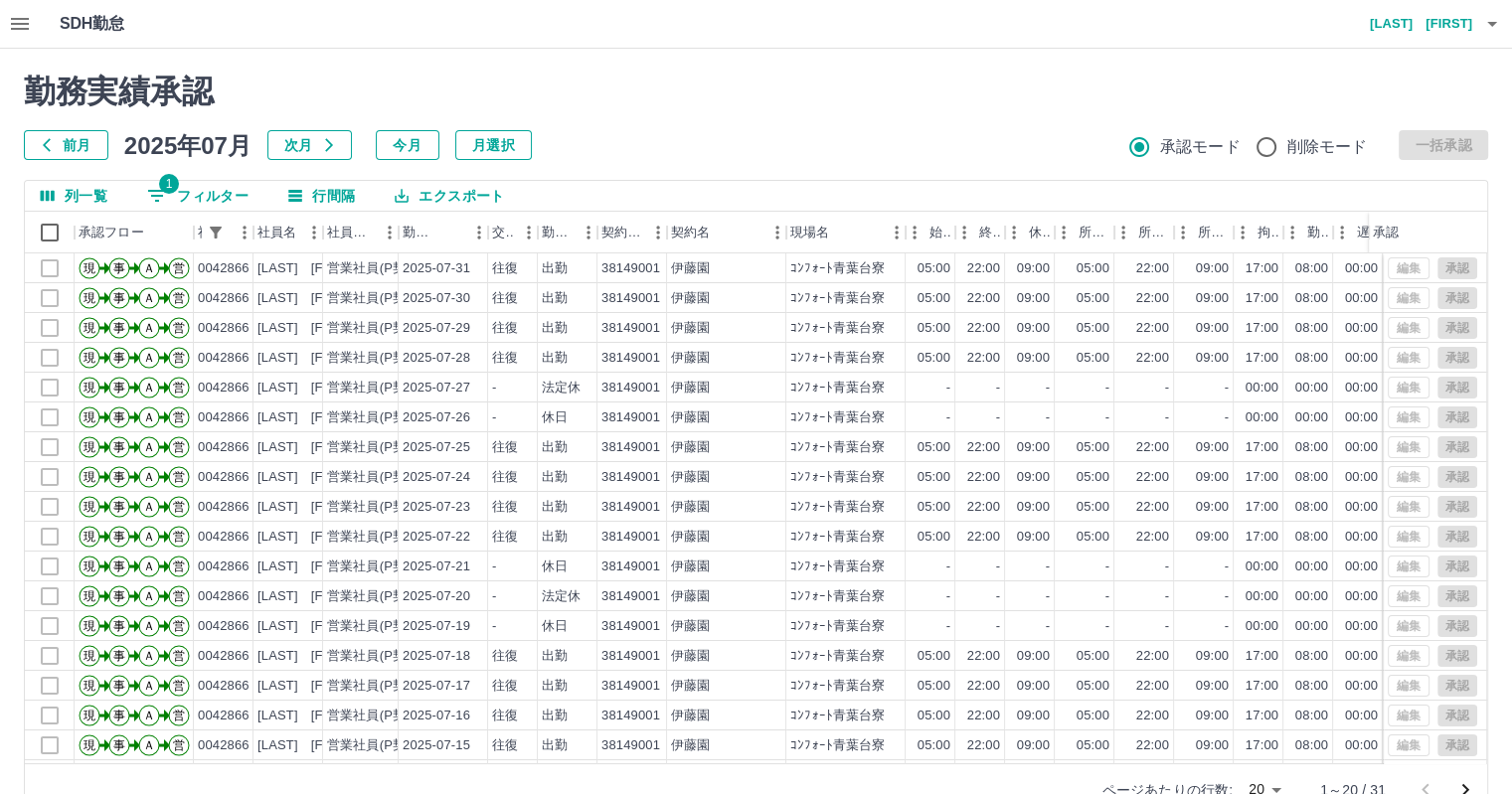 drag, startPoint x: 1330, startPoint y: 144, endPoint x: 1224, endPoint y: 178, distance: 111.31936 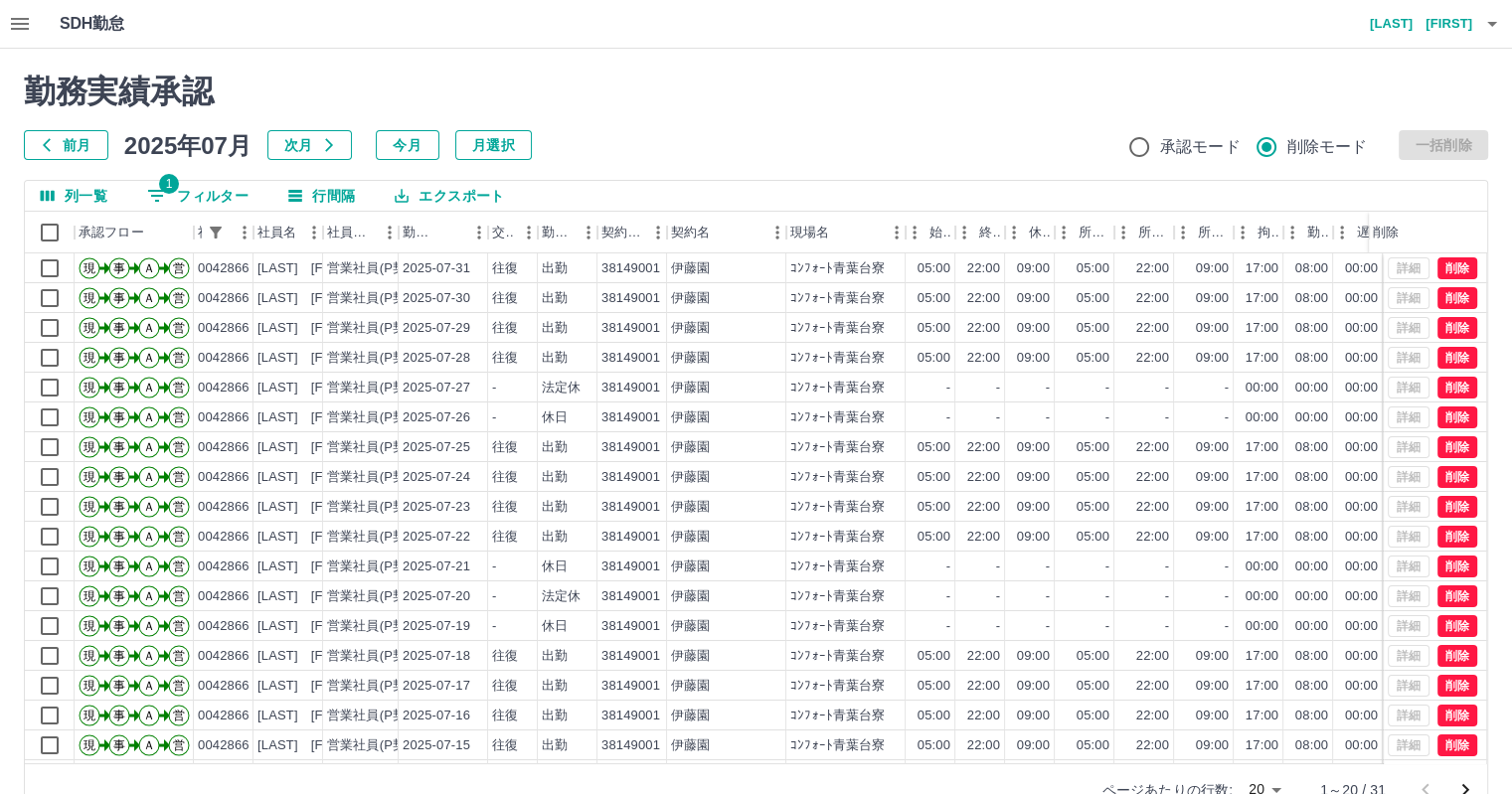 click on "1 フィルター" at bounding box center [198, 196] 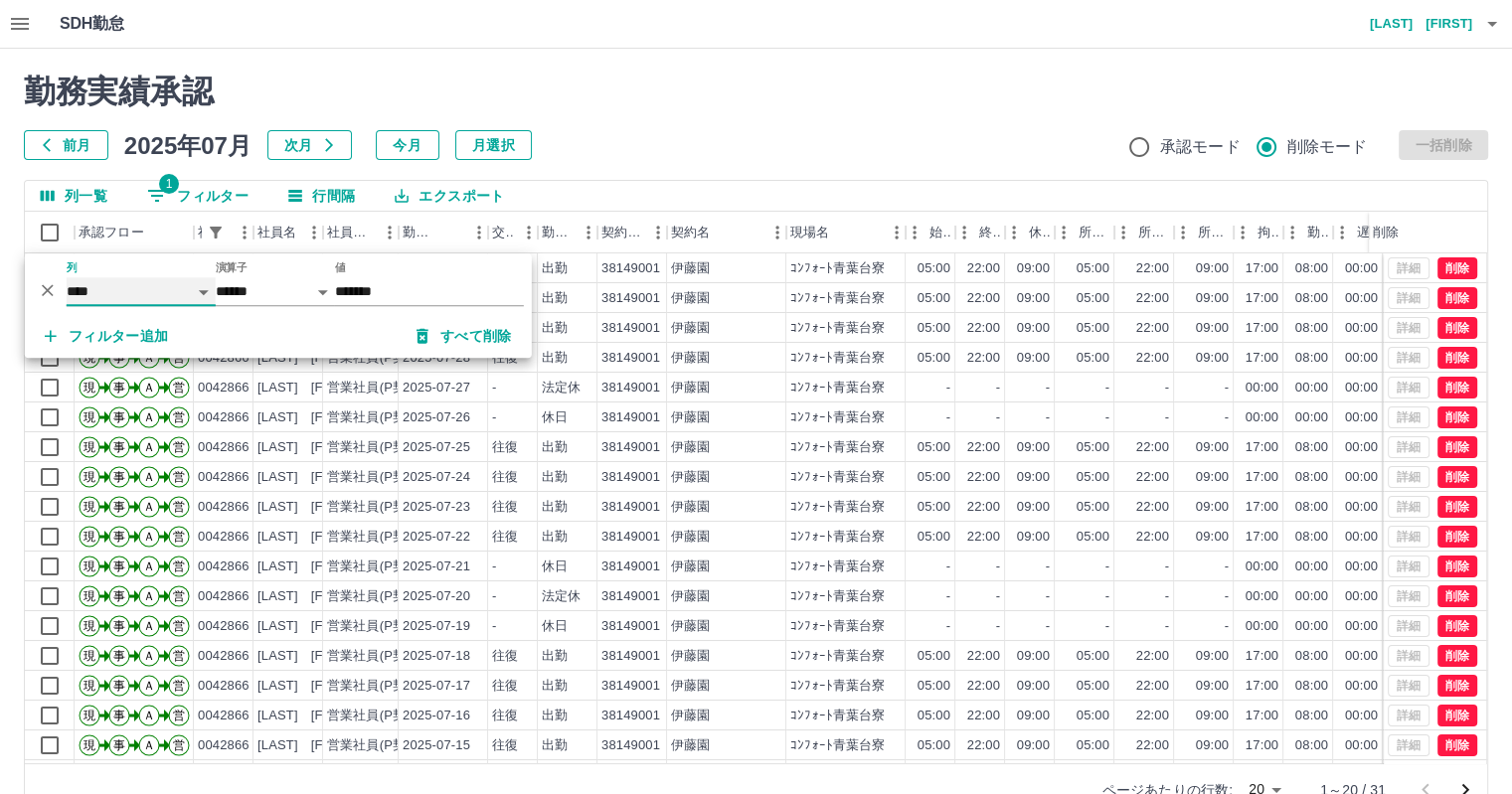 click on "**** *** **** *** *** **** ***** *** *** ** ** ** **** **** **** ** ** *** **** *****" at bounding box center (141, 291) 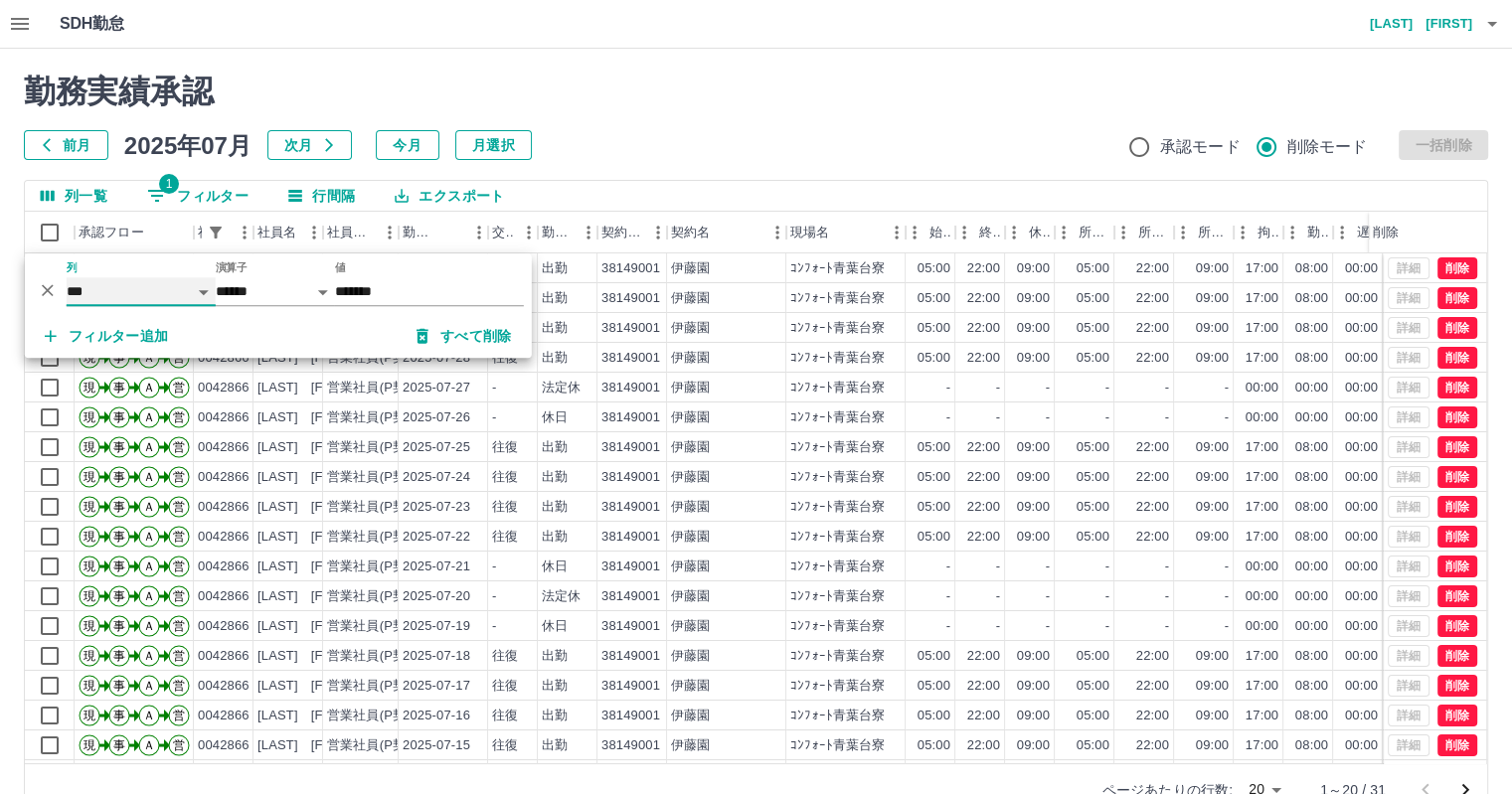 click on "**** *** **** *** *** **** ***** *** *** ** ** ** **** **** **** ** ** *** **** *****" at bounding box center (141, 291) 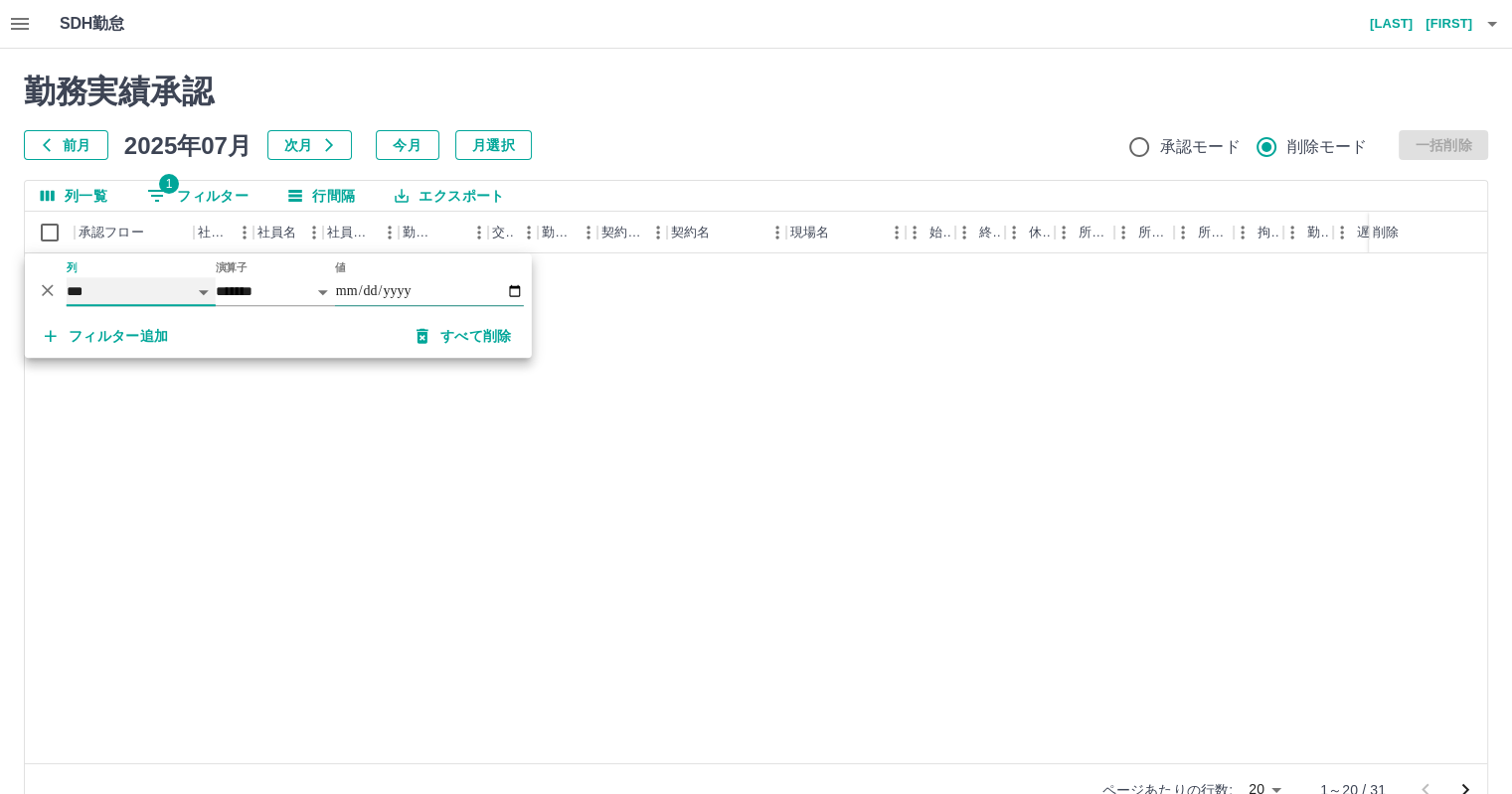 select on "**********" 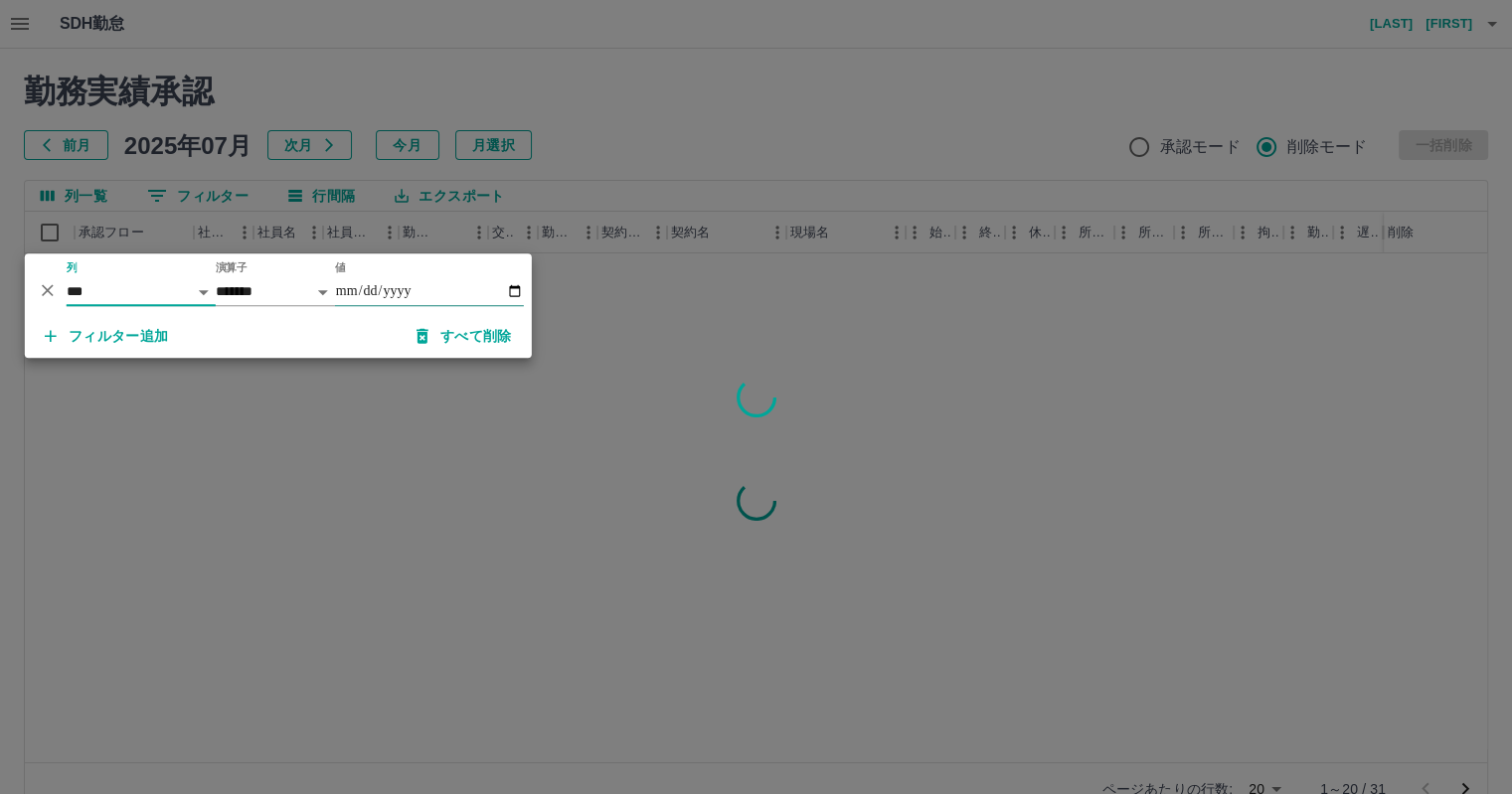 click on "値" at bounding box center [429, 291] 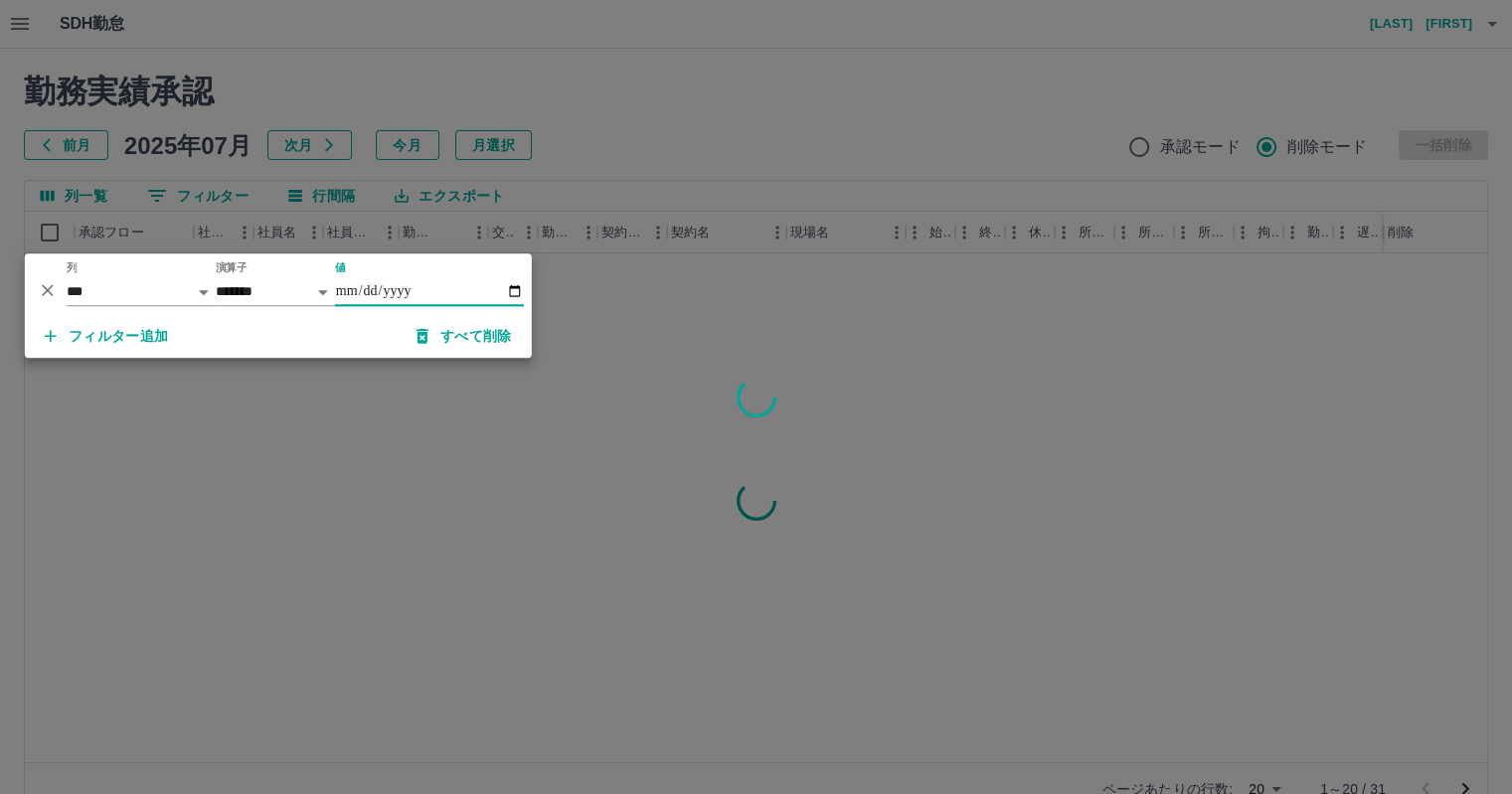 click on "値" at bounding box center (429, 291) 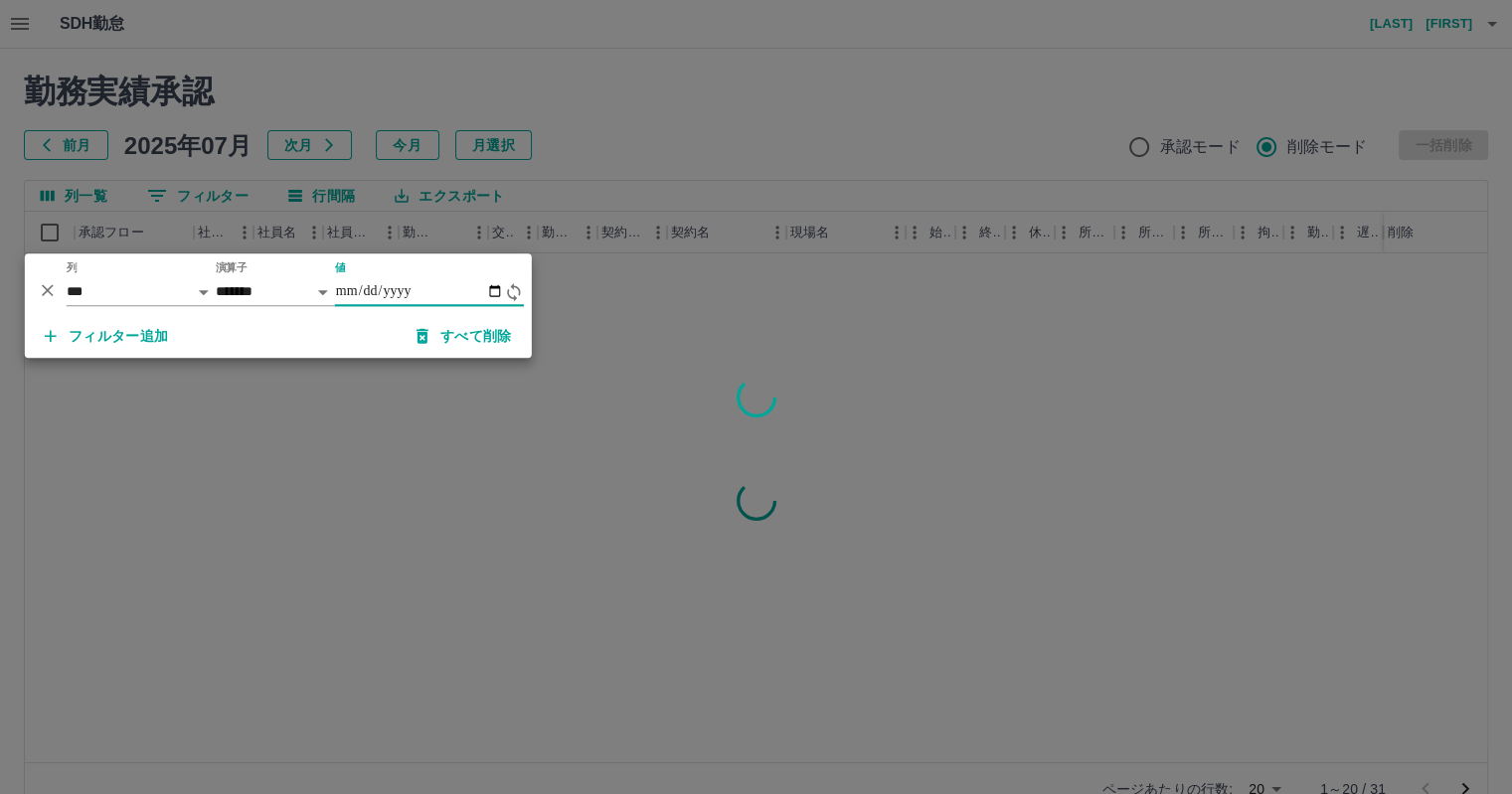 type on "**********" 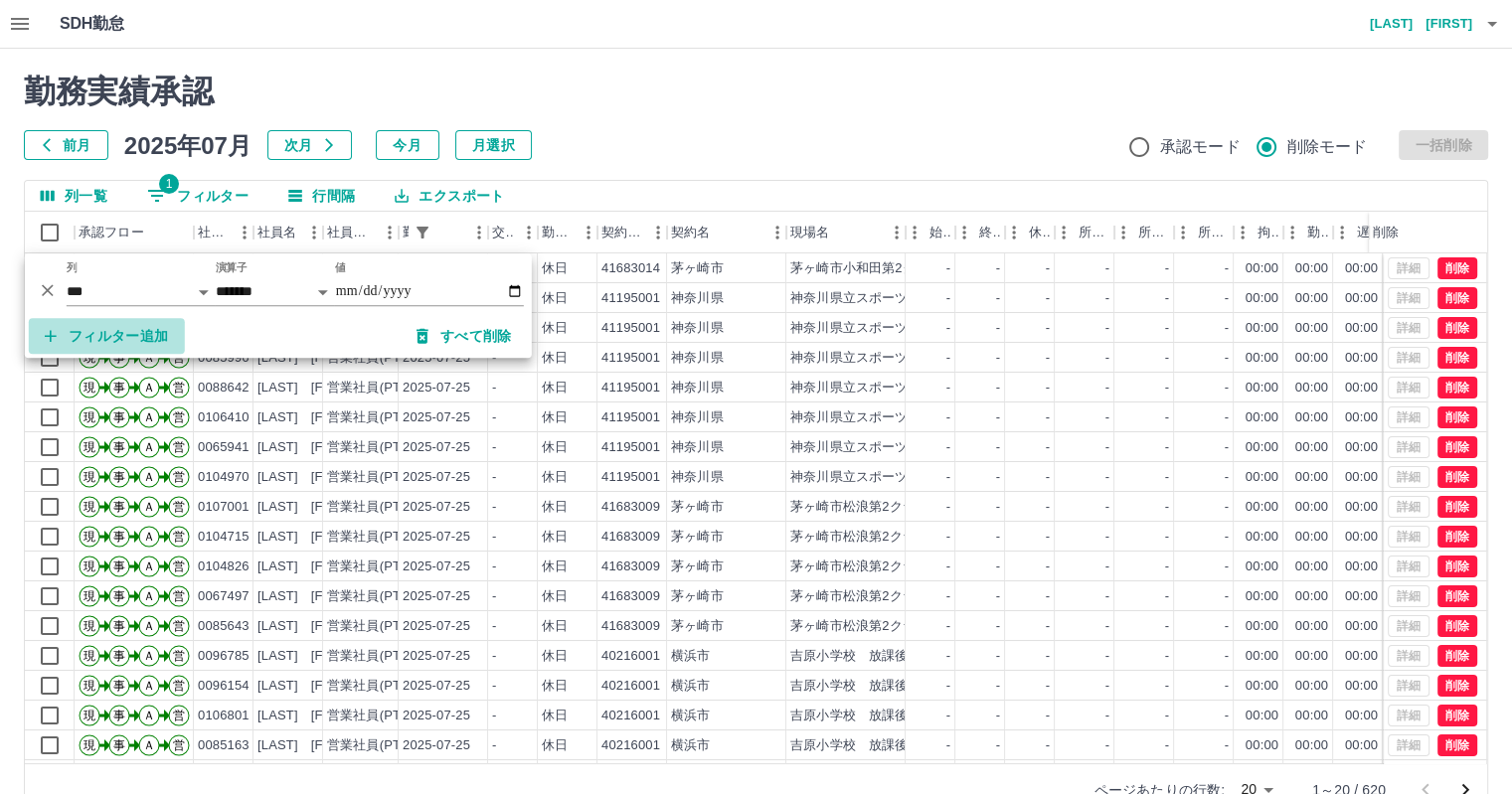 click on "フィルター追加" at bounding box center (106, 336) 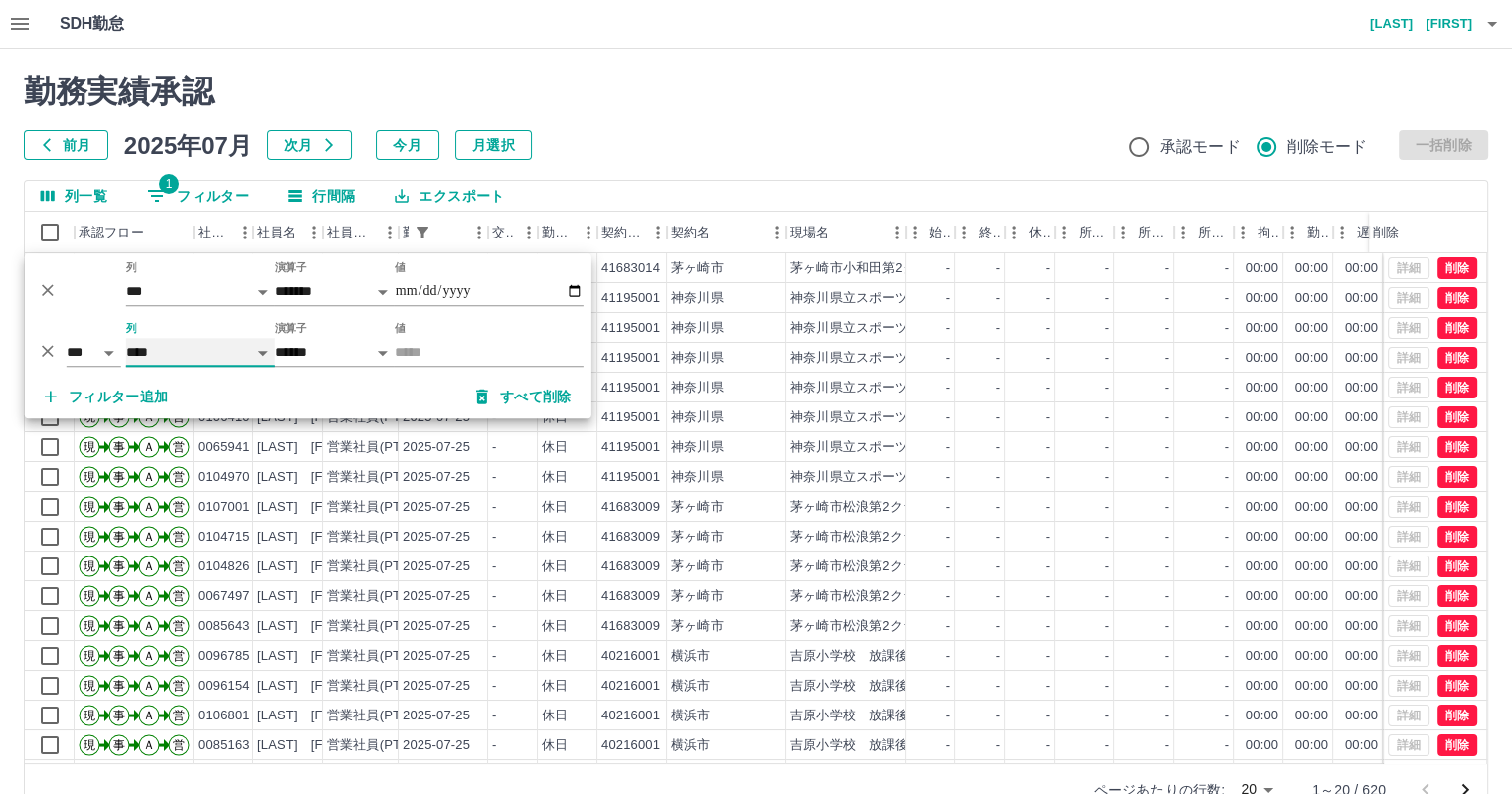 click on "**** *** **** *** *** **** ***** *** *** ** ** ** **** **** **** ** ** *** **** *****" at bounding box center [201, 352] 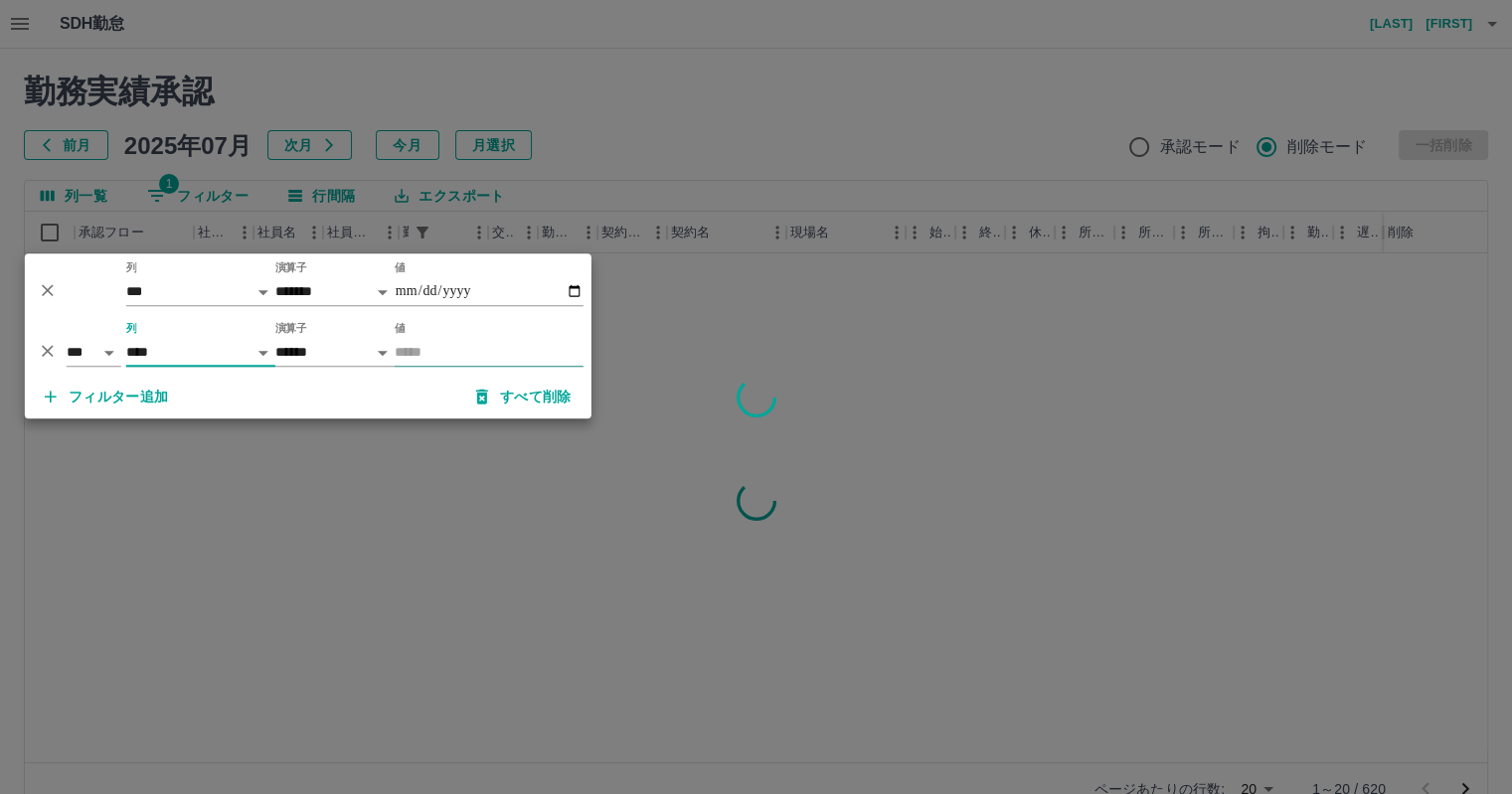 click on "値" at bounding box center (489, 352) 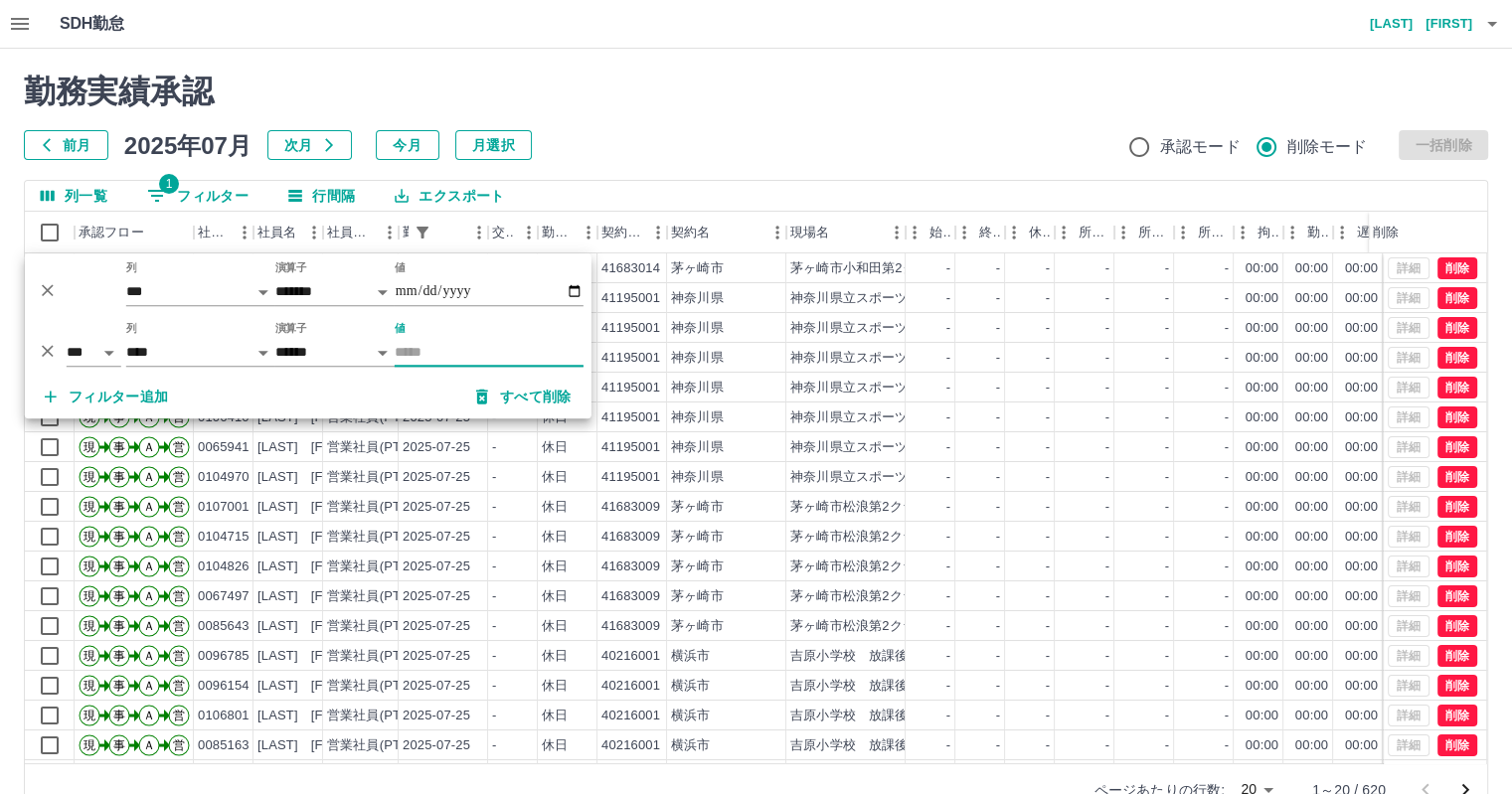 click on "値" at bounding box center [489, 352] 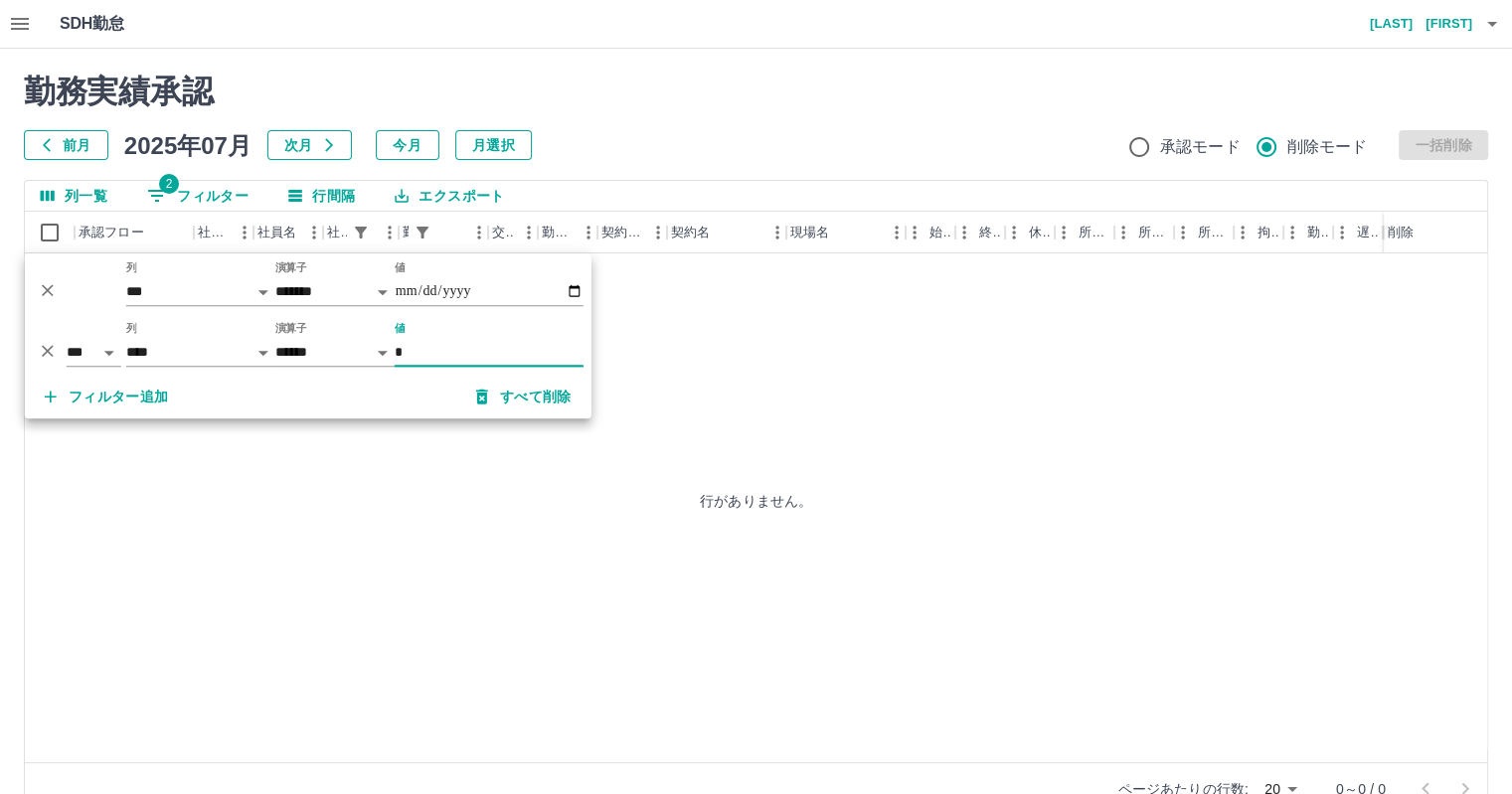 type 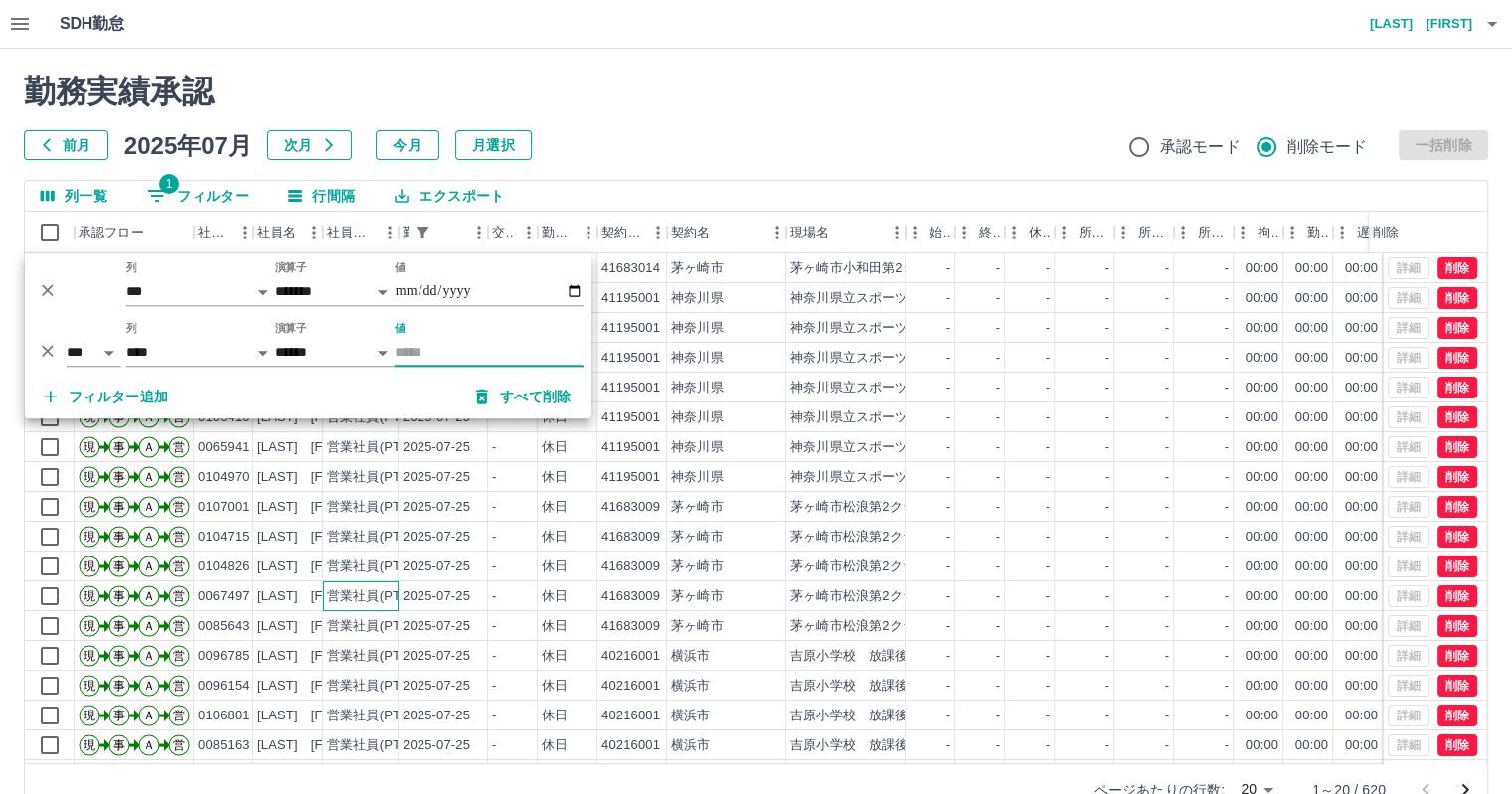 click on "営業社員(PT契約)" at bounding box center [361, 596] 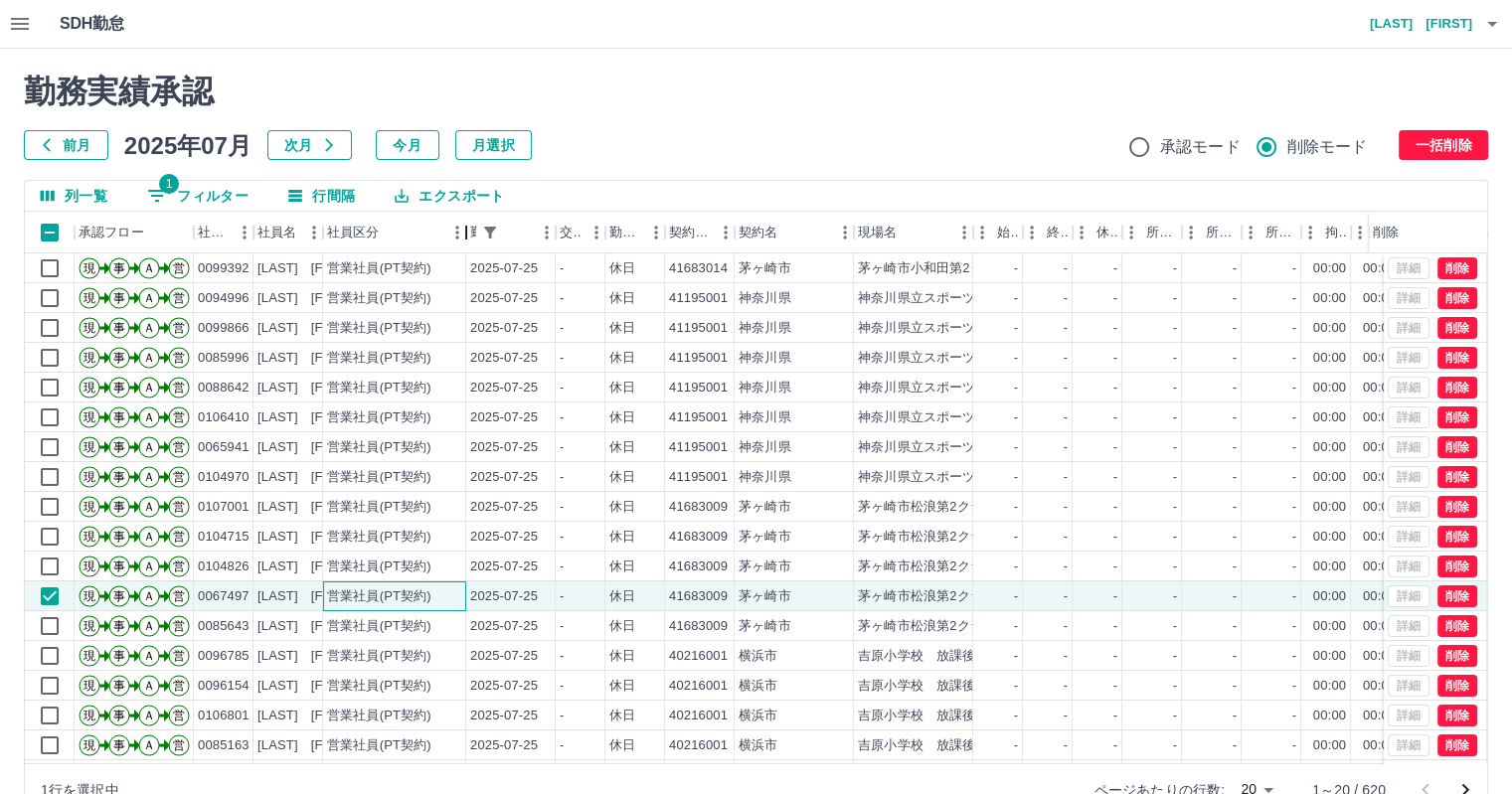 drag, startPoint x: 398, startPoint y: 235, endPoint x: 465, endPoint y: 241, distance: 67.26812 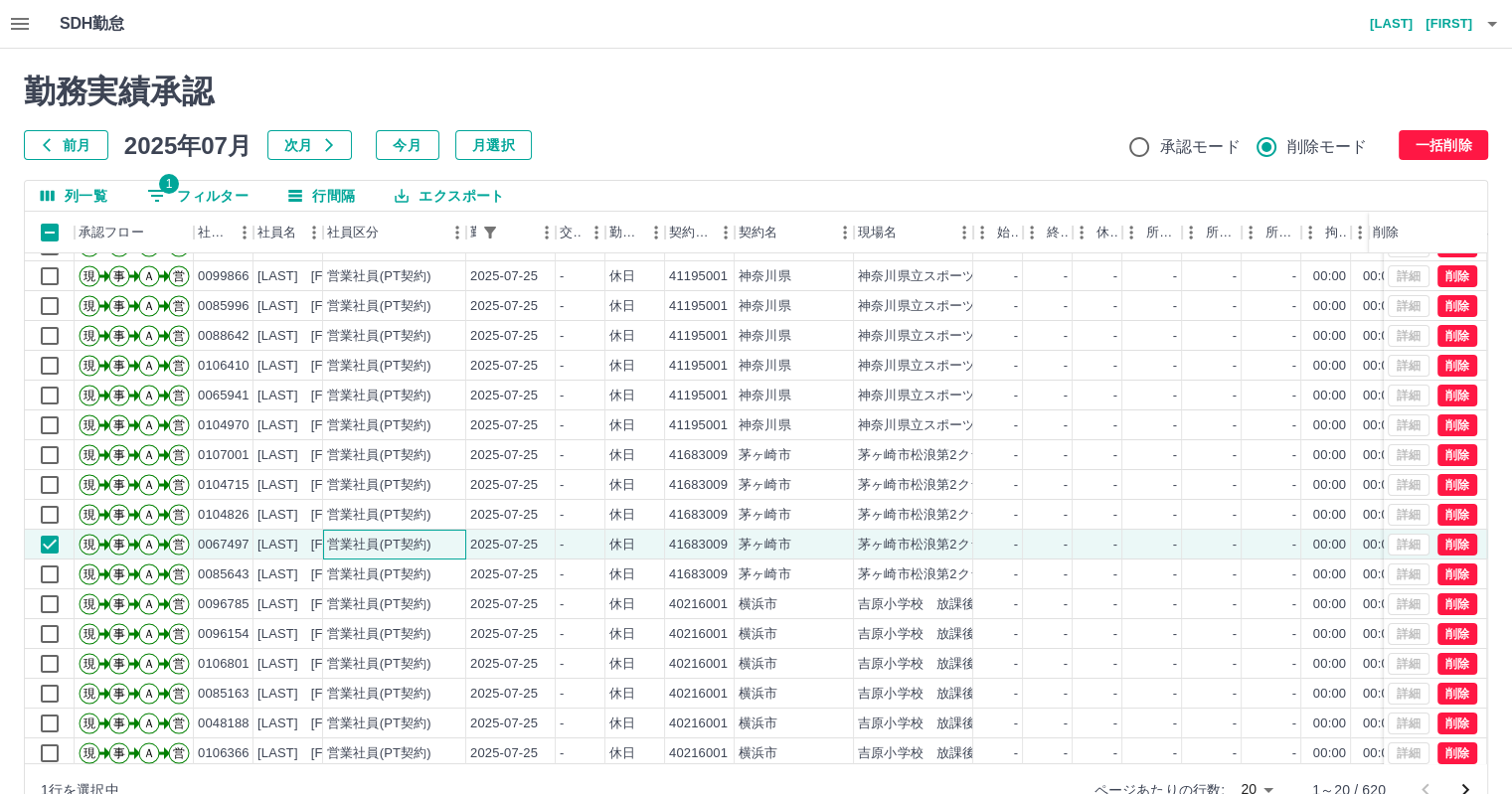 scroll, scrollTop: 100, scrollLeft: 0, axis: vertical 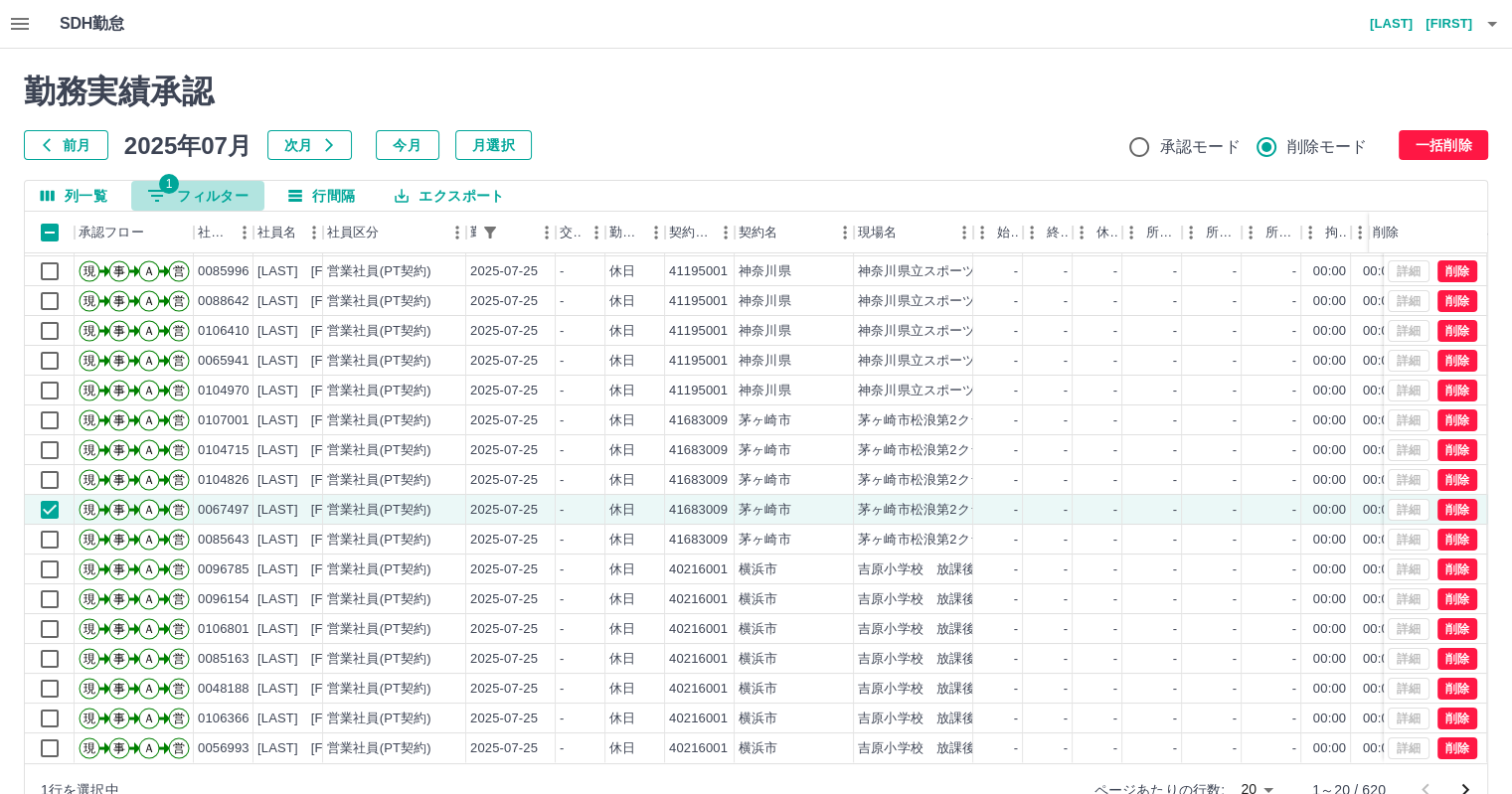 click on "1 フィルター" at bounding box center [198, 196] 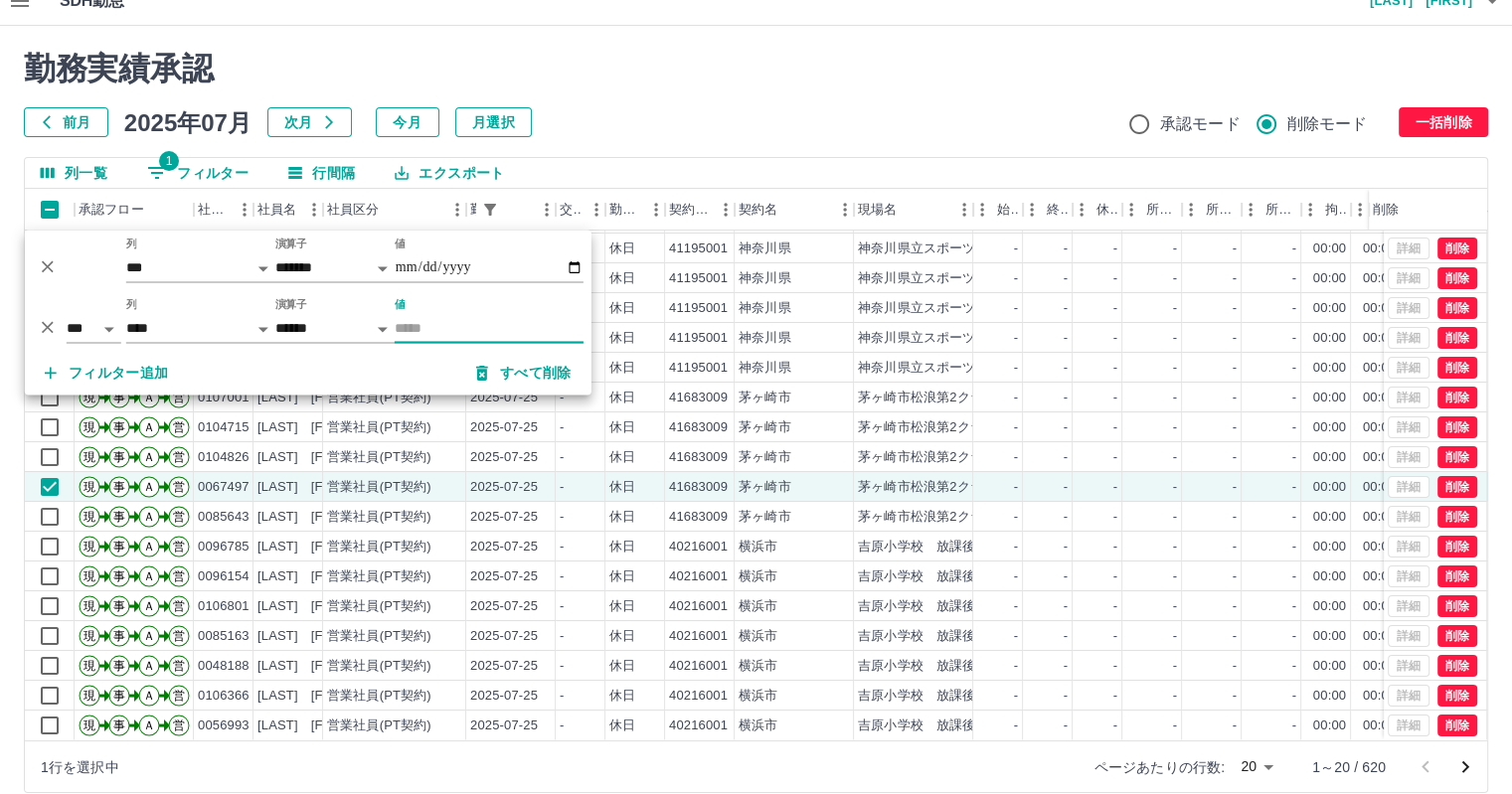 scroll, scrollTop: 46, scrollLeft: 0, axis: vertical 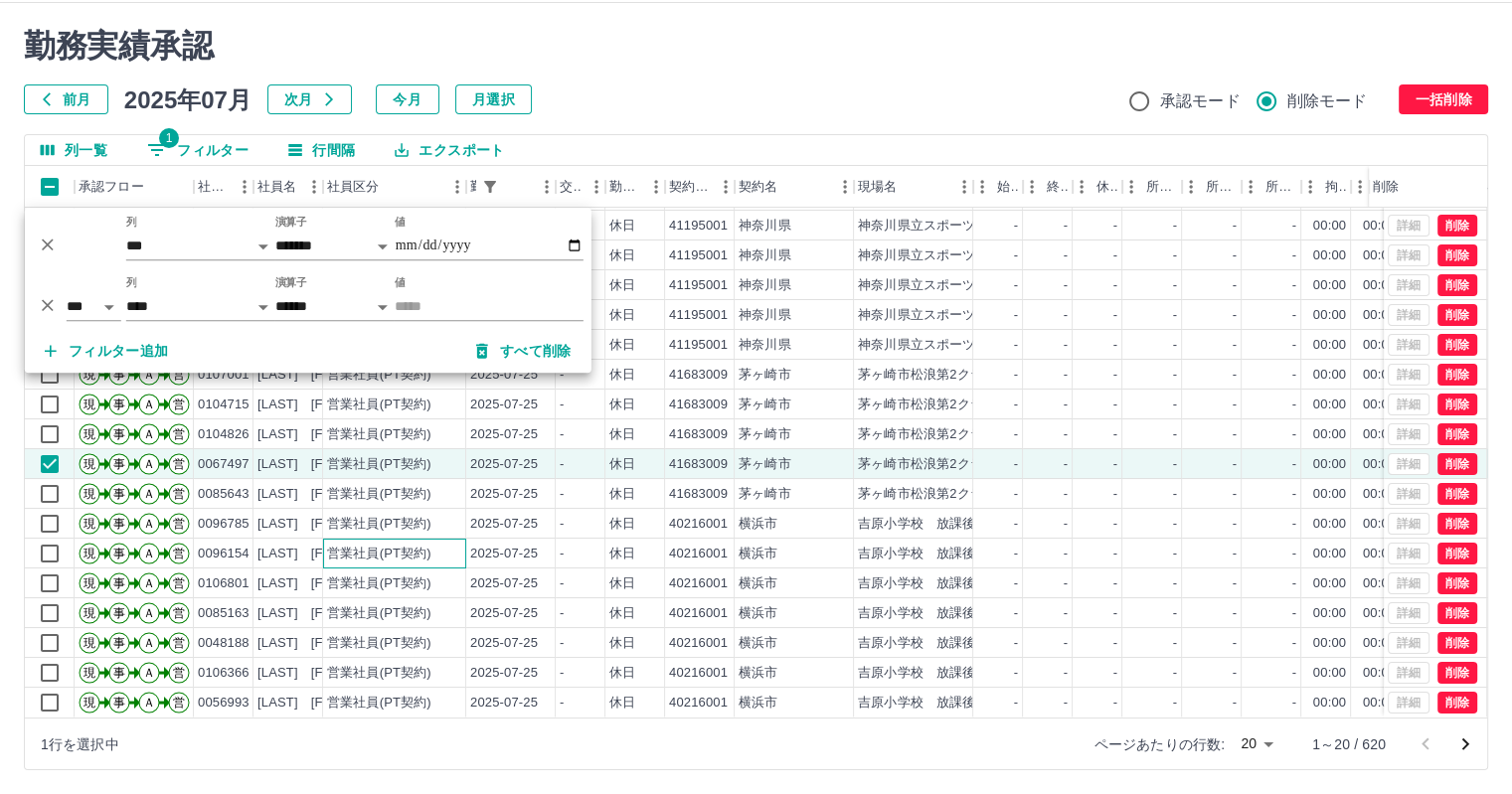 click on "営業社員(PT契約)" at bounding box center (395, 554) 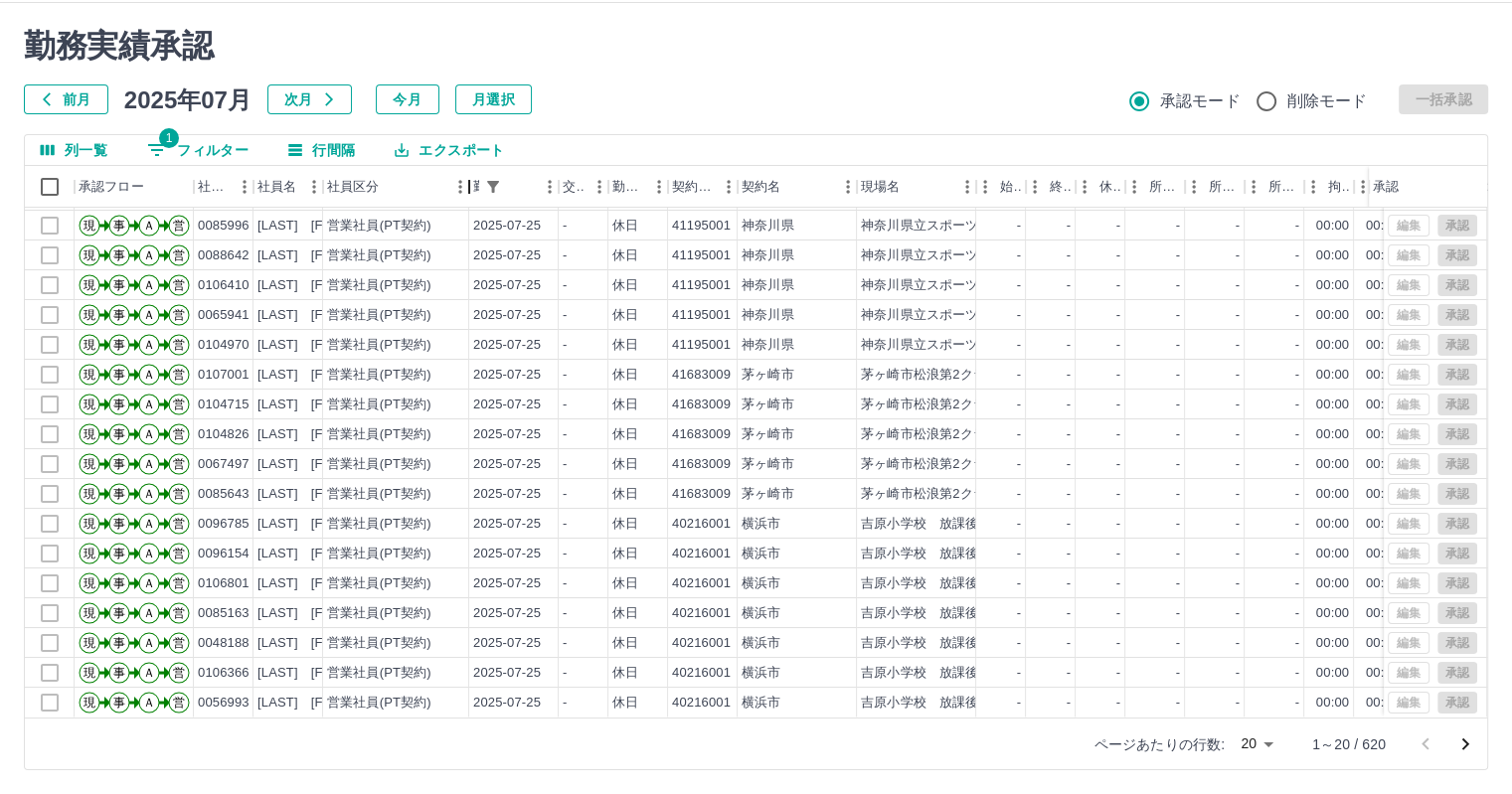drag, startPoint x: 396, startPoint y: 194, endPoint x: 464, endPoint y: 203, distance: 68.593 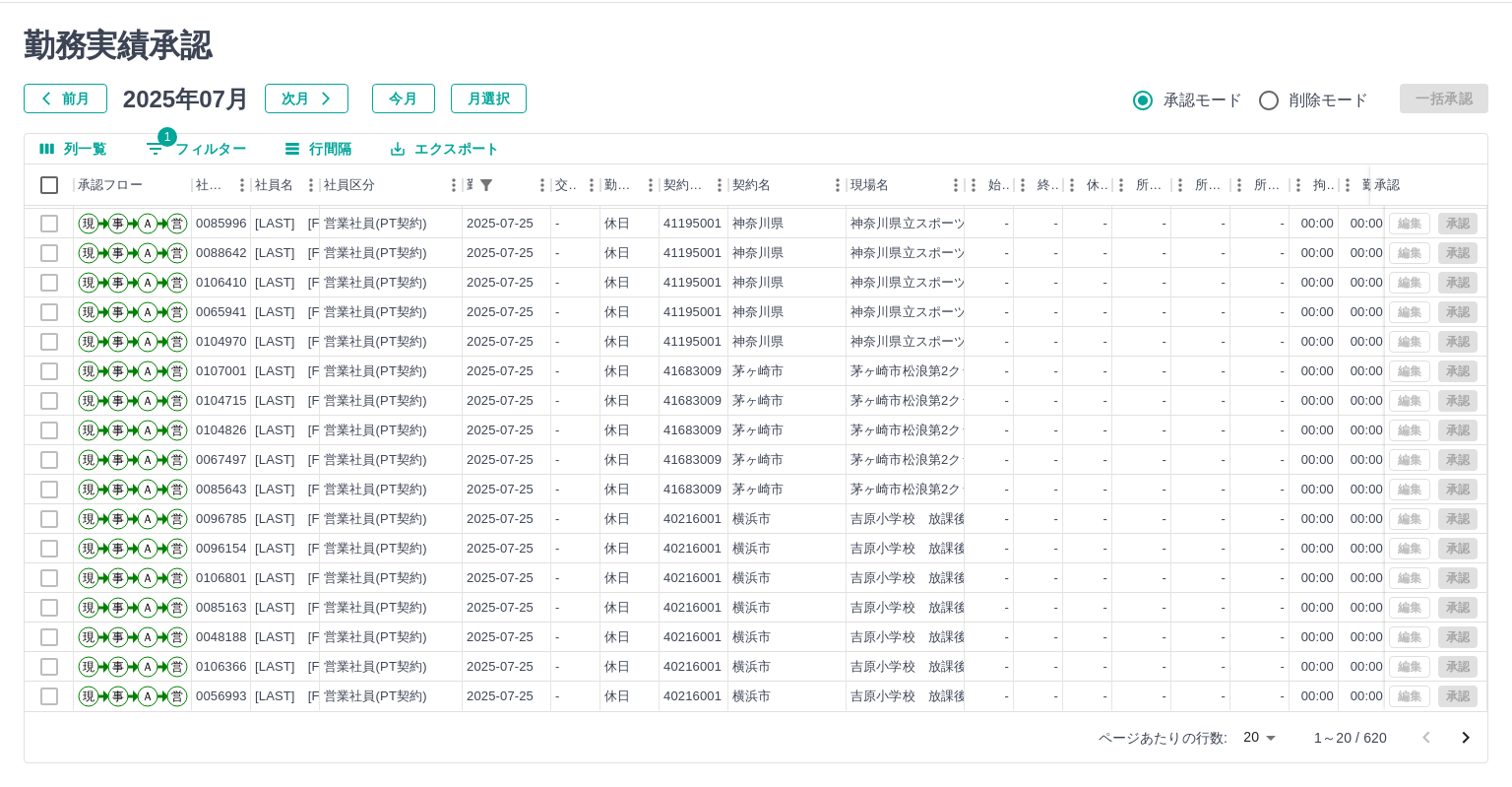 click on "SDH勤怠 [LAST]　[FIRST] 勤務実績承認 前月 2025年07月 次月 今月 月選択 承認モード 削除モード 一括承認 列一覧 1 フィルター 行間隔 エクスポート 承認フロー 社員番号 社員名 社員区分 勤務日 交通費 勤務区分 契約コード 契約名 現場名 始業 終業 休憩 所定開始 所定終業 所定休憩 拘束 勤務 遅刻等 コメント ステータス 承認 現 事 Ａ 営 [NUMBER] [LAST]　[FIRST] 営業社員(PT契約) 2025-07-25  -  休日 [NUMBER] [STATE] [STATE]立スポーツセンター宿泊棟 - - - - - - 00:00 00:00 00:00 全承認済 現 事 Ａ 営 [NUMBER] [LAST]　[FIRST] 営業社員(PT契約) 2025-07-25  -  休日 [NUMBER] [STATE] [STATE]立スポーツセンター宿泊棟 - - - - - - 00:00 00:00 00:00 全承認済 現 事 Ａ 営 [NUMBER] [LAST]　[FIRST] 営業社員(PT契約) 2025-07-25  -  休日 [NUMBER] [STATE] [STATE]立スポーツセンター宿泊棟 - - - - - - 00:00 00:00 00:00 現 事 Ａ" at bounding box center [756, 370] 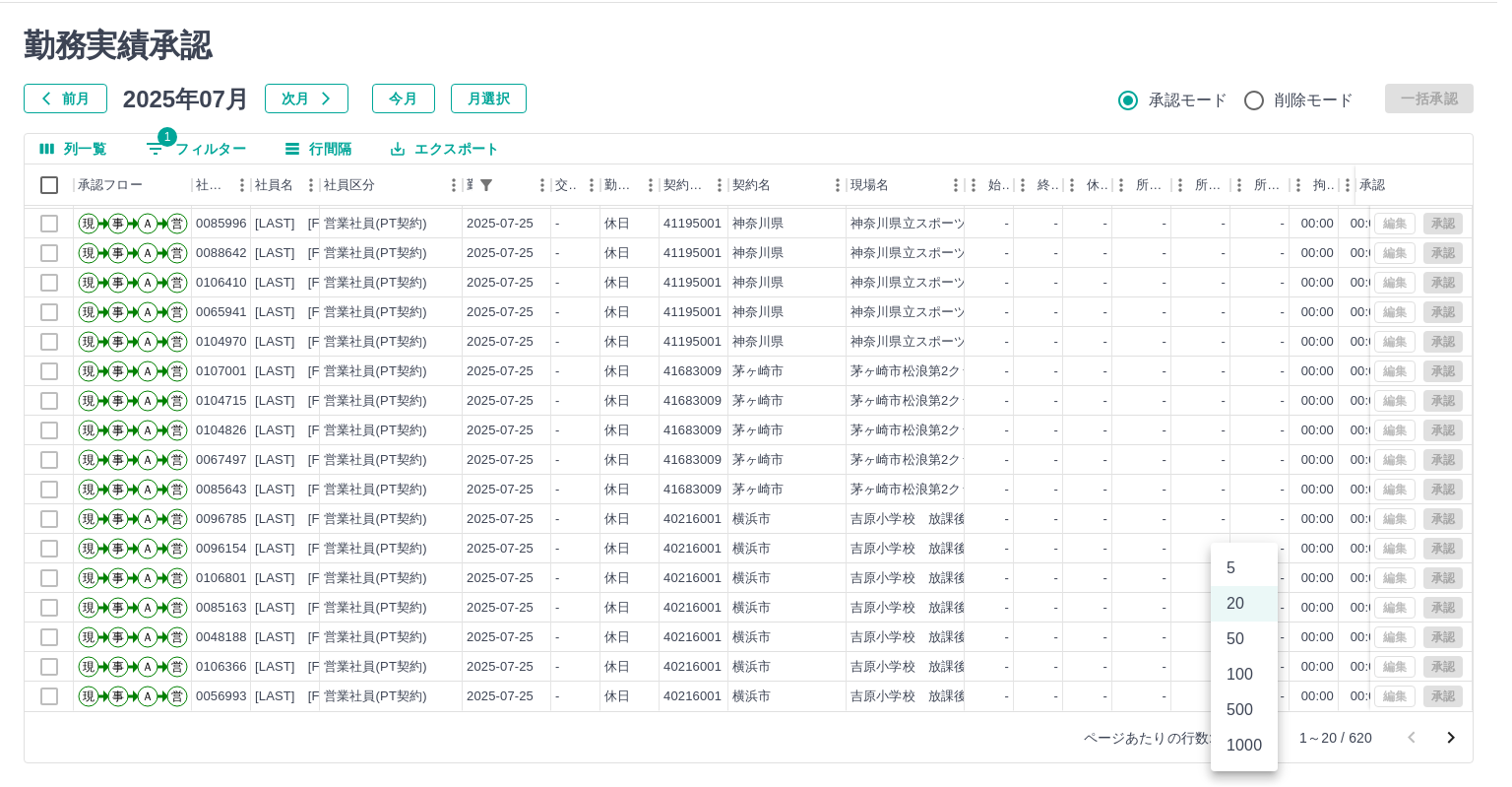 click on "1000" at bounding box center (1244, 746) 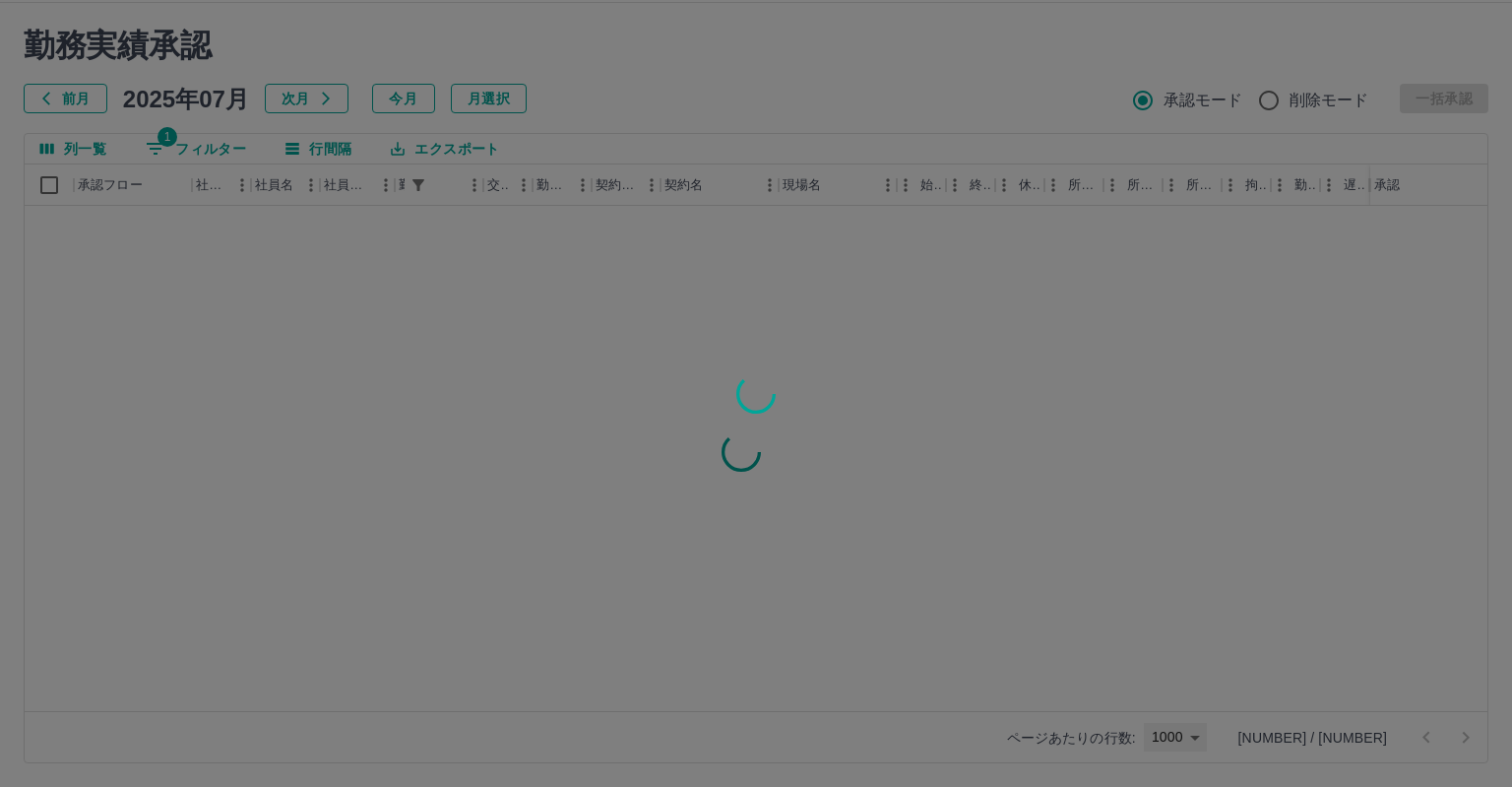 type on "****" 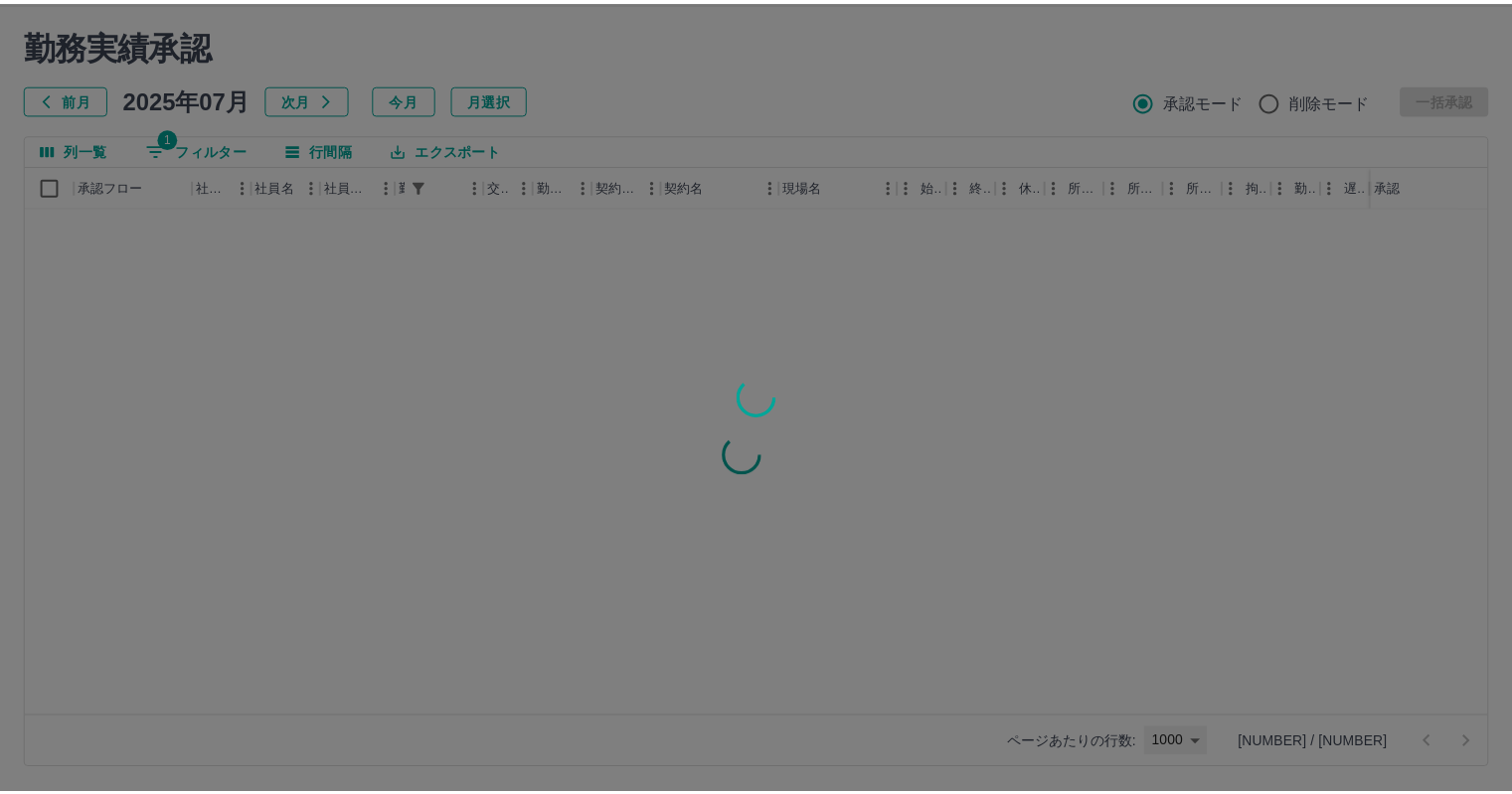 scroll, scrollTop: 0, scrollLeft: 0, axis: both 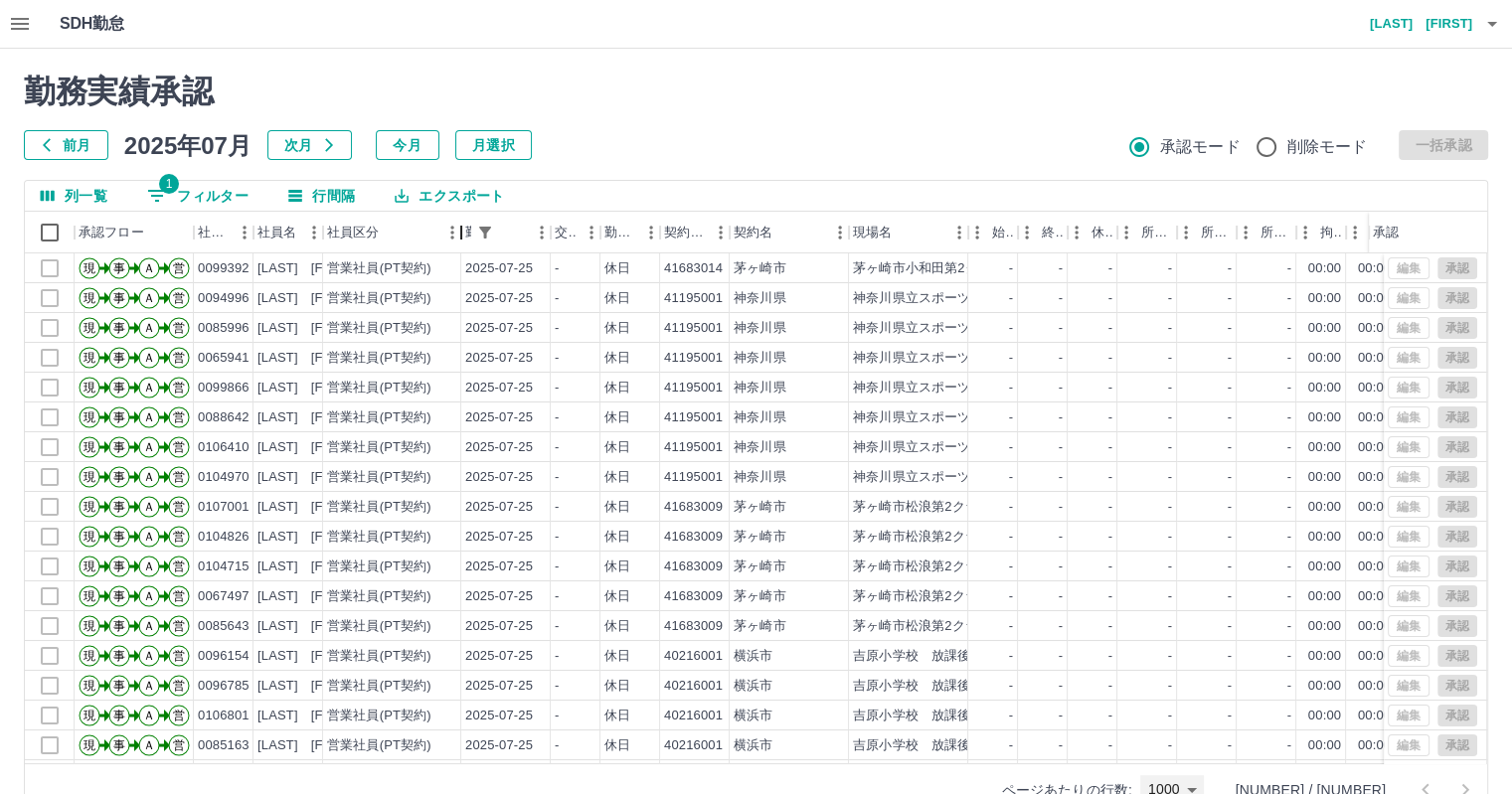 drag, startPoint x: 401, startPoint y: 224, endPoint x: 463, endPoint y: 235, distance: 62.968246 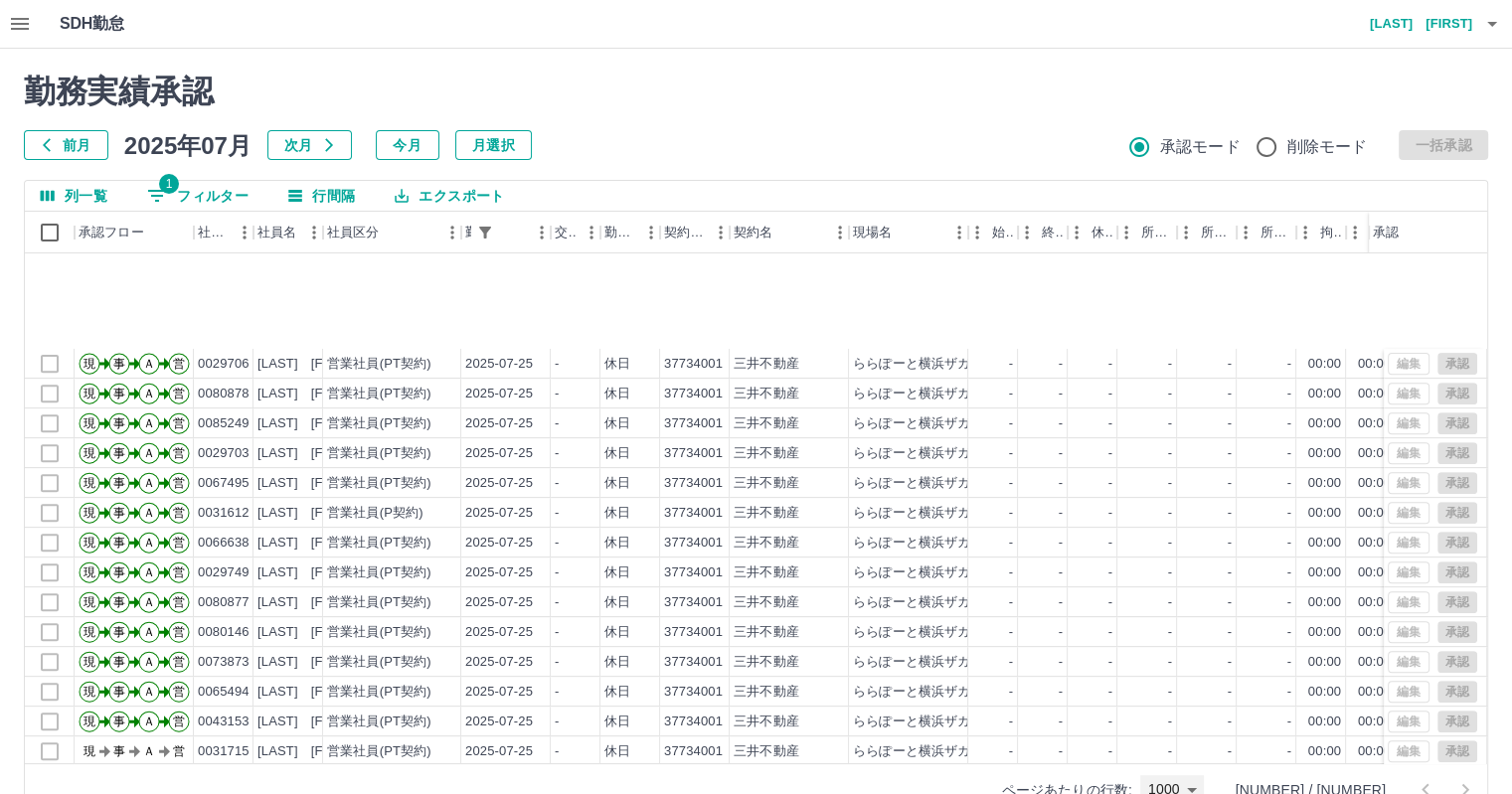 scroll, scrollTop: 994, scrollLeft: 0, axis: vertical 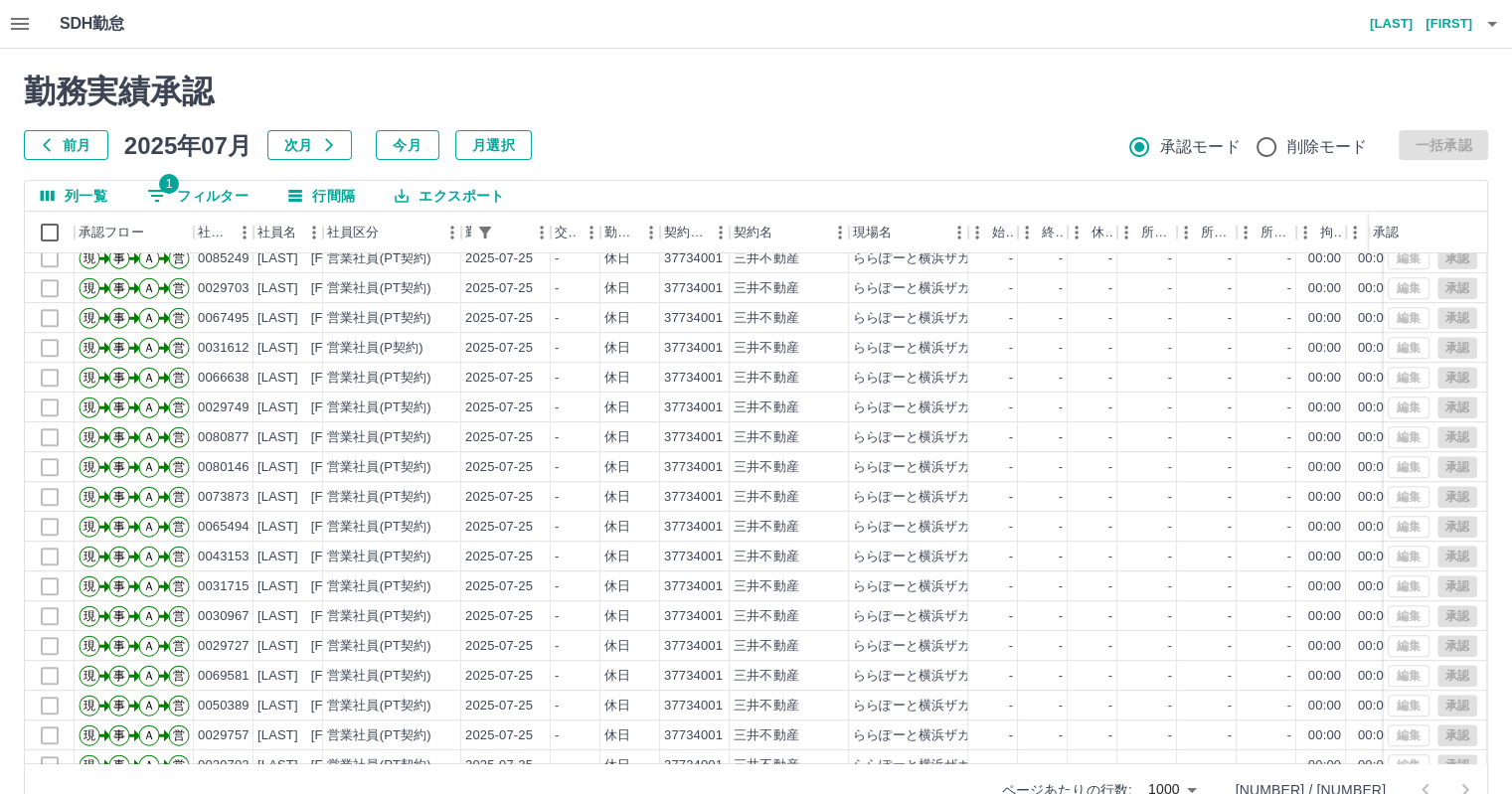 click on "1 フィルター" at bounding box center (198, 196) 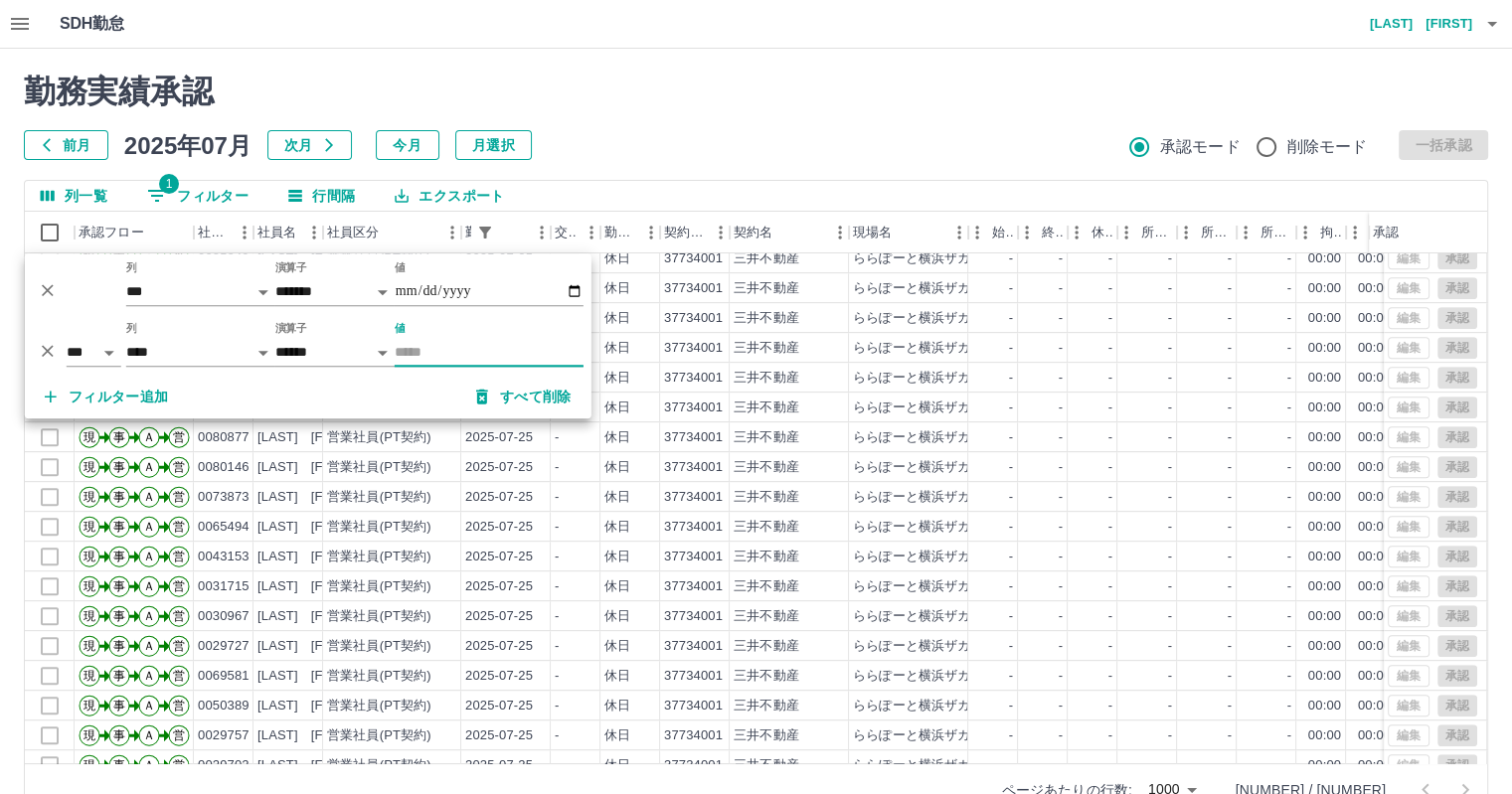 click on "値" at bounding box center (489, 352) 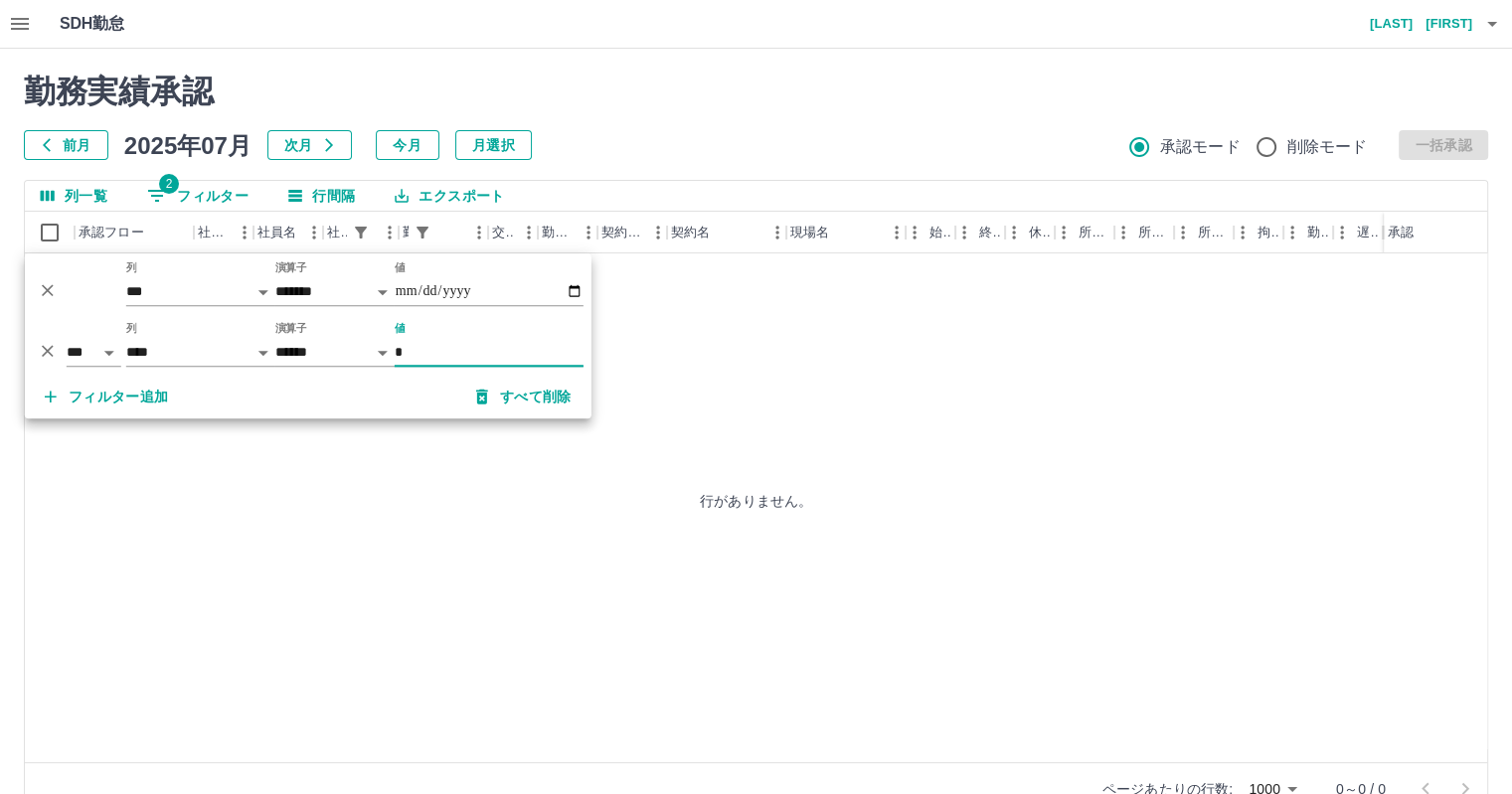 scroll, scrollTop: 0, scrollLeft: 0, axis: both 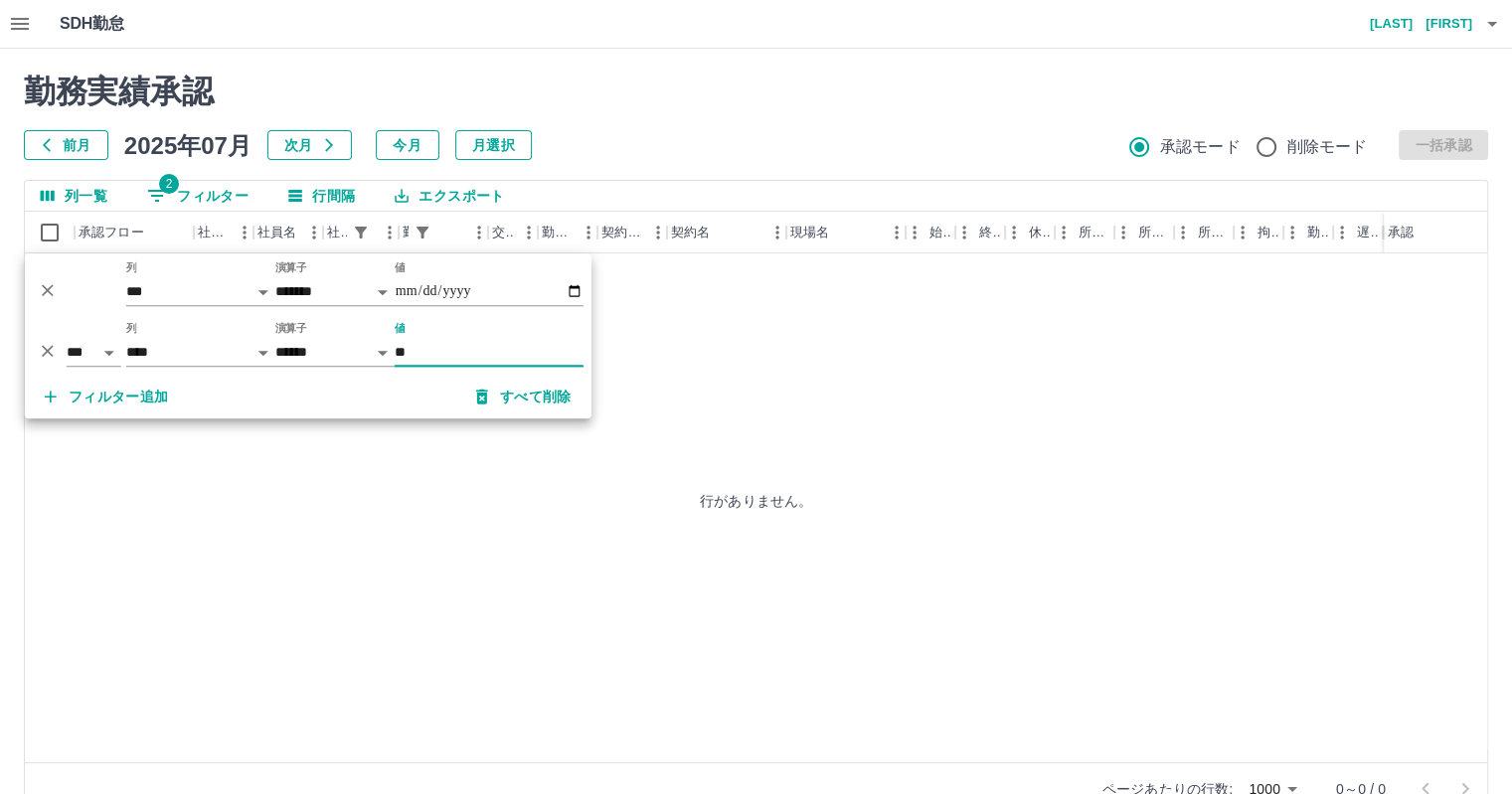 type on "**" 